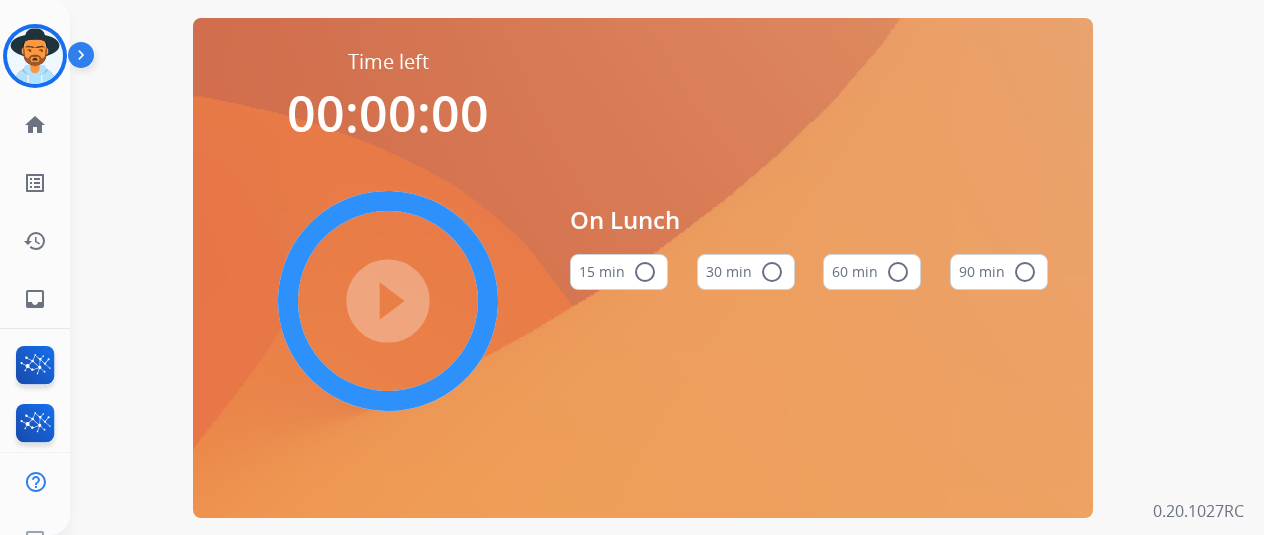 scroll, scrollTop: 0, scrollLeft: 0, axis: both 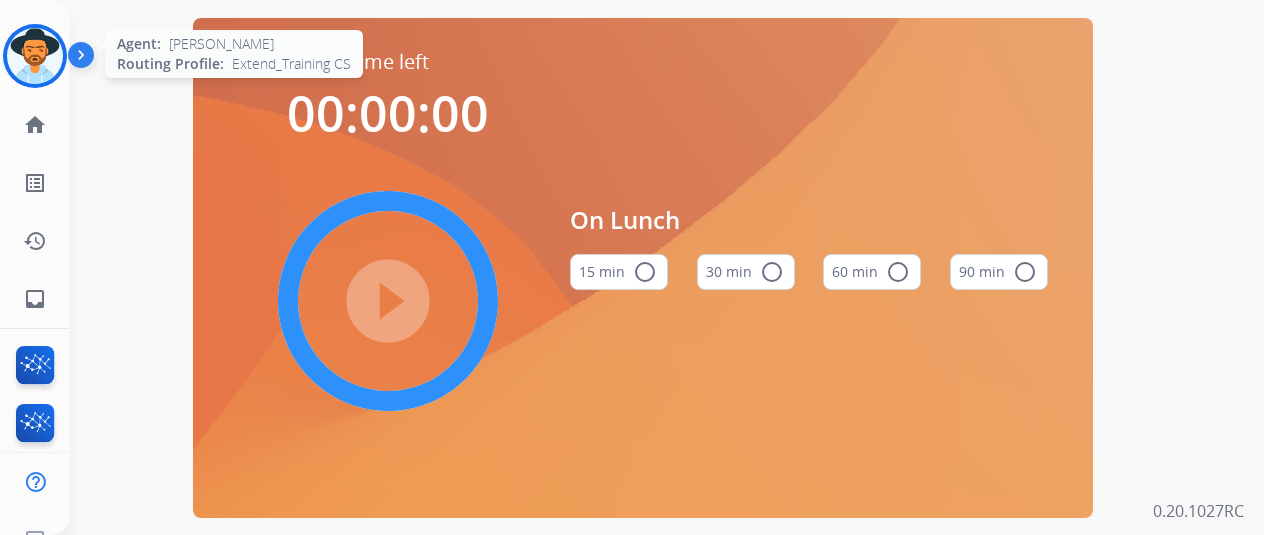 click at bounding box center [35, 56] 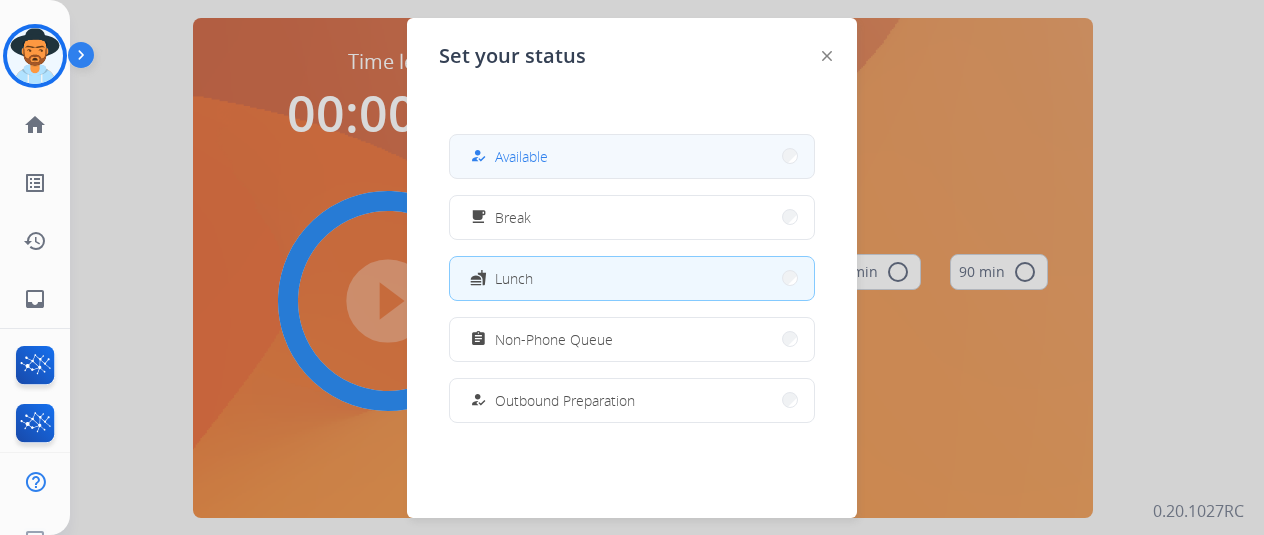 click on "how_to_reg" at bounding box center (480, 156) 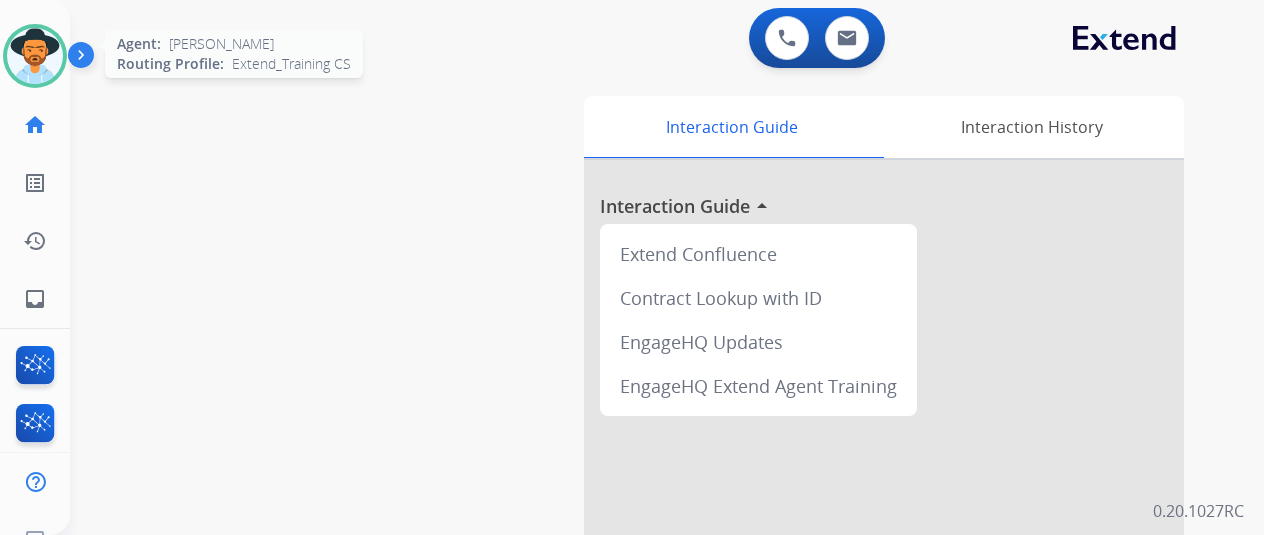 click at bounding box center (35, 56) 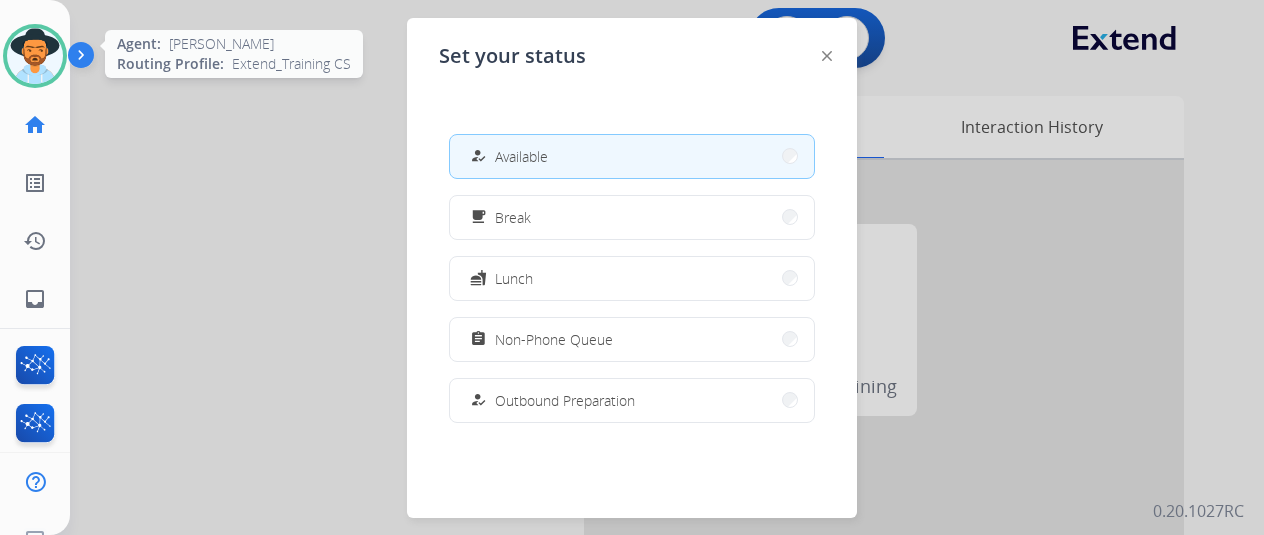 click at bounding box center (35, 56) 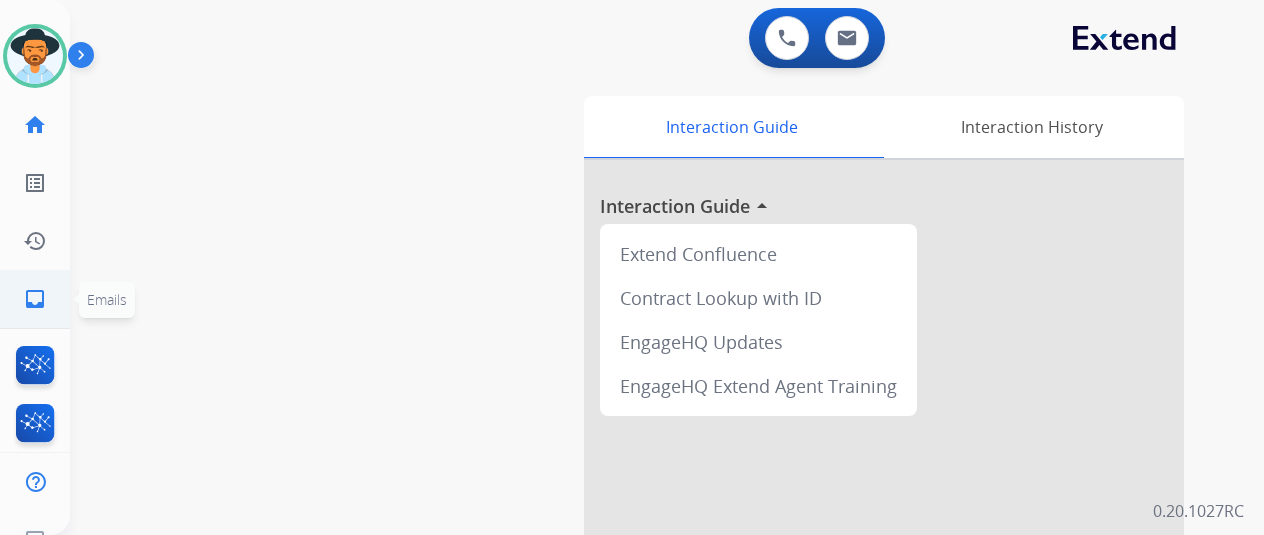 click on "inbox  Emails" 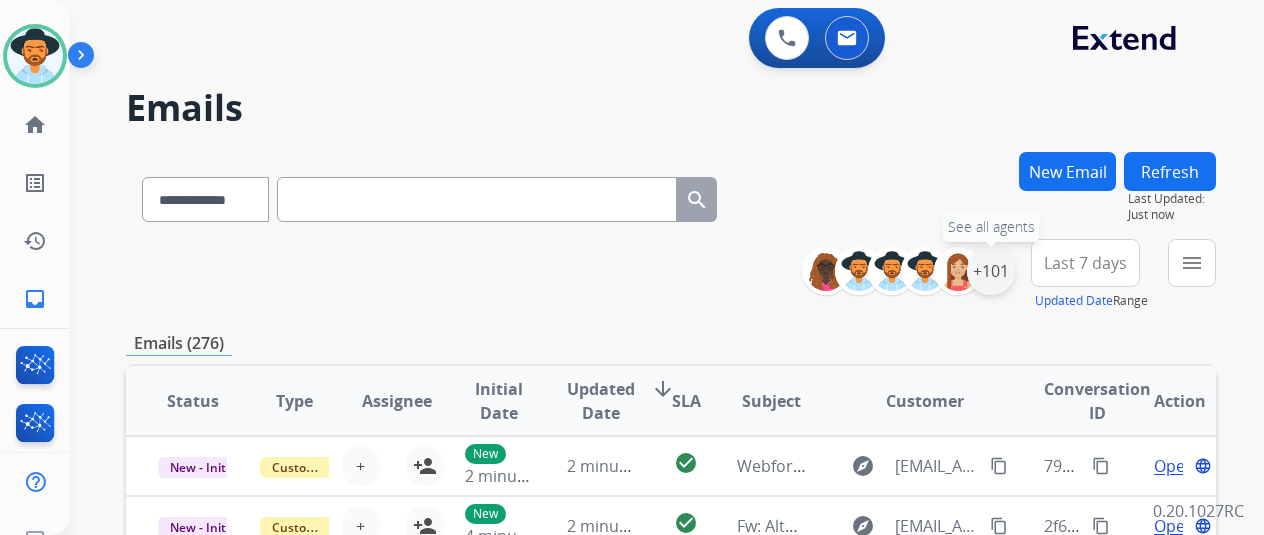 click on "+101" at bounding box center [991, 271] 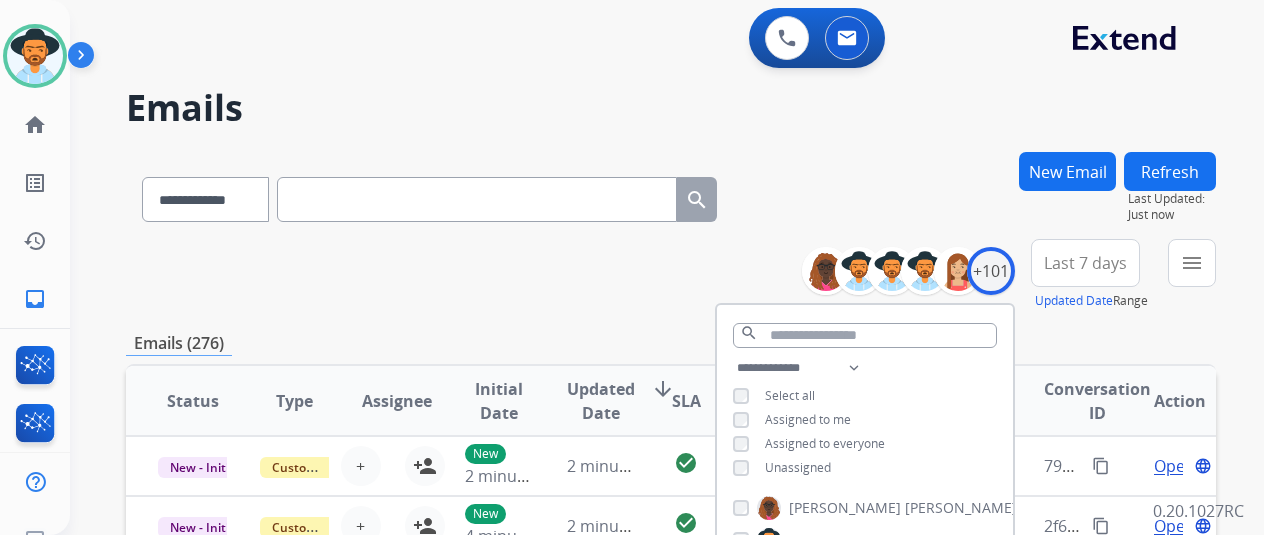click on "**********" at bounding box center (865, 420) 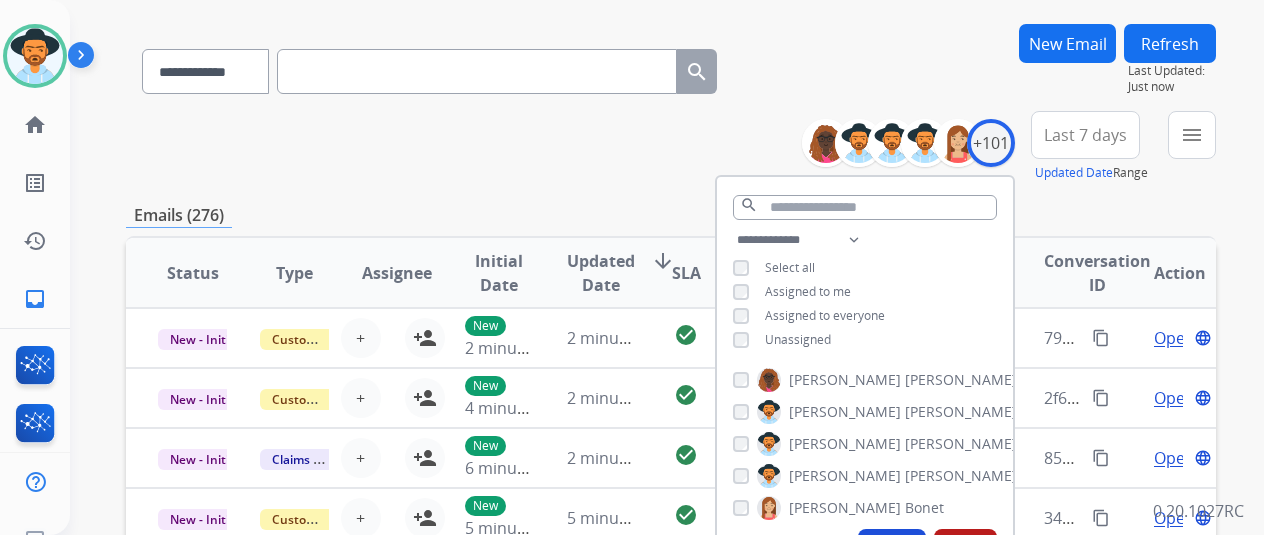 scroll, scrollTop: 400, scrollLeft: 0, axis: vertical 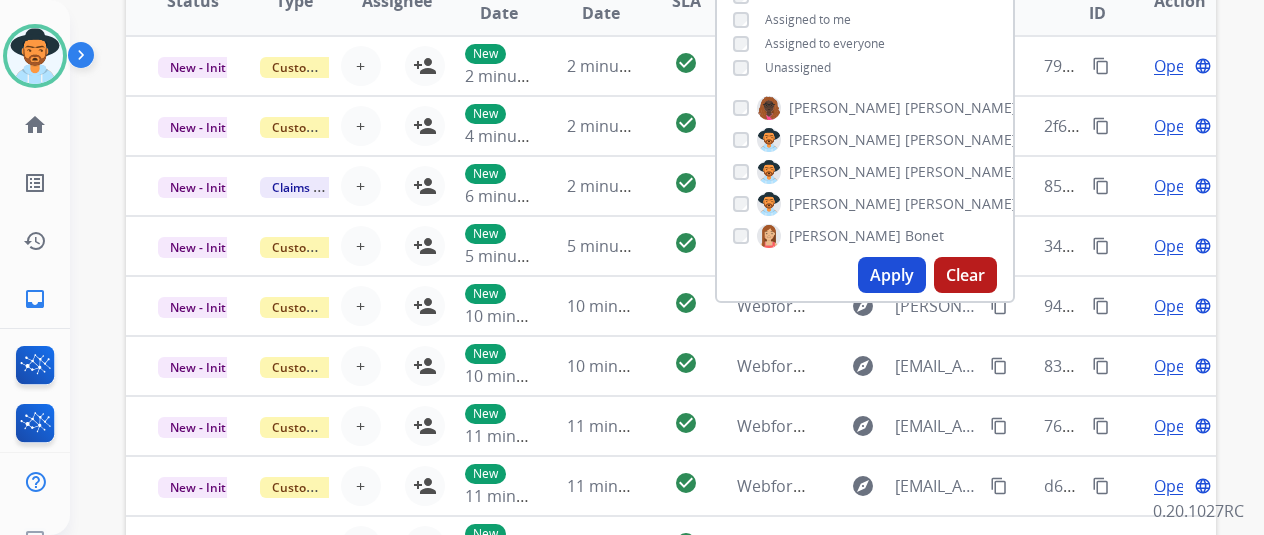 click on "Apply" at bounding box center (892, 275) 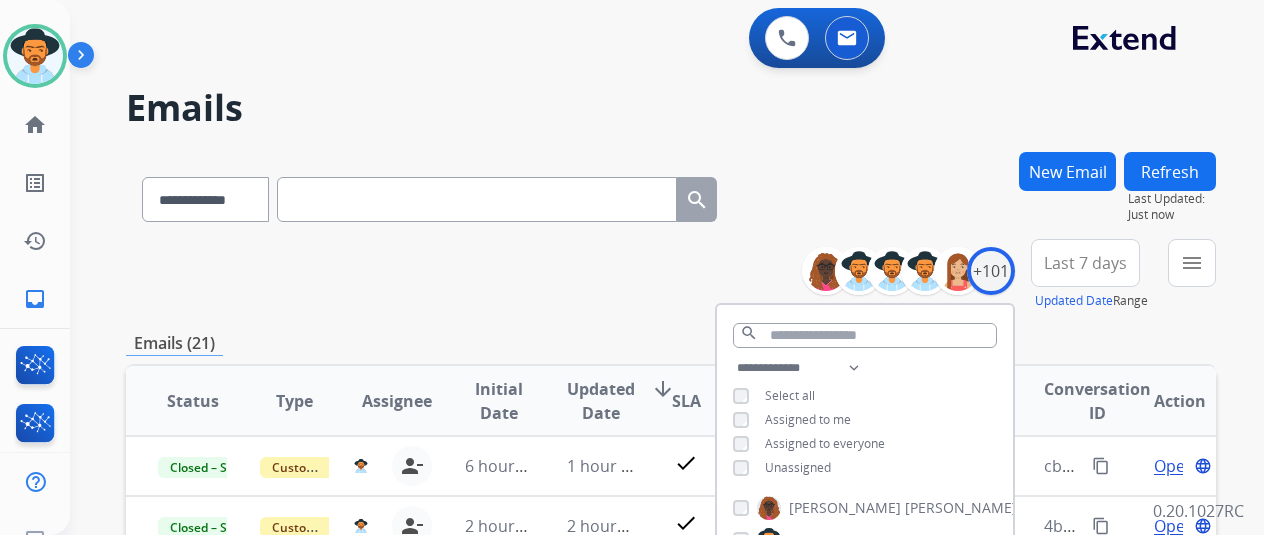click on "**********" at bounding box center (671, 275) 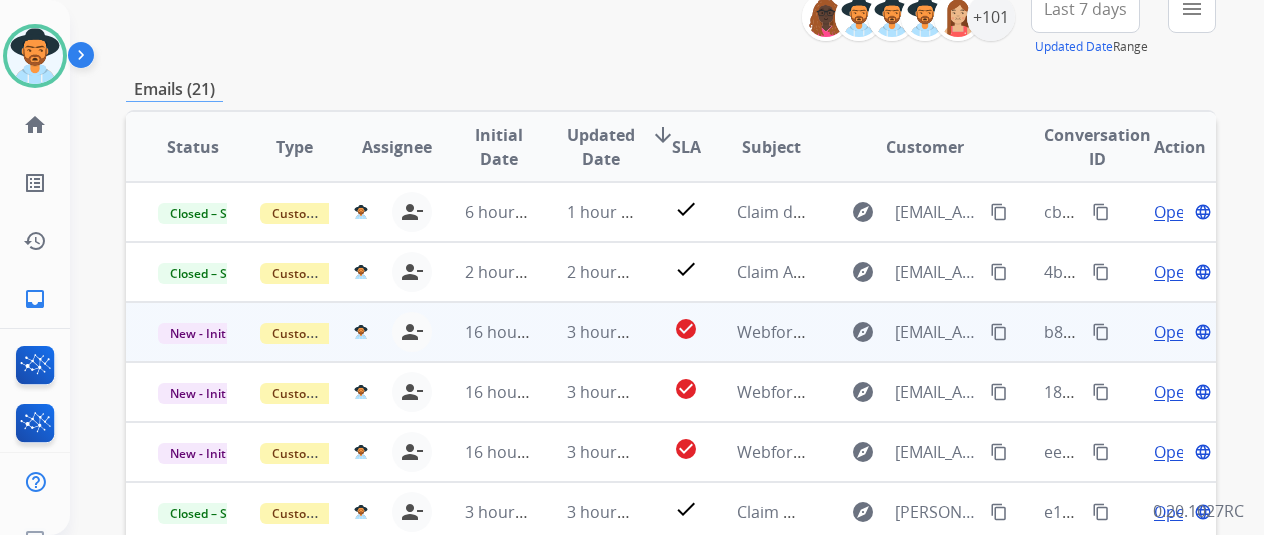 scroll, scrollTop: 300, scrollLeft: 0, axis: vertical 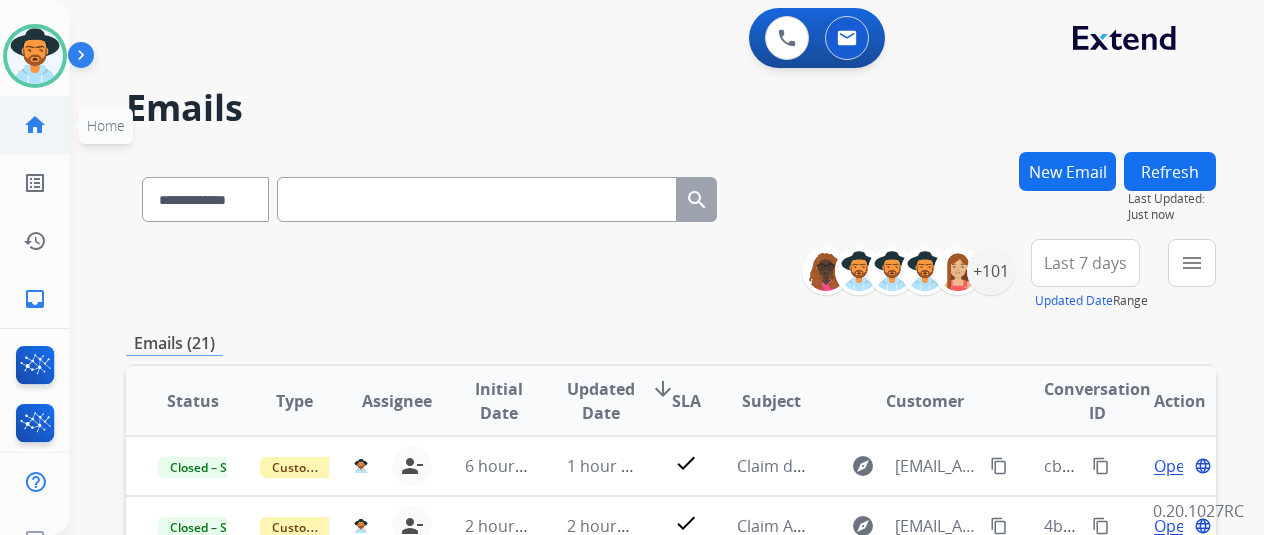 click on "home  Home" 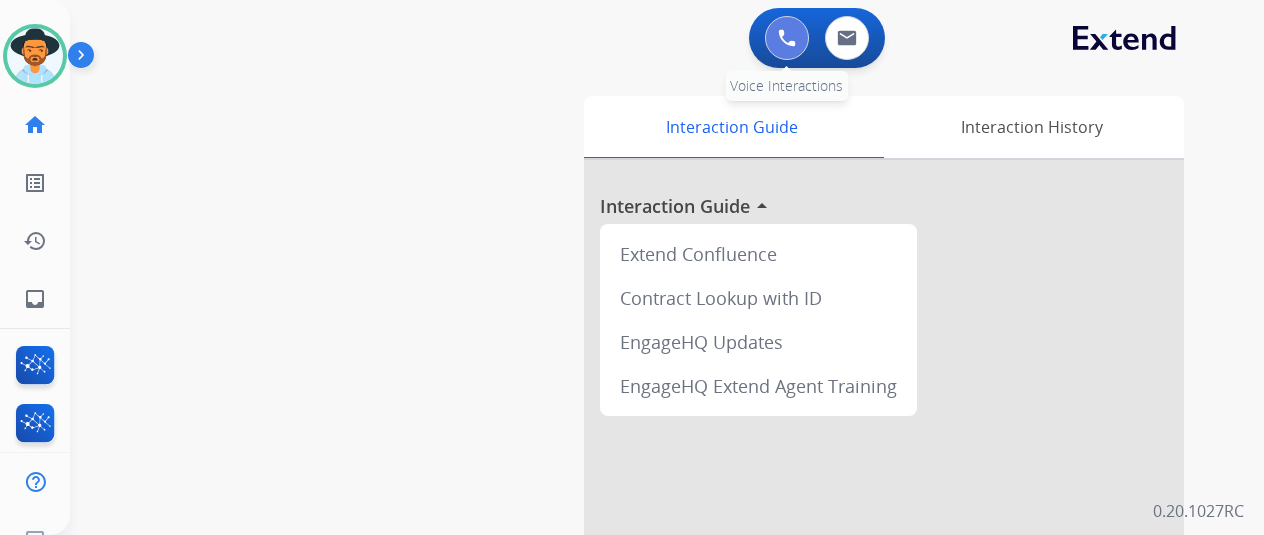 click at bounding box center (787, 38) 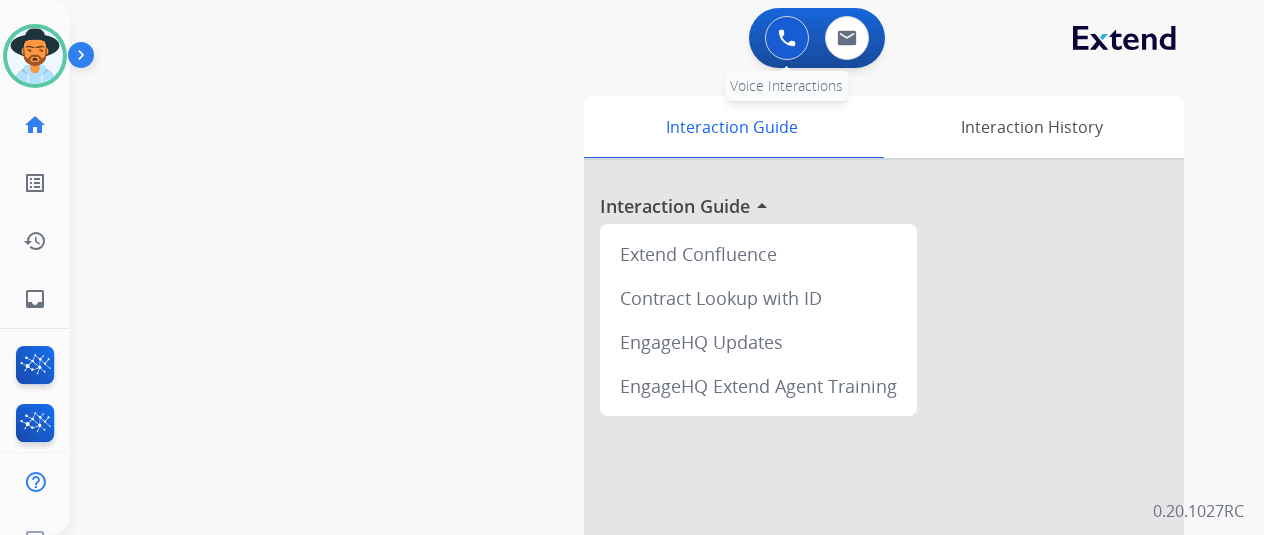 click on "0  Voice Interactions  0  Email Interactions" at bounding box center (817, 38) 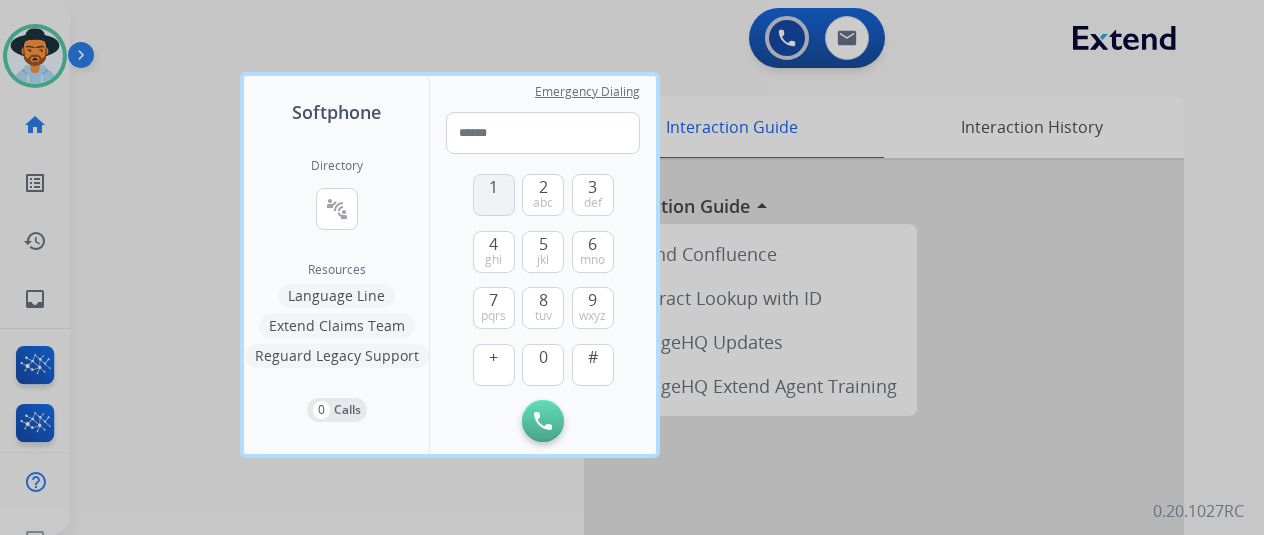 click on "1" at bounding box center [494, 195] 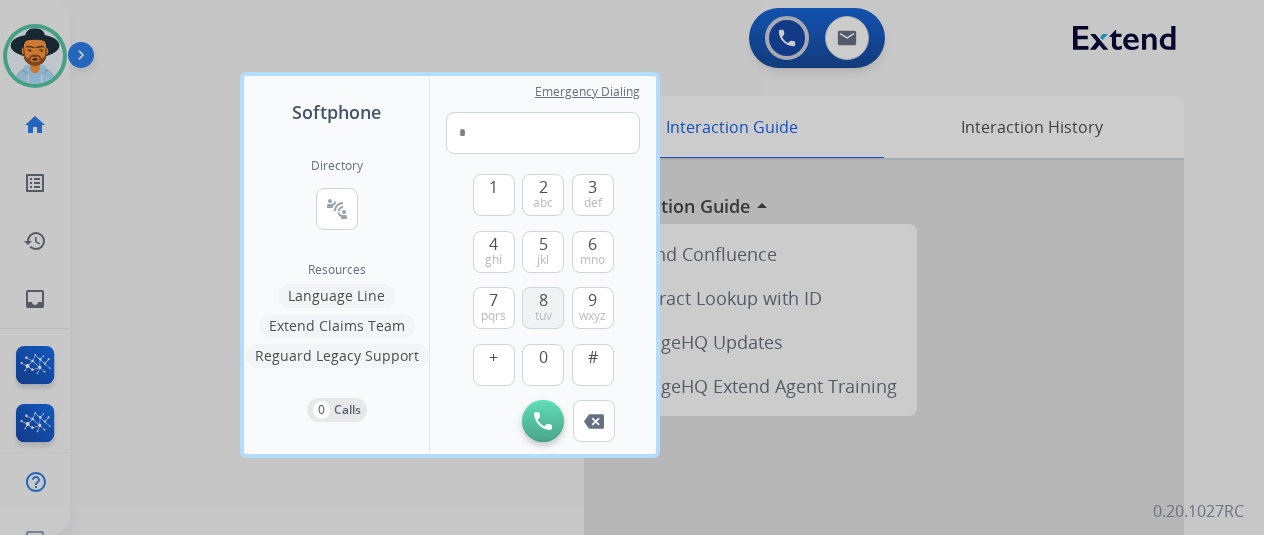 click on "8 tuv" at bounding box center [543, 308] 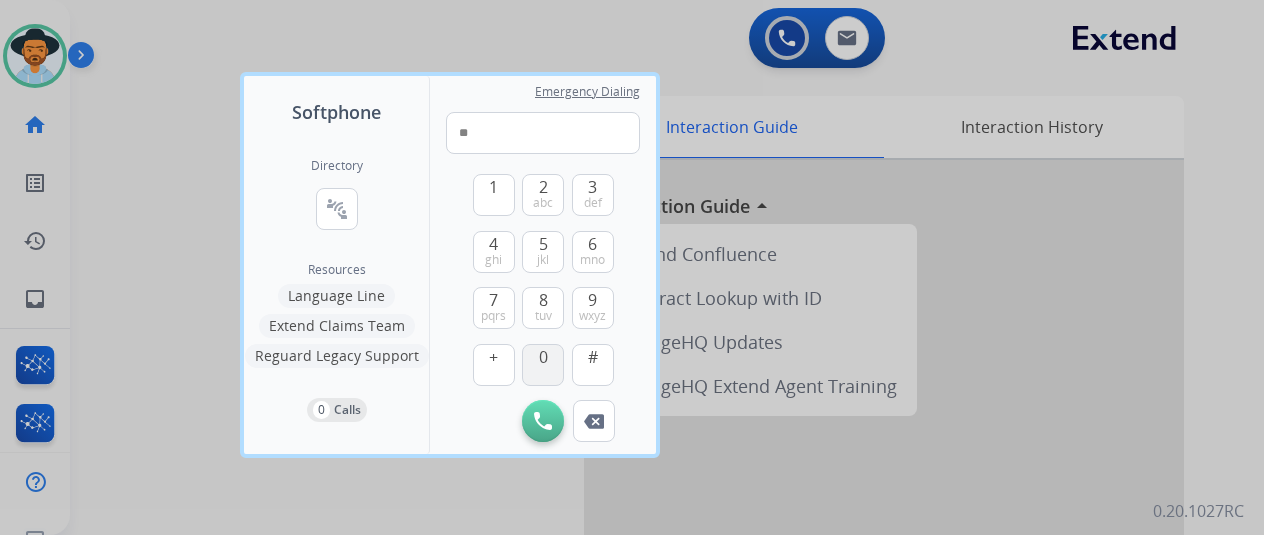 click on "0" at bounding box center [543, 357] 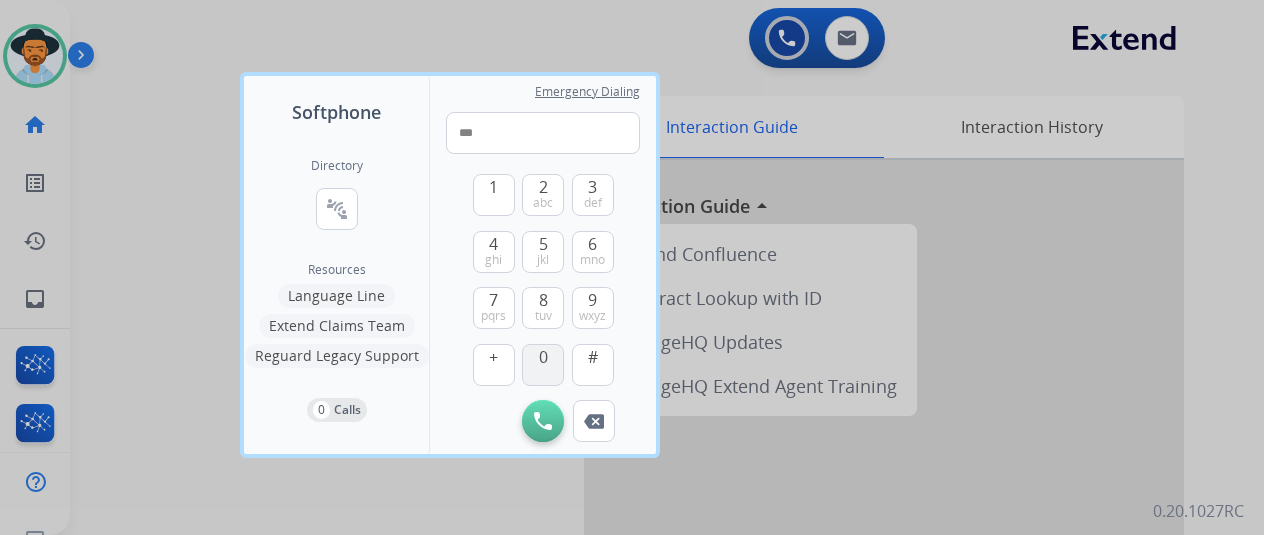 click on "0" at bounding box center [543, 357] 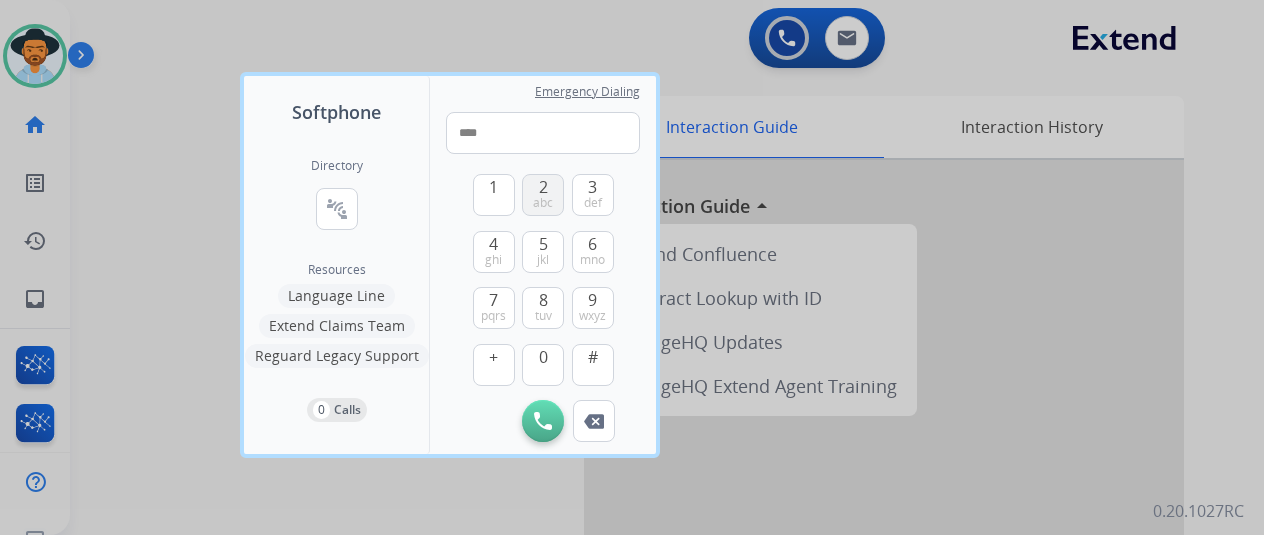 click on "2 abc" at bounding box center (543, 195) 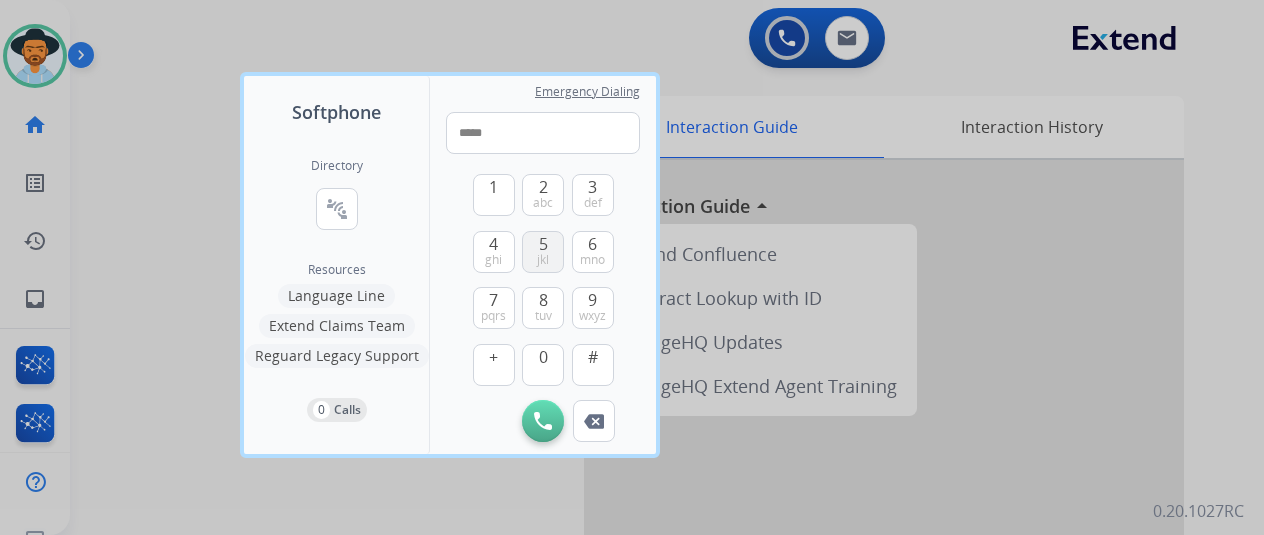 click on "5 jkl" at bounding box center [543, 252] 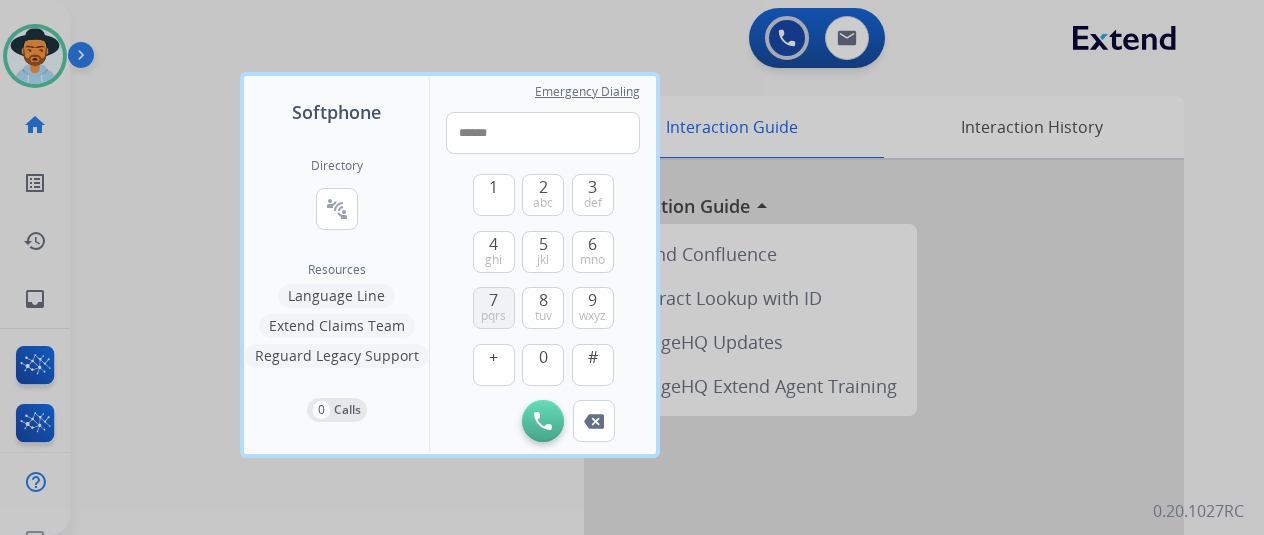 click on "pqrs" at bounding box center [493, 316] 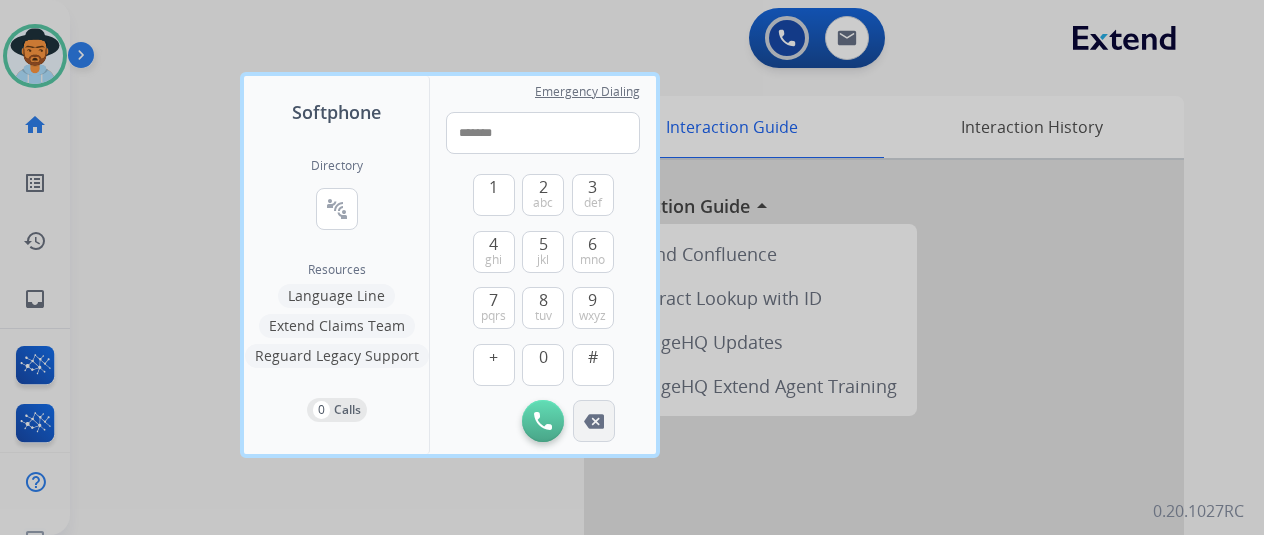 click on "Remove Number" at bounding box center (594, 421) 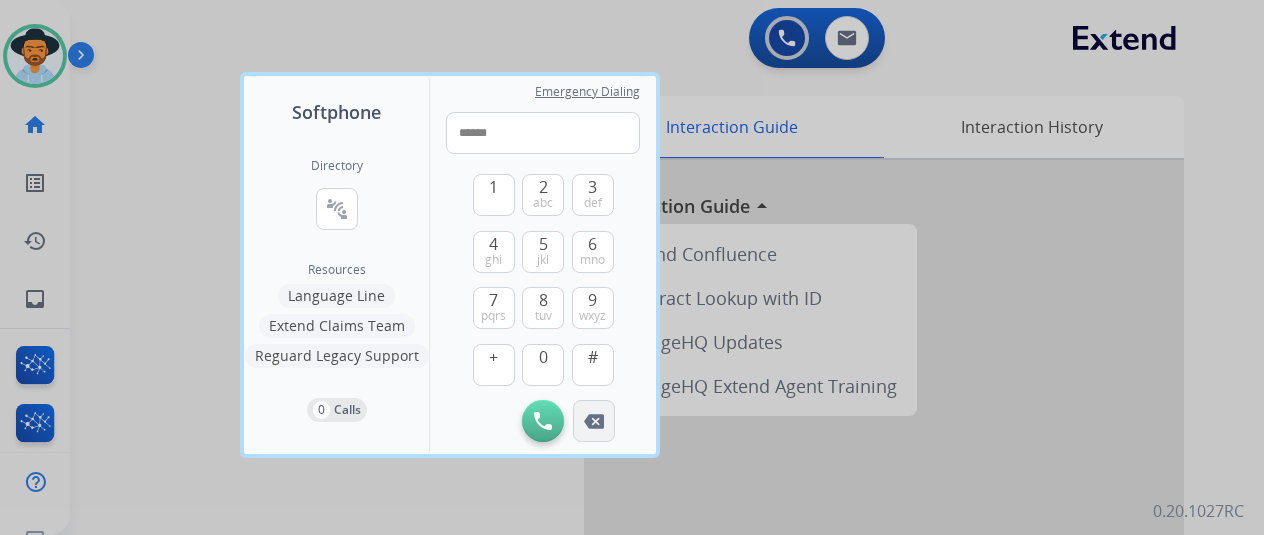 click on "Remove Number" at bounding box center [594, 421] 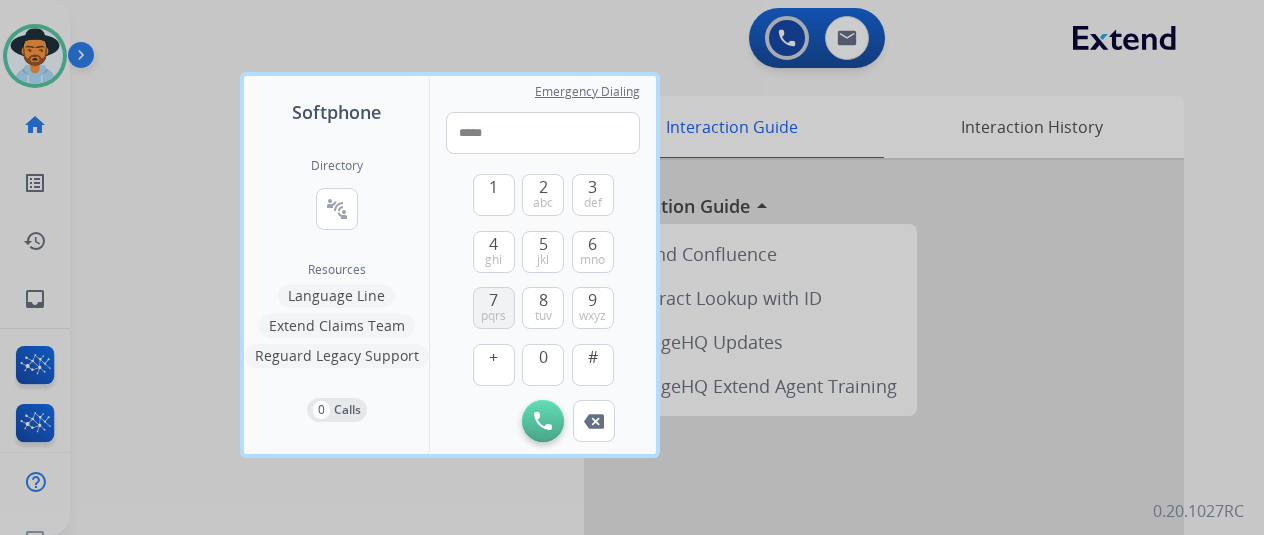 click on "pqrs" at bounding box center (493, 316) 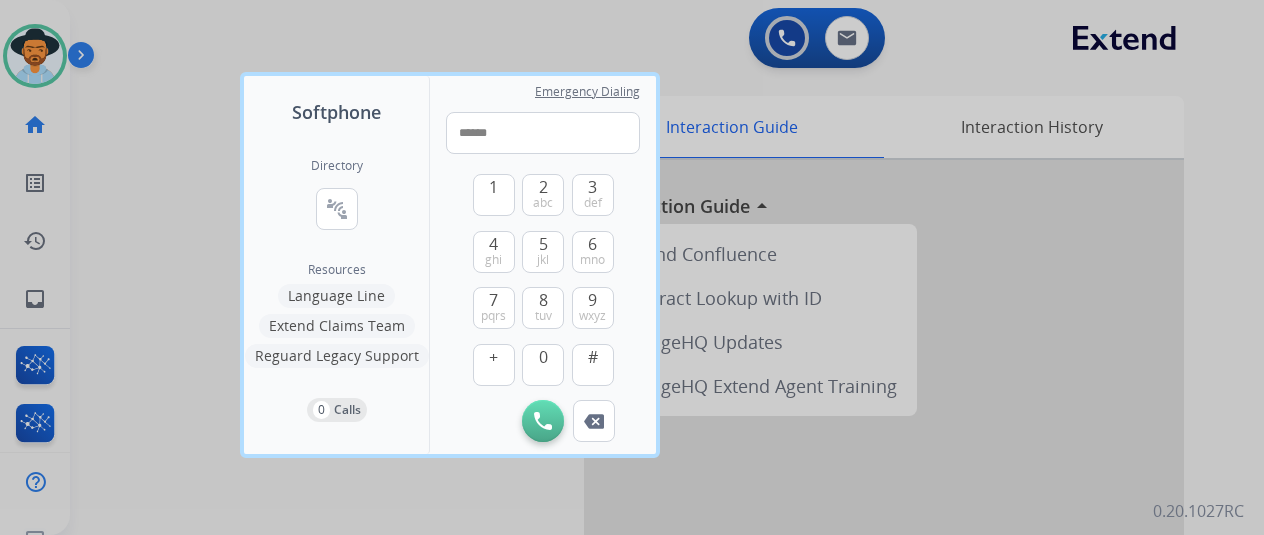 click on "1 2 abc 3 def 4 ghi 5 jkl 6 mno 7 pqrs 8 tuv 9 wxyz + 0 #" at bounding box center [543, 277] 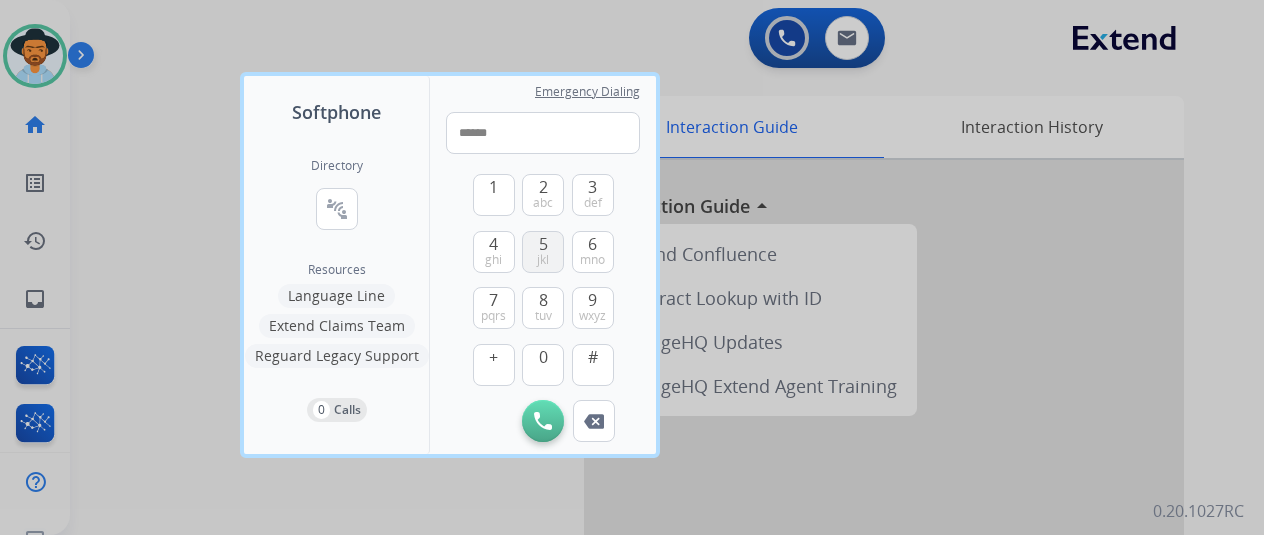 click on "5" at bounding box center (543, 244) 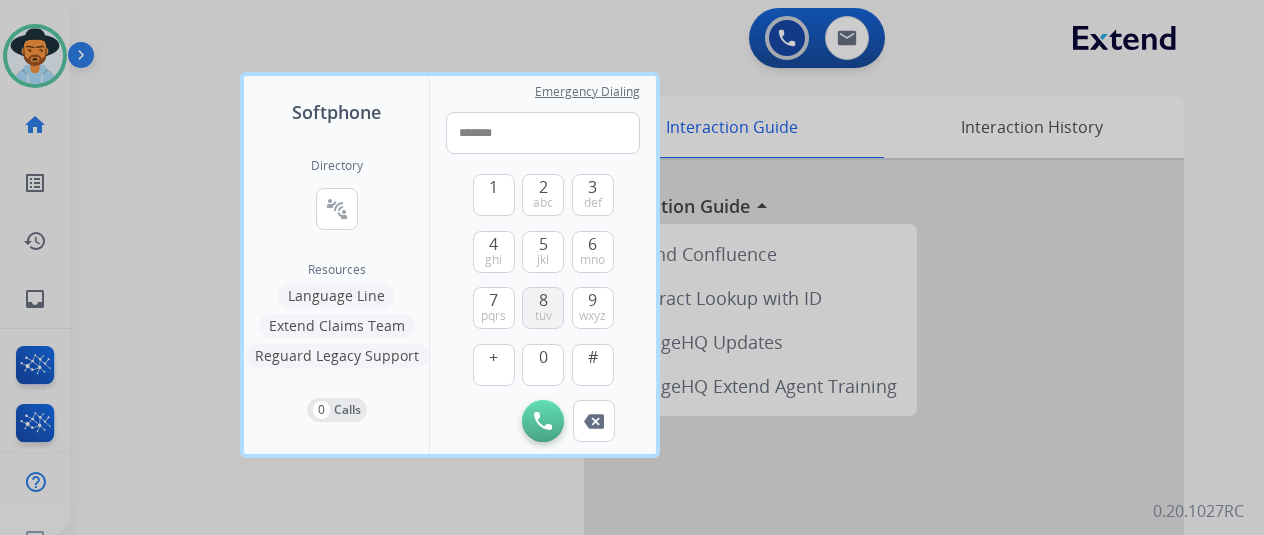 click on "8 tuv" at bounding box center (543, 308) 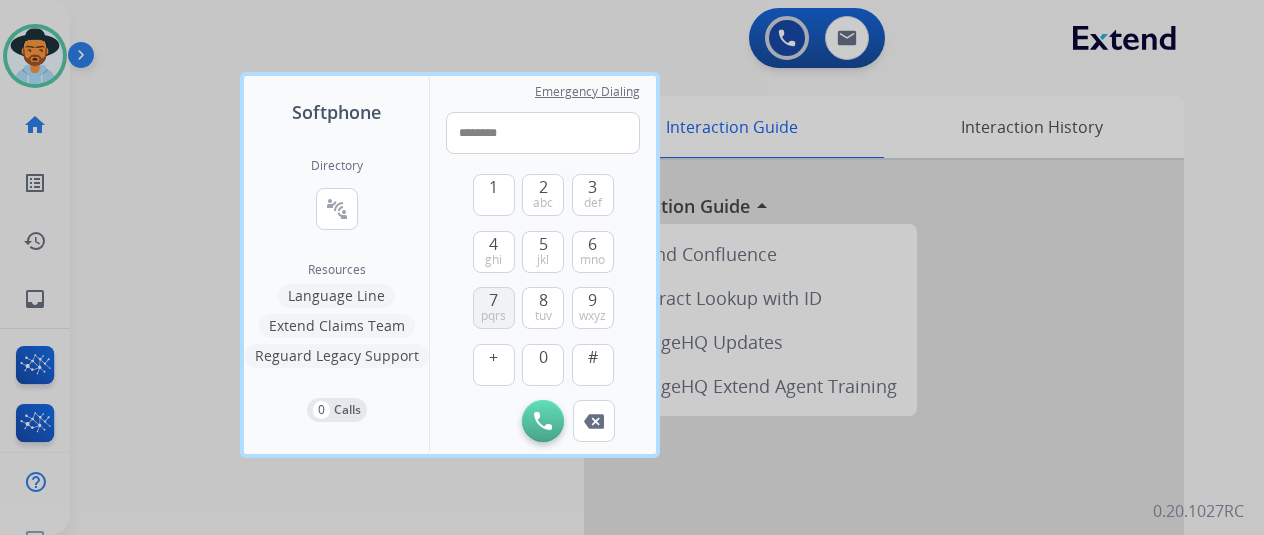 click on "7" at bounding box center [493, 300] 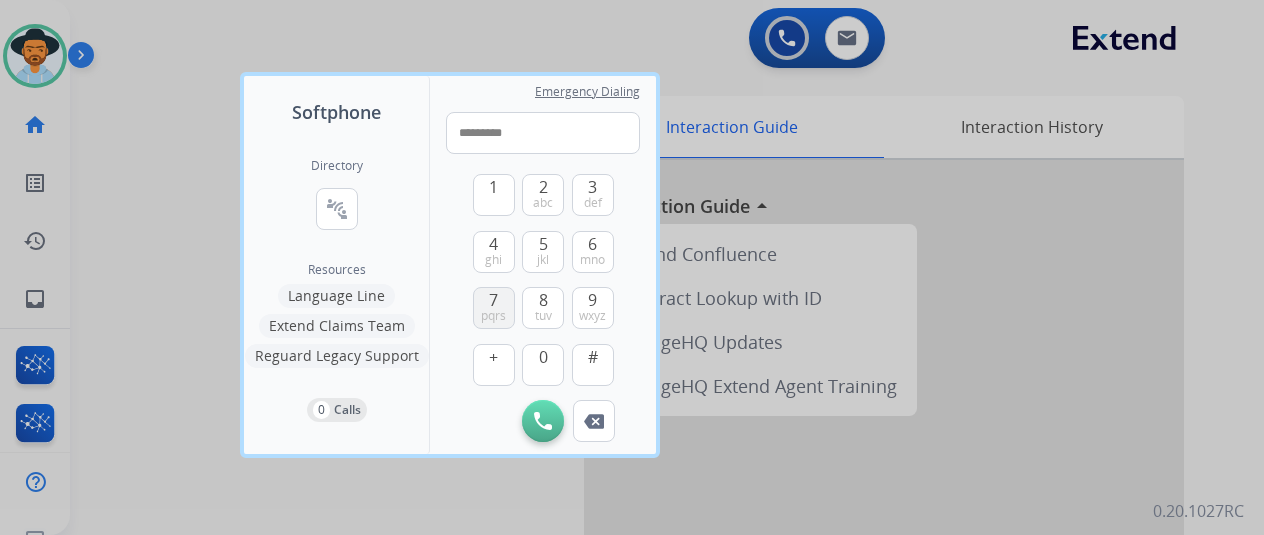 click on "7" at bounding box center (493, 300) 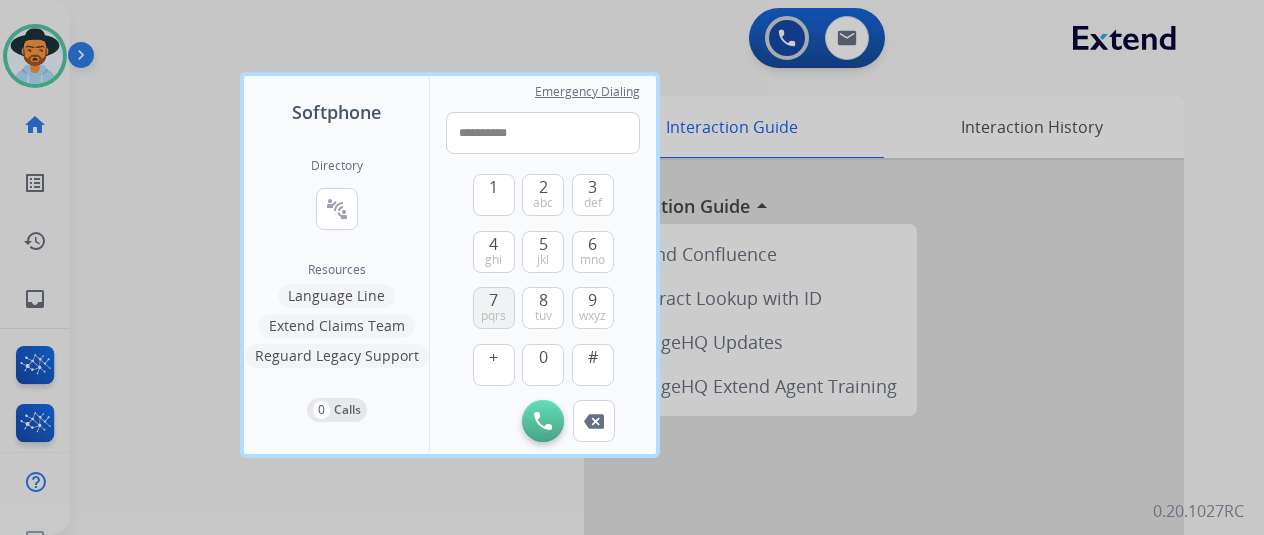 click on "7" at bounding box center (493, 300) 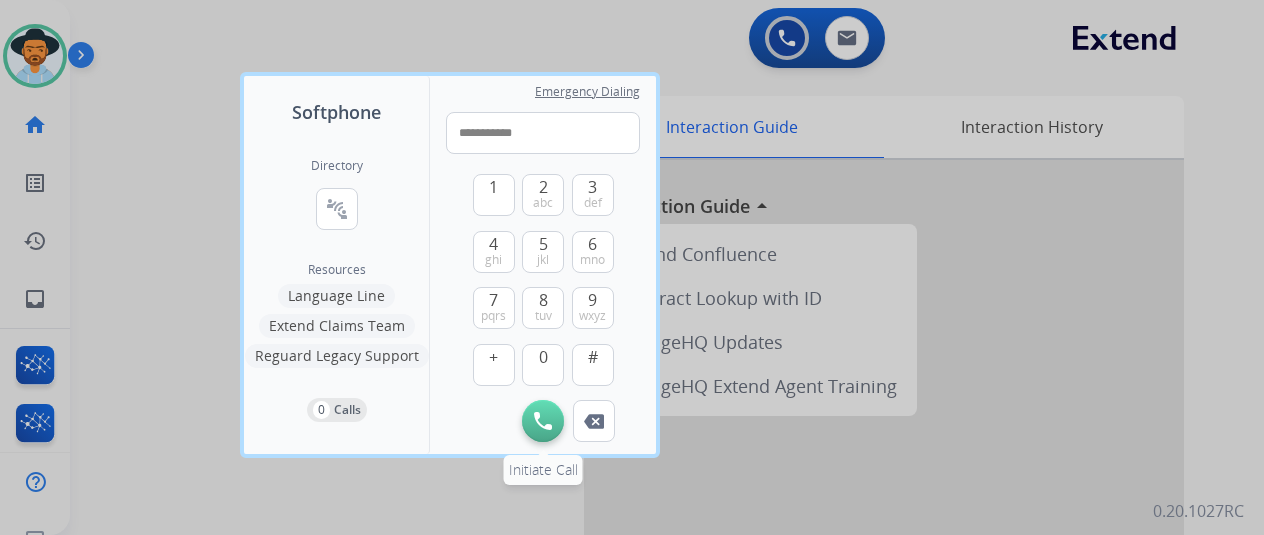 click on "Initiate Call" at bounding box center (543, 421) 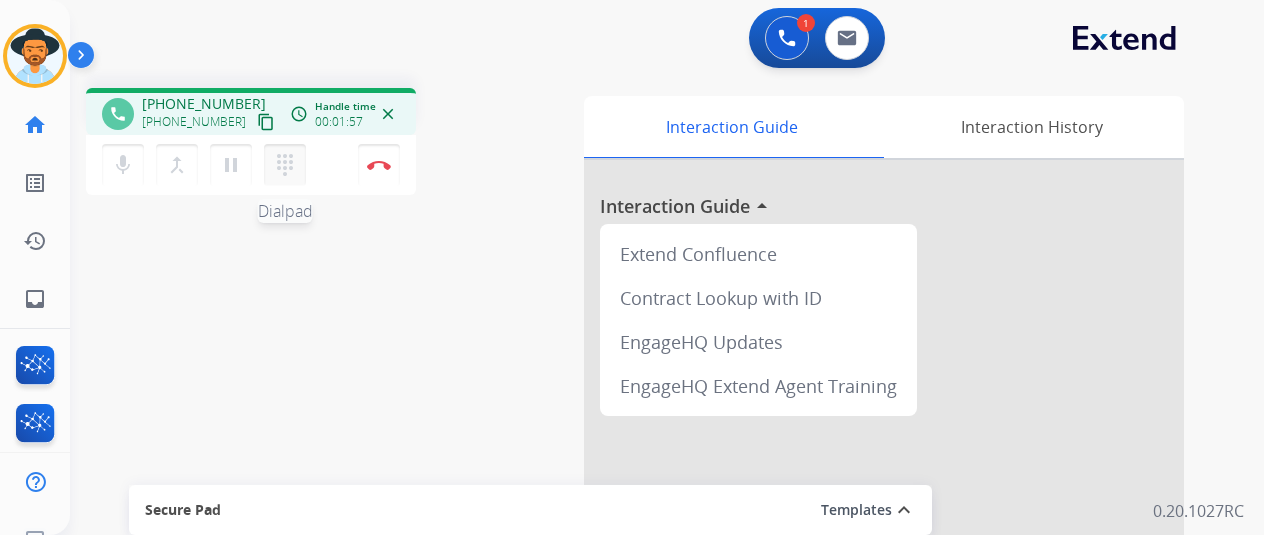 click on "dialpad Dialpad" at bounding box center [285, 165] 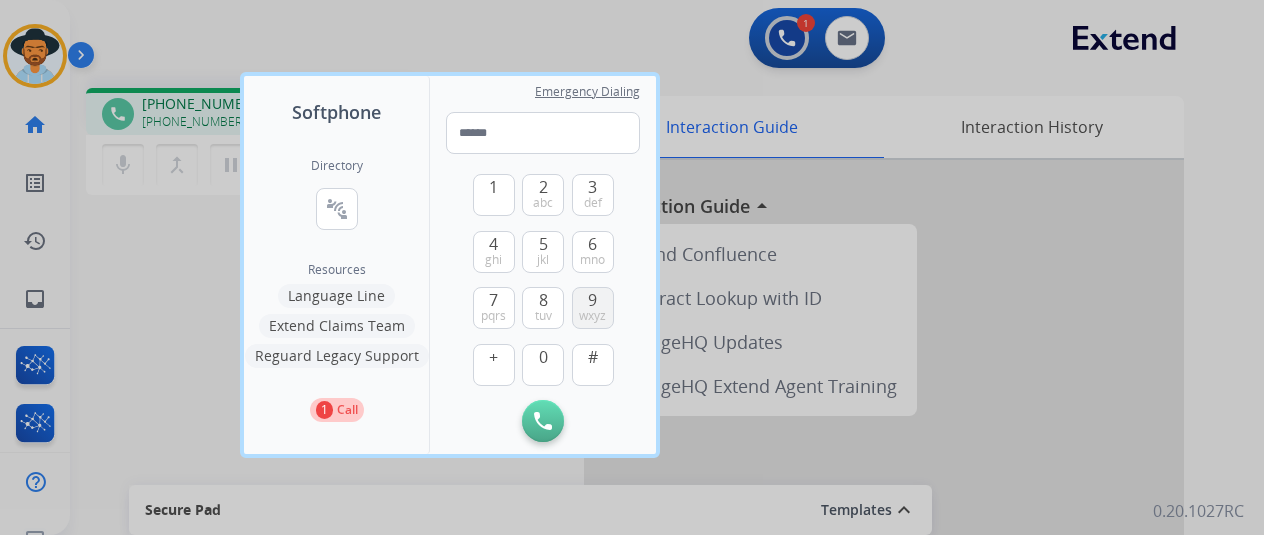 click on "9 wxyz" at bounding box center (593, 308) 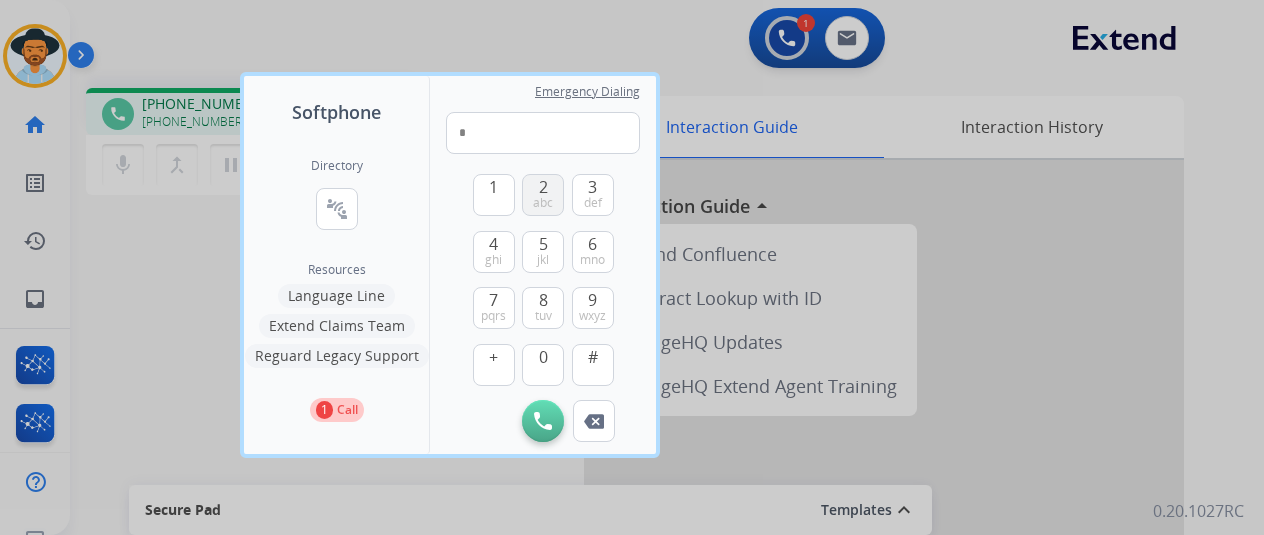click on "2" at bounding box center (543, 187) 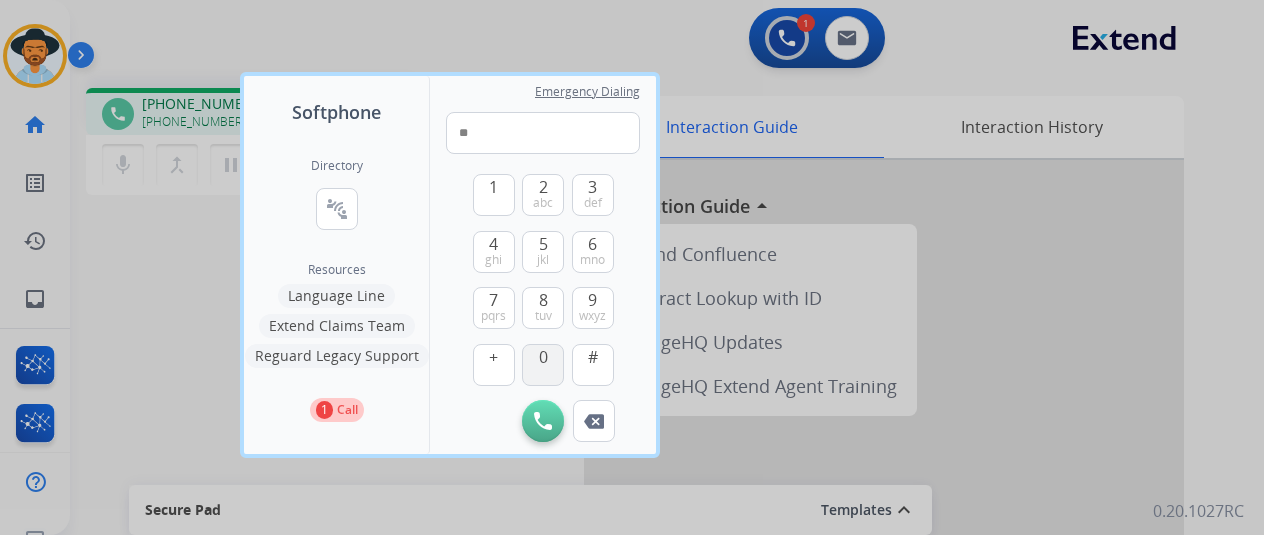 click on "0" at bounding box center [543, 365] 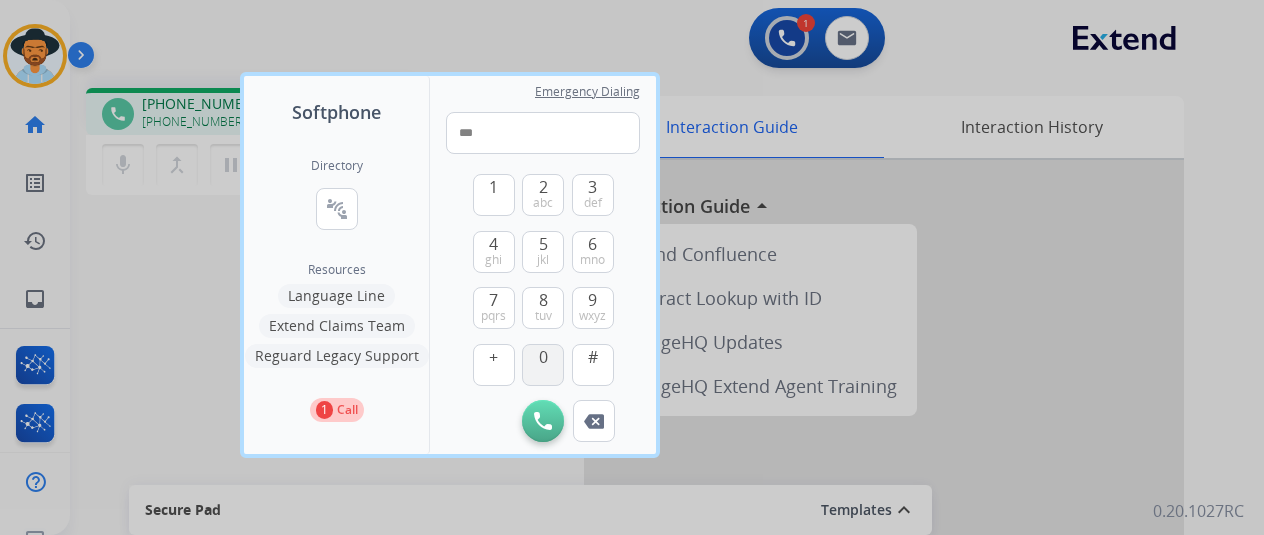 click on "0" at bounding box center [543, 365] 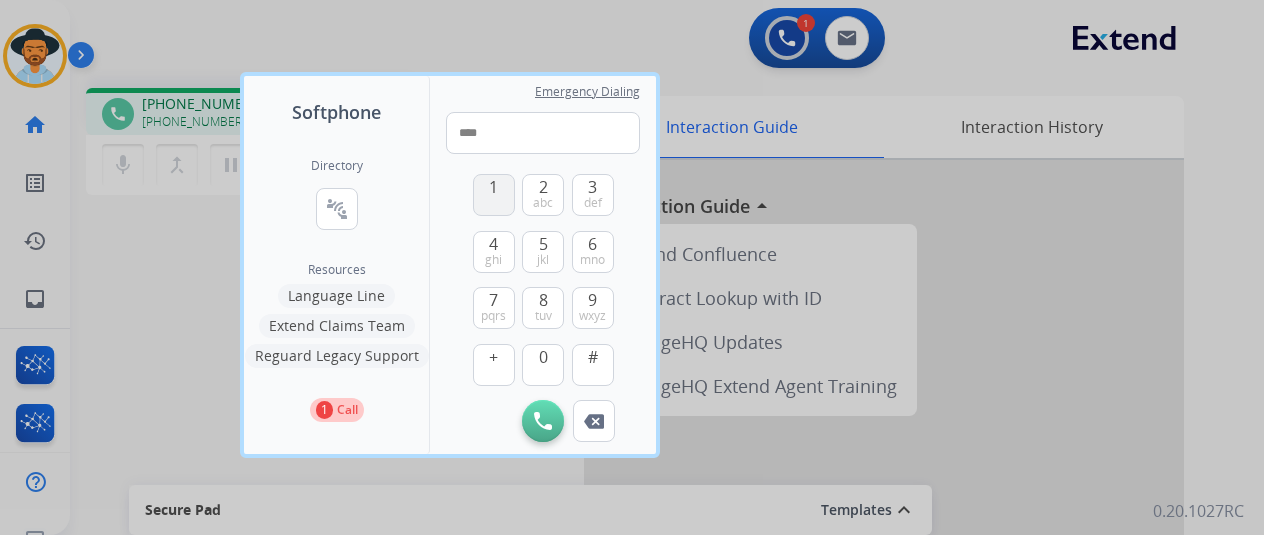 click on "1" at bounding box center (493, 187) 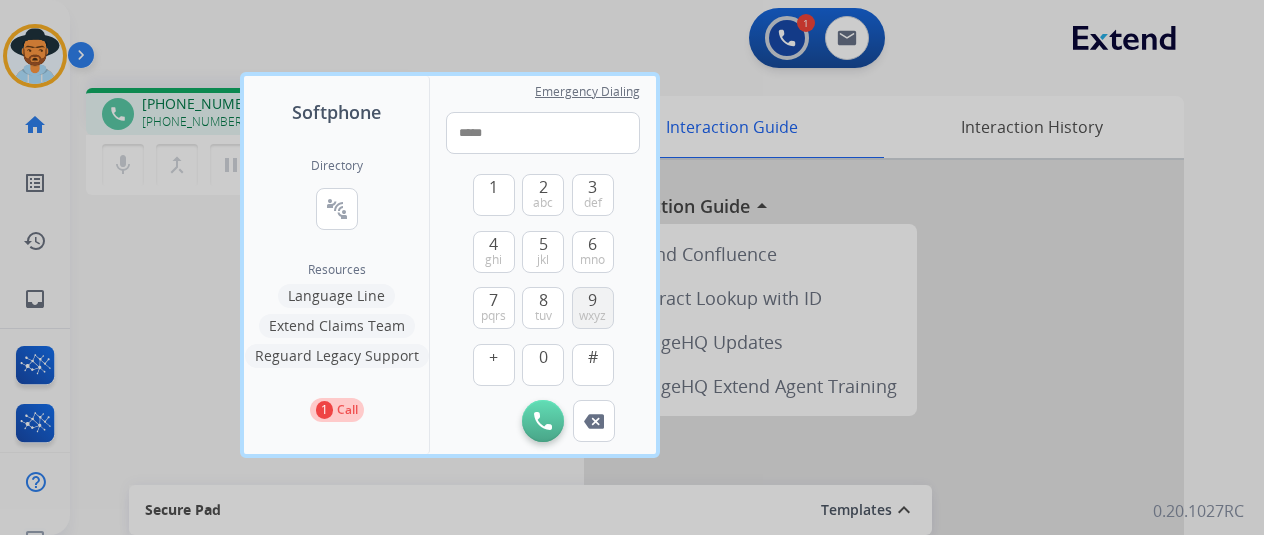 click on "9 wxyz" at bounding box center (593, 308) 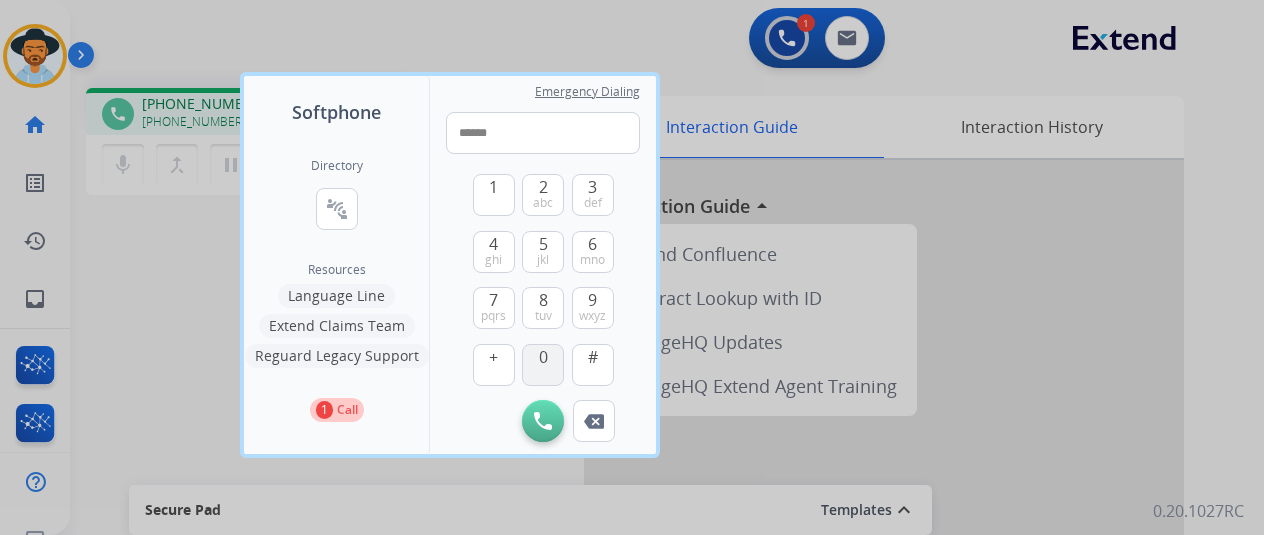 click on "0" at bounding box center (543, 357) 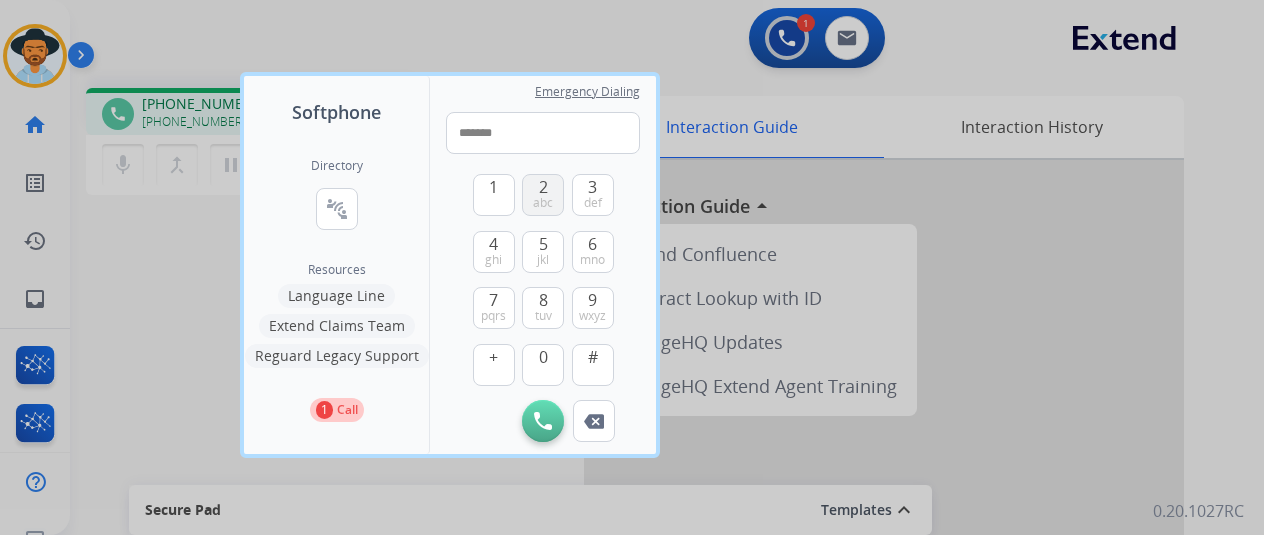 click on "abc" at bounding box center [543, 203] 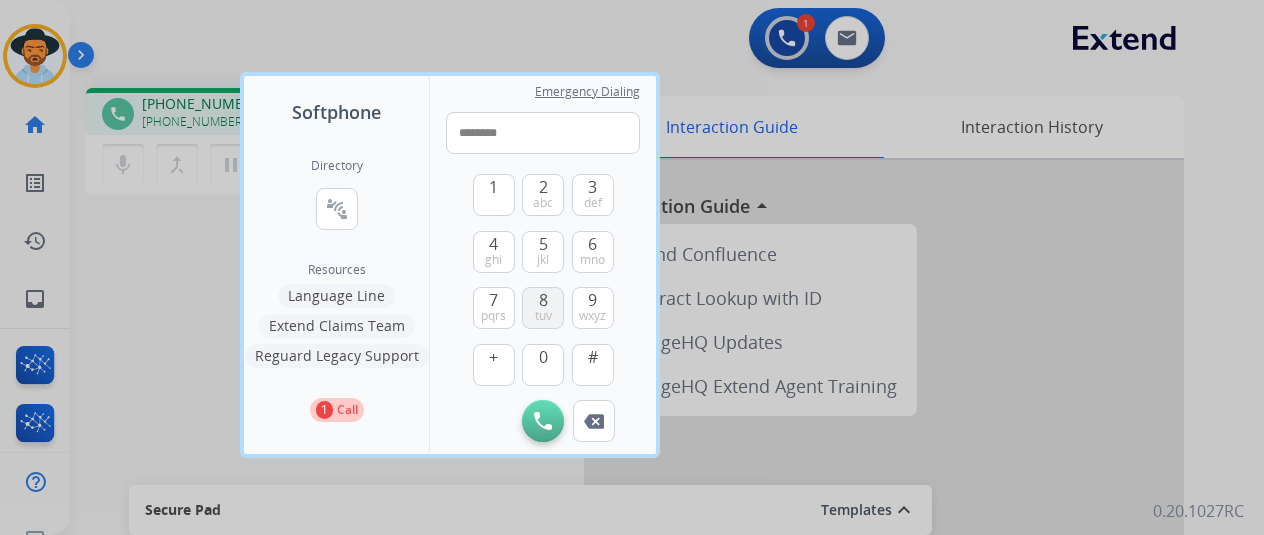 click on "tuv" at bounding box center (543, 316) 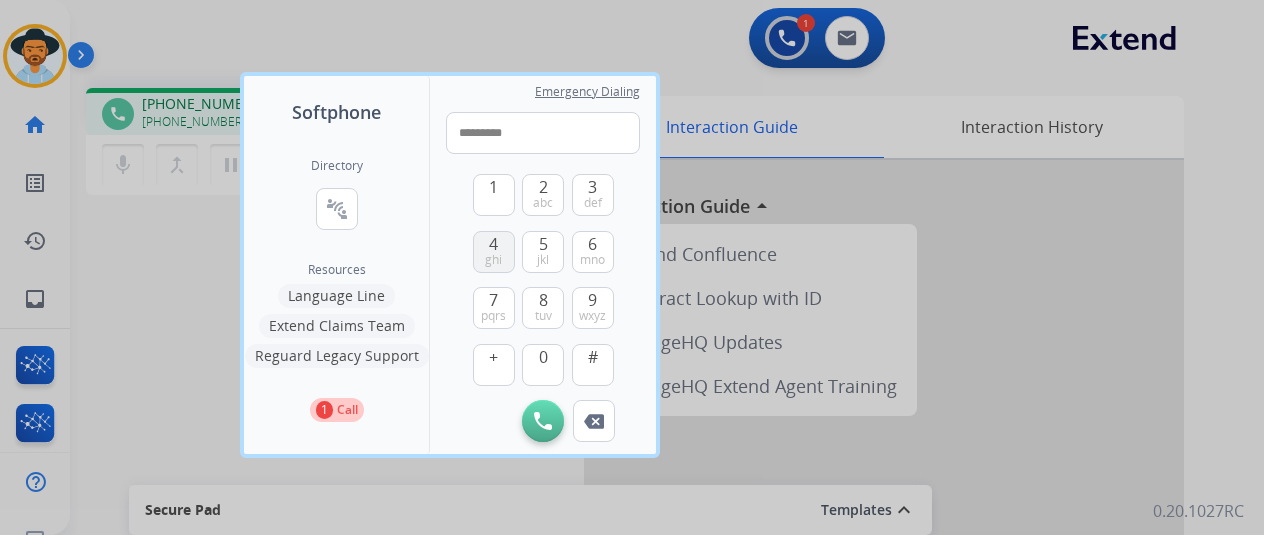 click on "4 ghi" at bounding box center [494, 252] 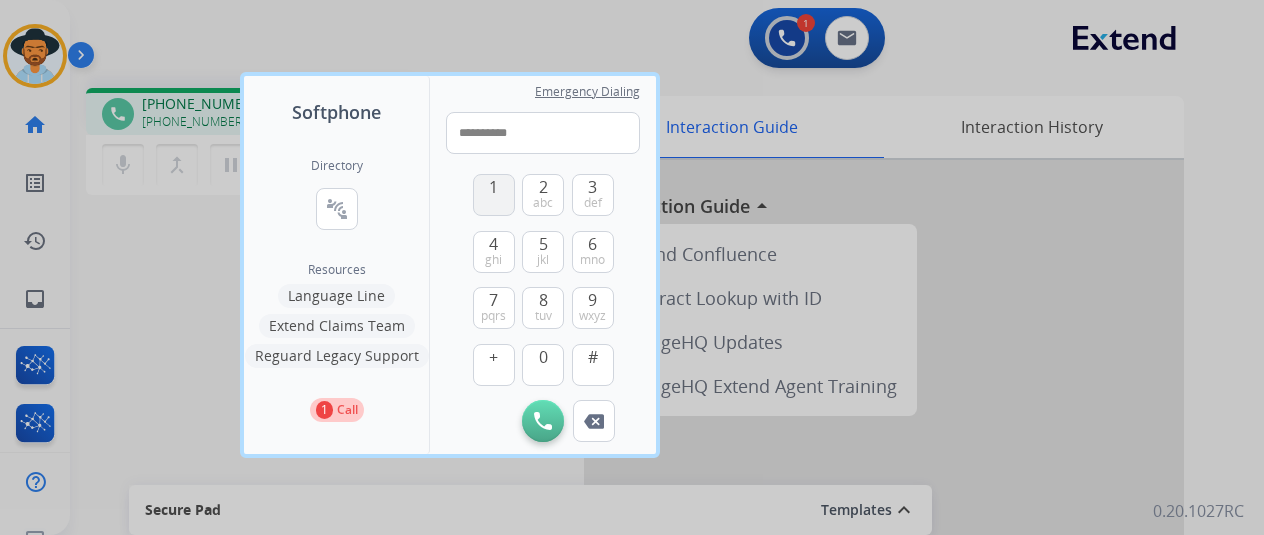 click on "1" at bounding box center [494, 195] 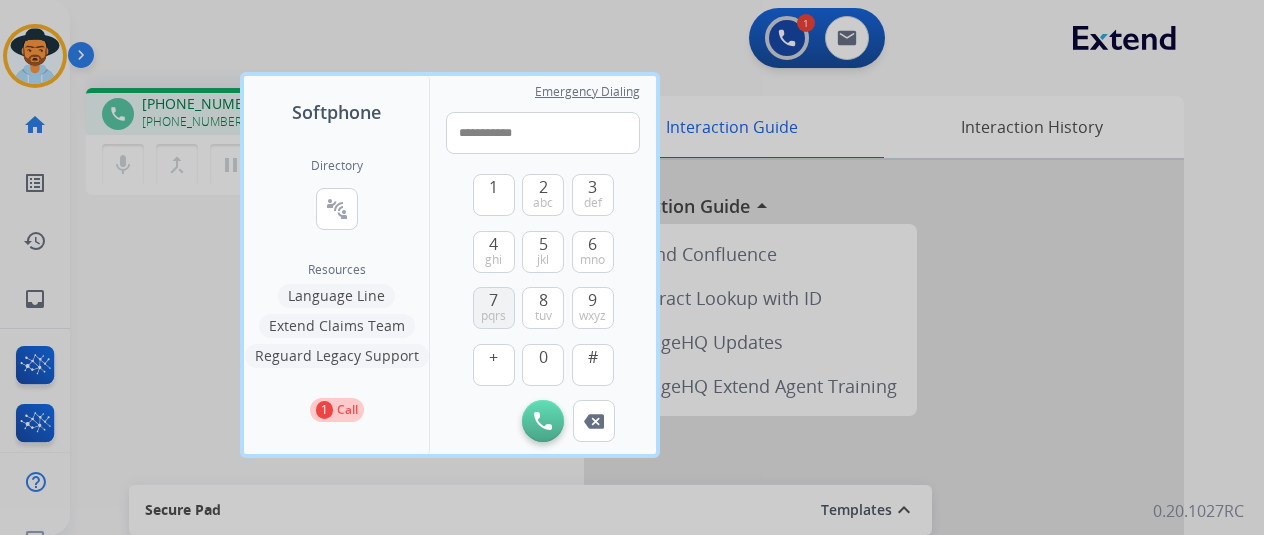 click on "7 pqrs" at bounding box center (494, 308) 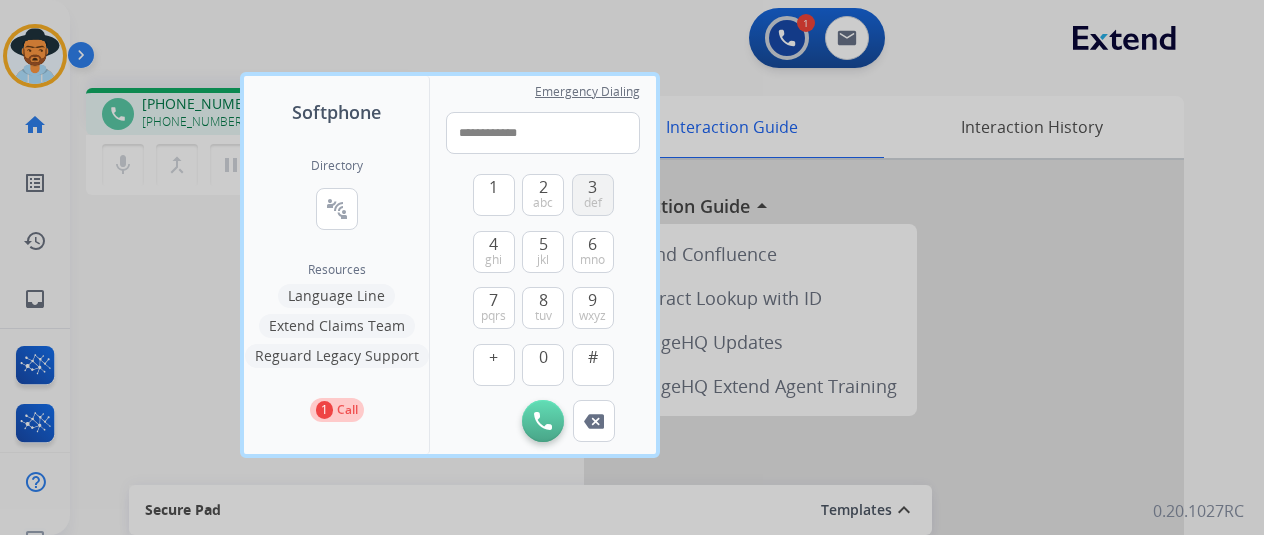 click on "def" at bounding box center [593, 203] 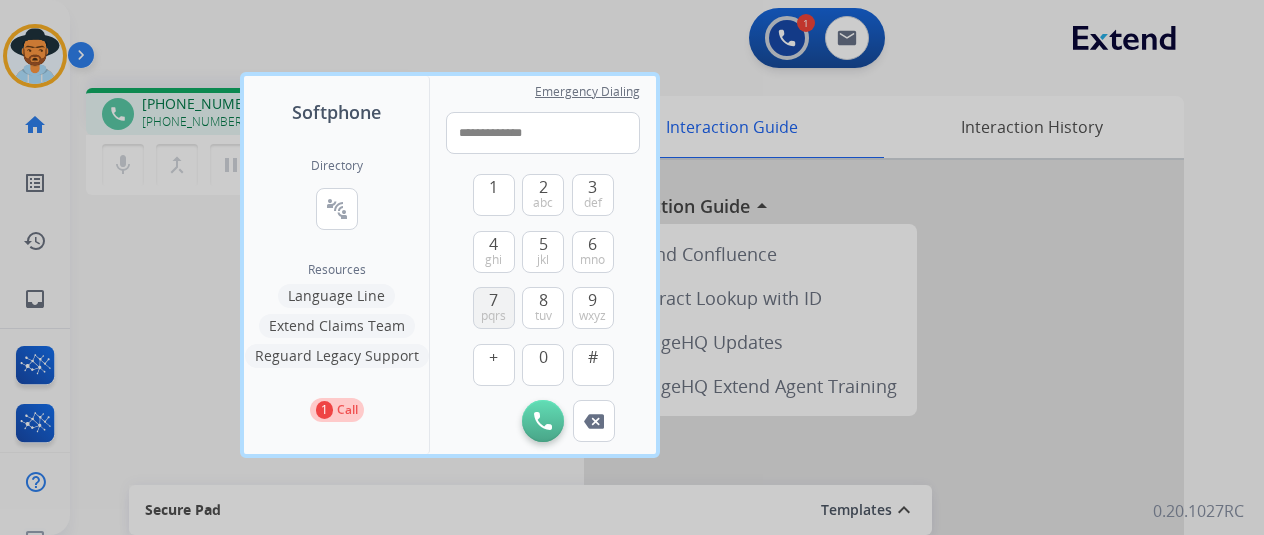 click on "7 pqrs" at bounding box center [494, 308] 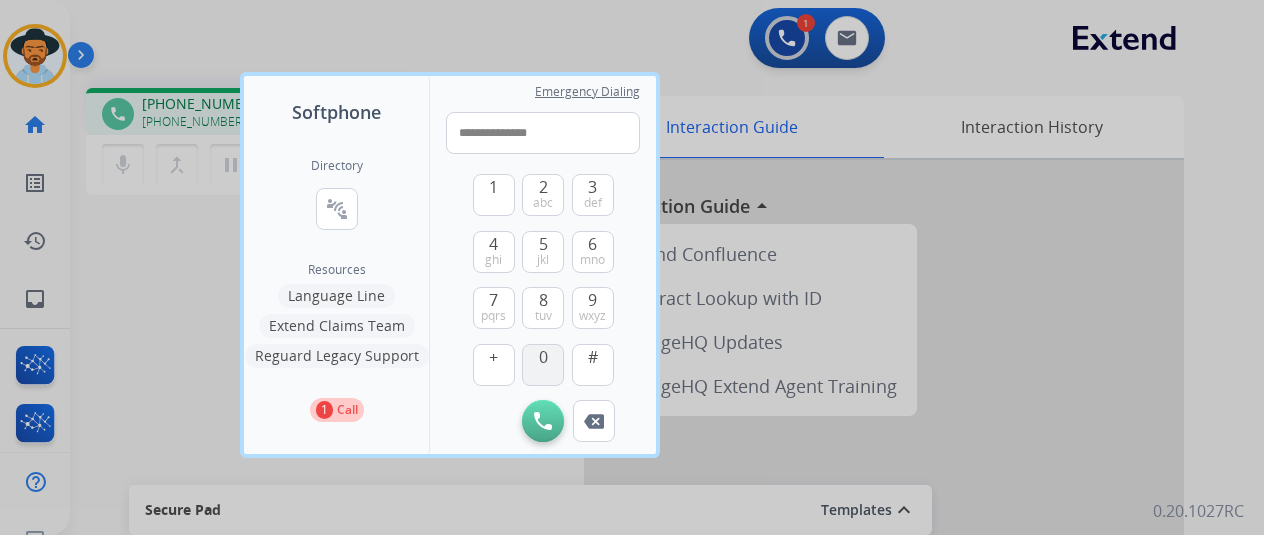 click on "0" at bounding box center [543, 365] 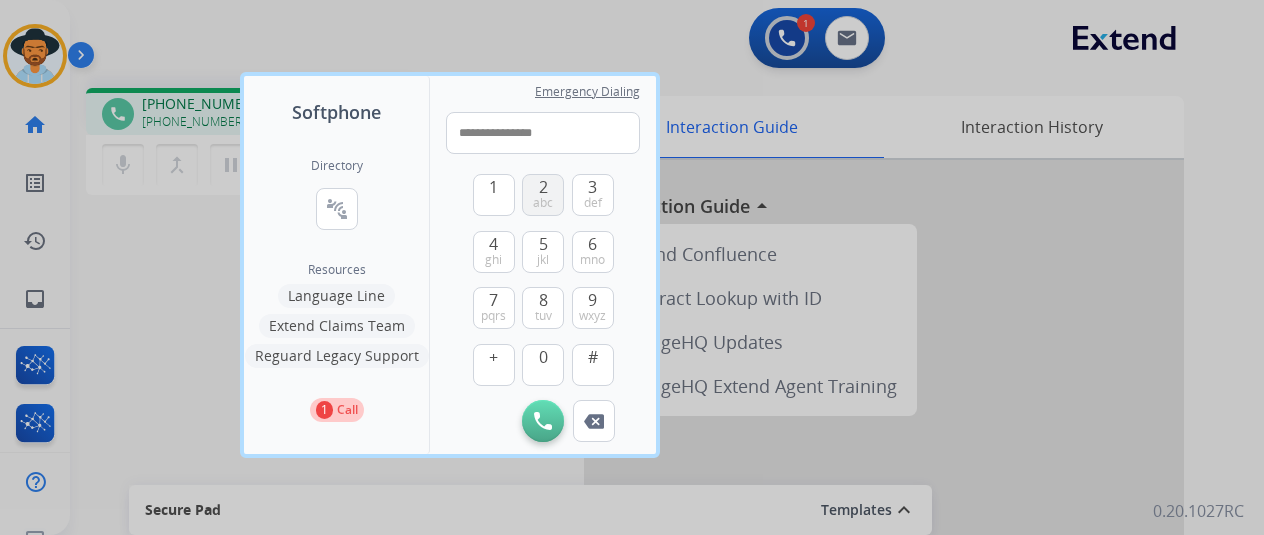click on "abc" at bounding box center (543, 203) 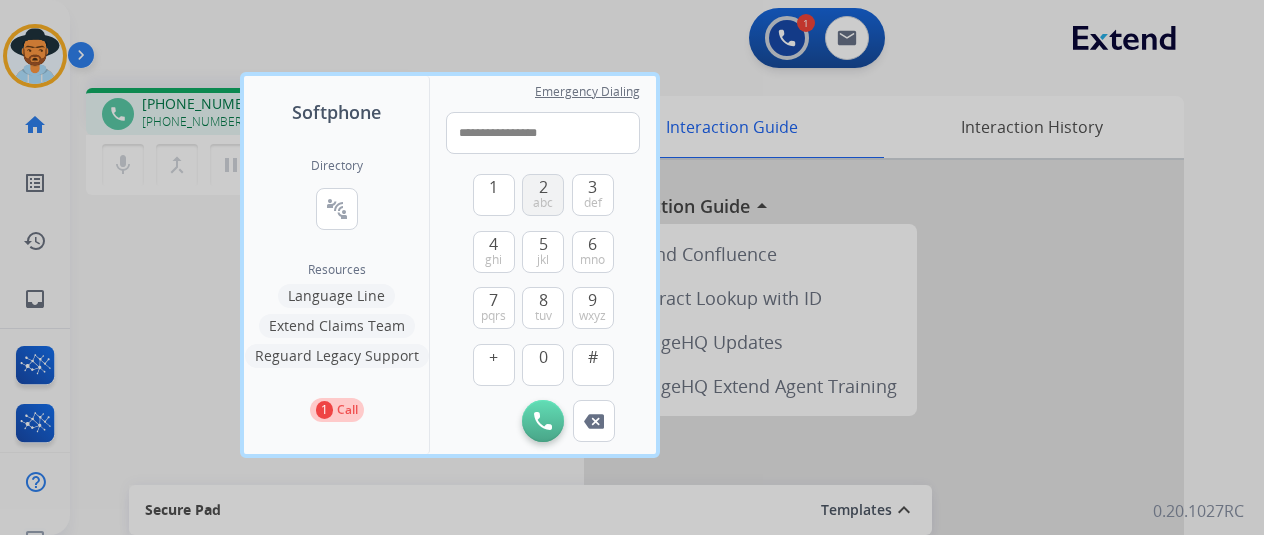 click on "abc" at bounding box center (543, 203) 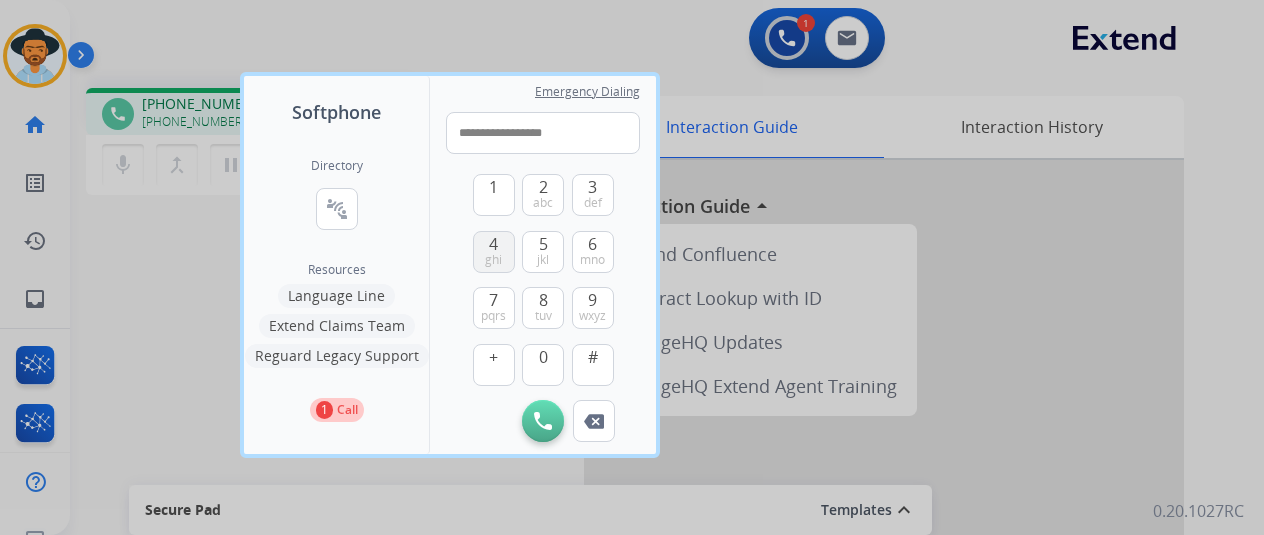 click on "ghi" at bounding box center [493, 260] 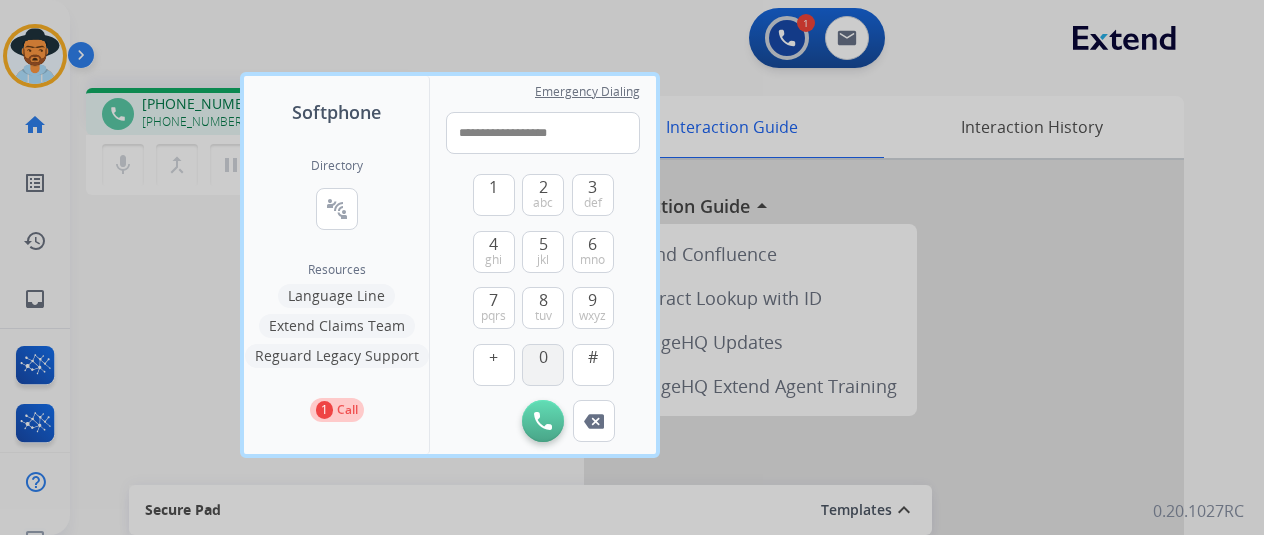 click on "0" at bounding box center [543, 365] 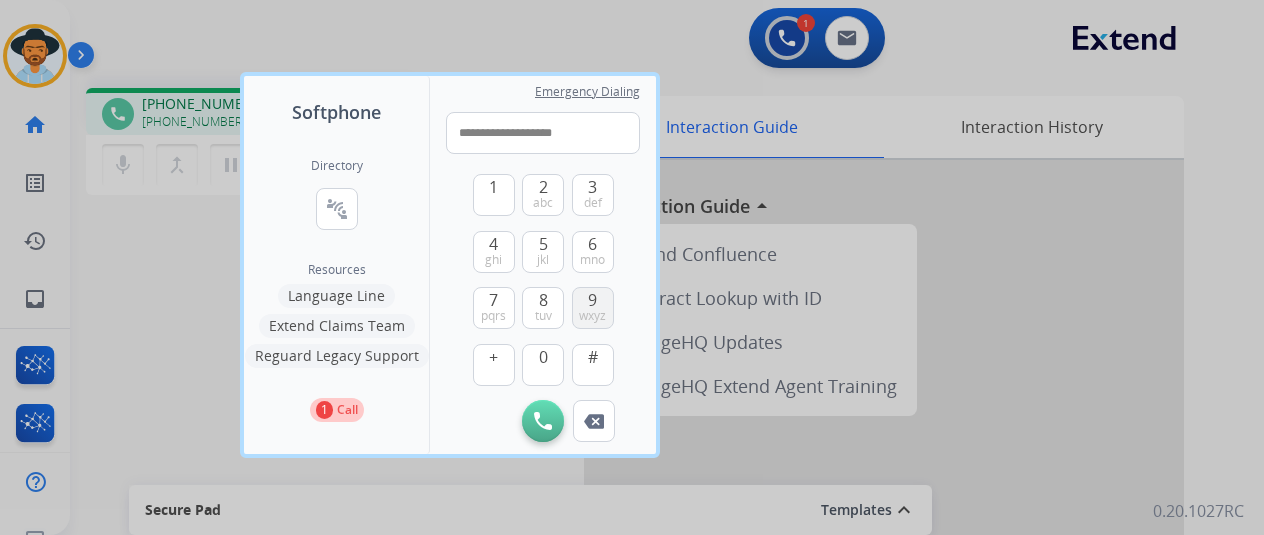 click on "9 wxyz" at bounding box center [593, 308] 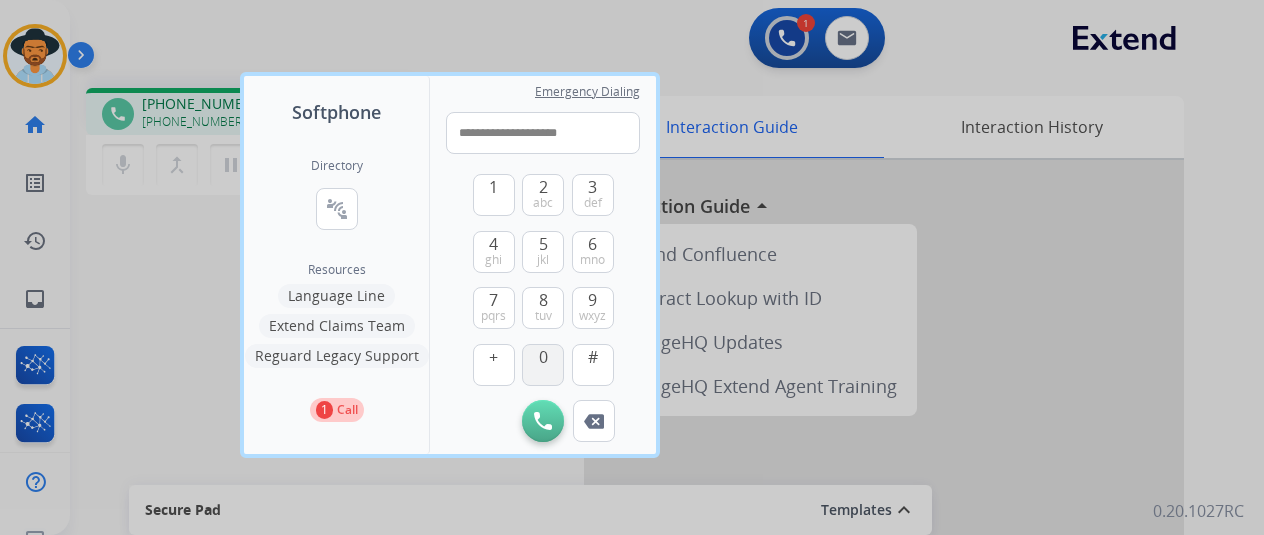 click on "0" at bounding box center (543, 357) 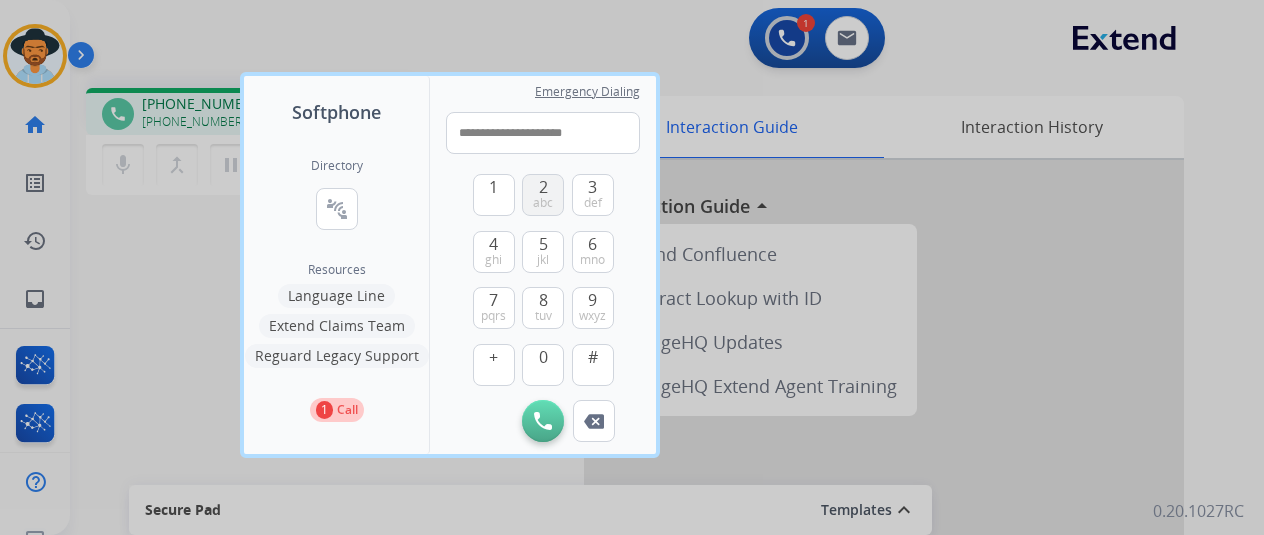 click on "abc" at bounding box center [543, 203] 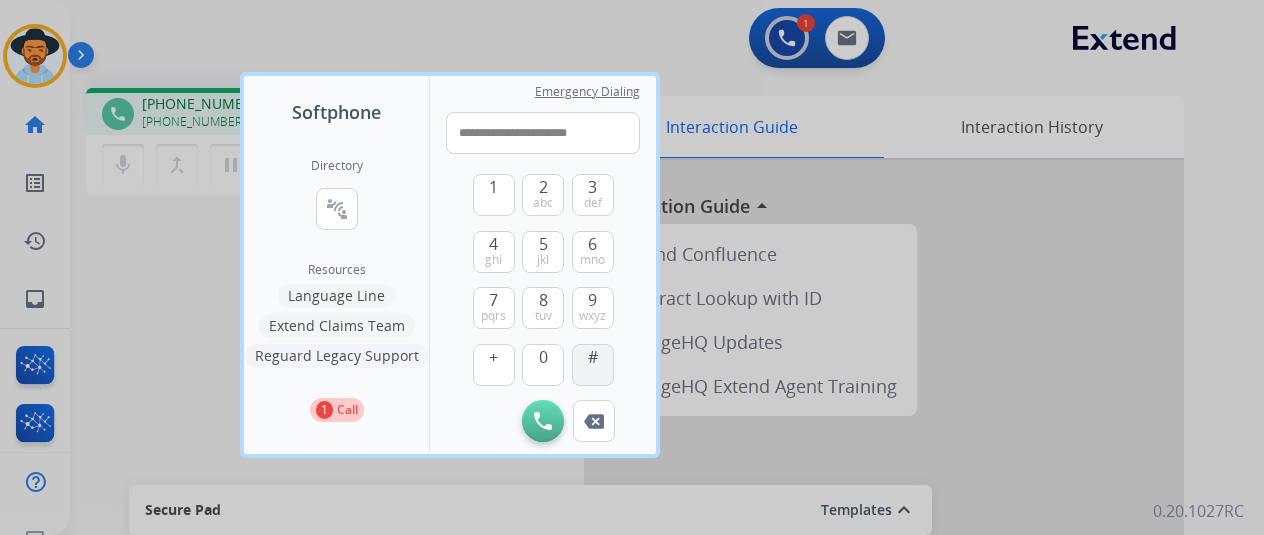click on "#" at bounding box center (593, 365) 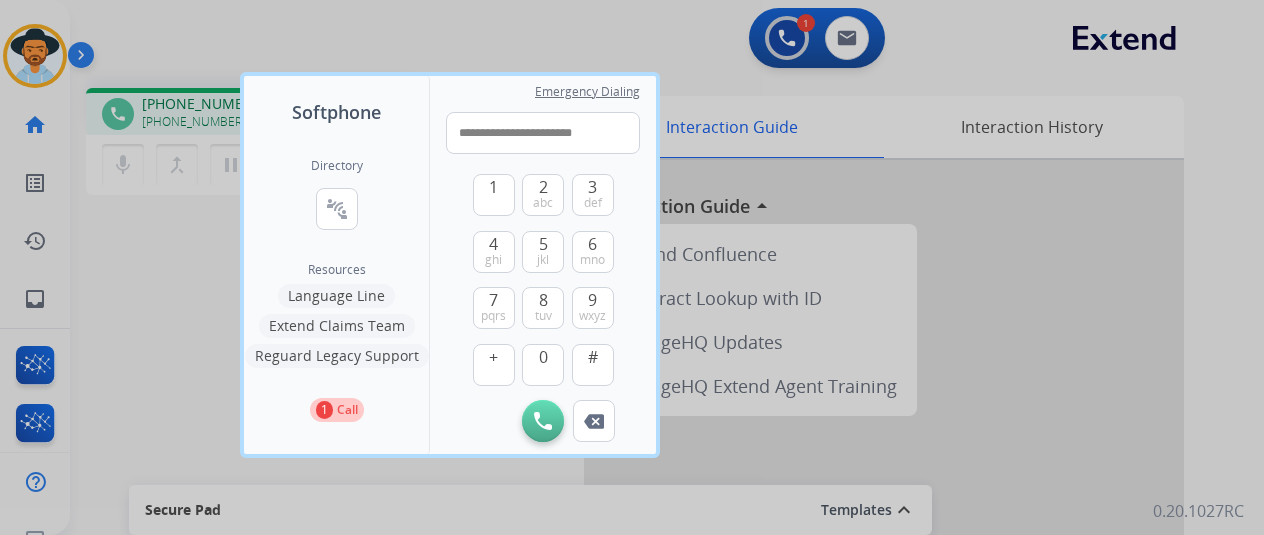 click at bounding box center (632, 267) 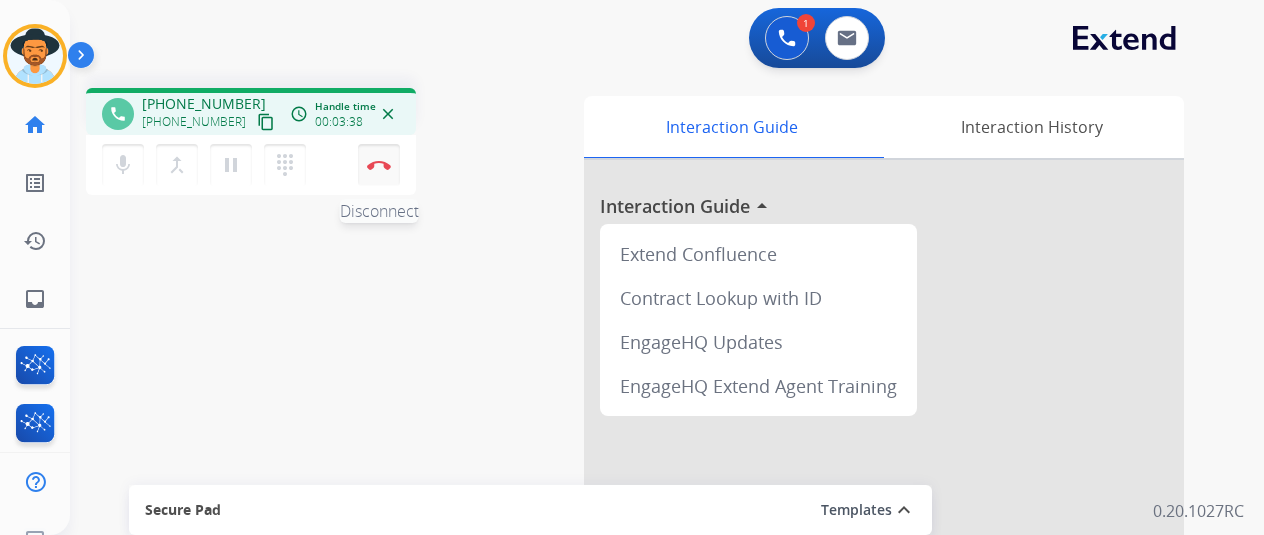 click on "Disconnect" at bounding box center (379, 165) 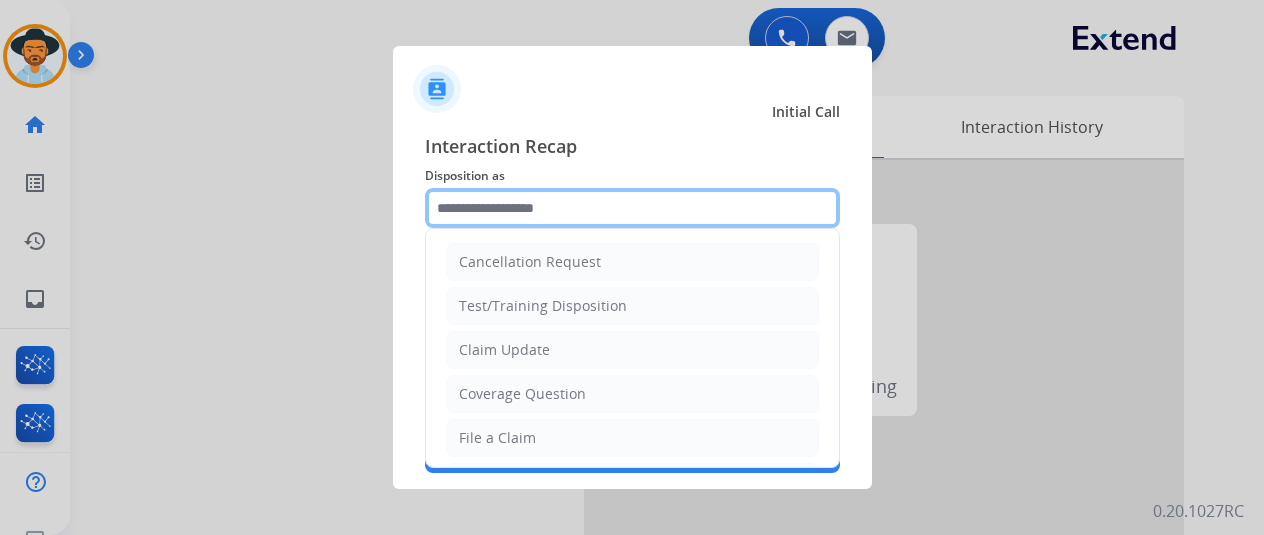 click 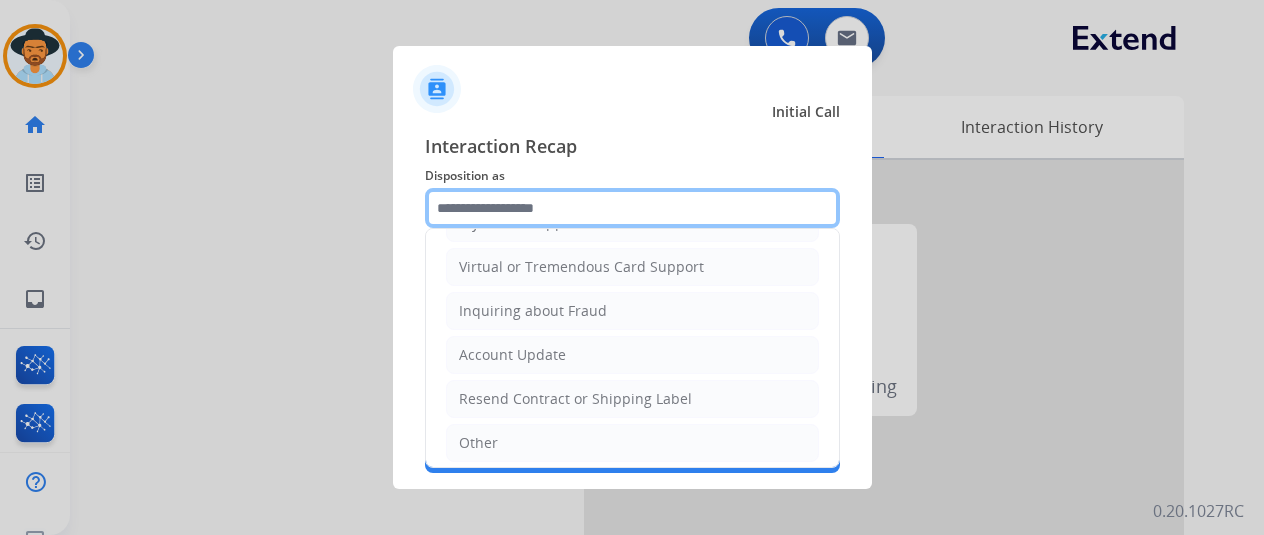 scroll, scrollTop: 390, scrollLeft: 0, axis: vertical 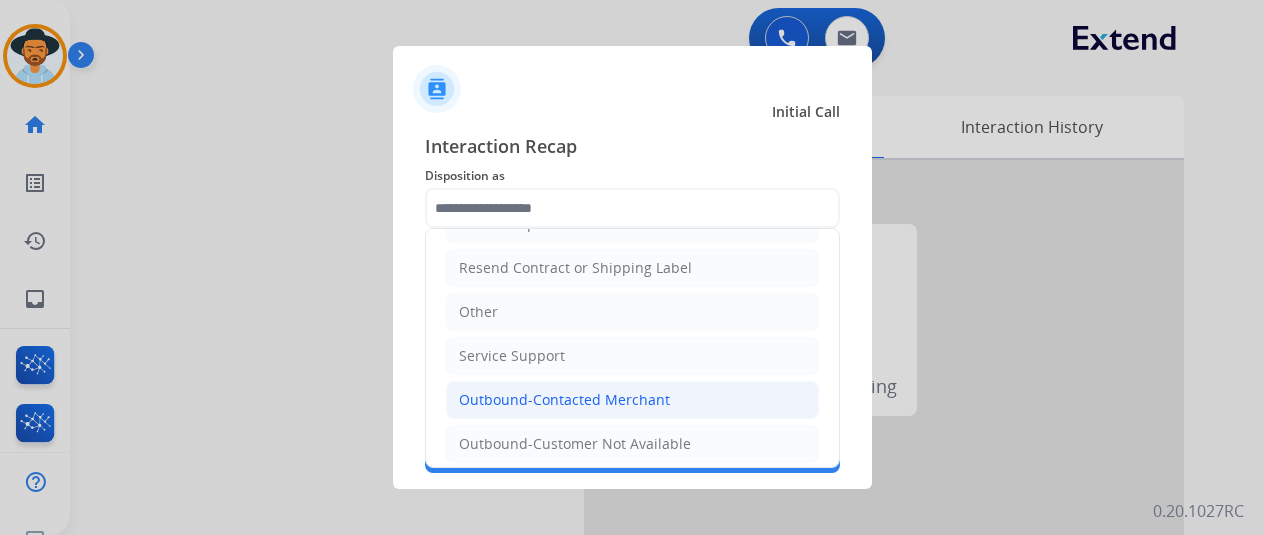 click on "Outbound-Contacted Merchant" 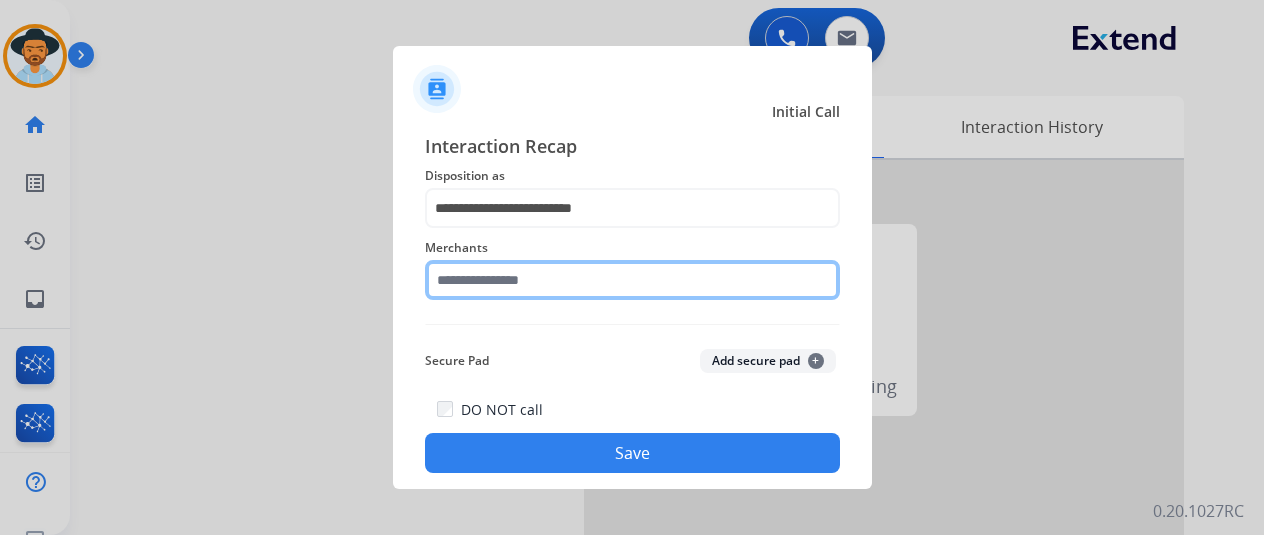 click 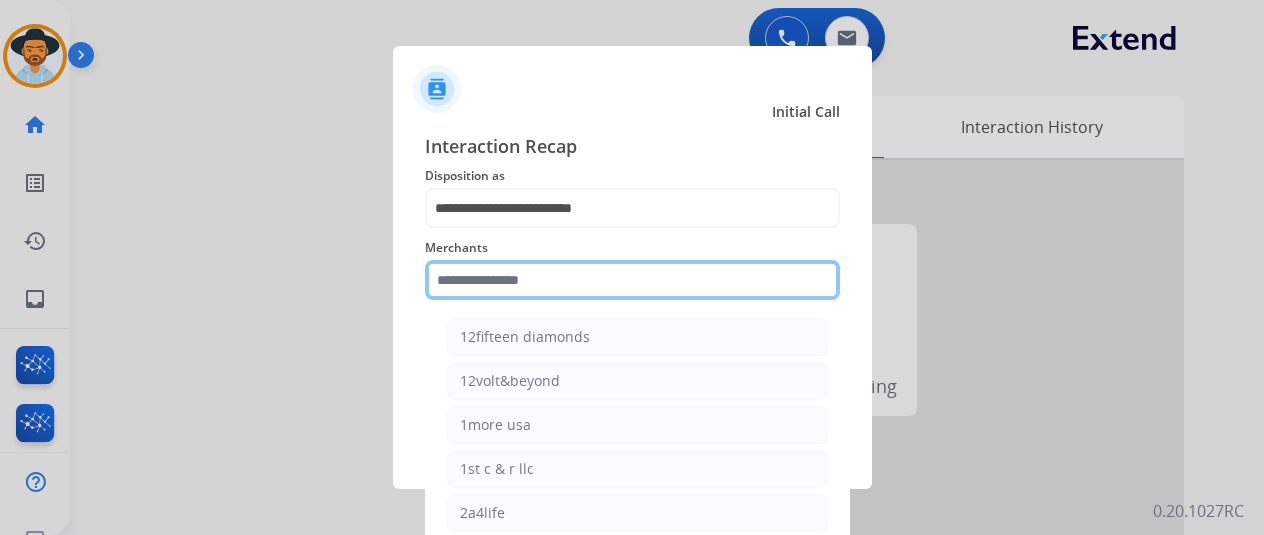 click 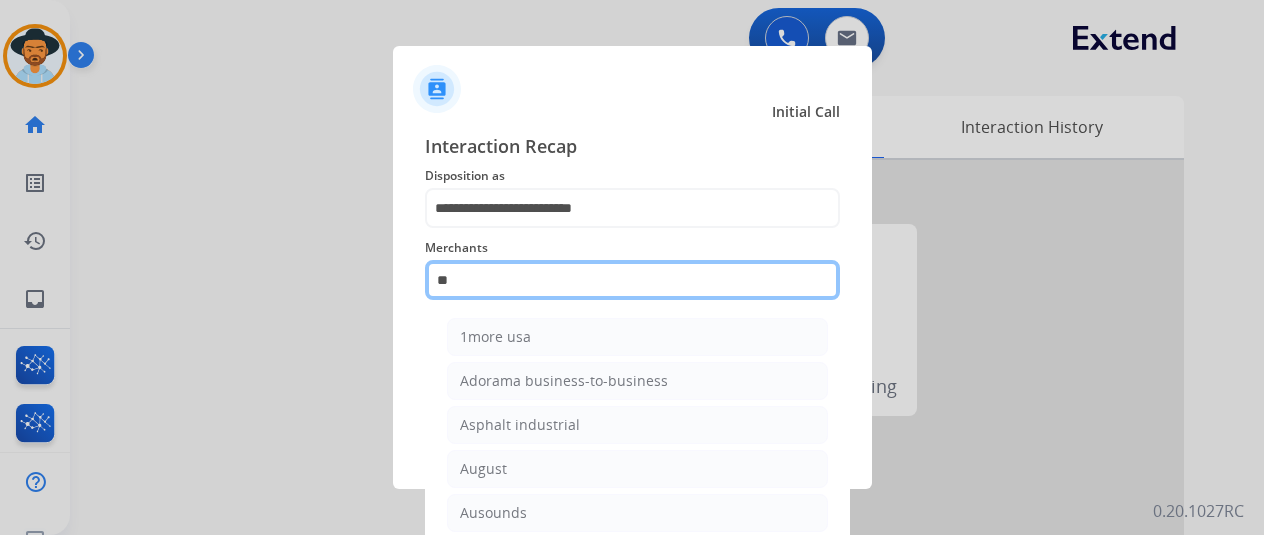 type on "*" 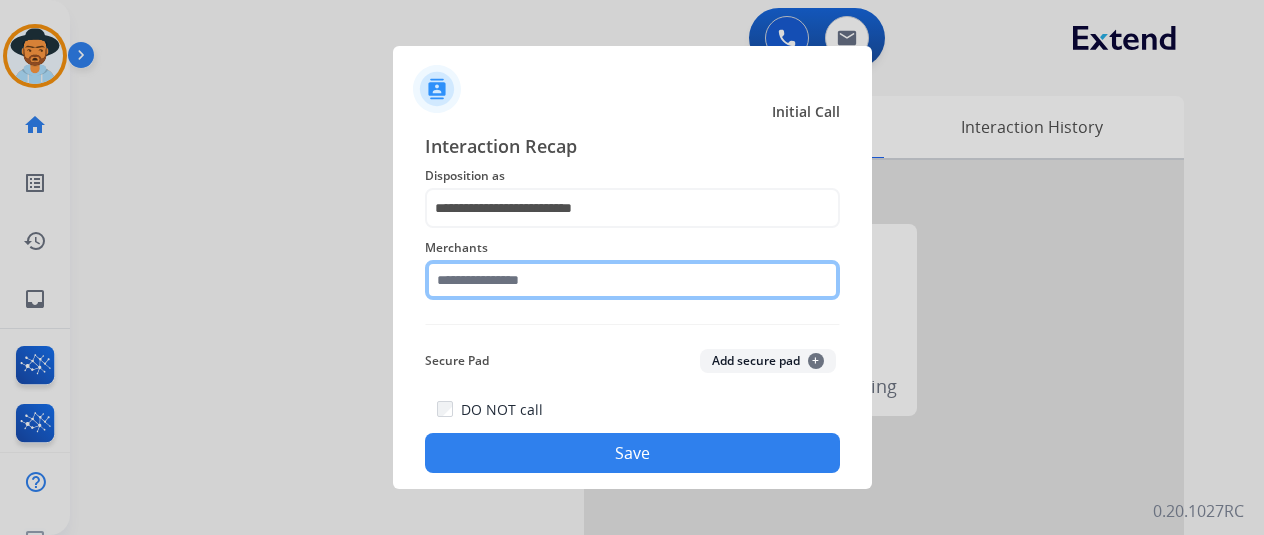 click 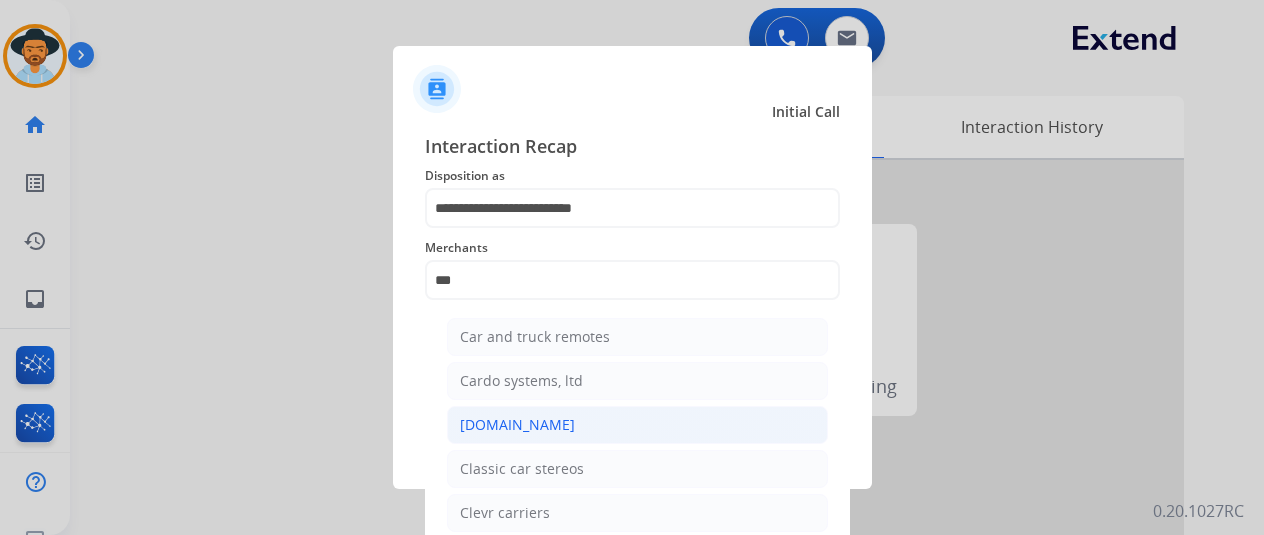 click on "[DOMAIN_NAME]" 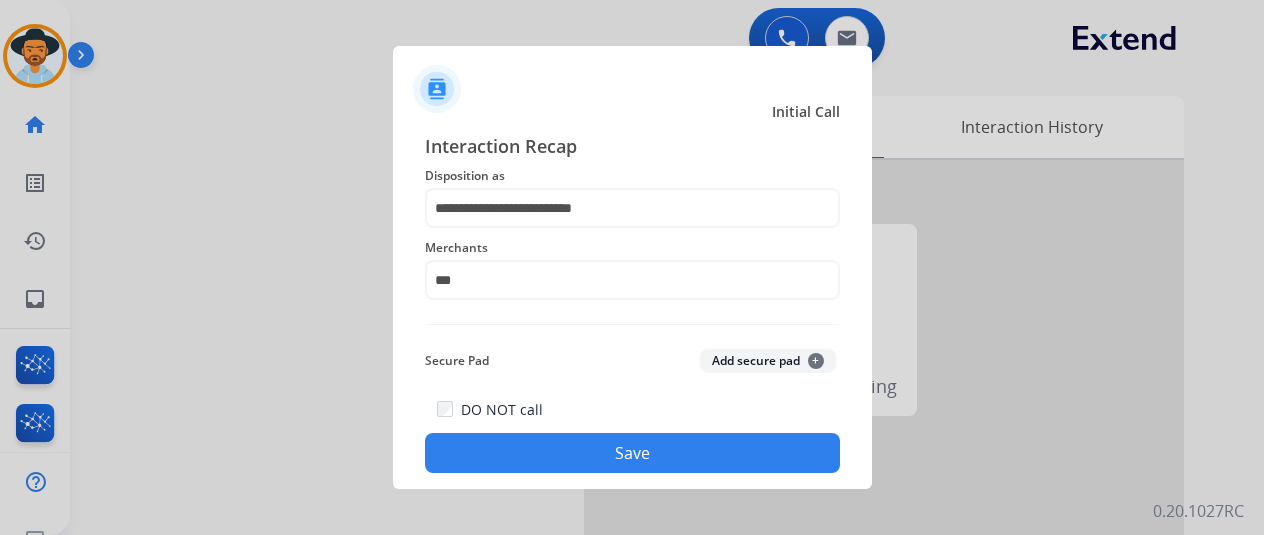 type on "**********" 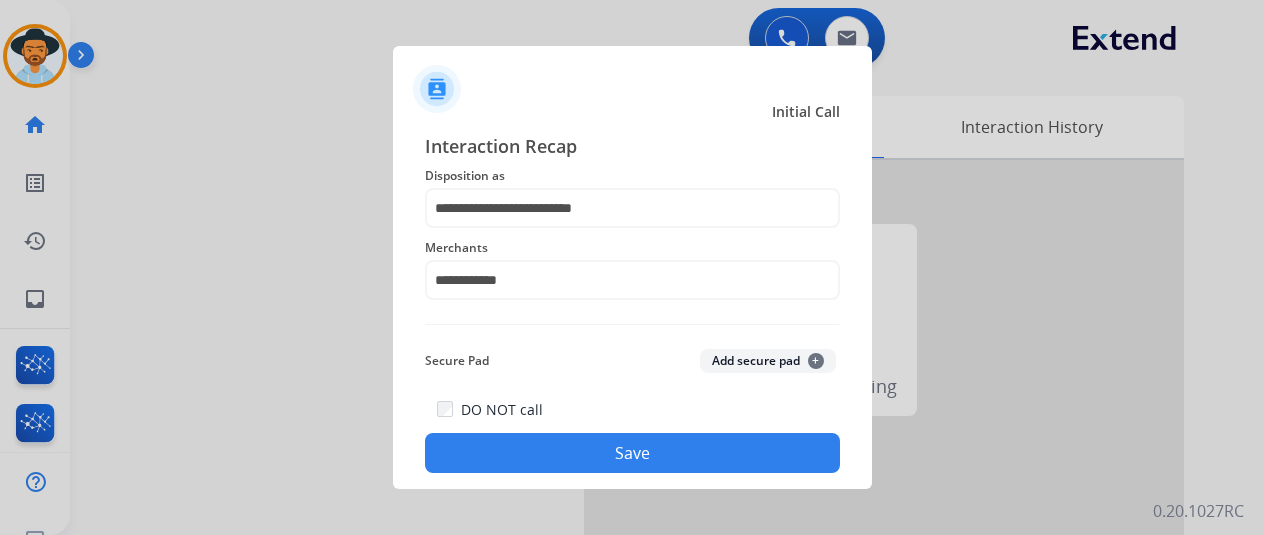 click on "DO NOT call   Save" 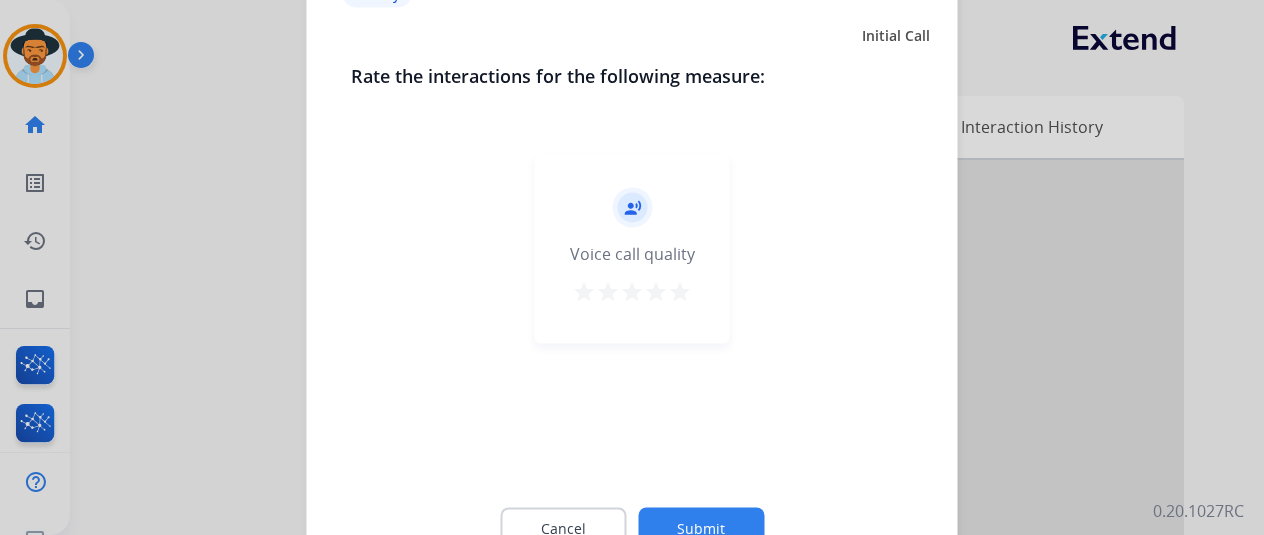 click on "star" at bounding box center [680, 291] 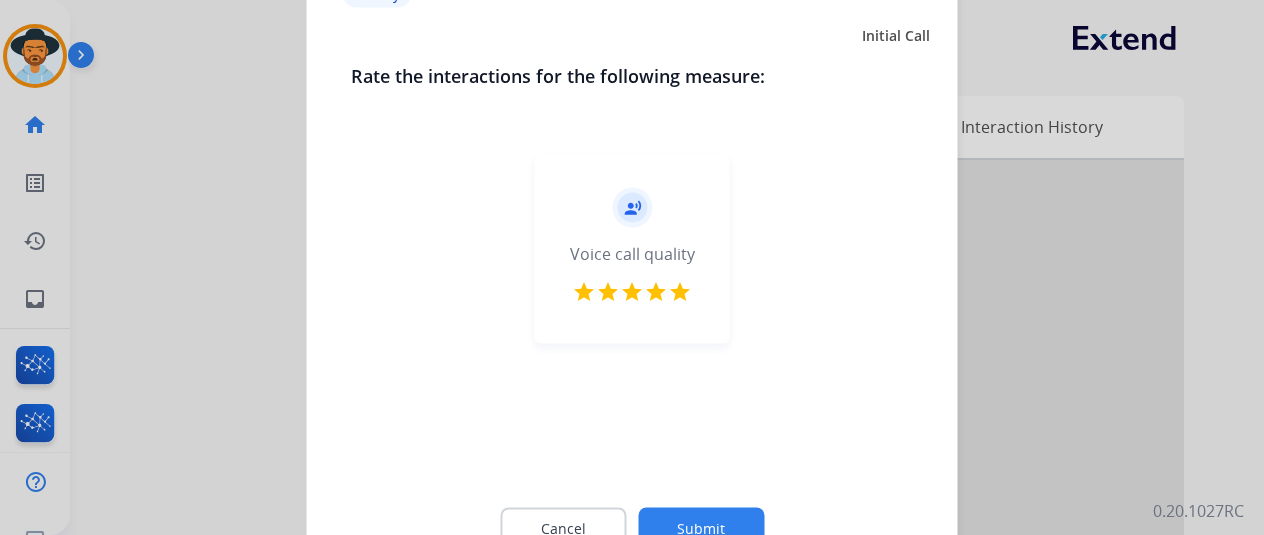 click on "Submit" 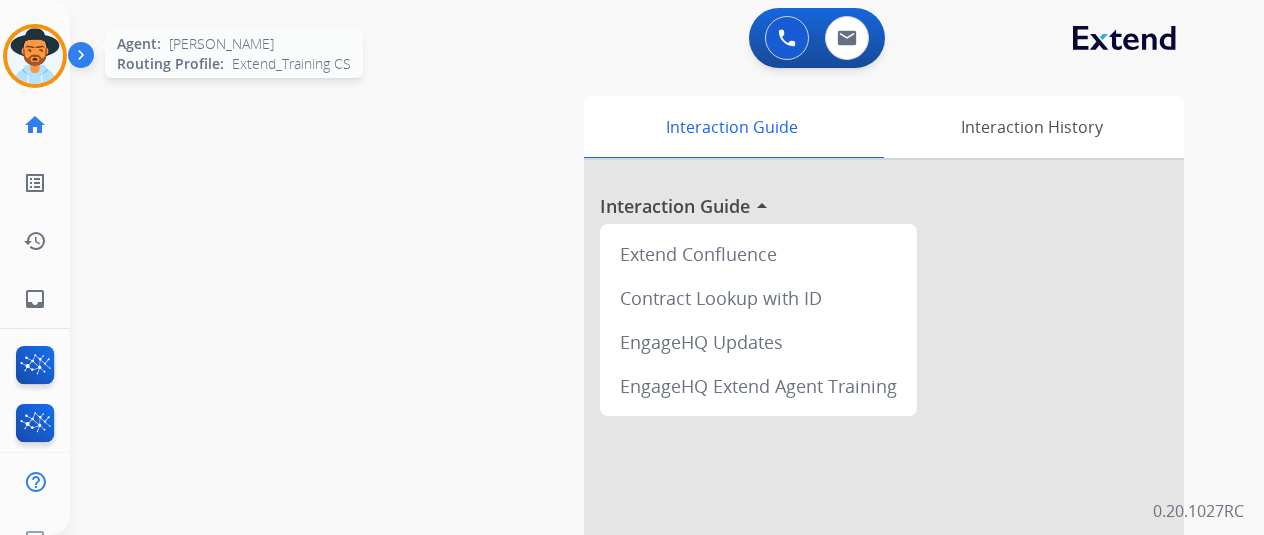 click at bounding box center [35, 56] 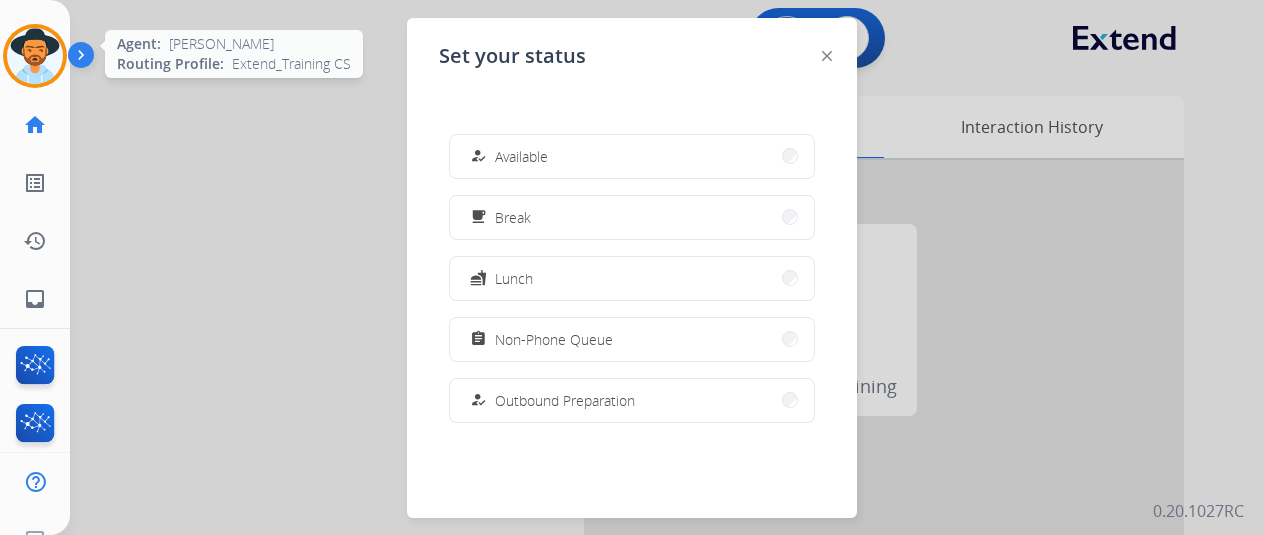 click at bounding box center [35, 56] 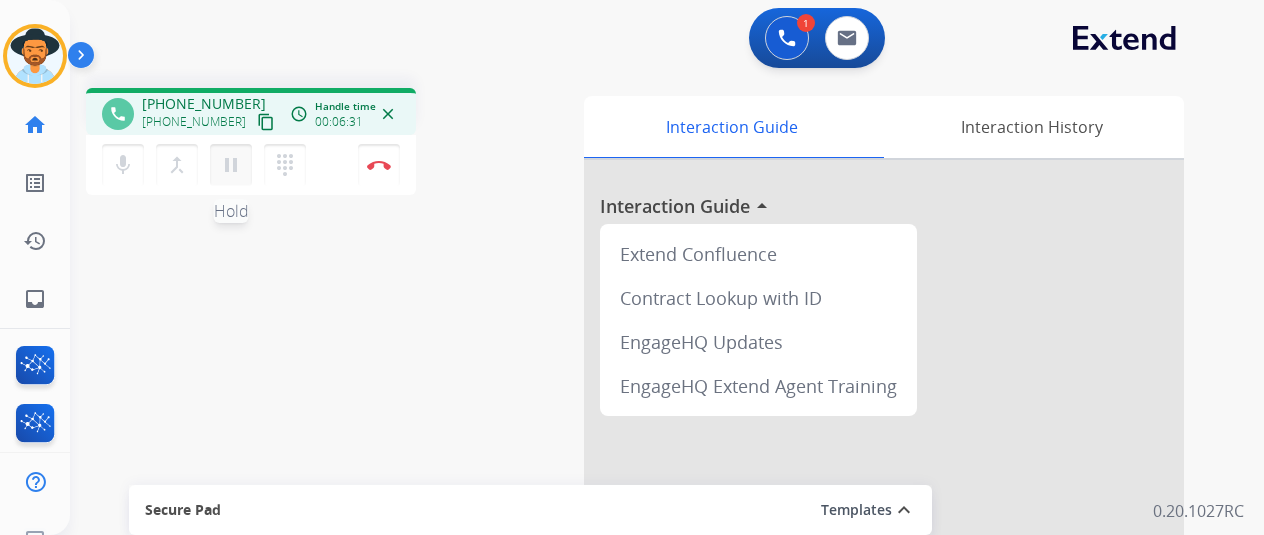 click on "pause" at bounding box center (231, 165) 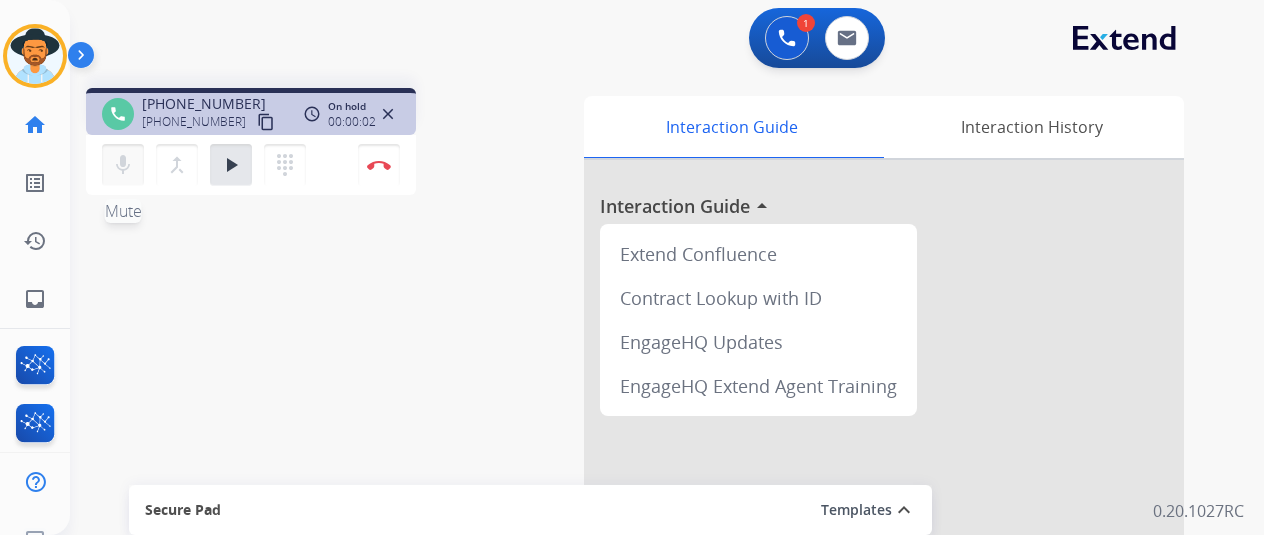 click on "mic" at bounding box center (123, 165) 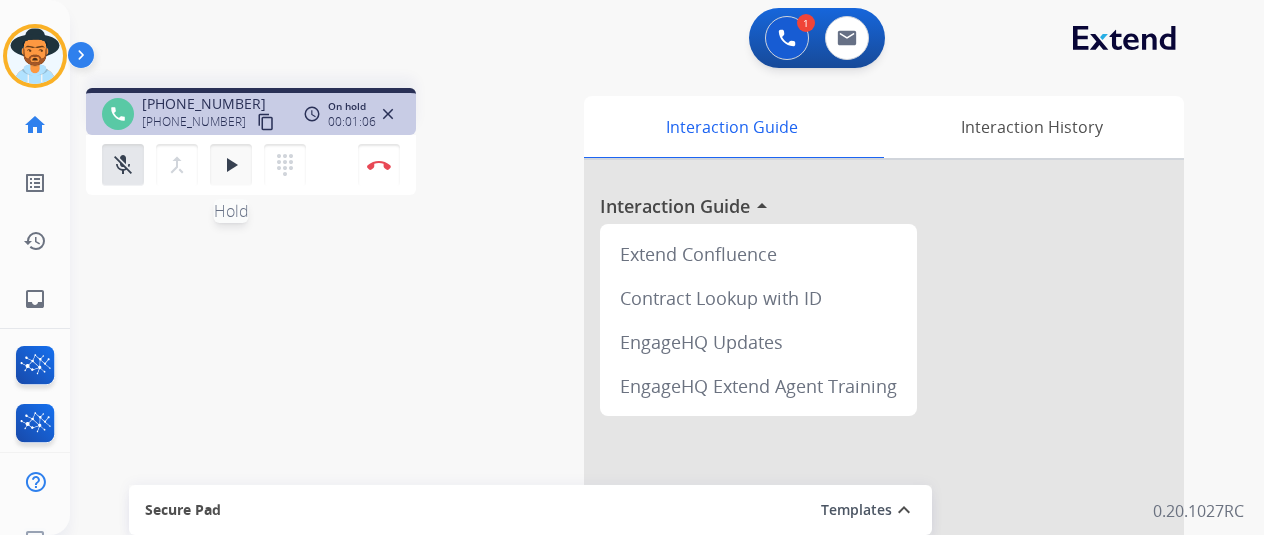 click on "play_arrow Hold" at bounding box center [231, 165] 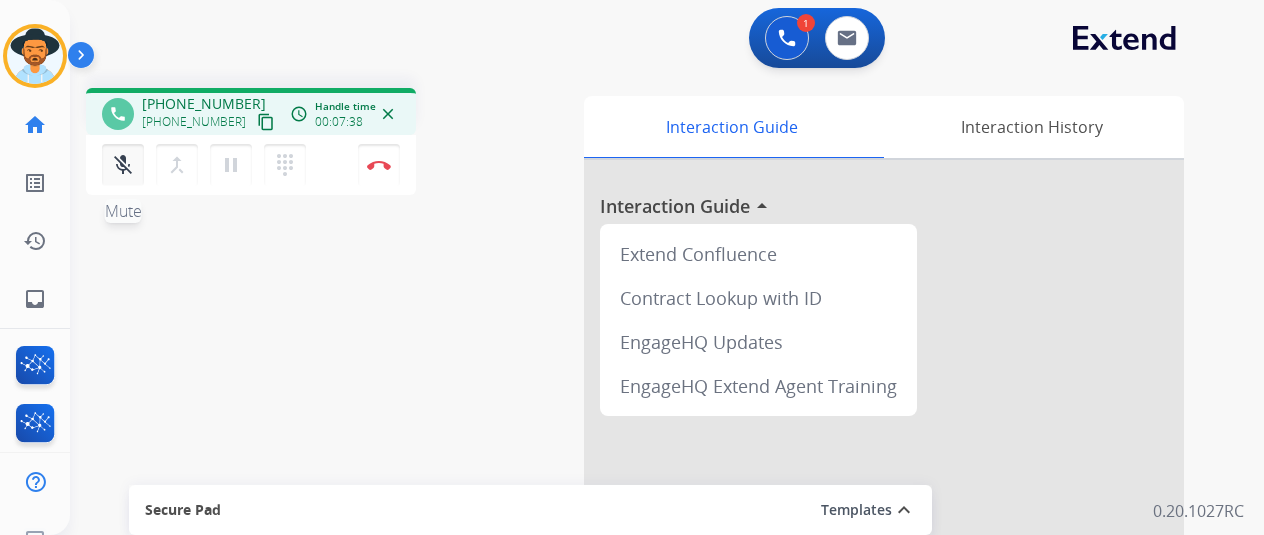 click on "mic_off Mute" at bounding box center (123, 165) 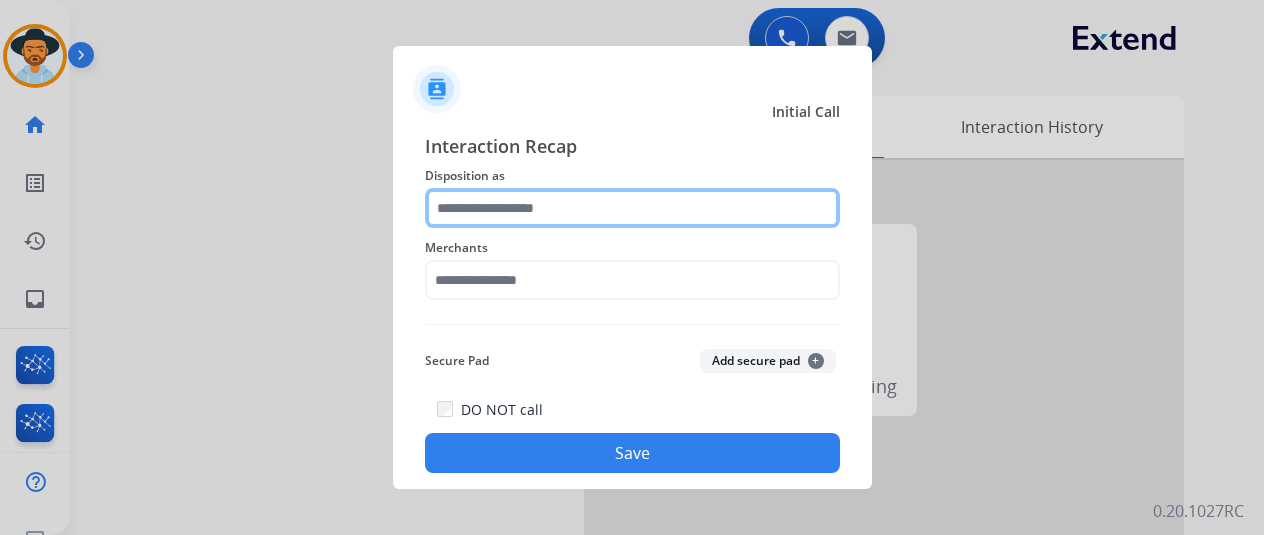 click 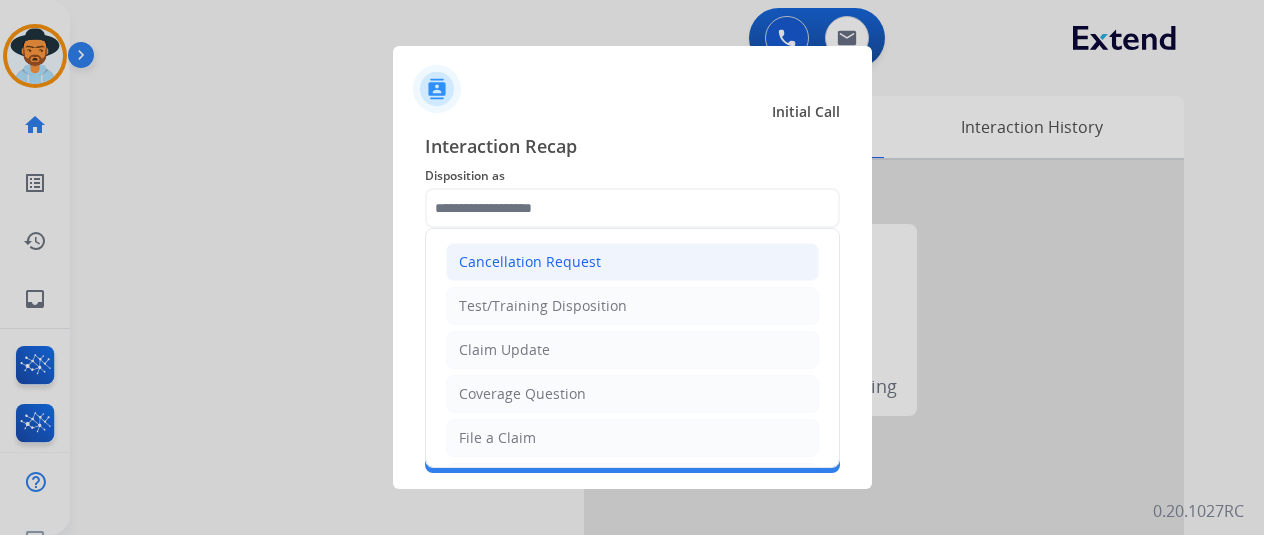click on "Cancellation Request" 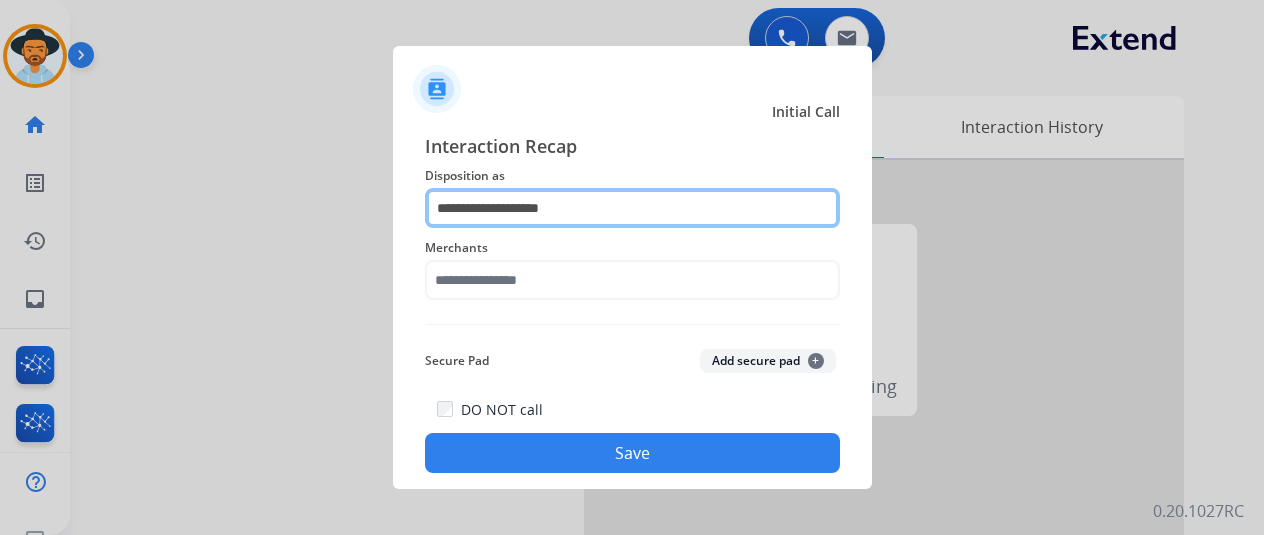 click on "**********" 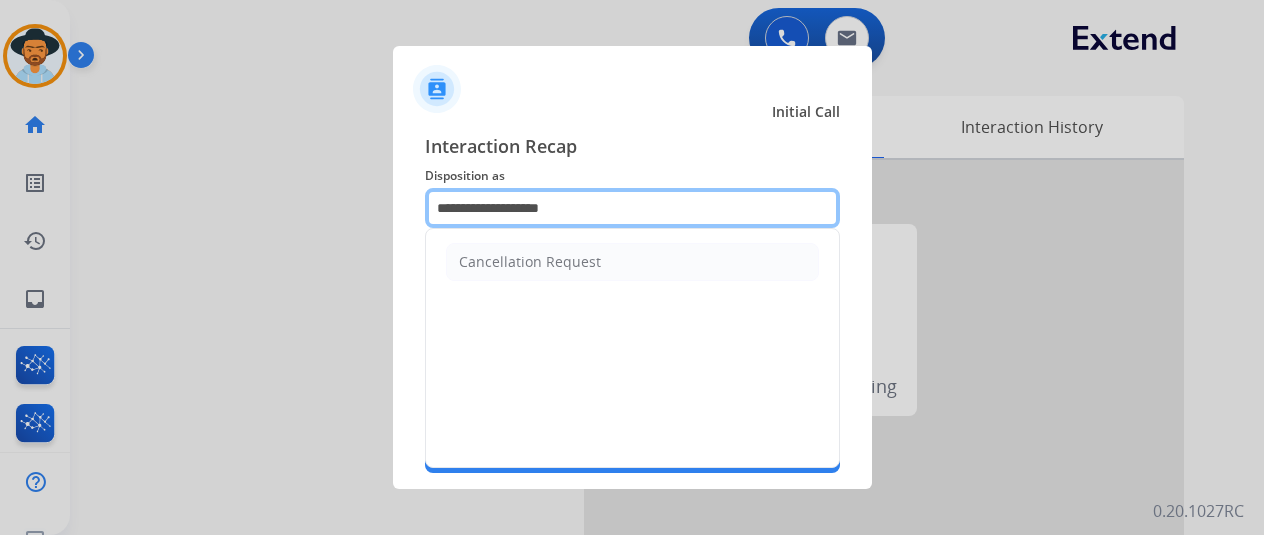 click on "**********" 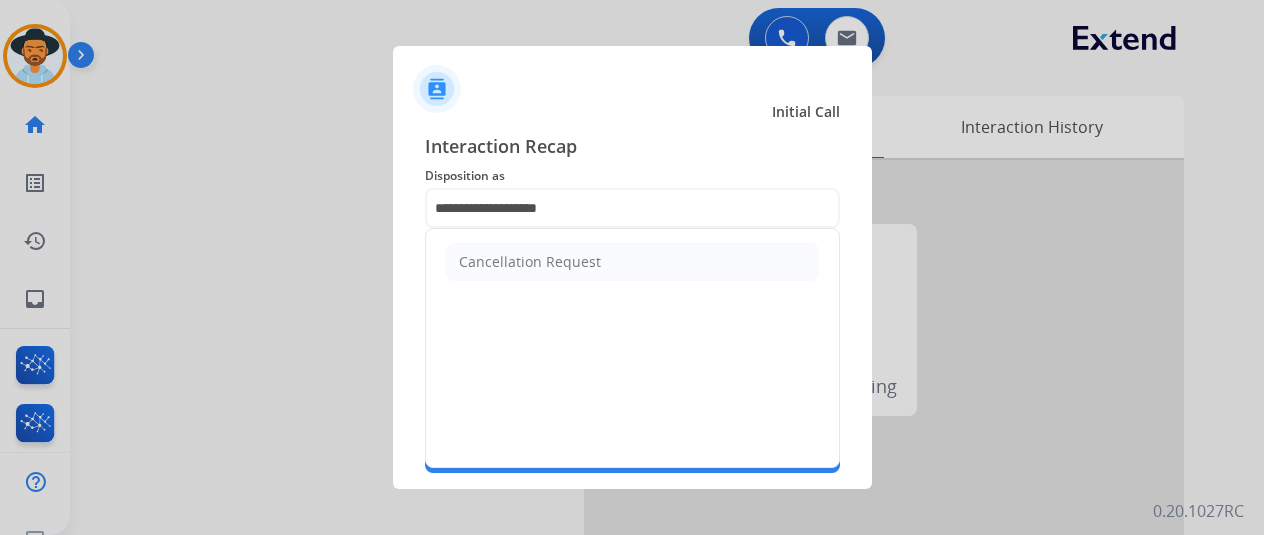click on "Interaction Recap" 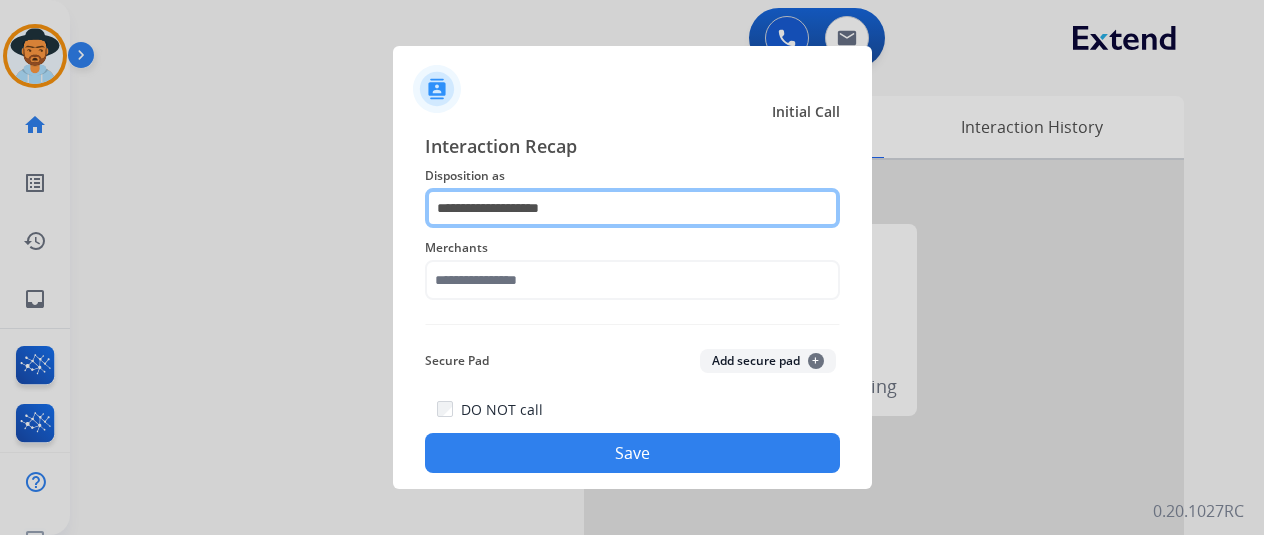 click on "**********" 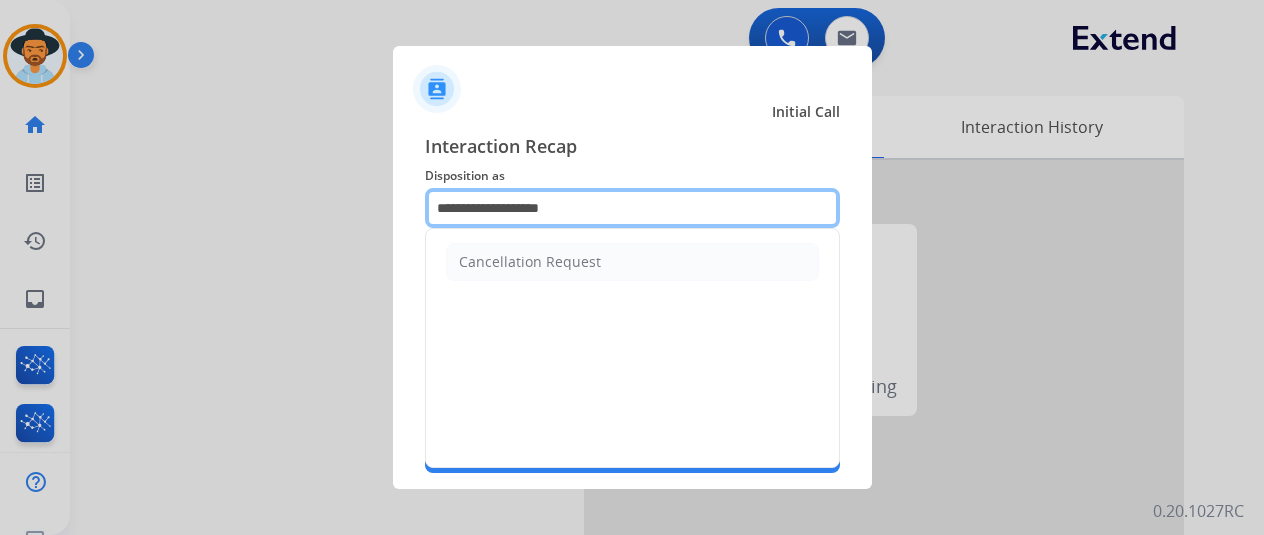 click on "**********" 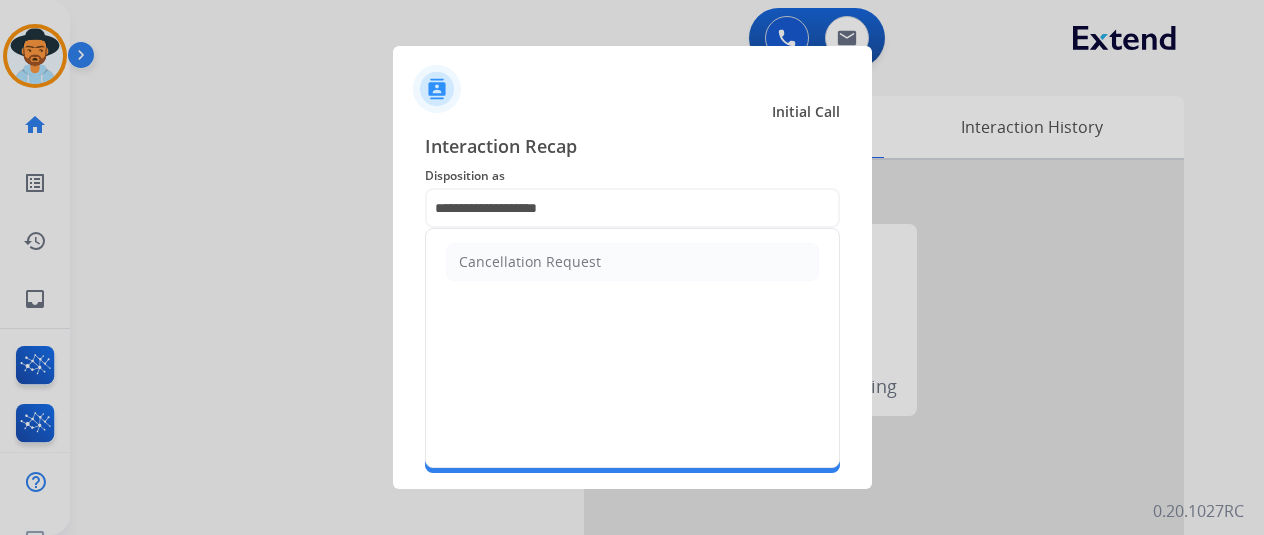 click on "Interaction Recap" 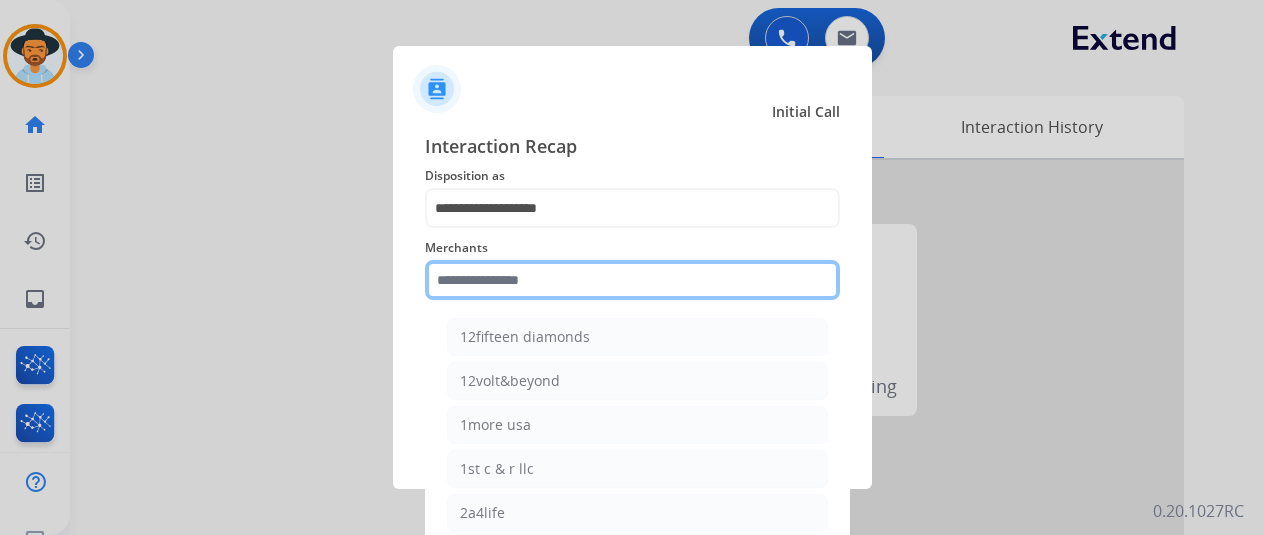 click 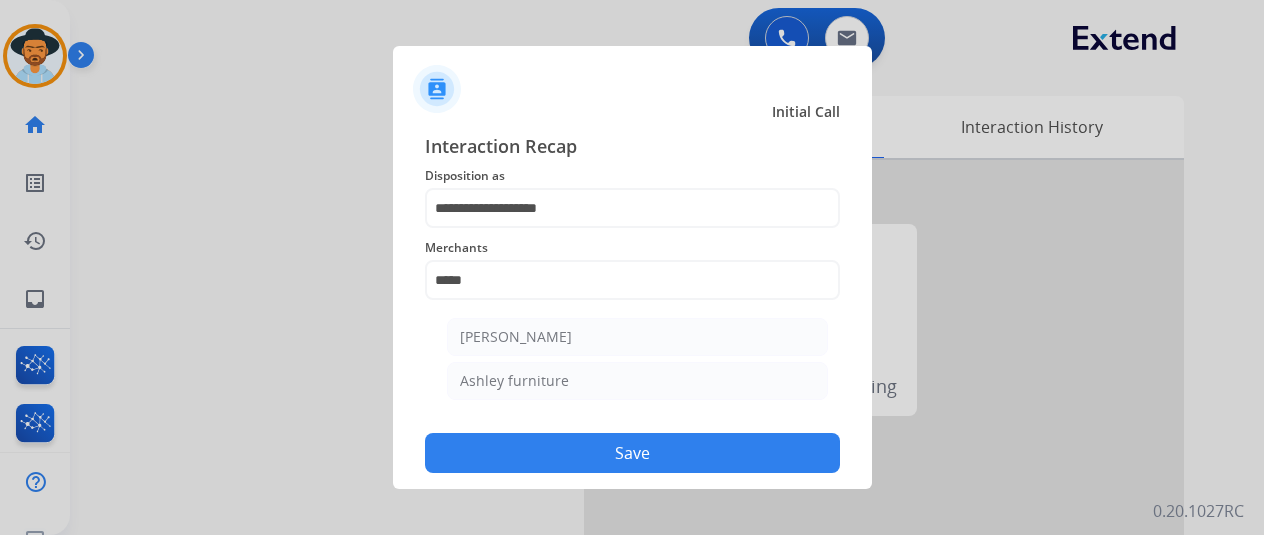 click on "[PERSON_NAME]" 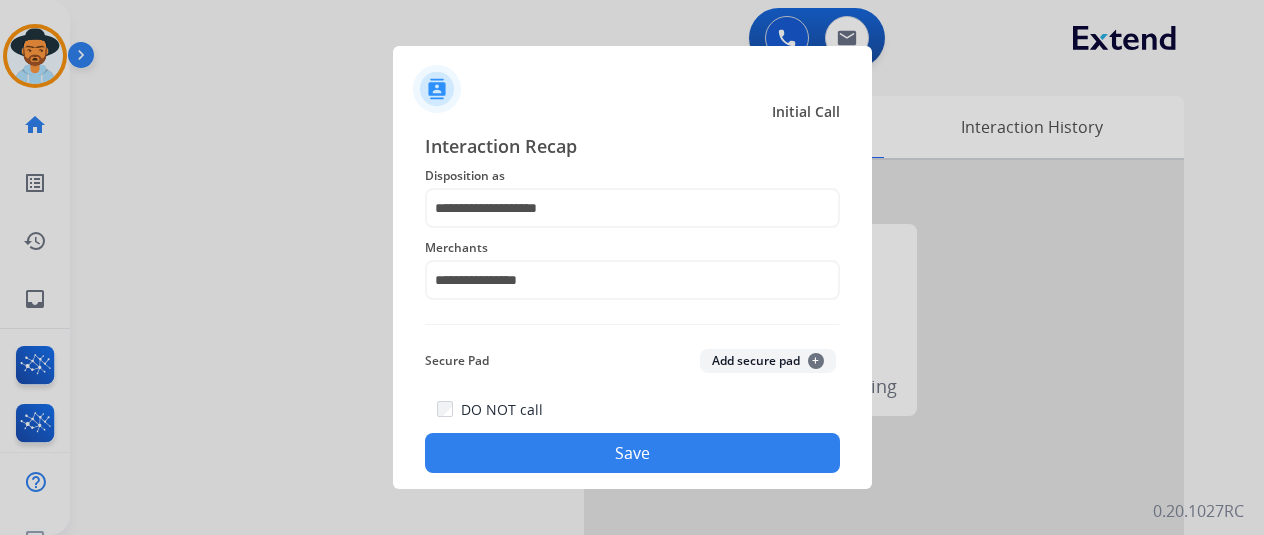 click on "Save" 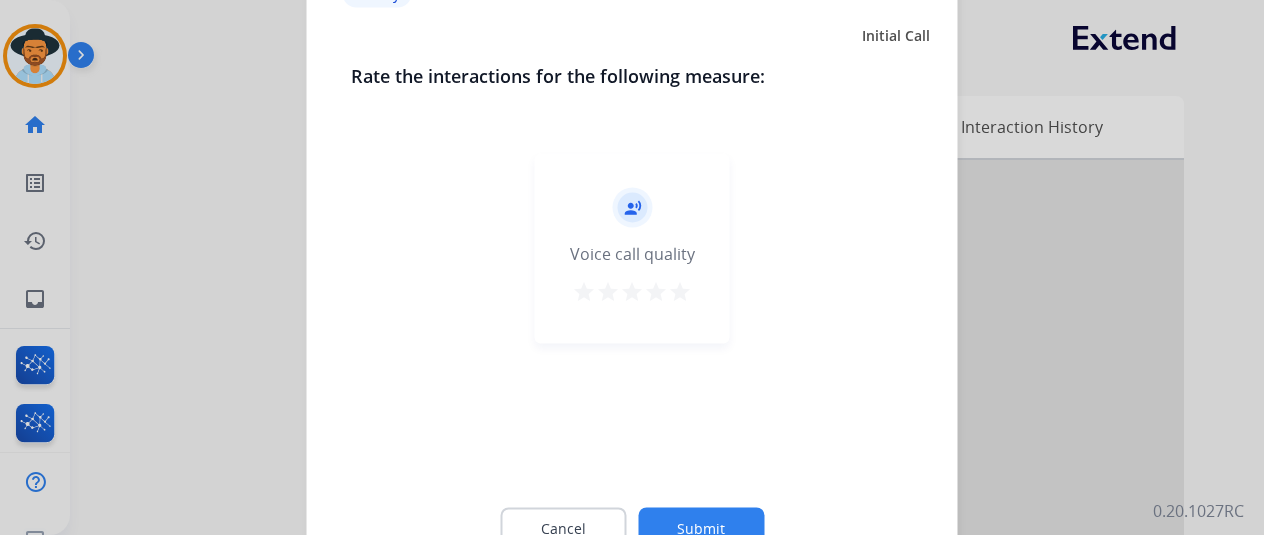 click on "star" at bounding box center [680, 291] 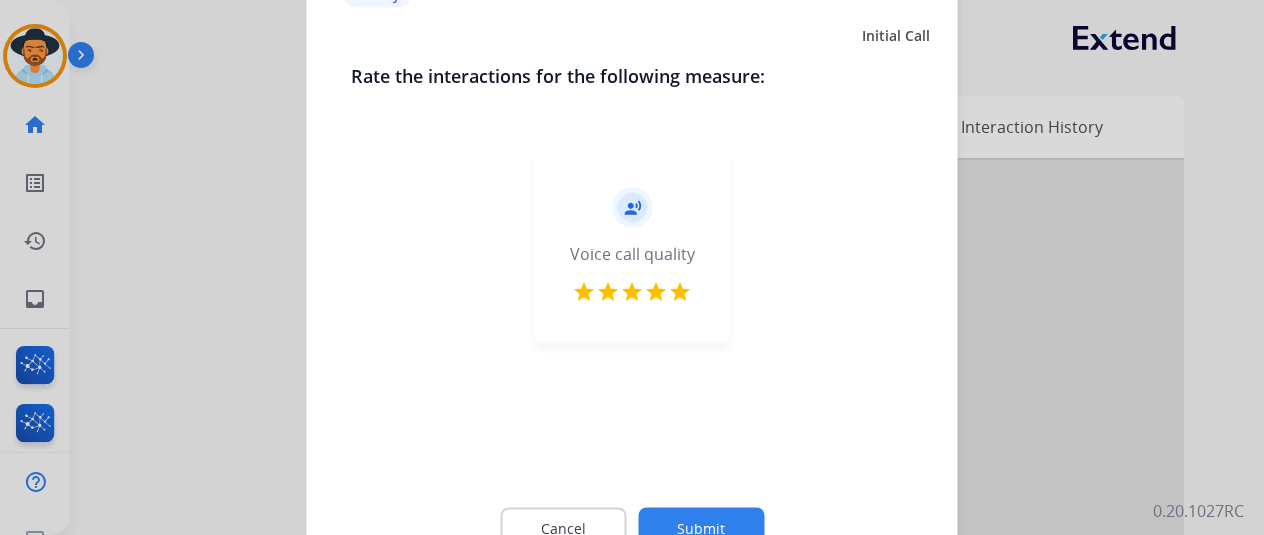 click on "Submit" 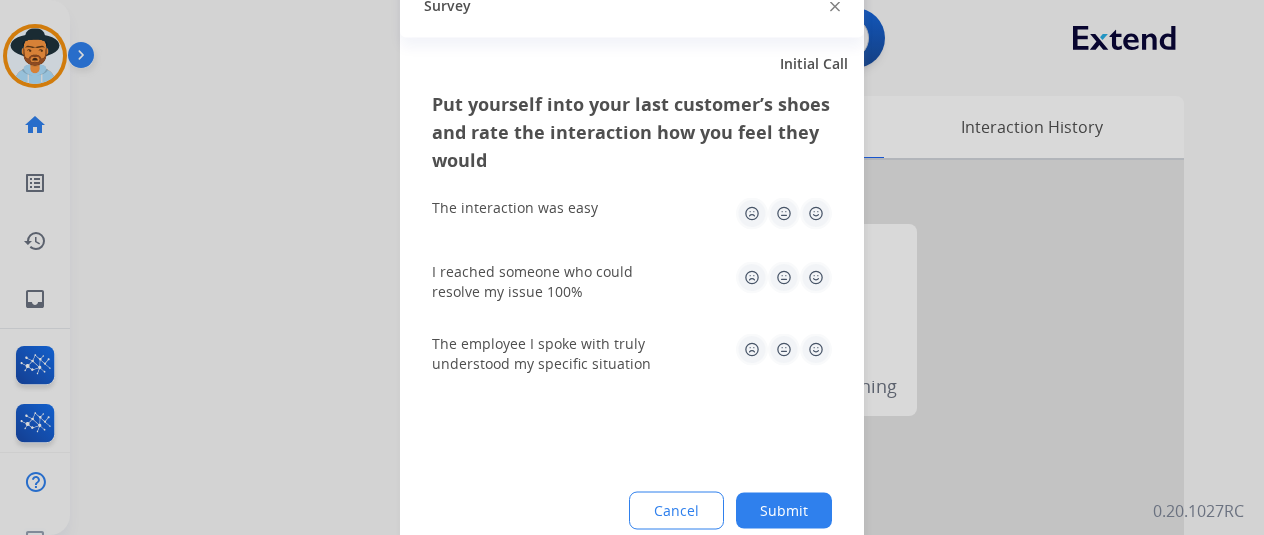 click 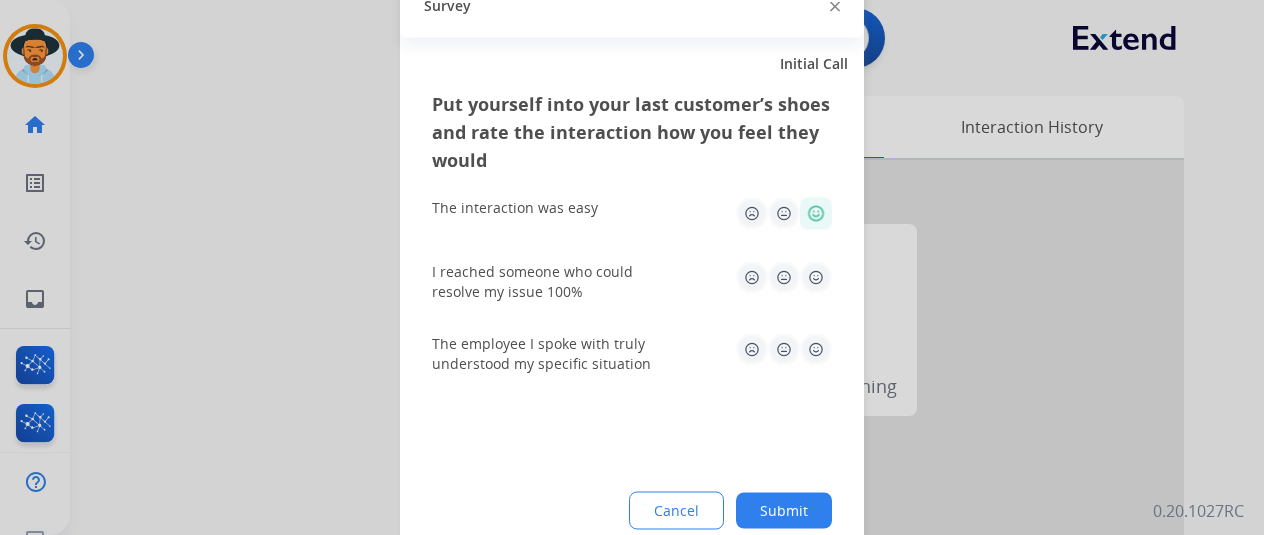 click 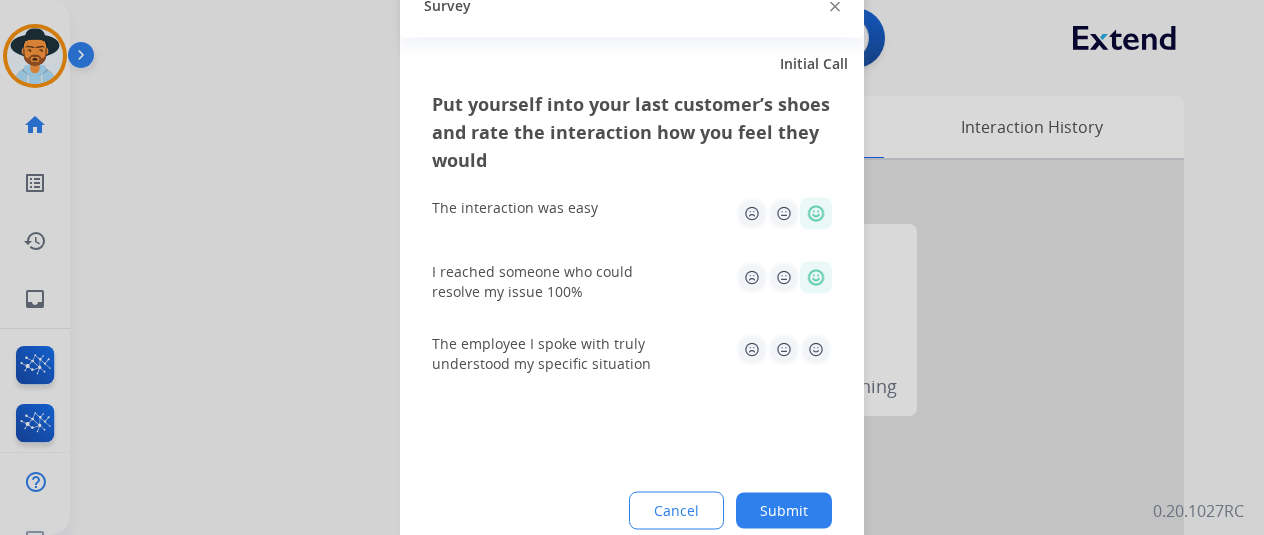 click on "The employee I spoke with truly understood my specific situation" 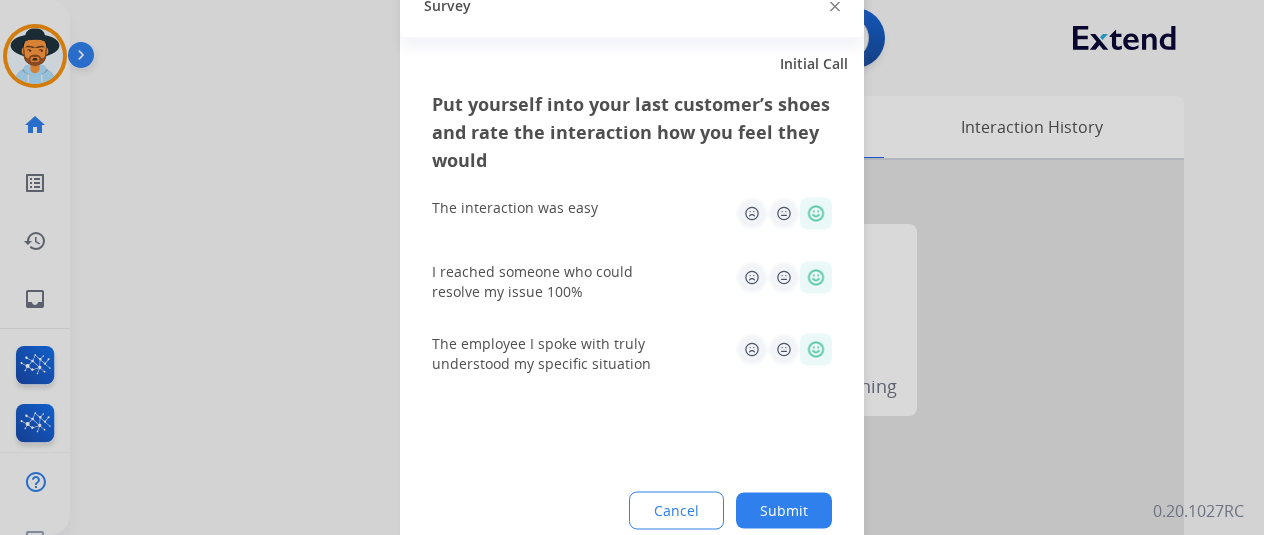 click on "Submit" 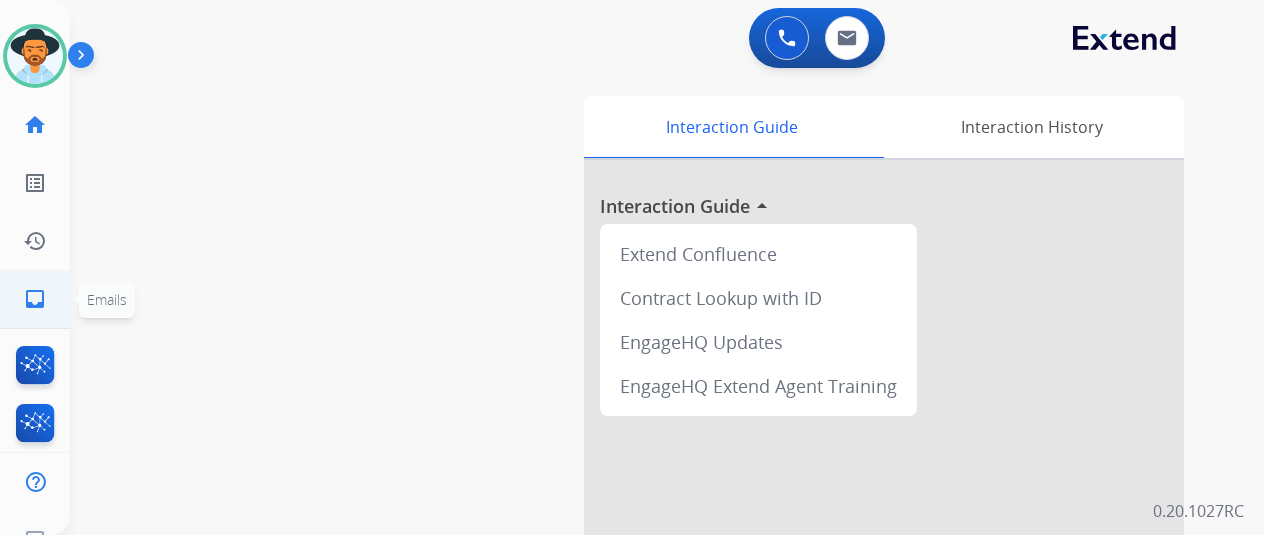click on "inbox" 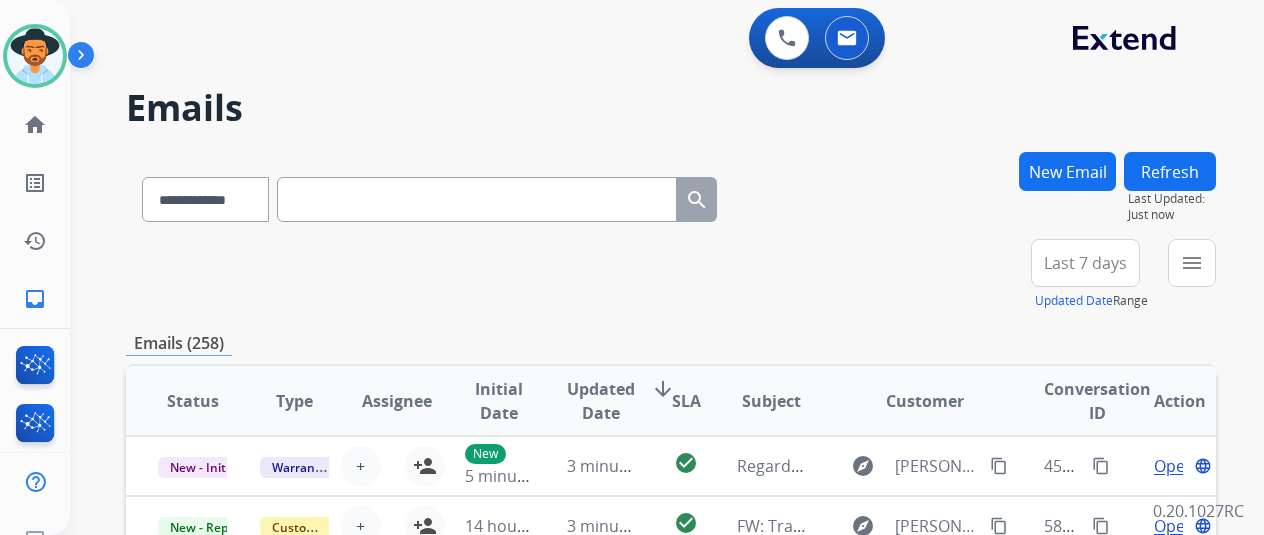 scroll, scrollTop: 100, scrollLeft: 0, axis: vertical 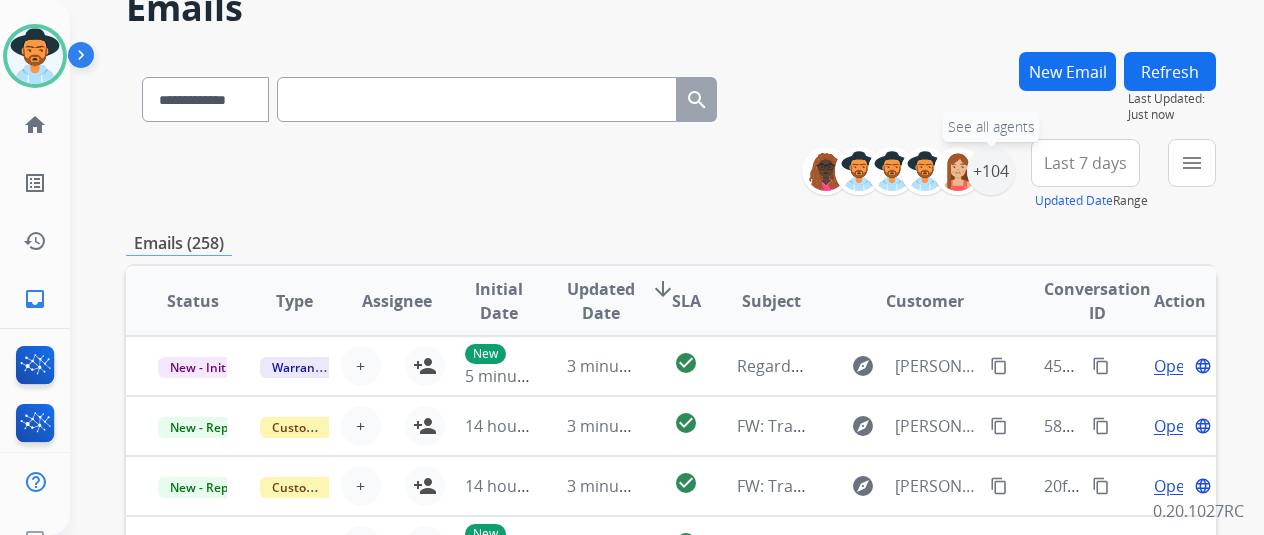 click on "+104" at bounding box center (991, 171) 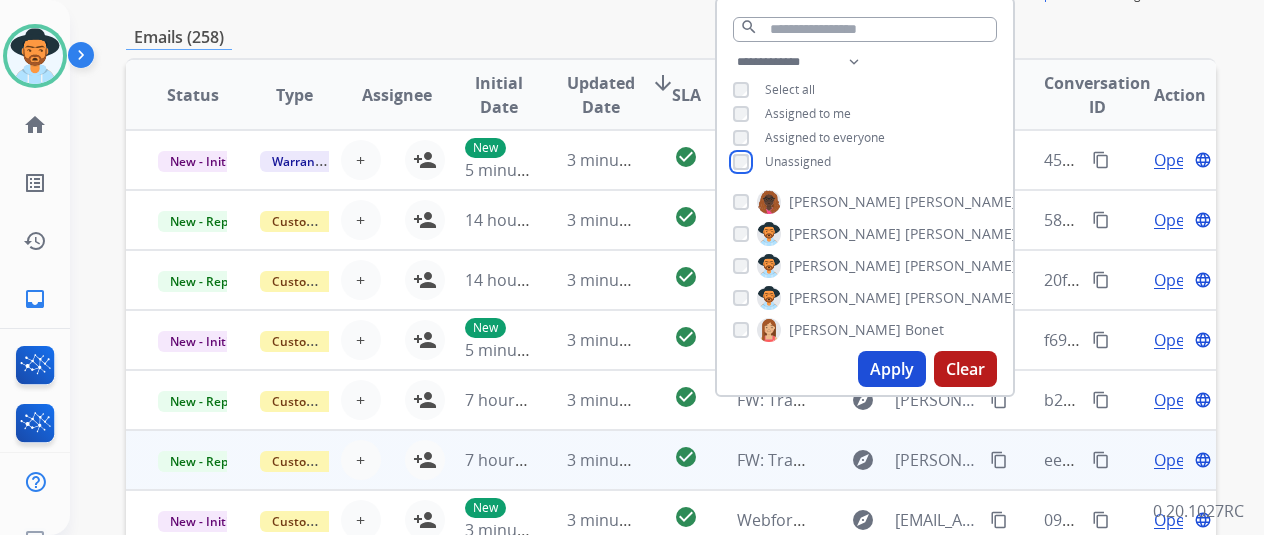 scroll, scrollTop: 400, scrollLeft: 0, axis: vertical 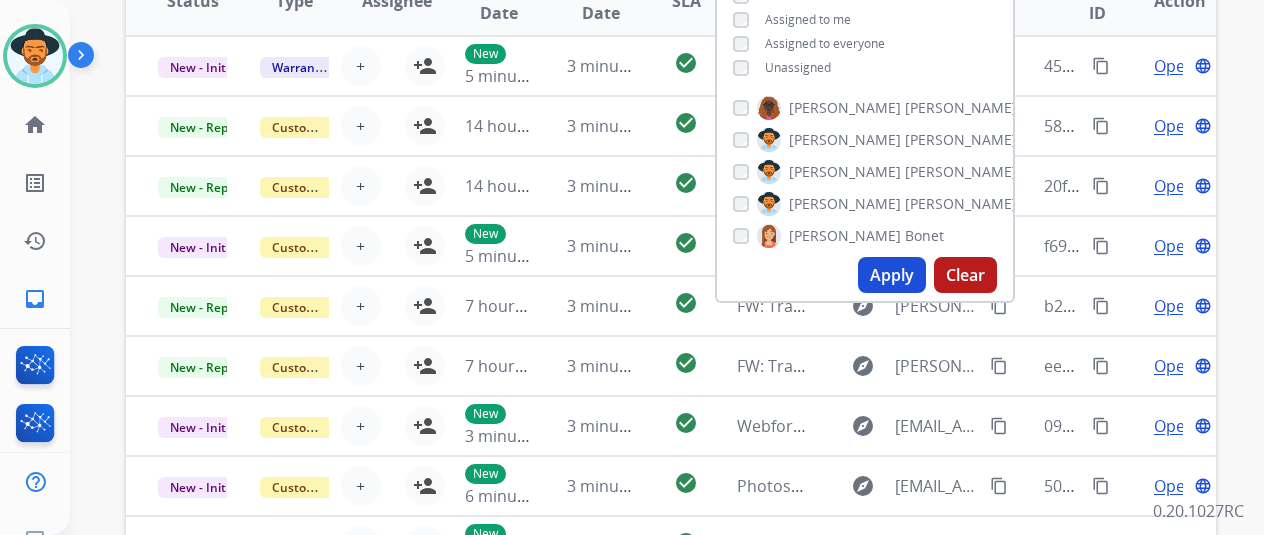 click on "Apply" at bounding box center [892, 275] 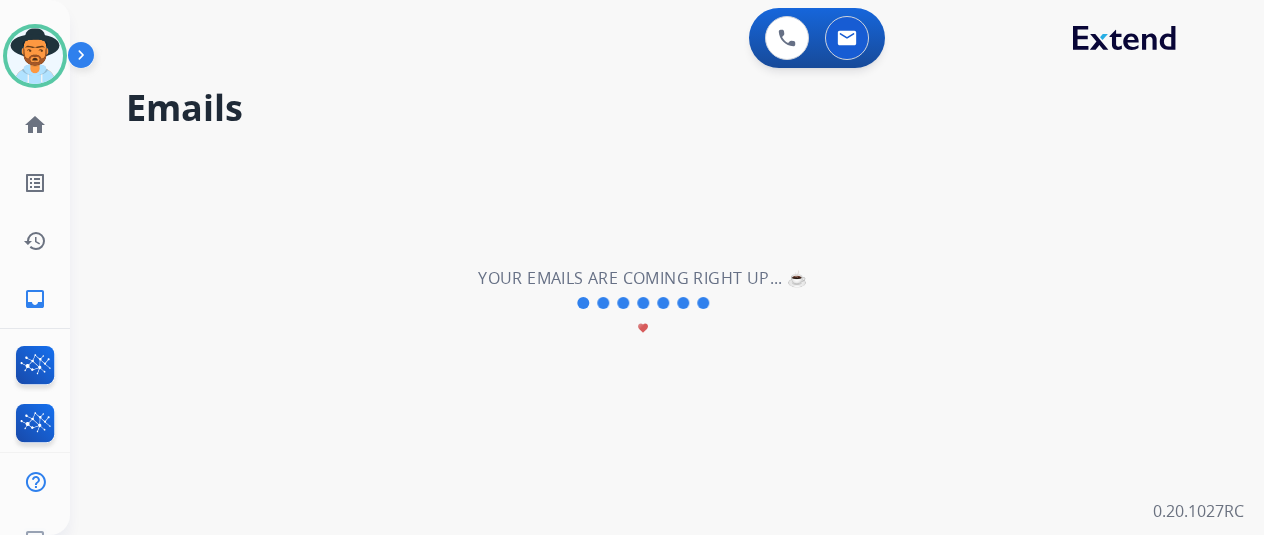scroll, scrollTop: 0, scrollLeft: 0, axis: both 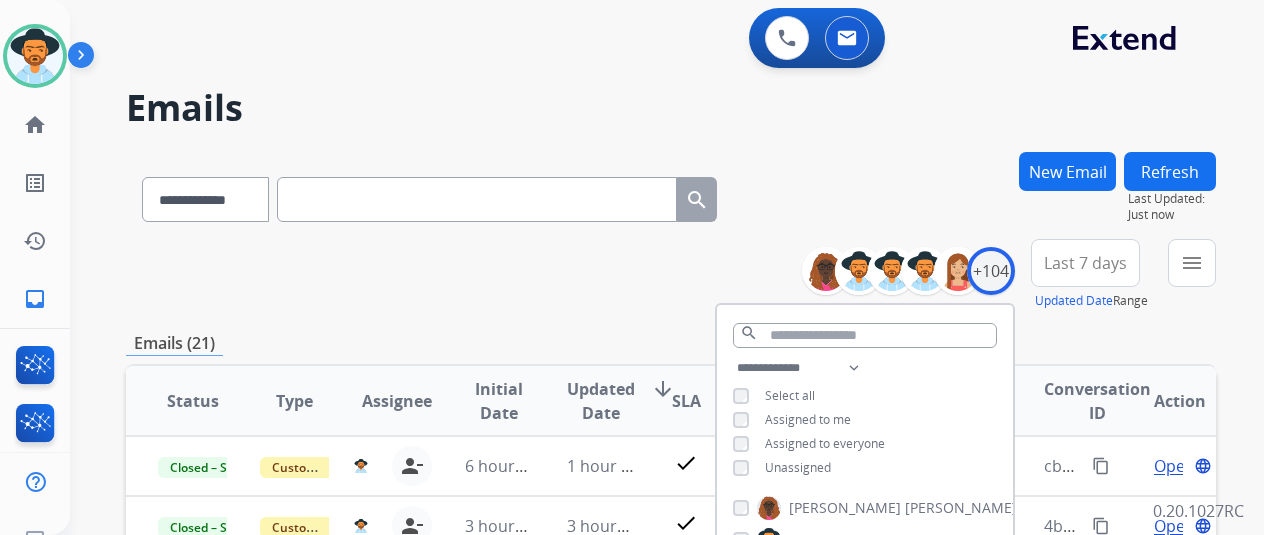 click on "**********" at bounding box center [671, 275] 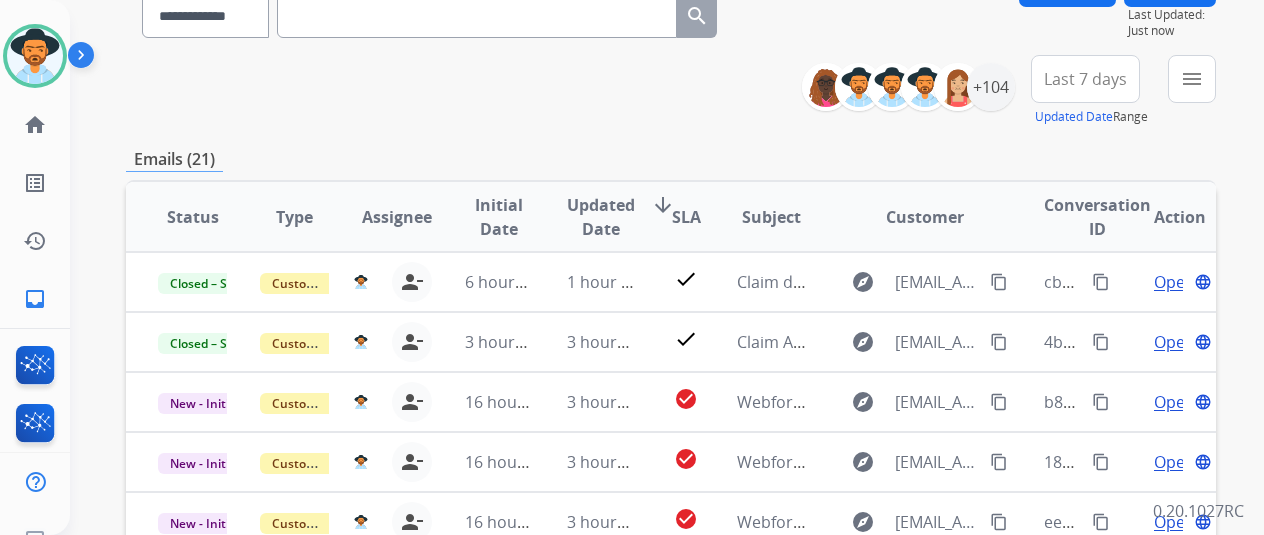 scroll, scrollTop: 300, scrollLeft: 0, axis: vertical 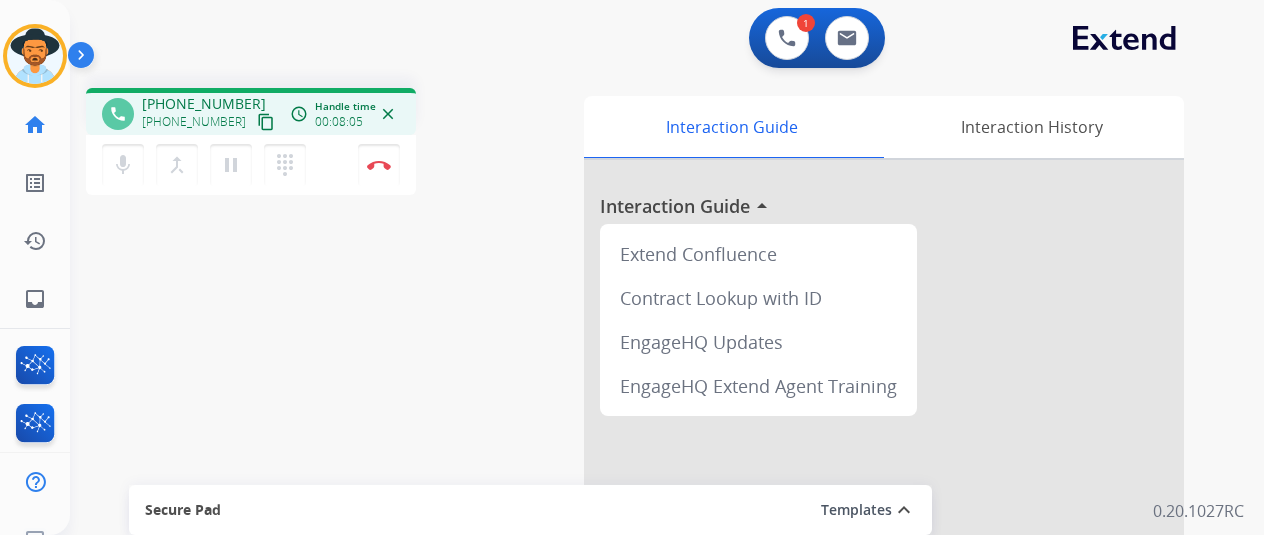 click on "mic Mute merge_type Bridge pause Hold dialpad Dialpad Disconnect" at bounding box center [251, 165] 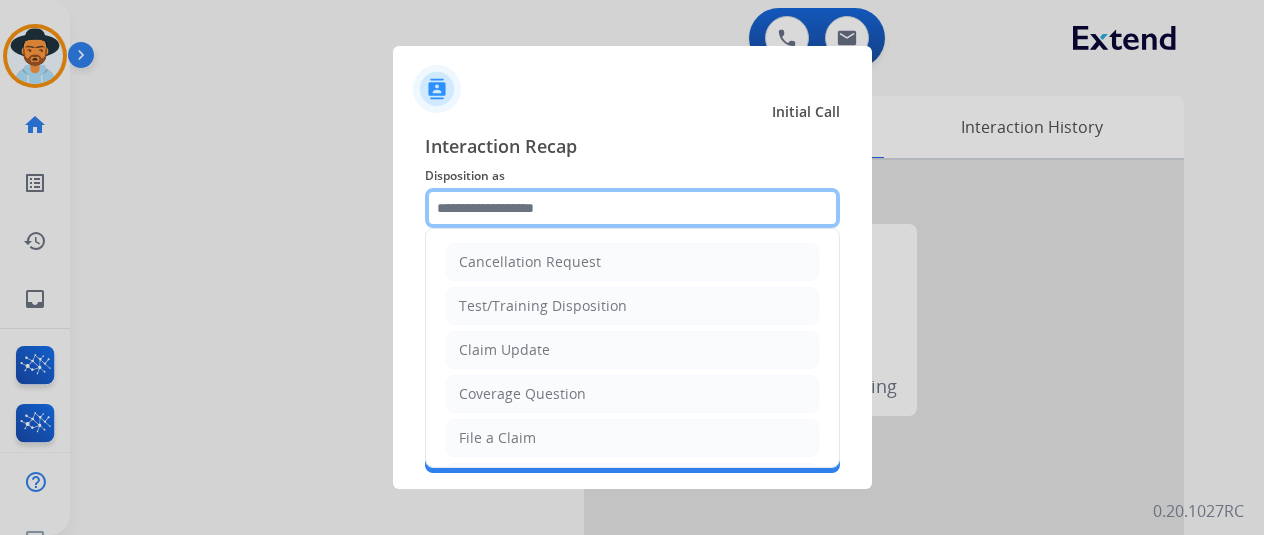 click 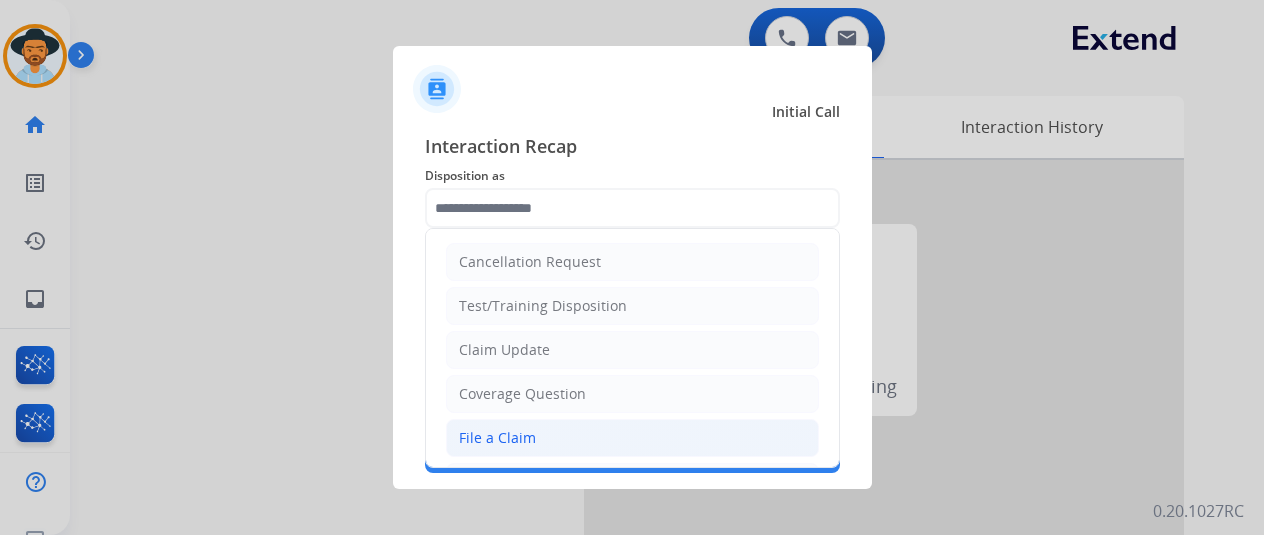 click on "File a Claim" 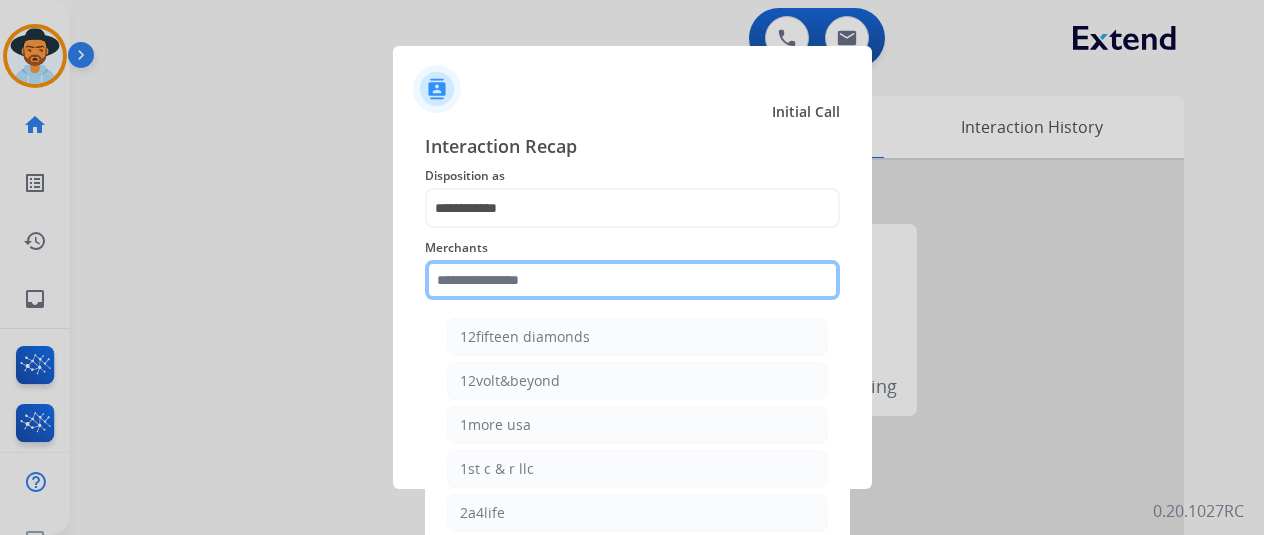 click 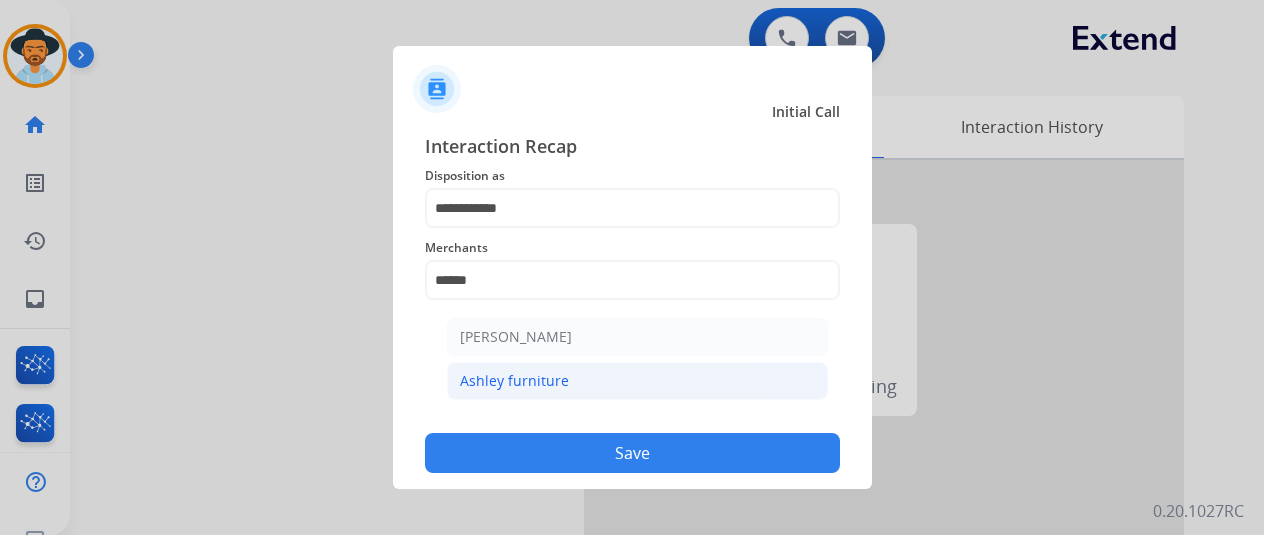 click on "Ashley furniture" 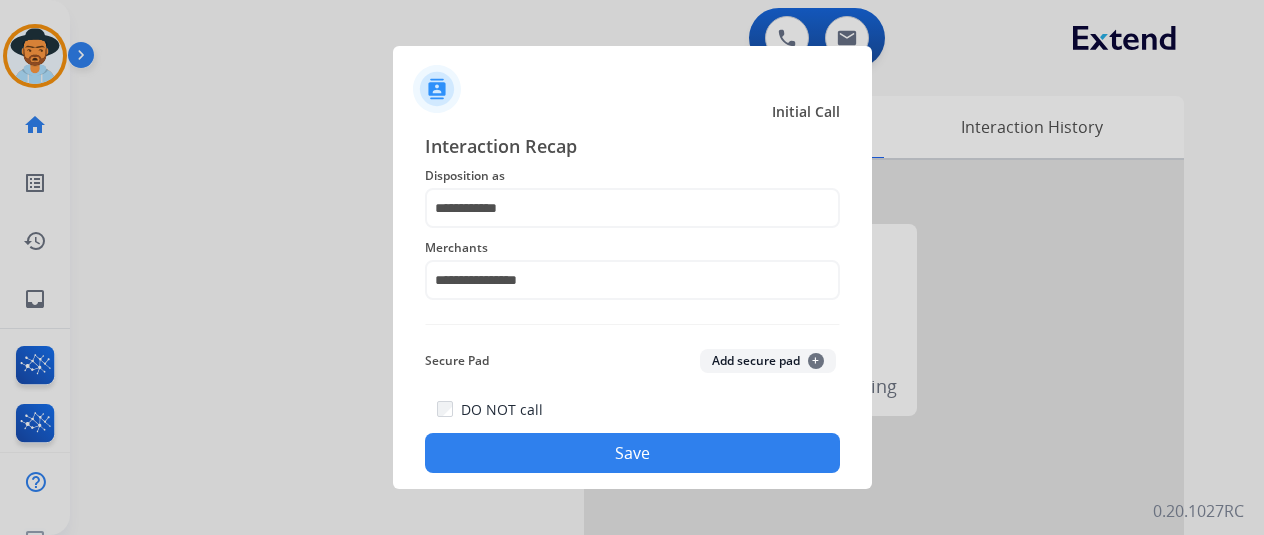 click on "Save" 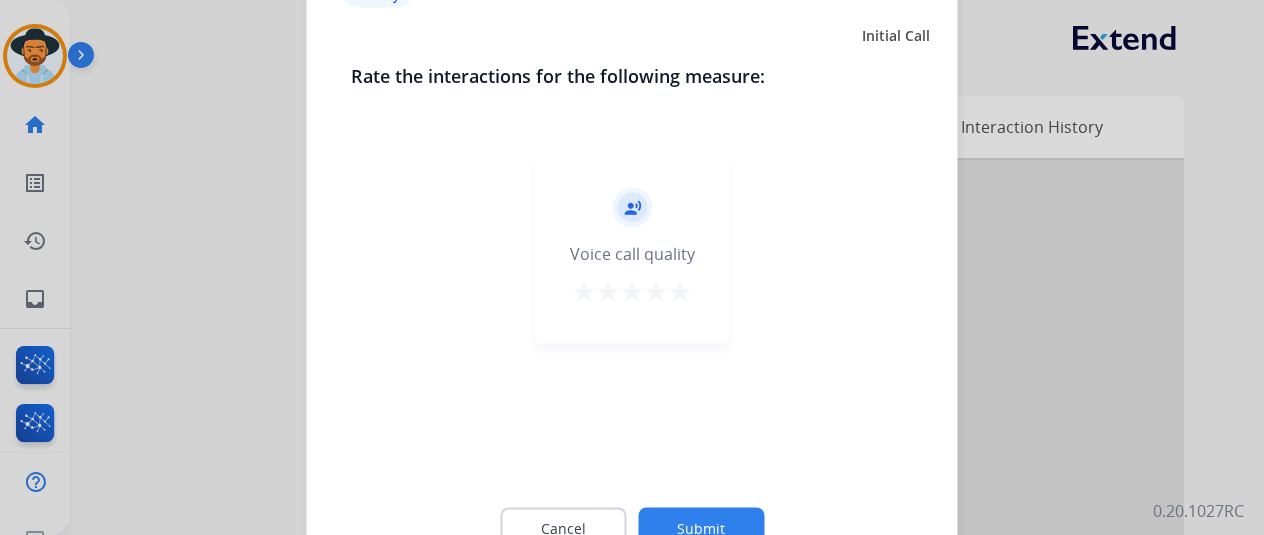 click on "star" at bounding box center (680, 291) 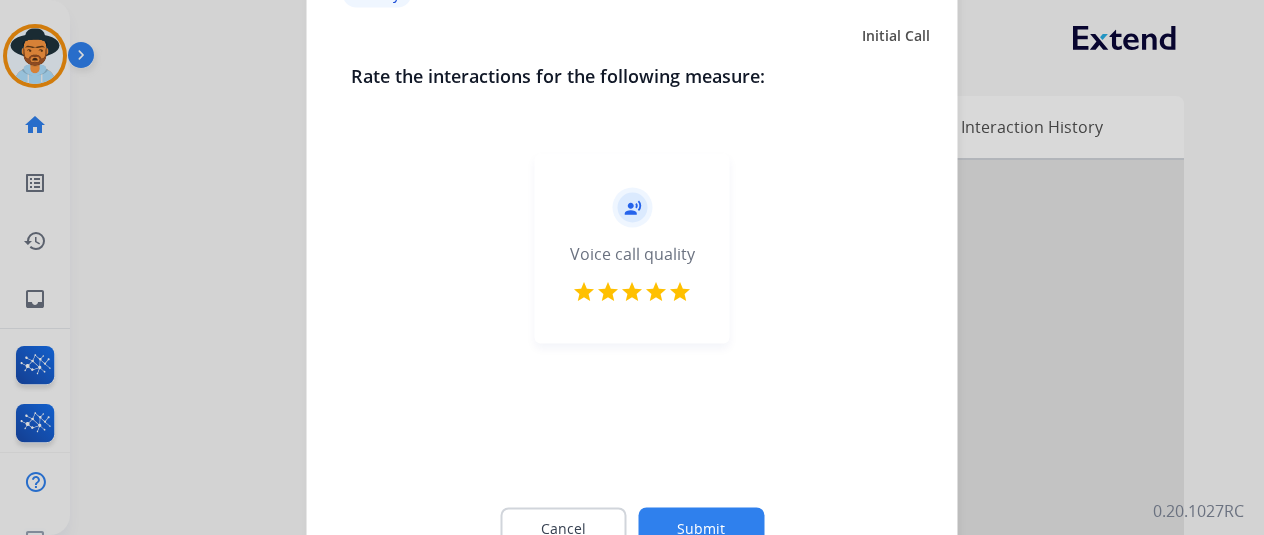 click on "Submit" 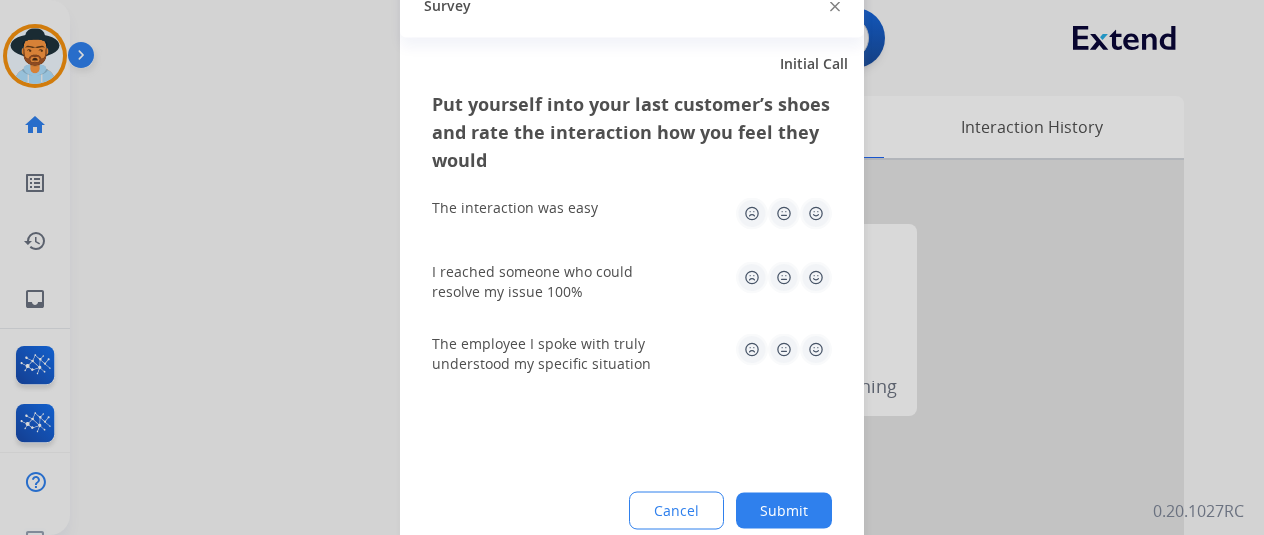 click 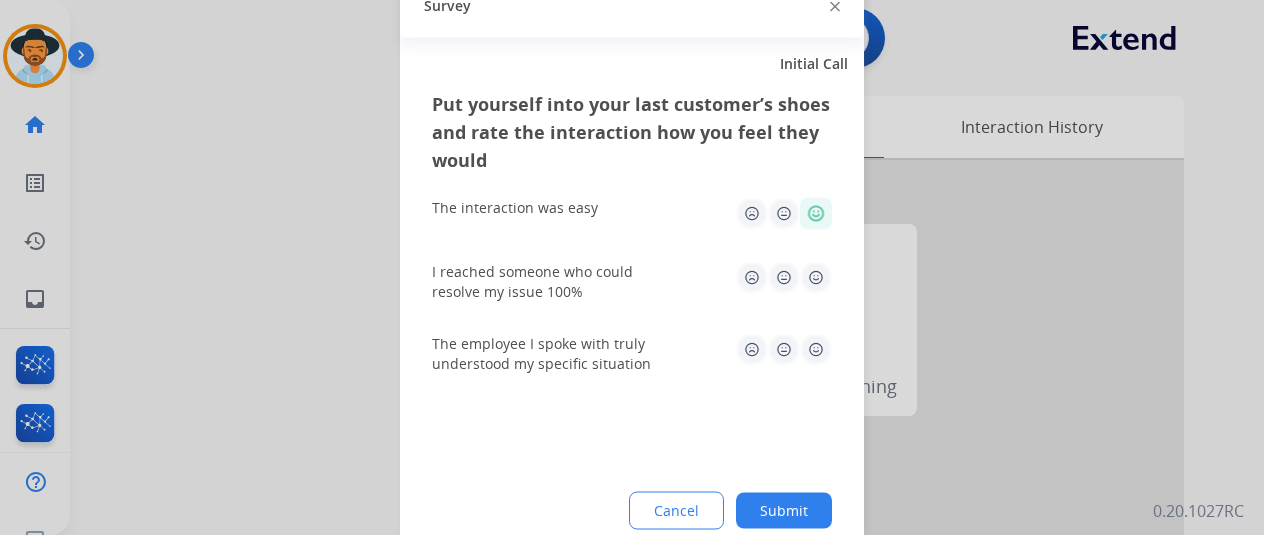 click on "I reached someone who could resolve my issue 100%" 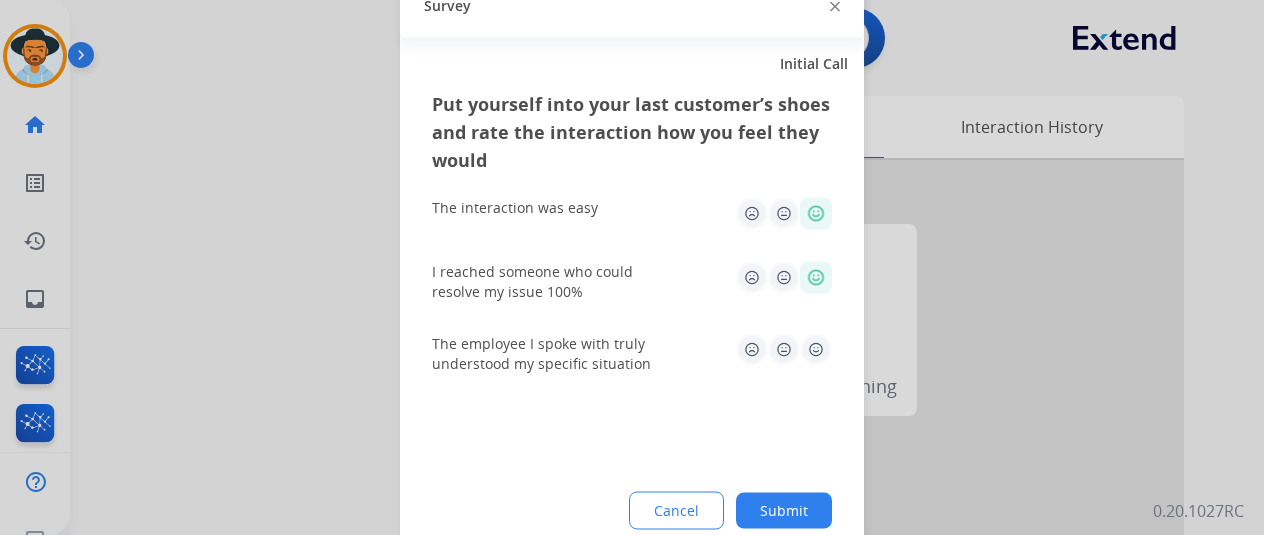 click 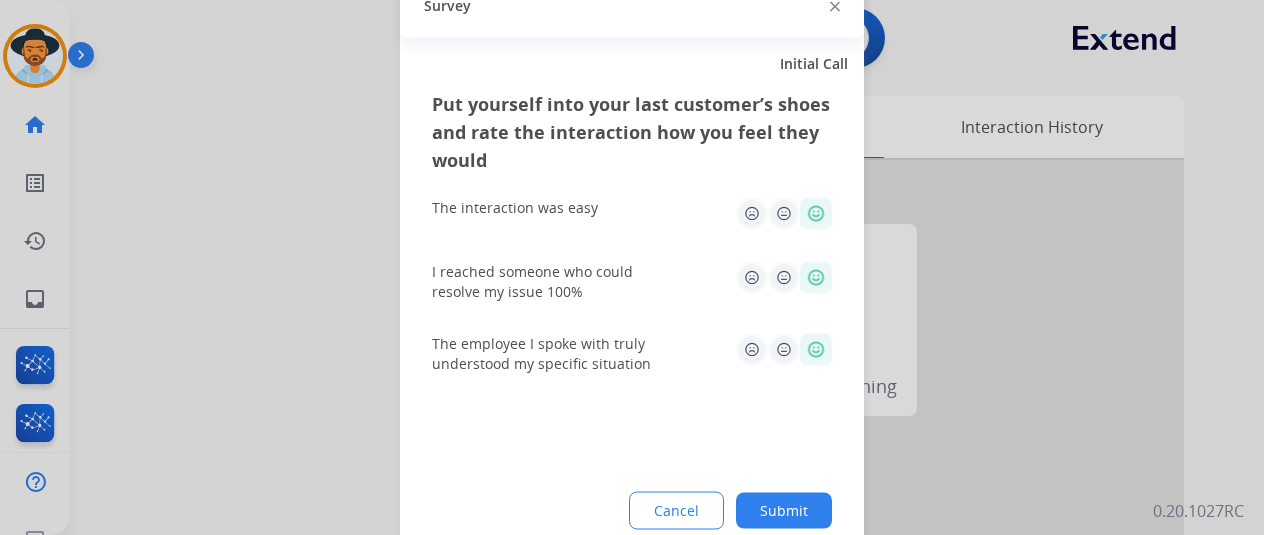 click on "Put yourself into your last customer’s shoes and rate the interaction how you feel they would  The interaction was easy   I reached someone who could resolve my issue 100%   The employee I spoke with truly understood my specific situation  Cancel Submit" 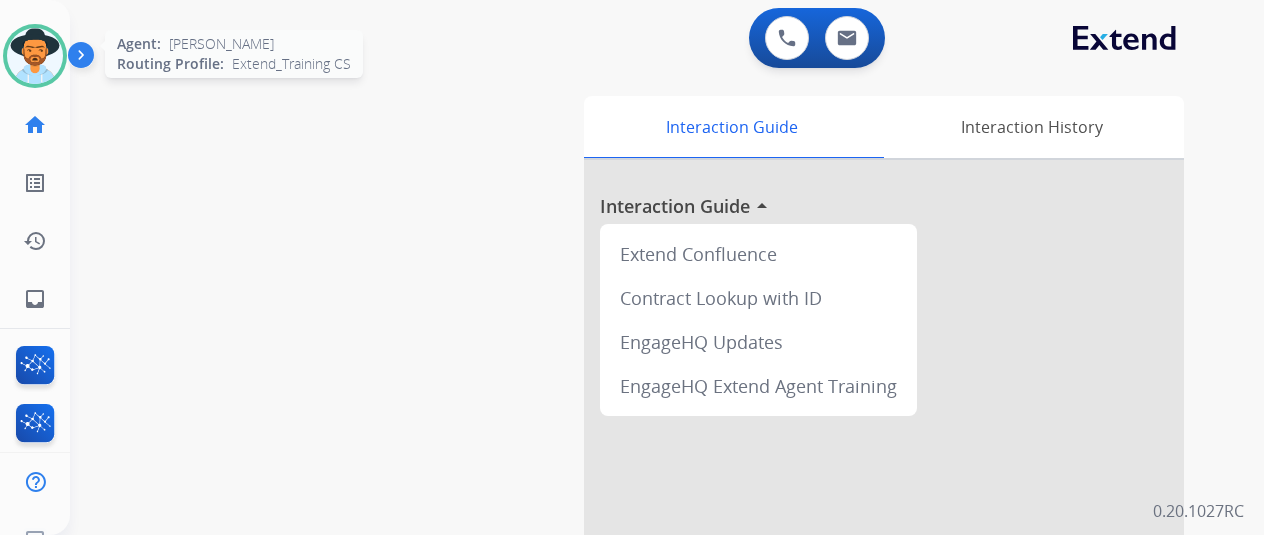 click at bounding box center [35, 56] 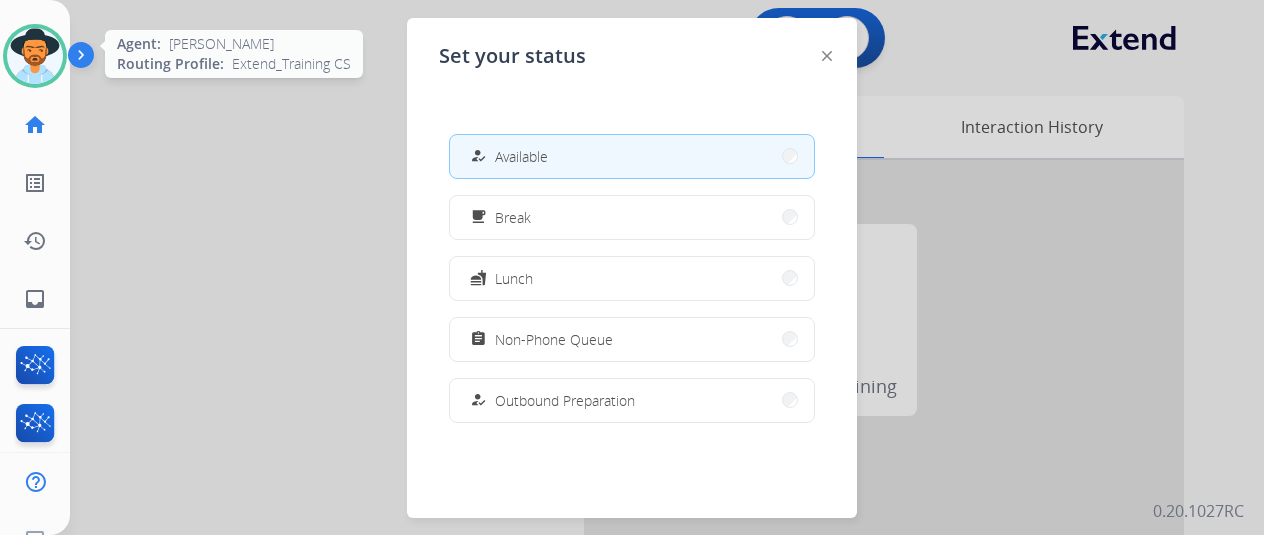 click at bounding box center [35, 56] 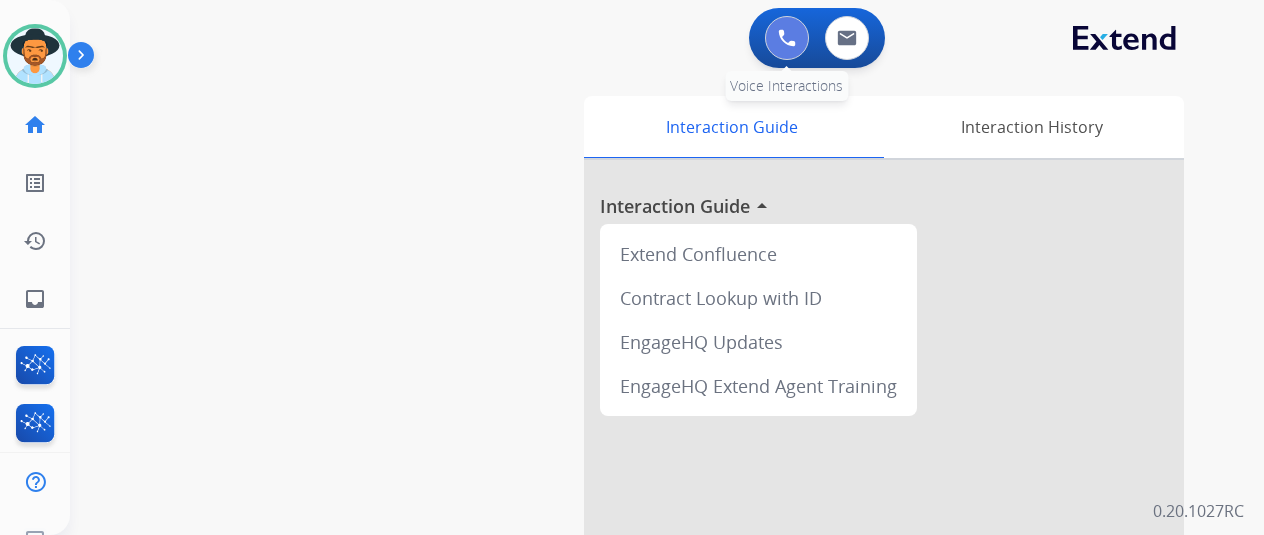 click at bounding box center (787, 38) 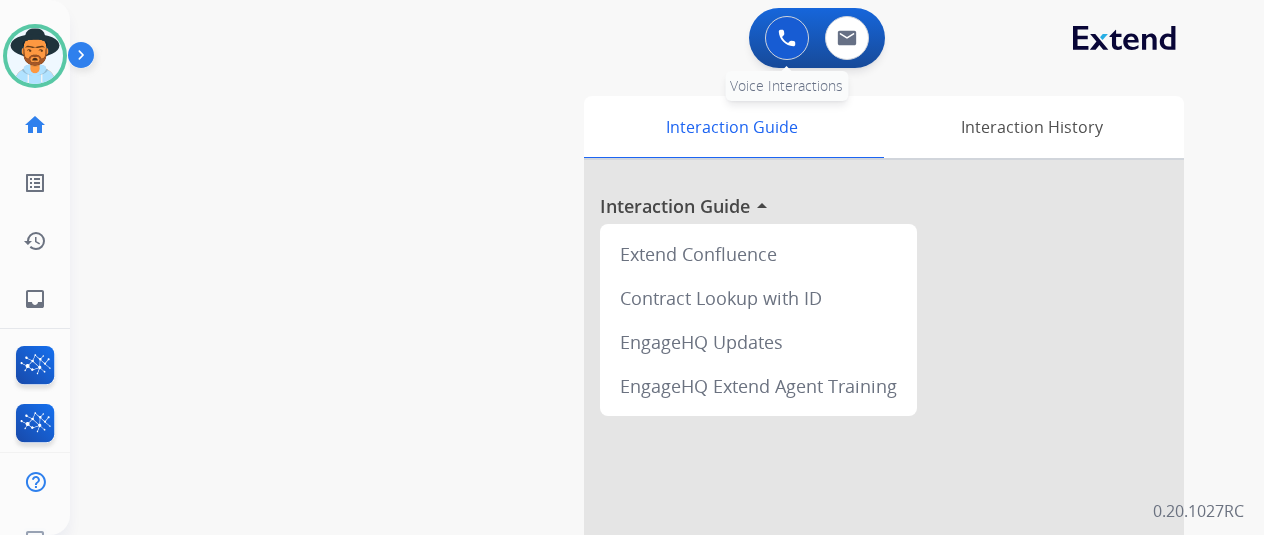 click at bounding box center [787, 38] 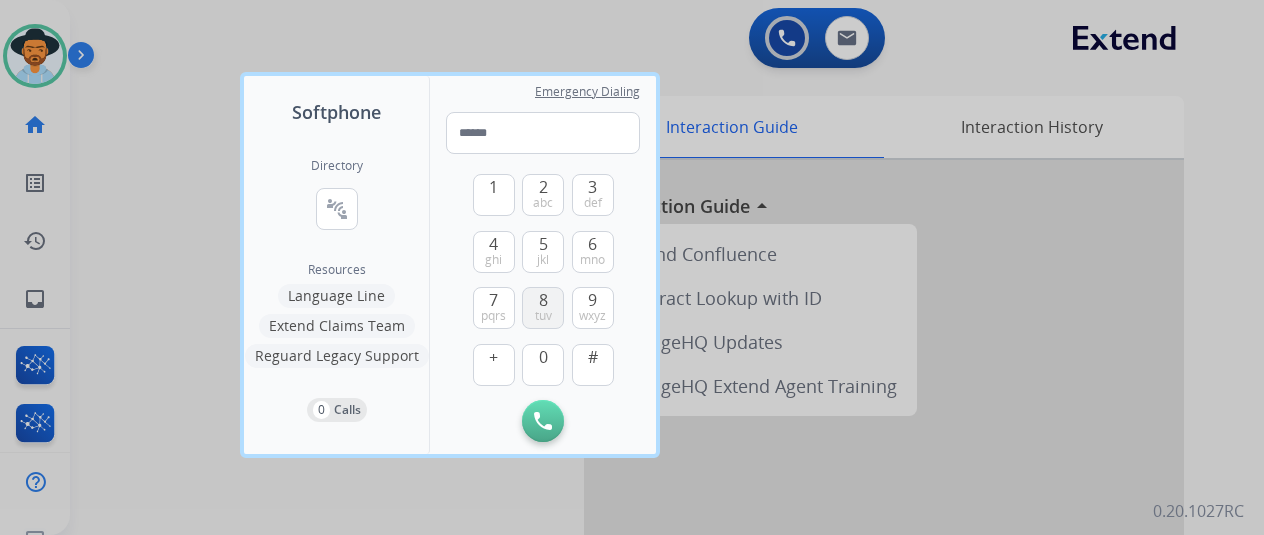 click on "8 tuv" at bounding box center [543, 308] 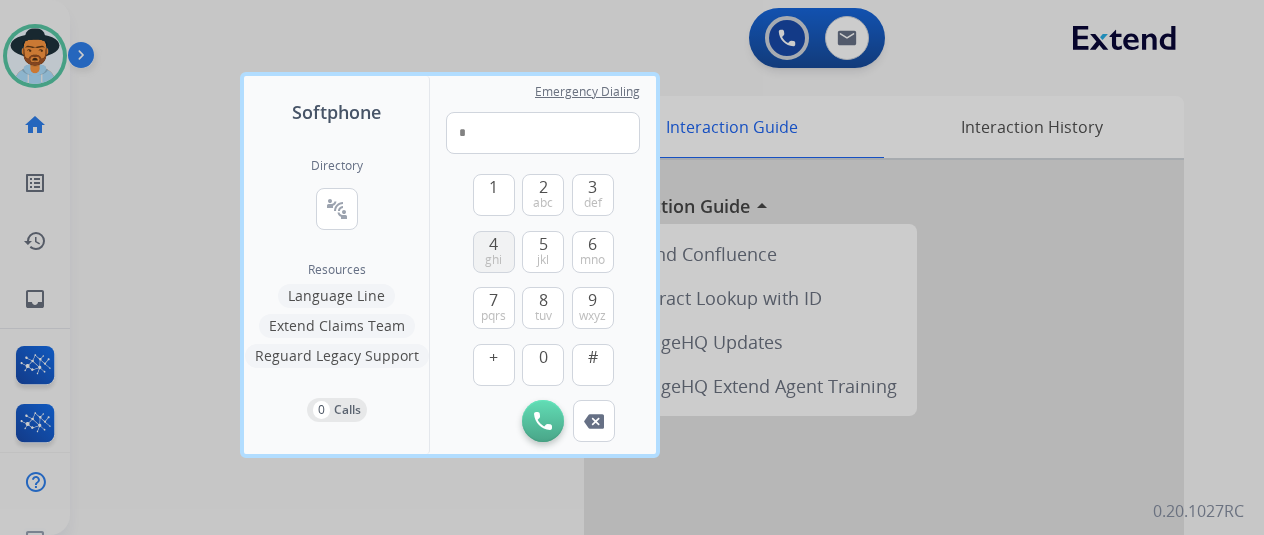 click on "4" at bounding box center (493, 244) 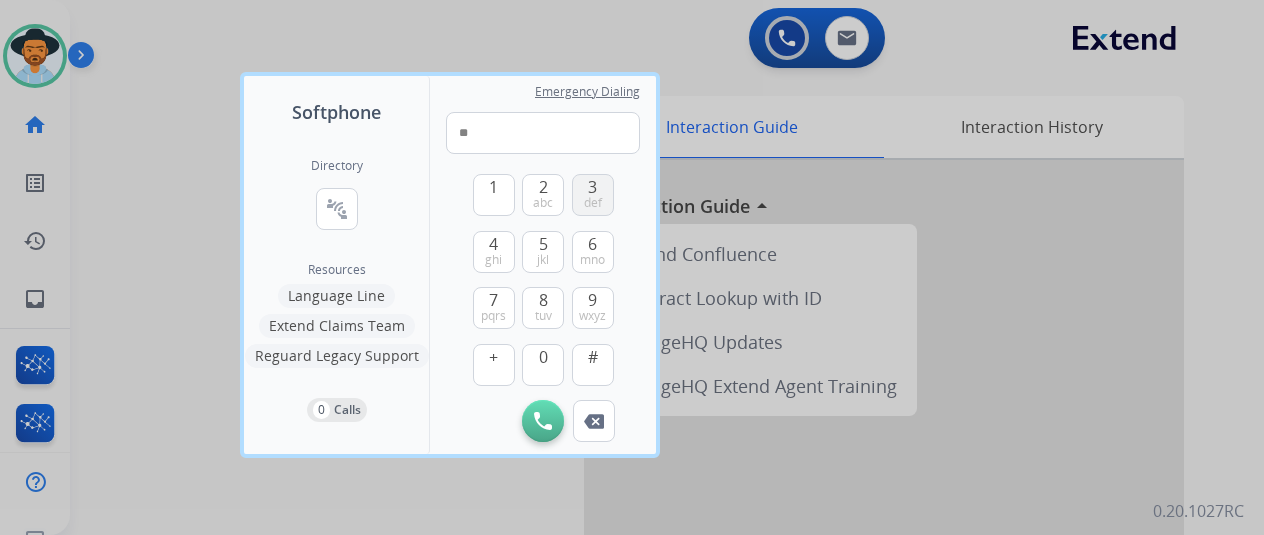 click on "def" at bounding box center [593, 203] 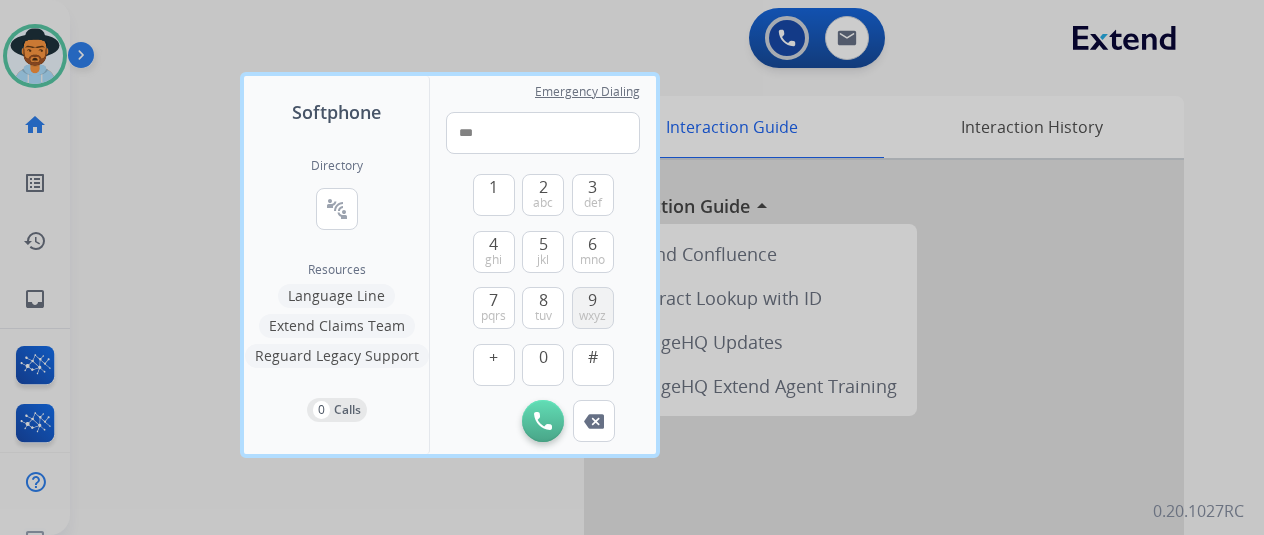 click on "9 wxyz" at bounding box center (593, 308) 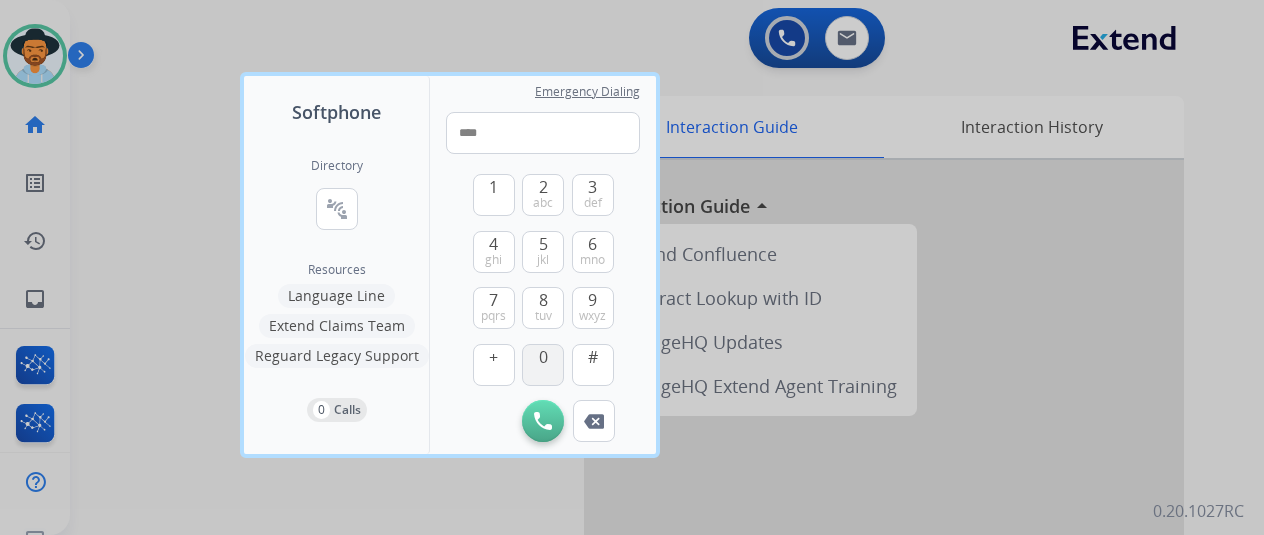 click on "1 2 abc 3 def 4 ghi 5 jkl 6 mno 7 pqrs 8 tuv 9 wxyz + 0 #" at bounding box center (543, 277) 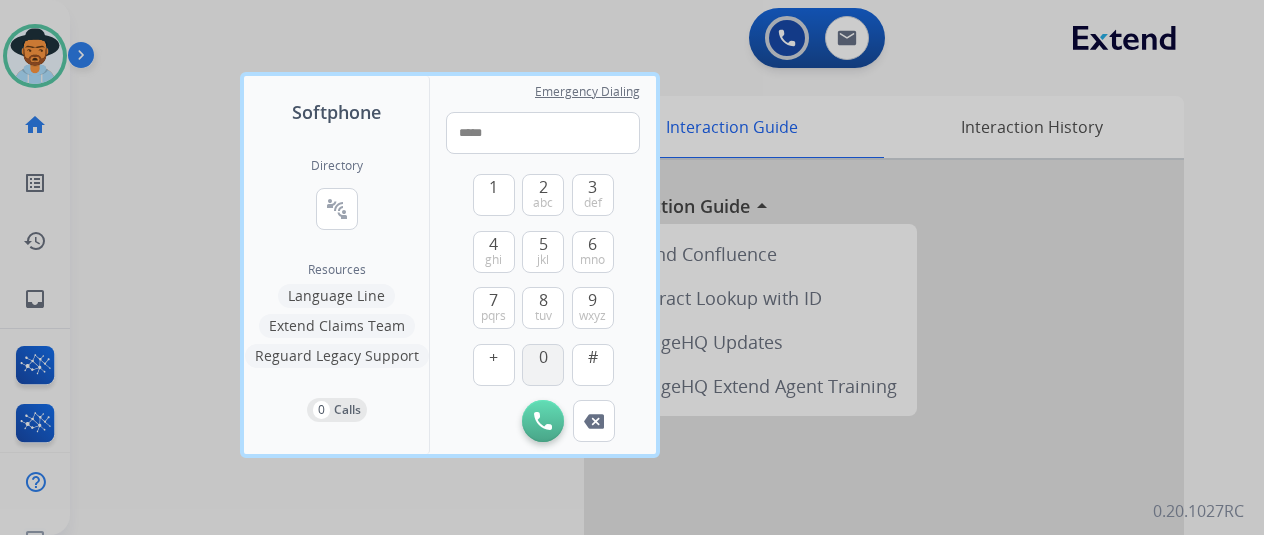 click on "0" at bounding box center [543, 357] 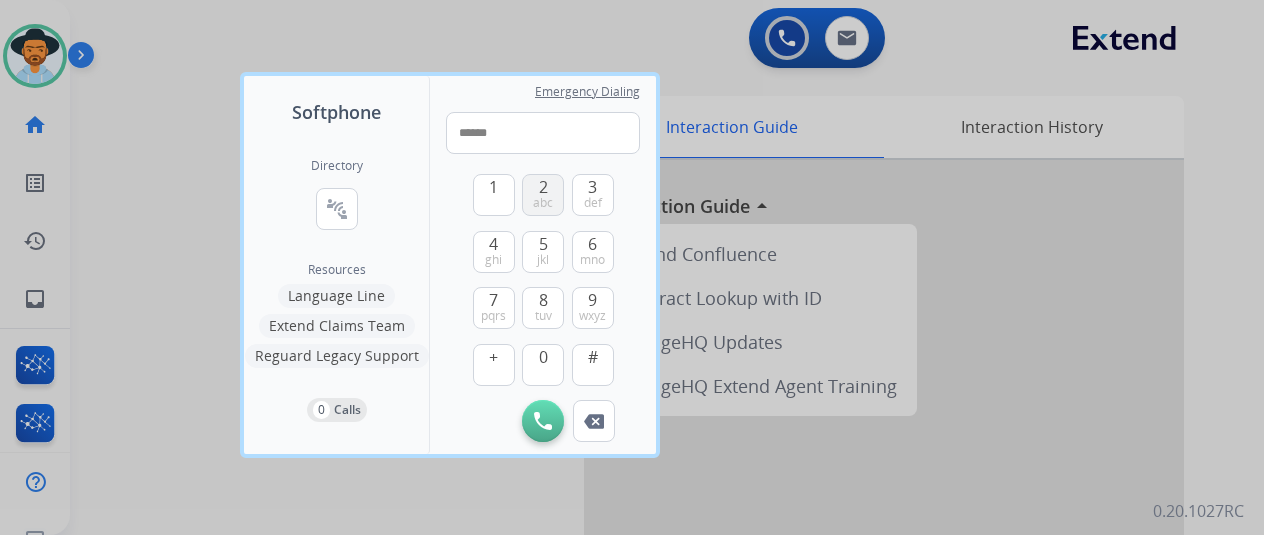 click on "abc" at bounding box center [543, 203] 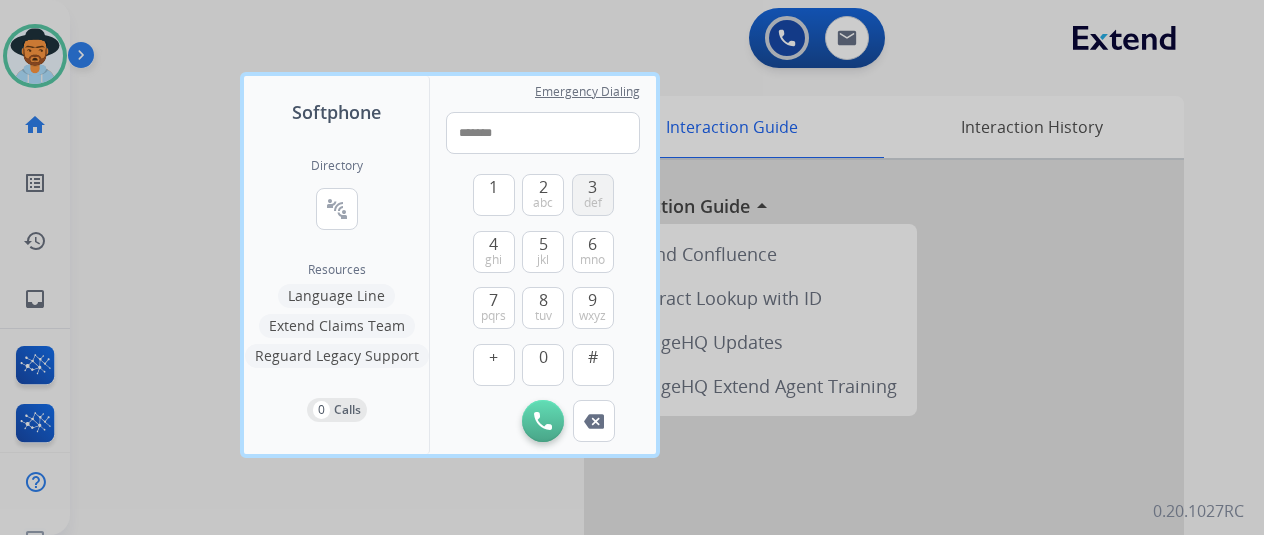 click on "3" at bounding box center (592, 187) 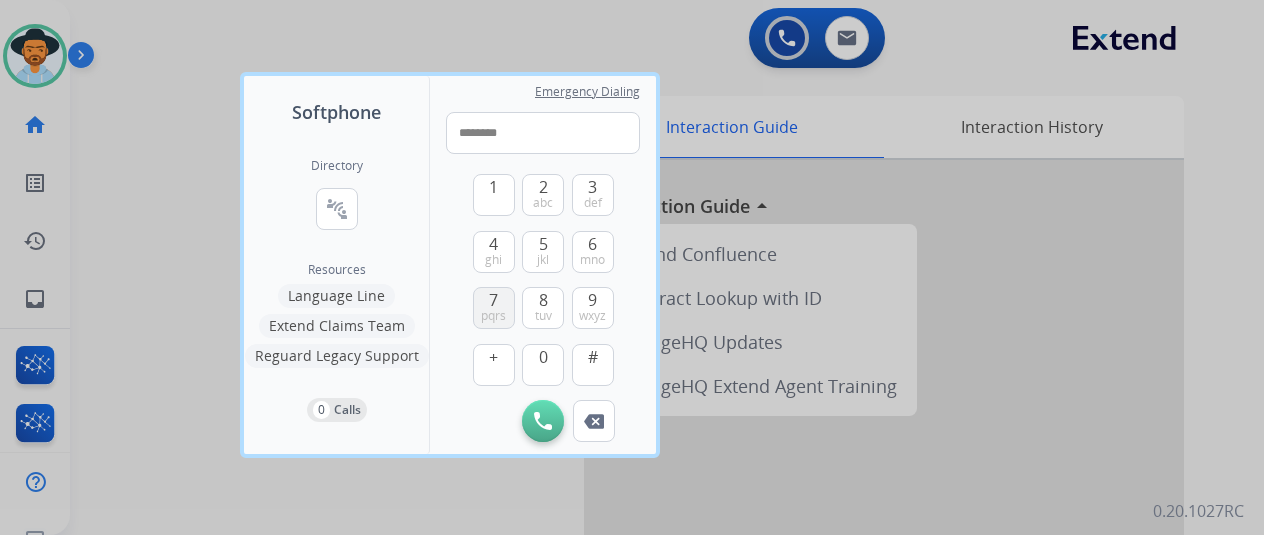 click on "pqrs" at bounding box center (493, 316) 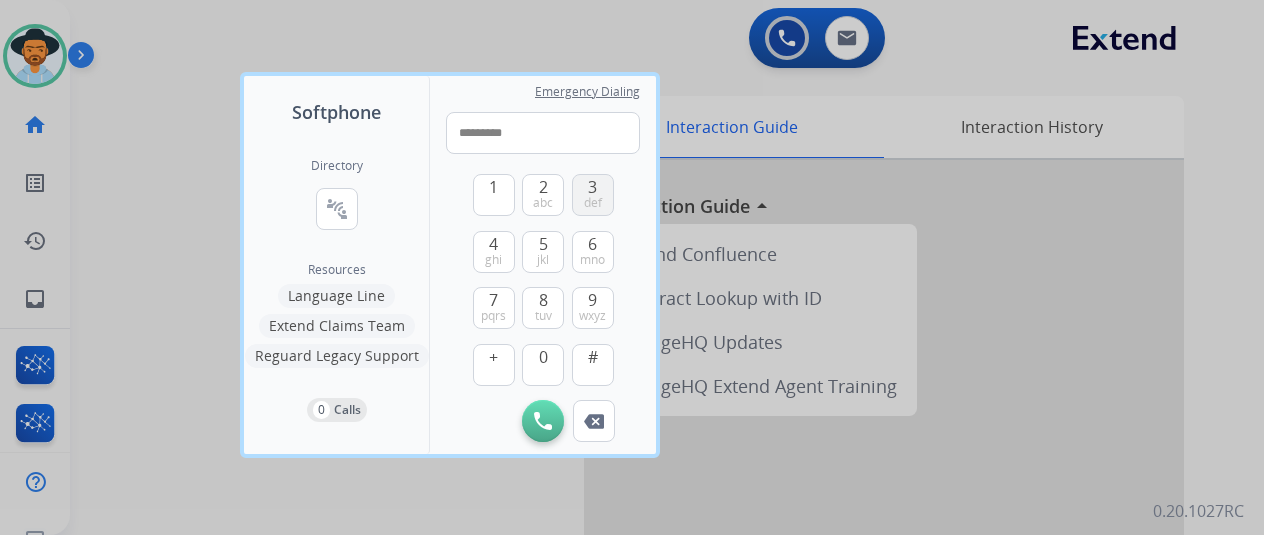 click on "def" at bounding box center [593, 203] 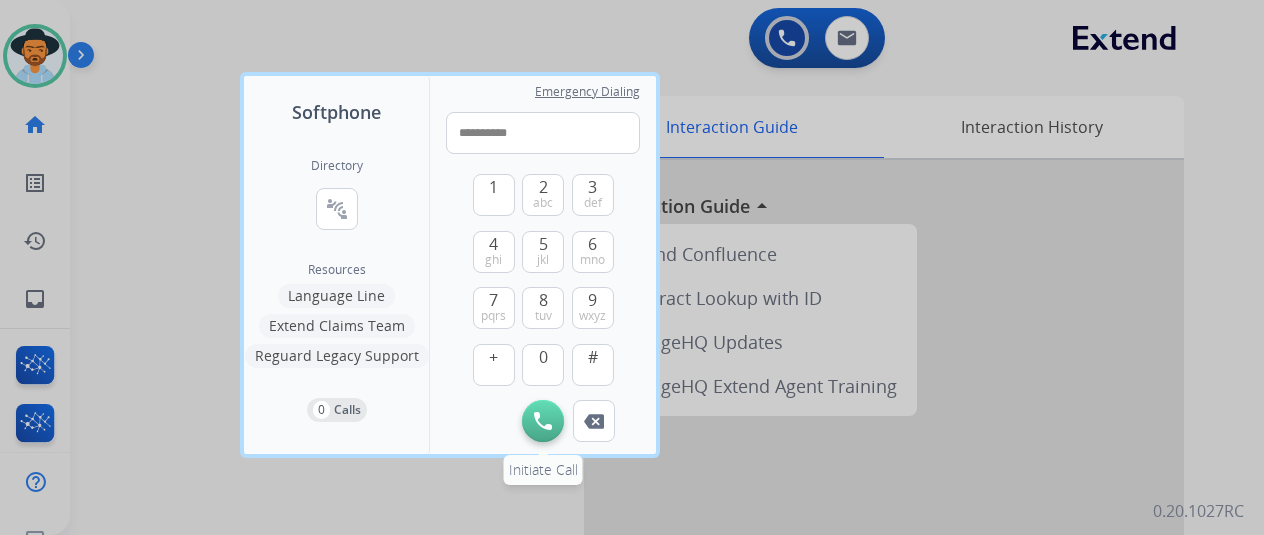 click at bounding box center [543, 421] 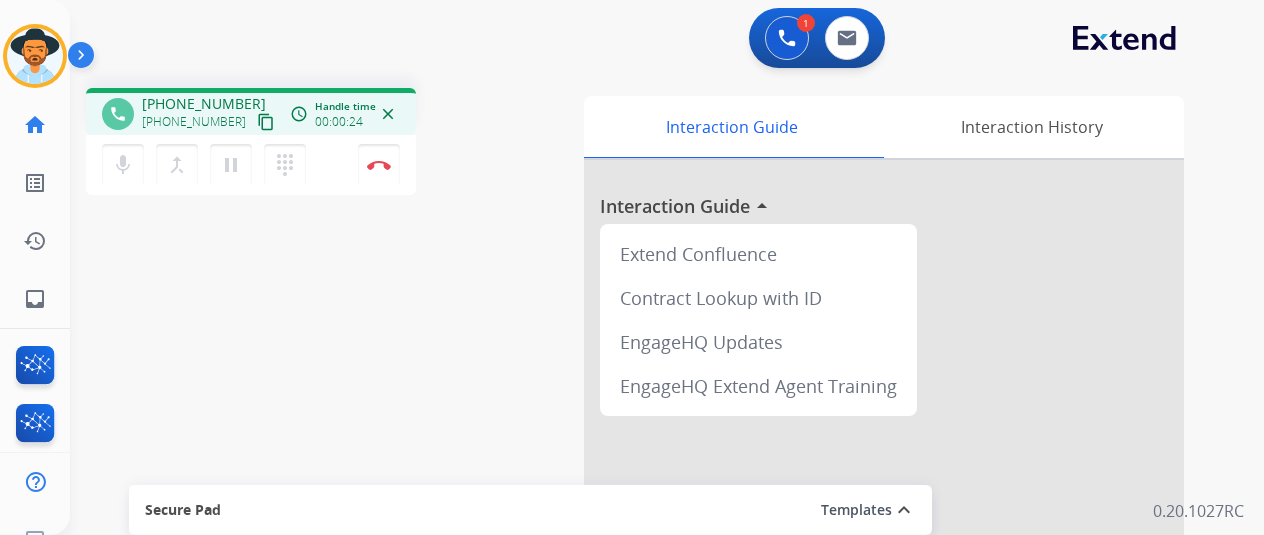 click on "mic Mute merge_type Bridge pause Hold dialpad Dialpad Disconnect" at bounding box center (251, 165) 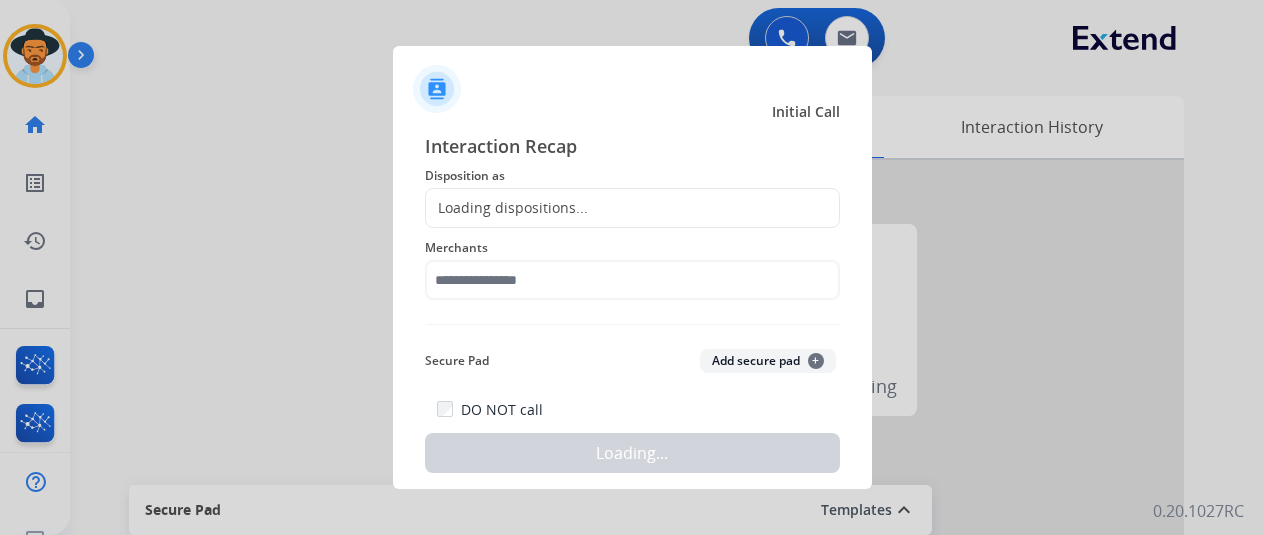 click at bounding box center (632, 267) 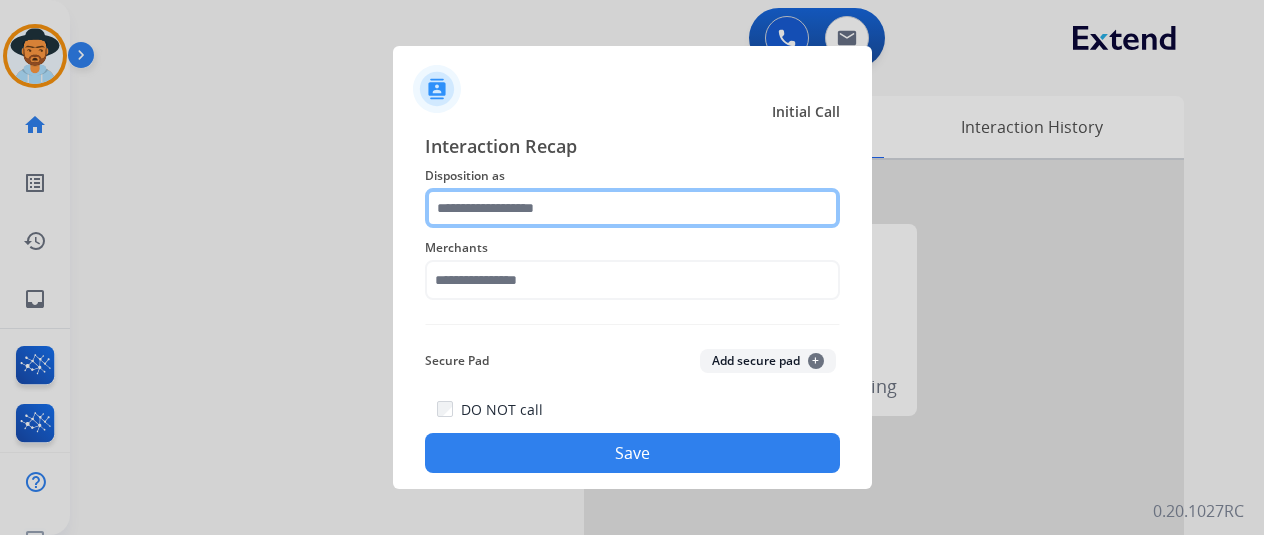 click 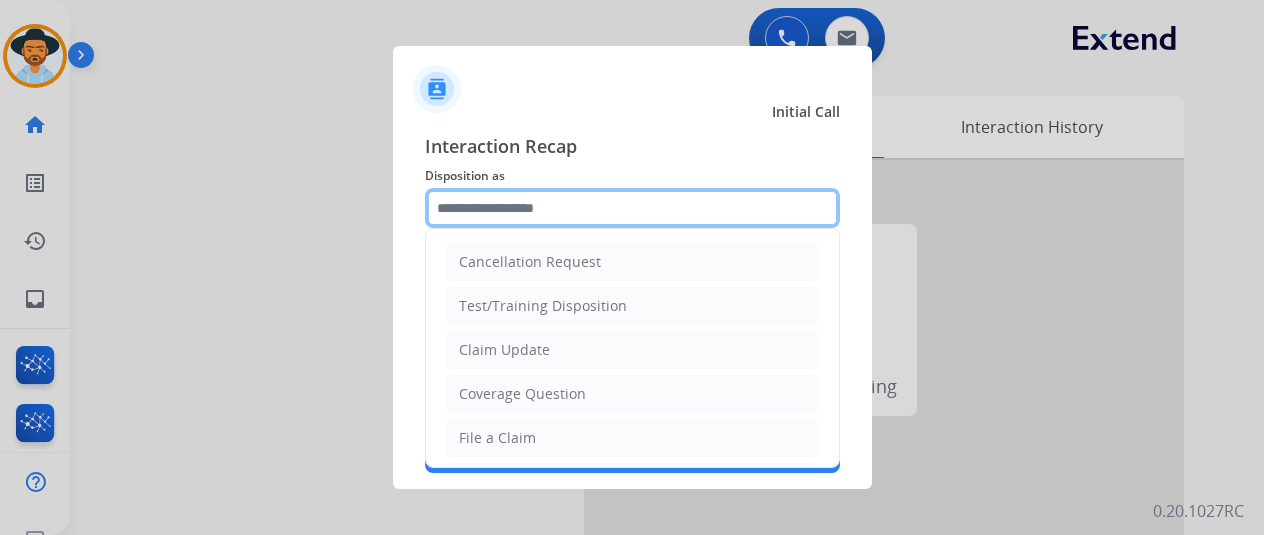 click 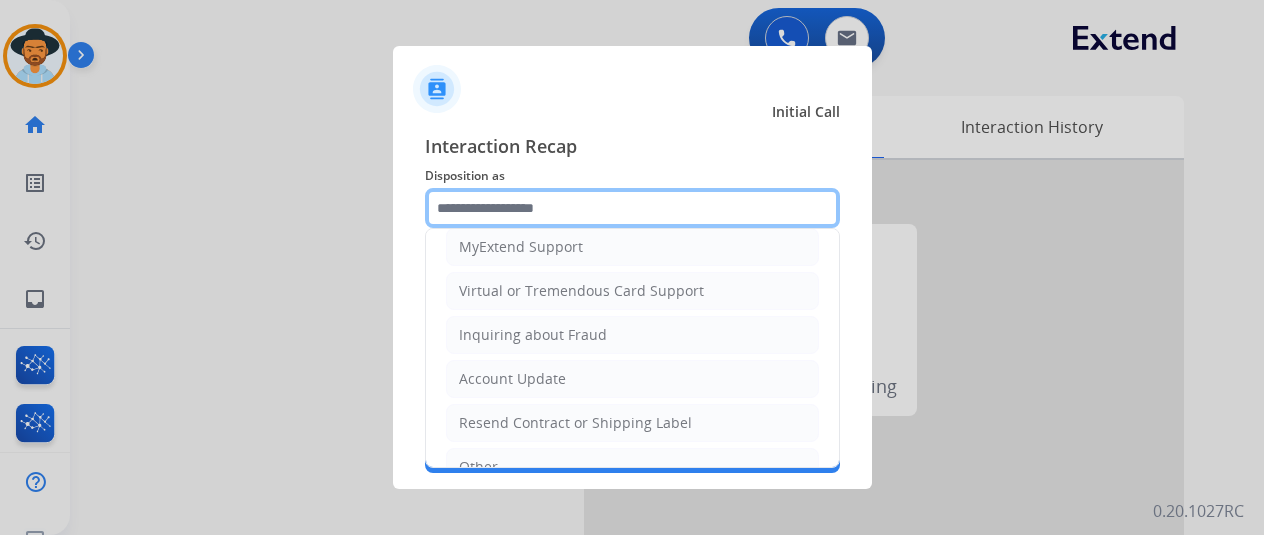 scroll, scrollTop: 0, scrollLeft: 0, axis: both 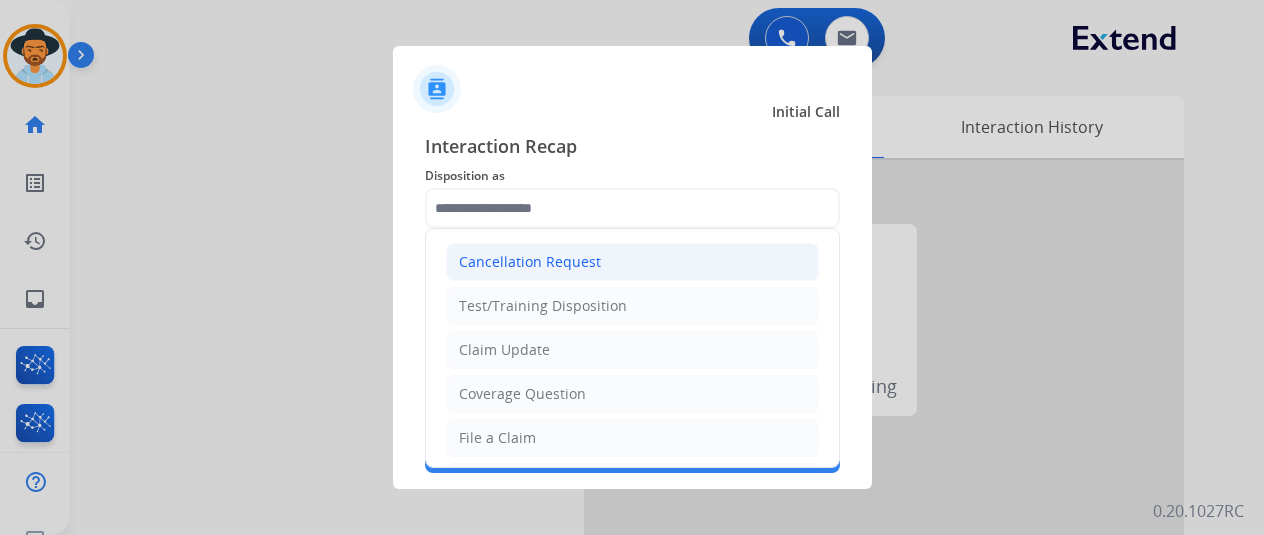 click on "Cancellation Request" 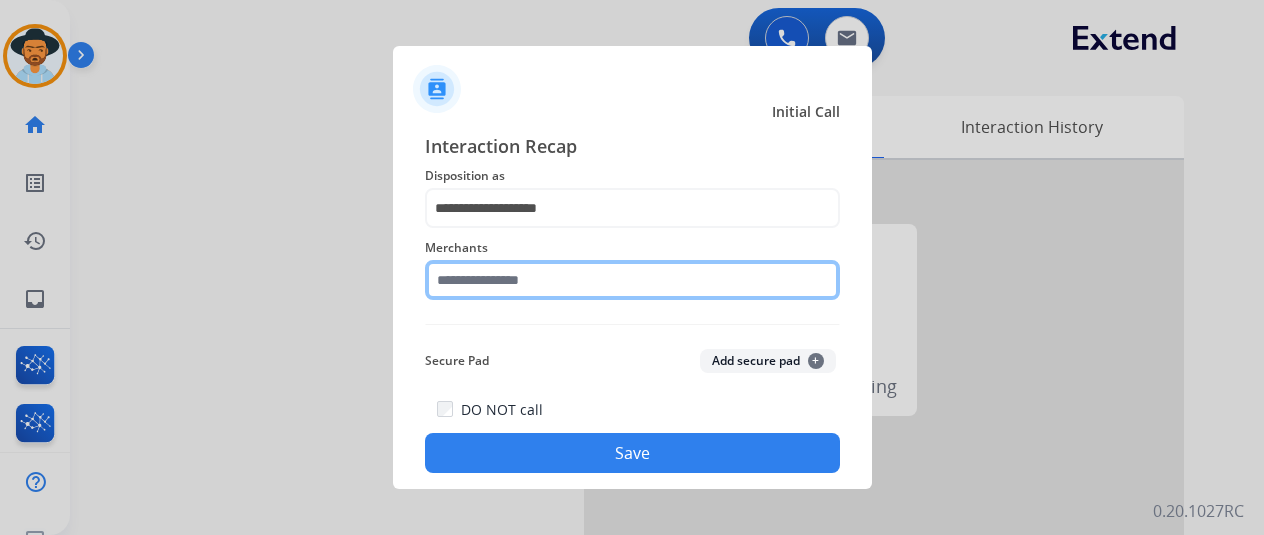 click 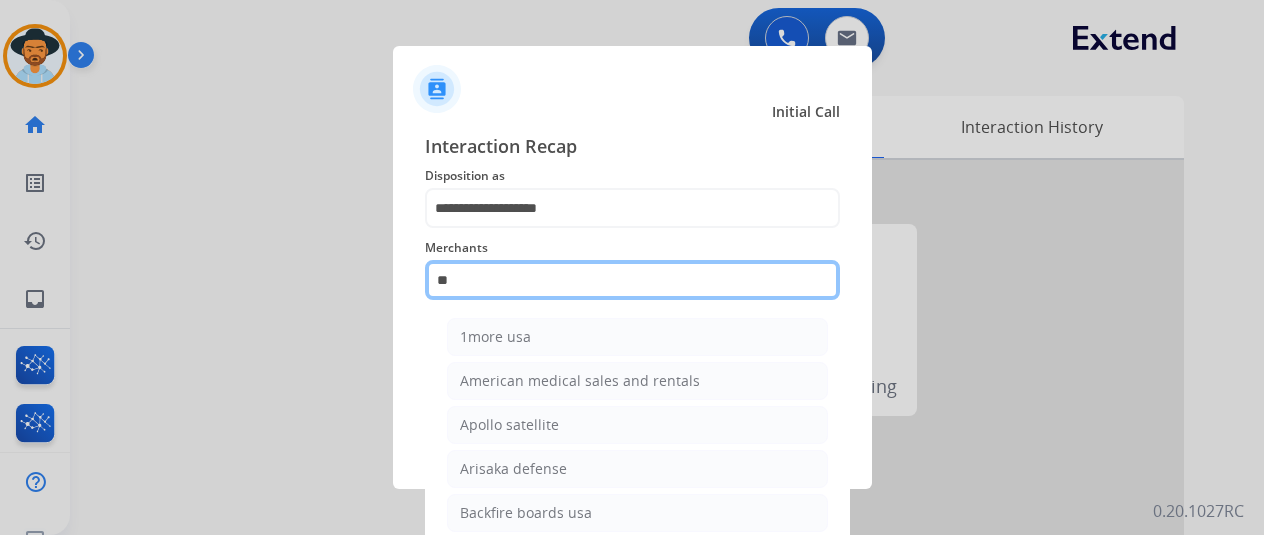 type on "*" 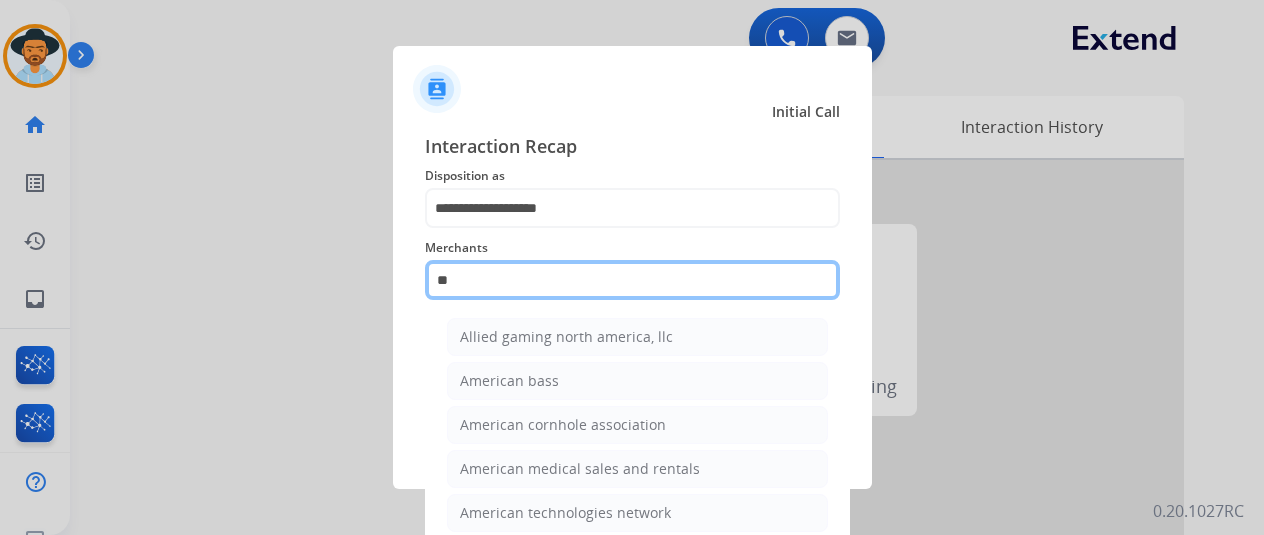 type on "*" 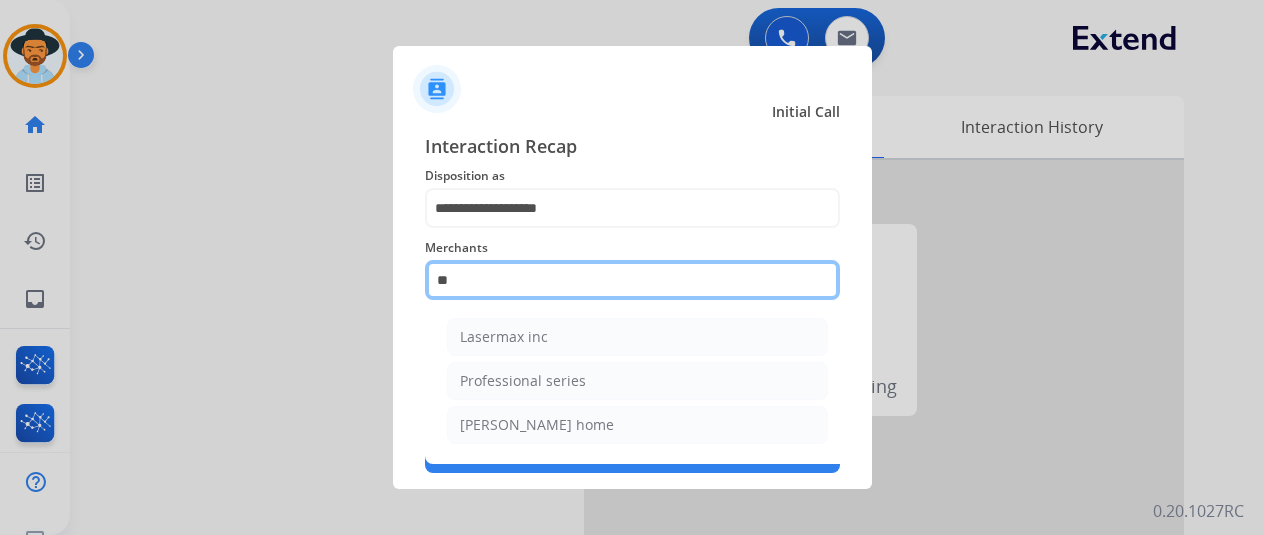type on "*" 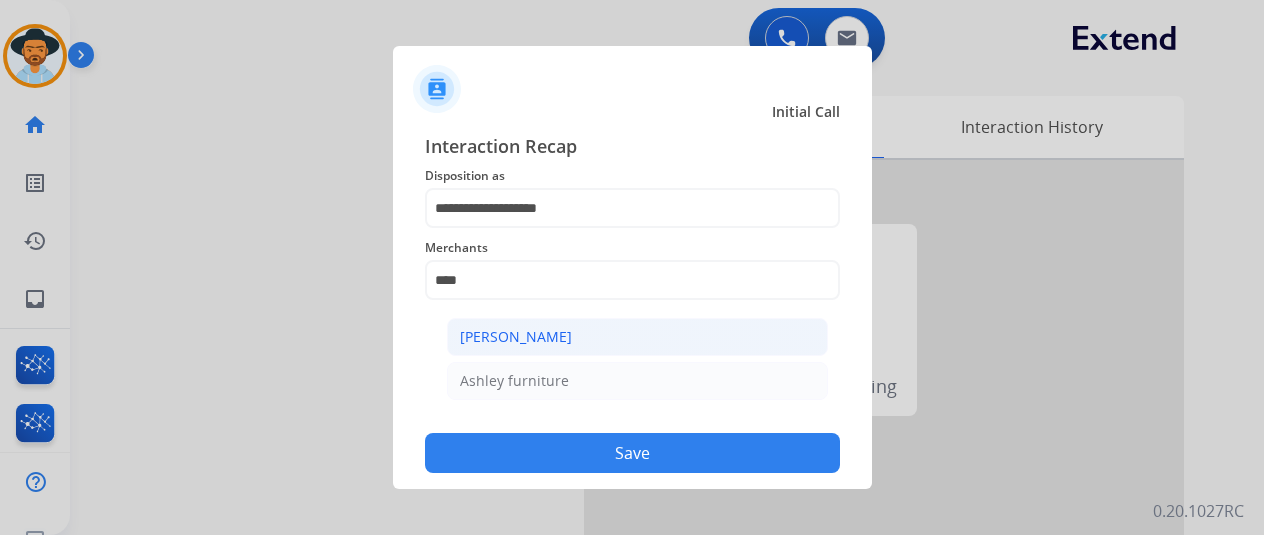 click on "[PERSON_NAME]" 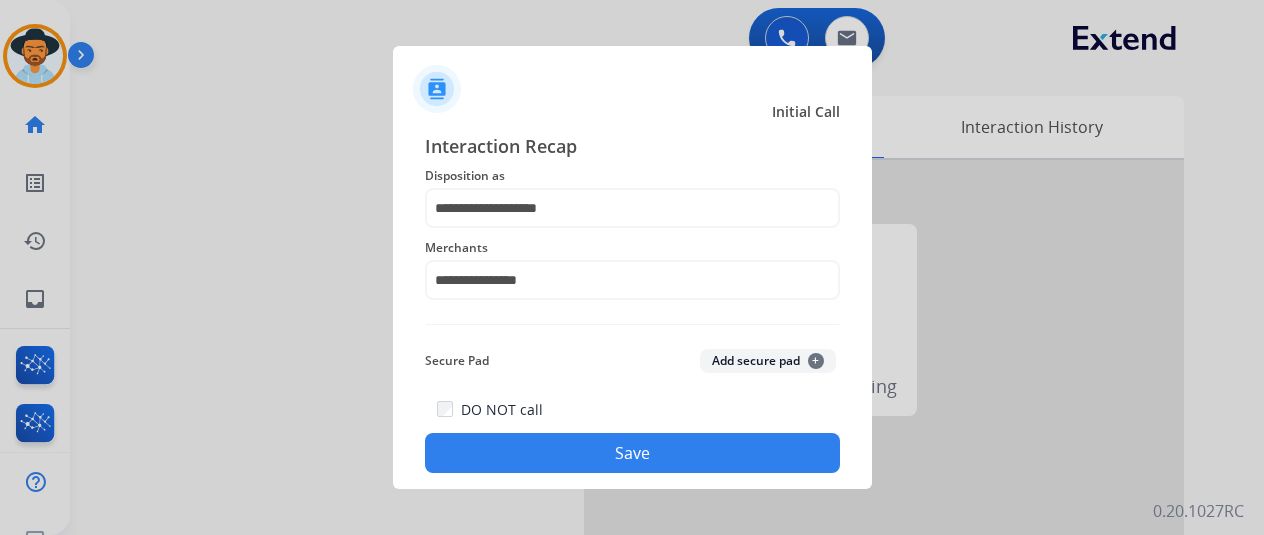 click on "DO NOT call   Save" 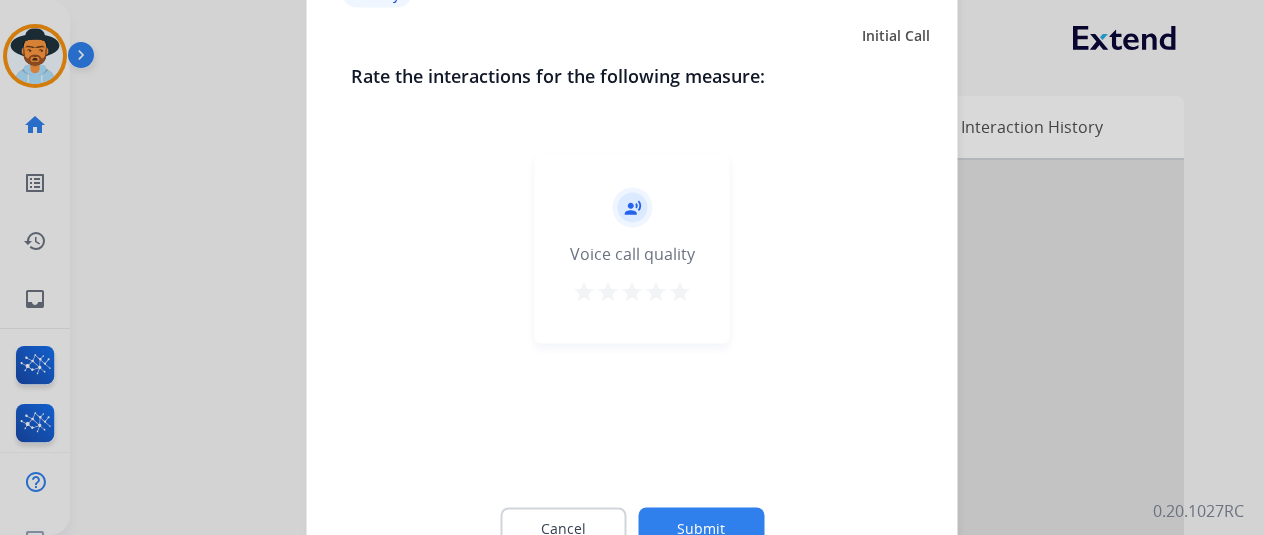 click on "star" at bounding box center (680, 291) 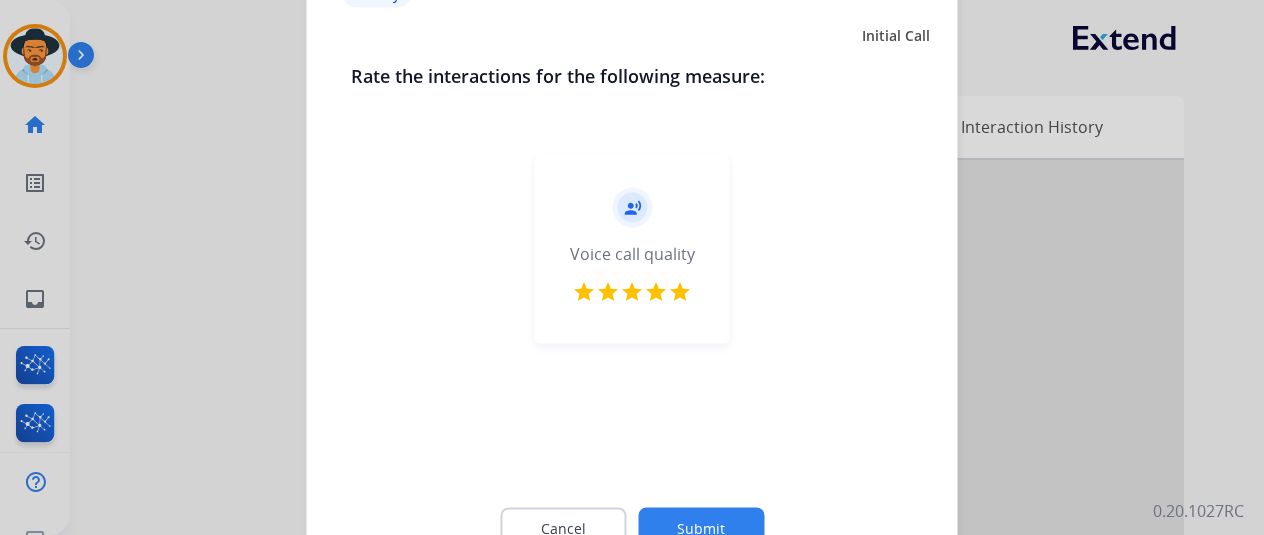 click on "Submit" 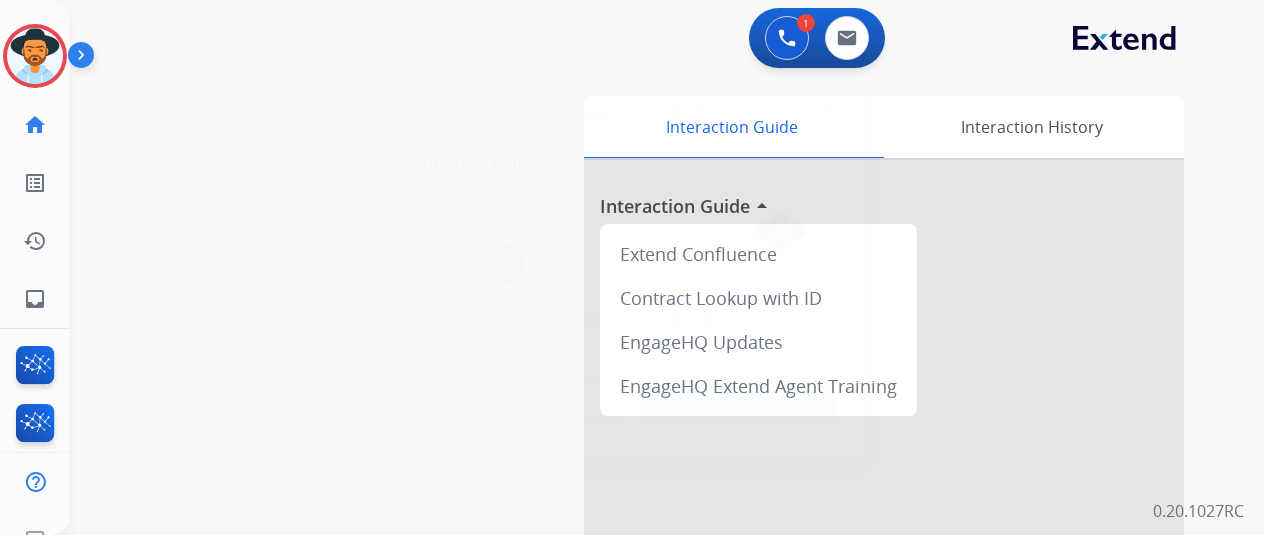 click at bounding box center [632, 244] 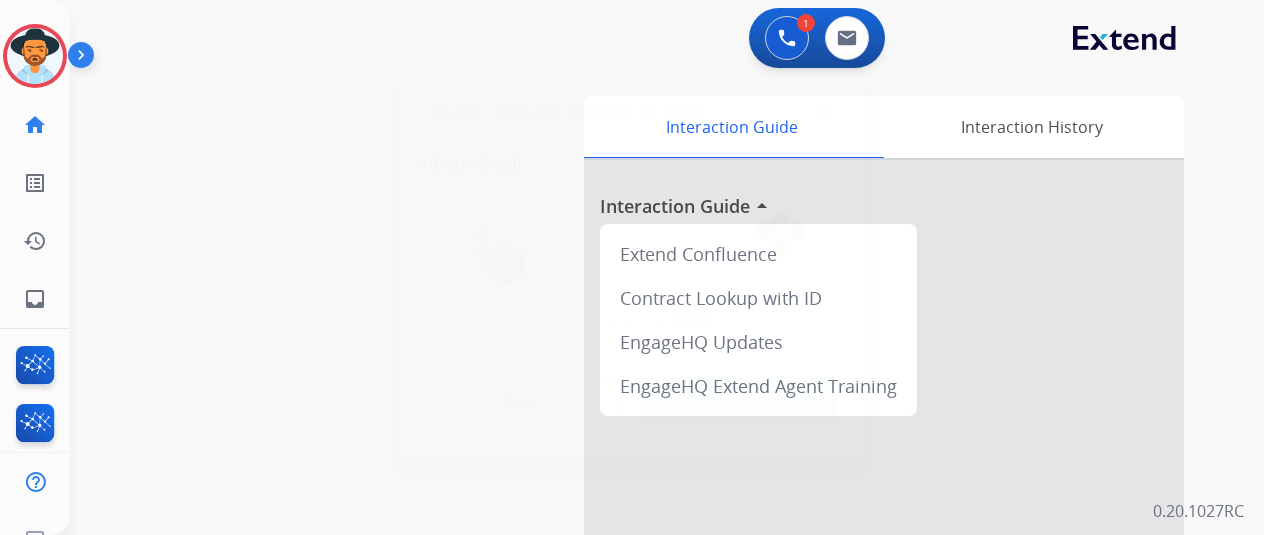 click at bounding box center [632, 244] 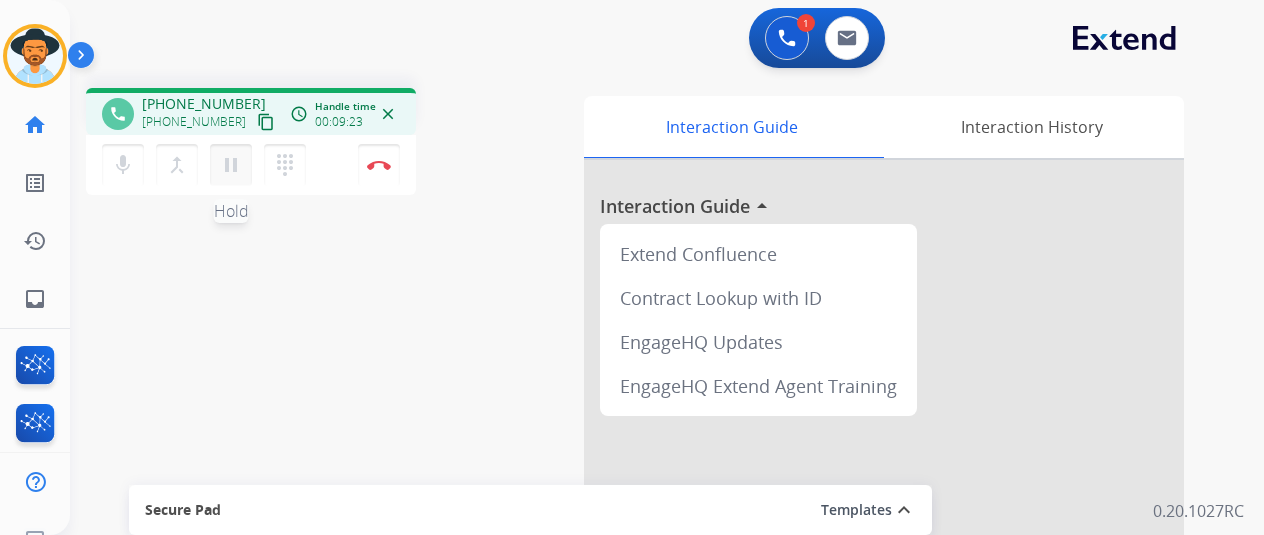 click on "pause" at bounding box center (231, 165) 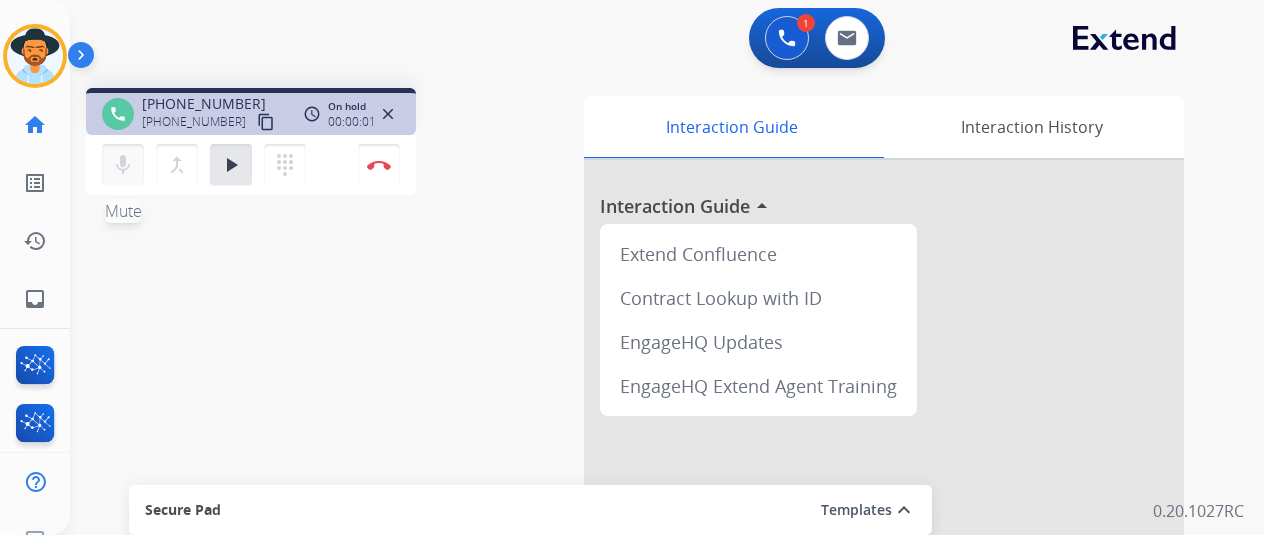 click on "mic" at bounding box center (123, 165) 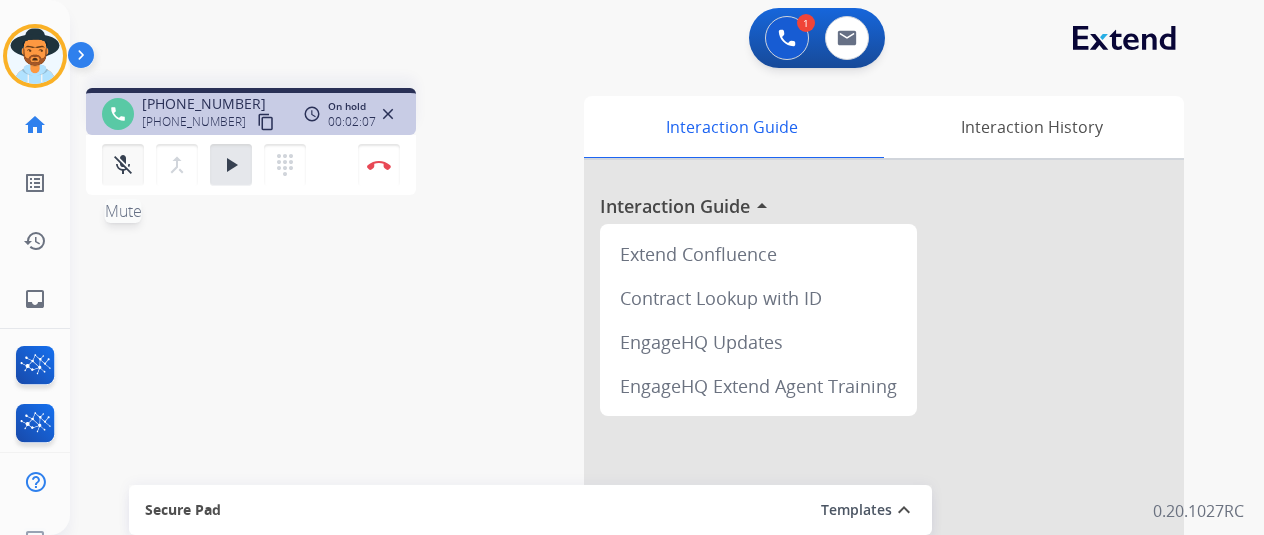 click on "mic_off Mute" at bounding box center [123, 165] 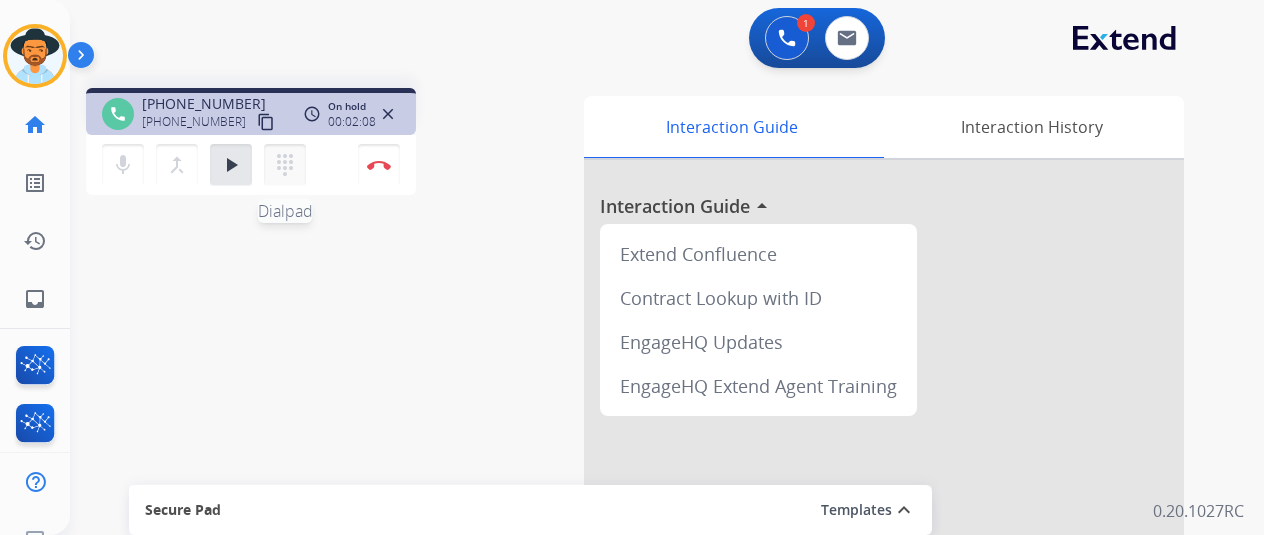 drag, startPoint x: 306, startPoint y: 159, endPoint x: 282, endPoint y: 159, distance: 24 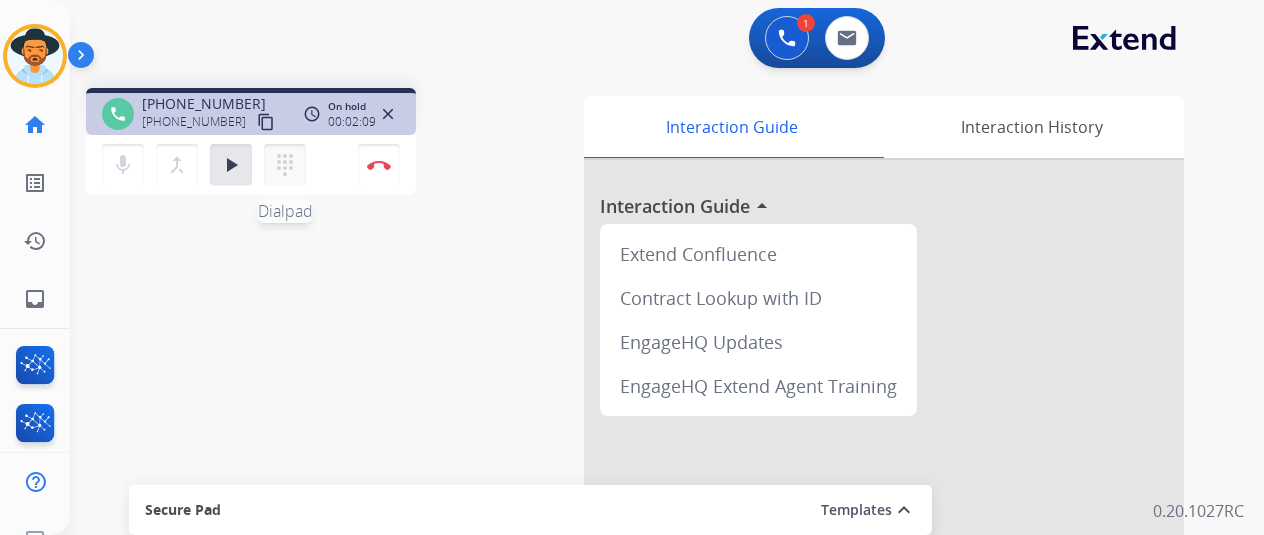 click on "dialpad" at bounding box center [285, 165] 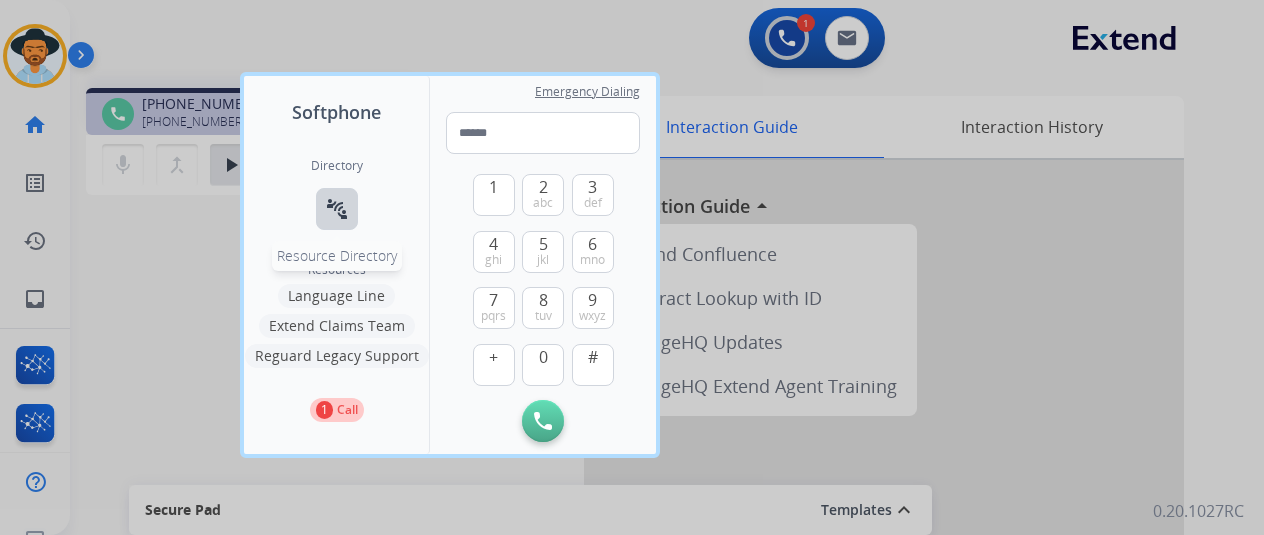 click on "connect_without_contact" at bounding box center [337, 209] 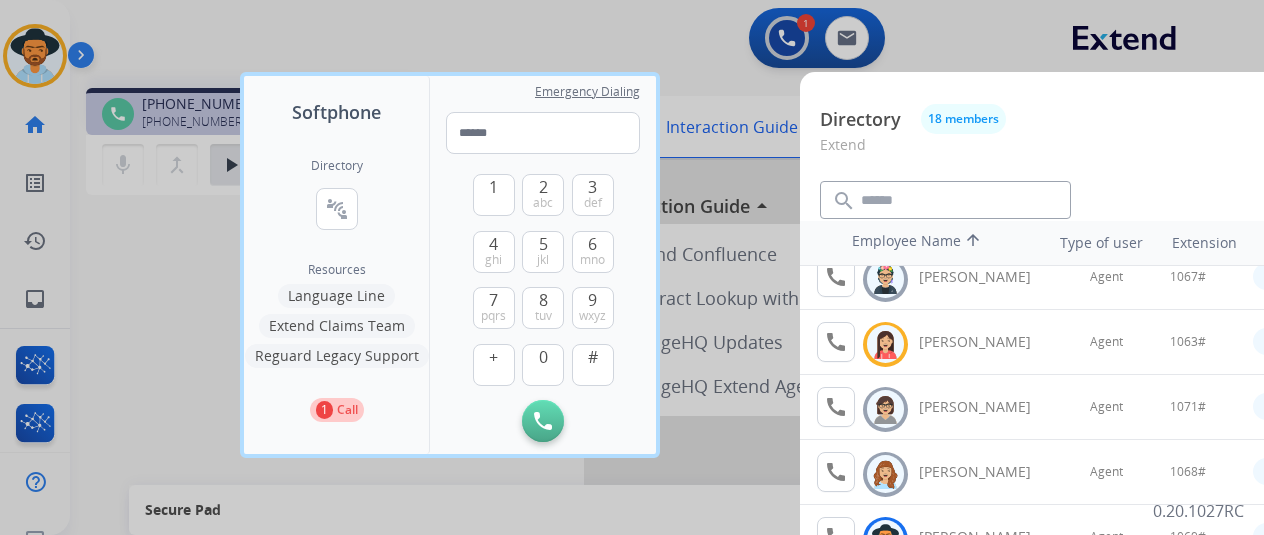 scroll, scrollTop: 756, scrollLeft: 0, axis: vertical 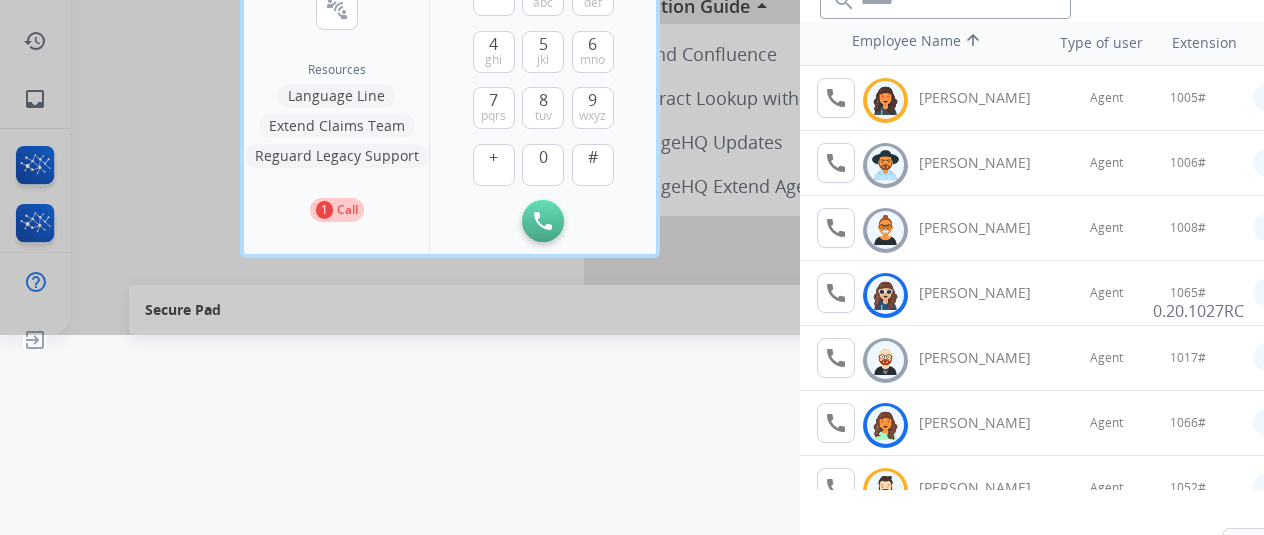 click on "Softphone Directory connect_without_contact Resource Directory Resources Language Line Extend Claims Team Reguard Legacy Support 1 Call Emergency Dialing 1 2 abc 3 def 4 ghi 5 jkl 6 mno 7 pqrs 8 tuv 9 wxyz + 0 # Initiate Call Directory 18 members Extend search filter_list  Filters   Employee Name  arrow_upward  Type of user Extension Line of Business call  Busy   [PERSON_NAME]   Agent   1005#  Extend_Claims call  Offline   [PERSON_NAME]   Agent   1006#  Extend_Customer Service call  Offline   [PERSON_NAME]   Agent   1008#  Extend_Training CS call  Logged In   [PERSON_NAME]   Agent   1065#  Extend_Service Support call  Offline   [PERSON_NAME]   Agent   1017#  Extend_Claims call  Lunch   [PERSON_NAME]   Agent   1066#  Extend_Service Support call  Break   [PERSON_NAME]   Agent   1052#  Extend_Claims call  Logged In   [PERSON_NAME]   Agent   1070#  Extend_Training CS call  Offline   [PERSON_NAME]   Agent   1058#  Extend_Training CS call  Offline   [PERSON_NAME]   Agent   1076#  call" at bounding box center (632, 67) 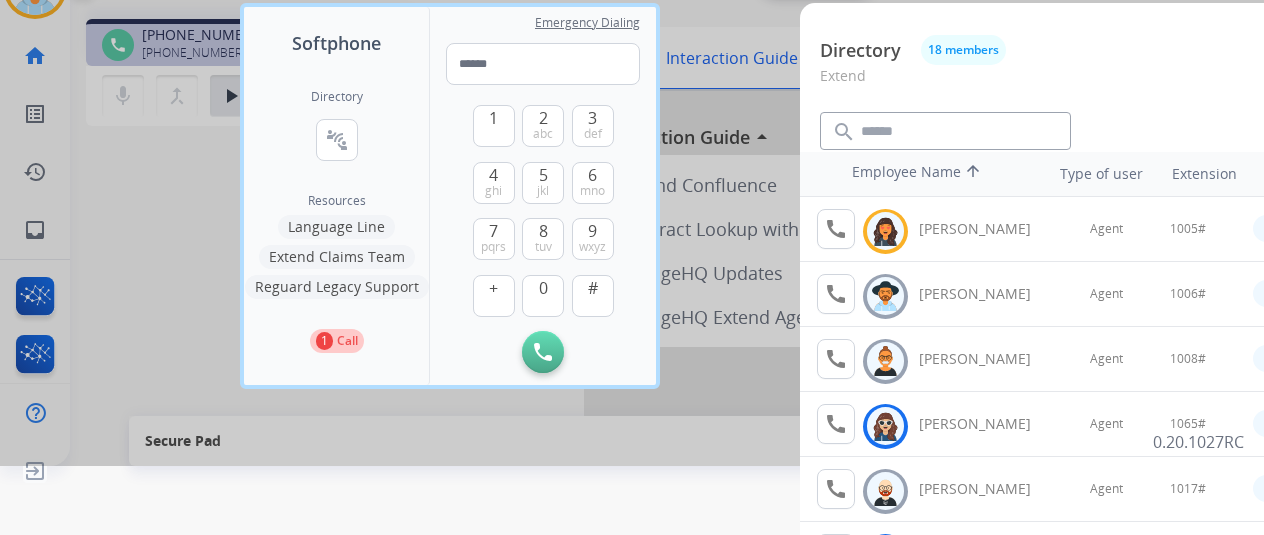 scroll, scrollTop: 0, scrollLeft: 0, axis: both 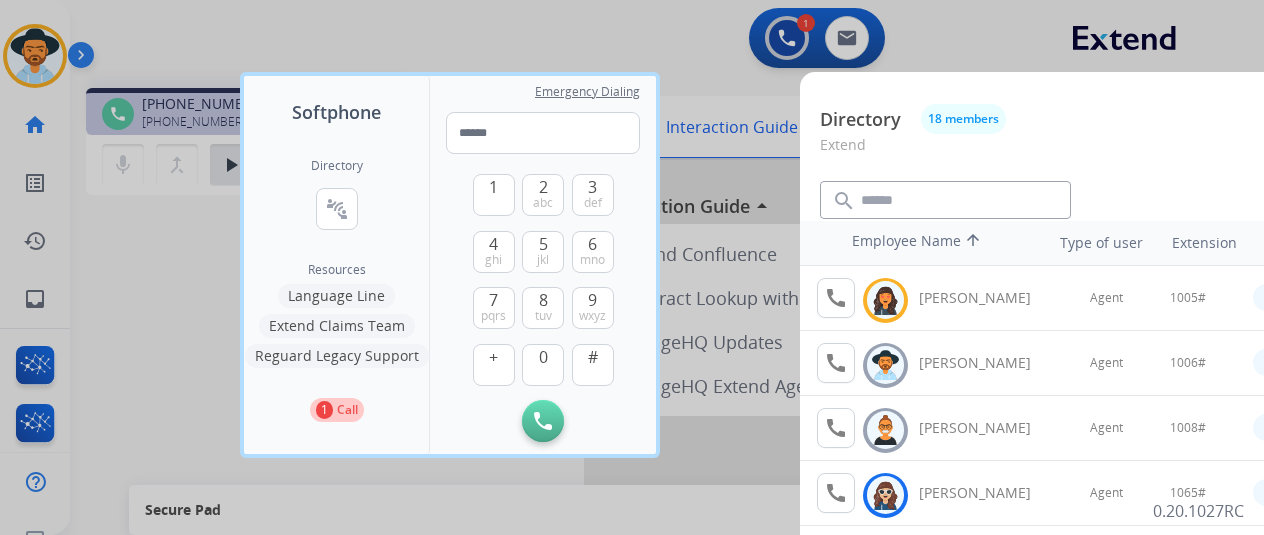 click at bounding box center (632, 267) 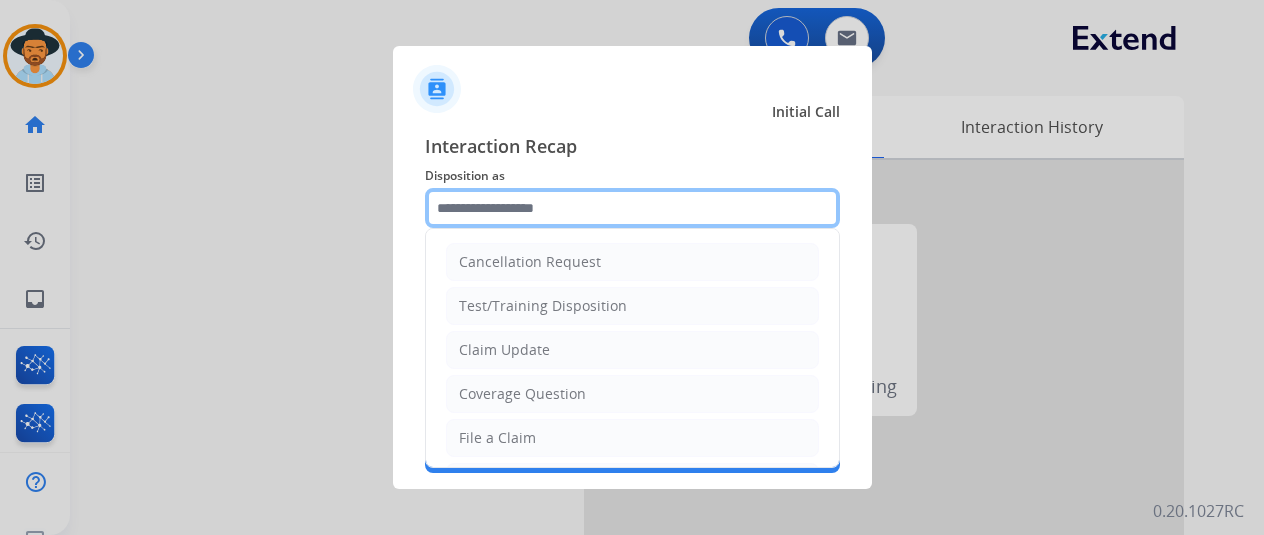 click 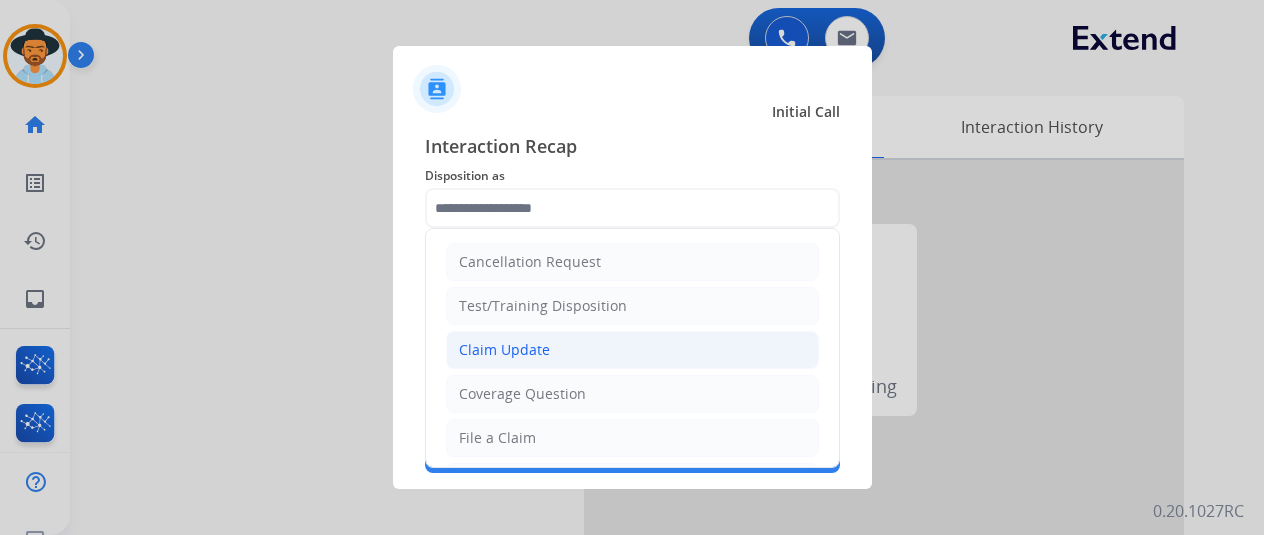 click on "Claim Update" 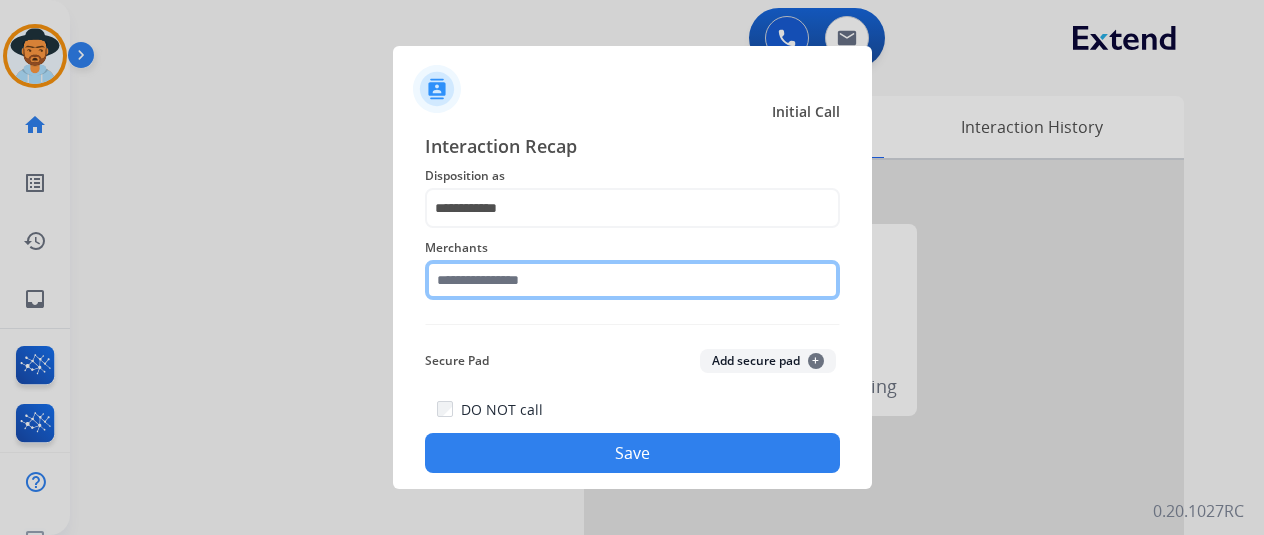 click 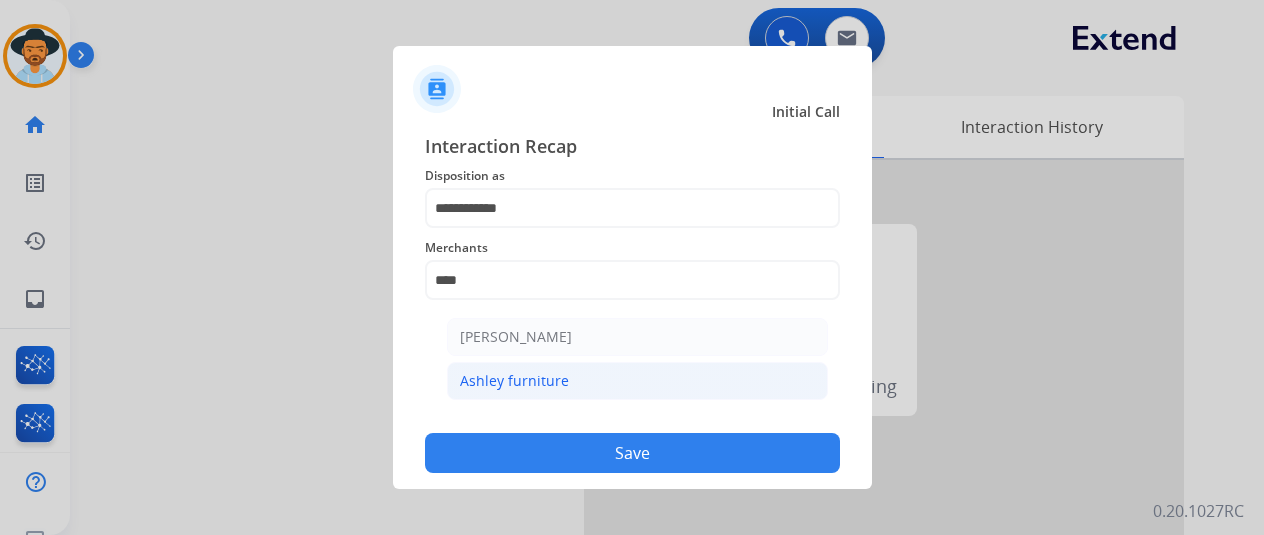 click on "Ashley furniture" 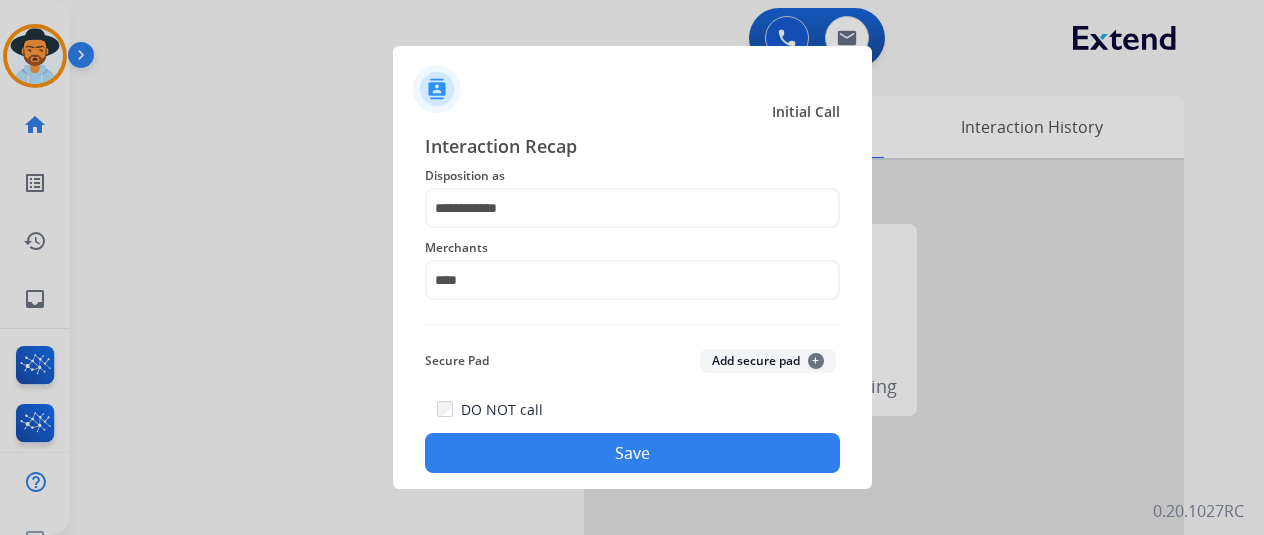 type on "**********" 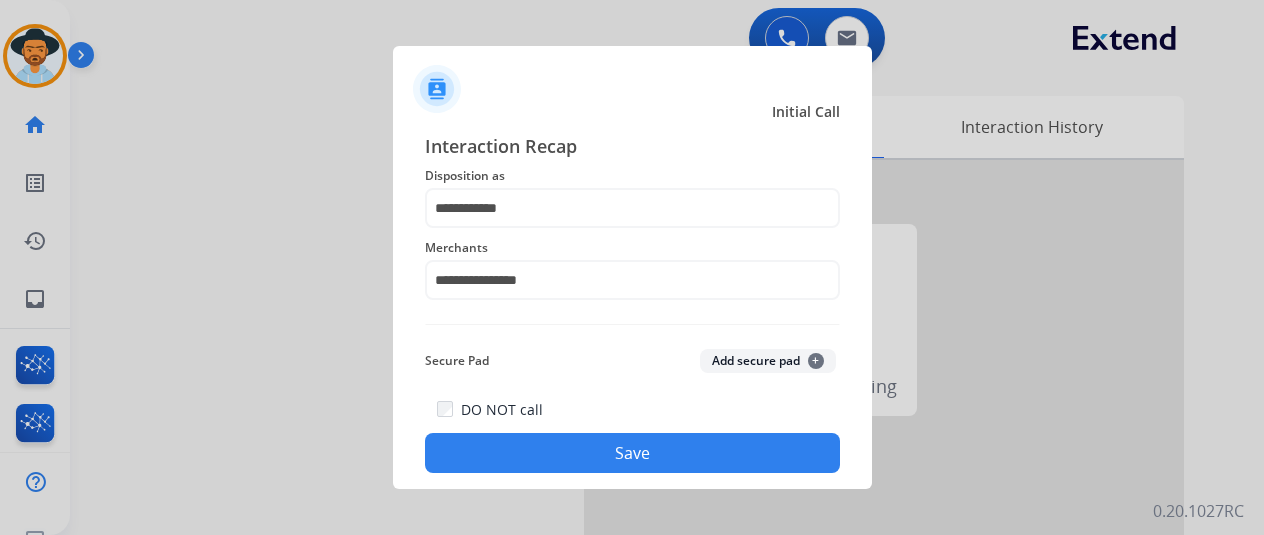 click on "Save" 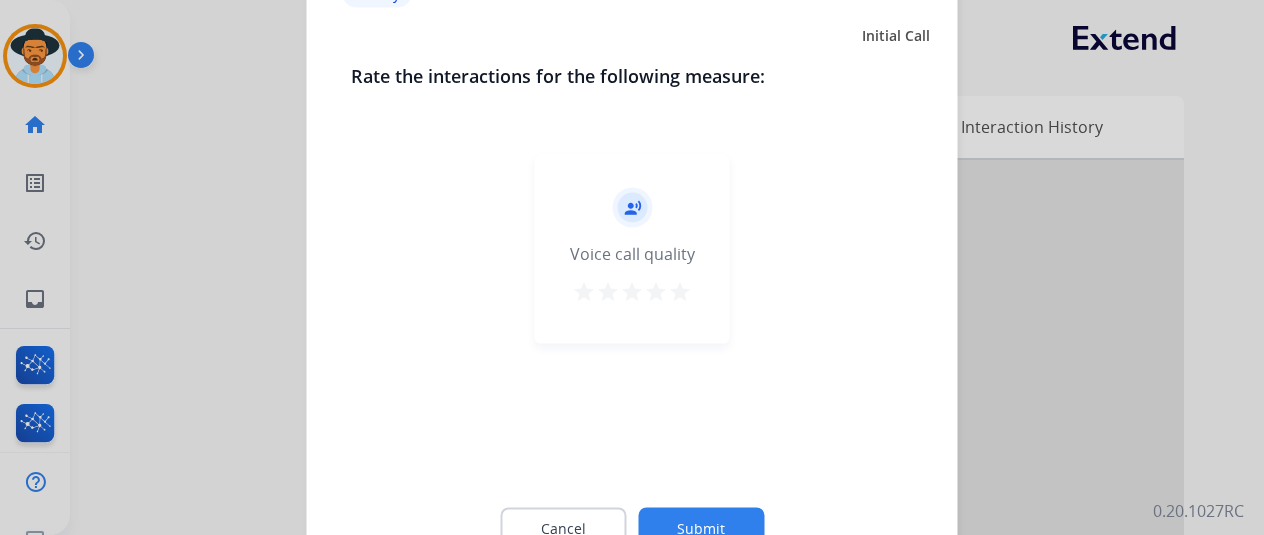 click on "star" at bounding box center [680, 291] 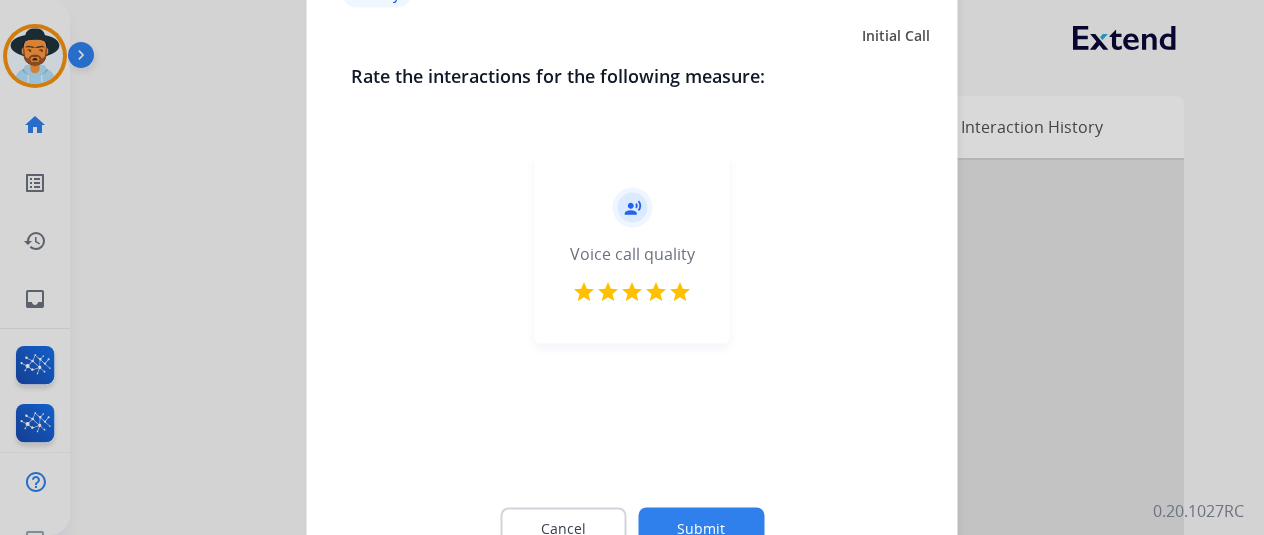 click on "Submit" 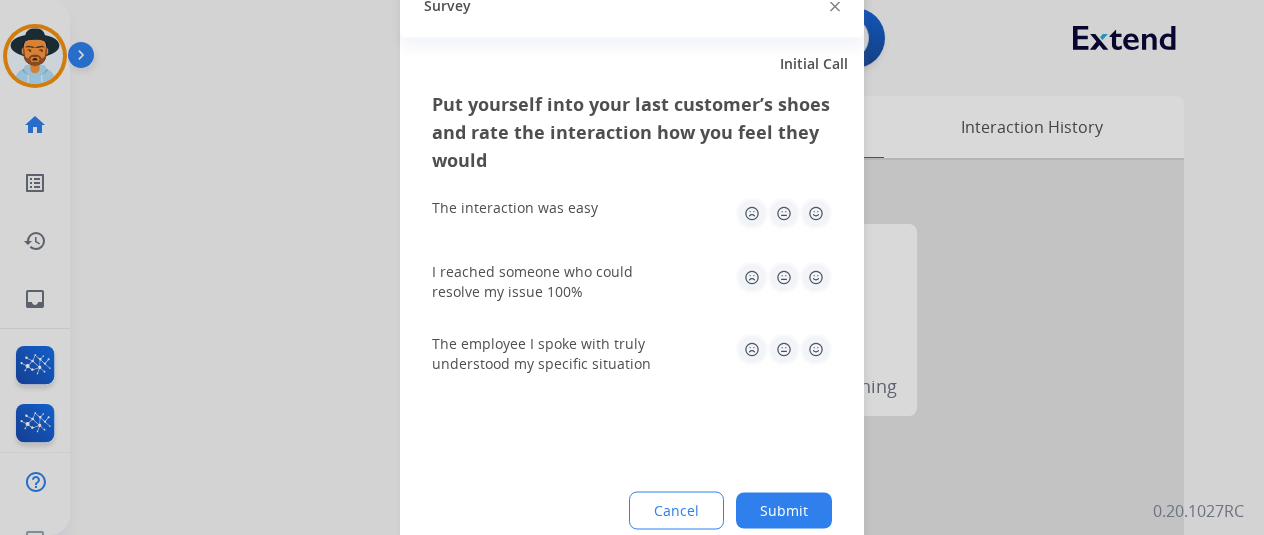 click 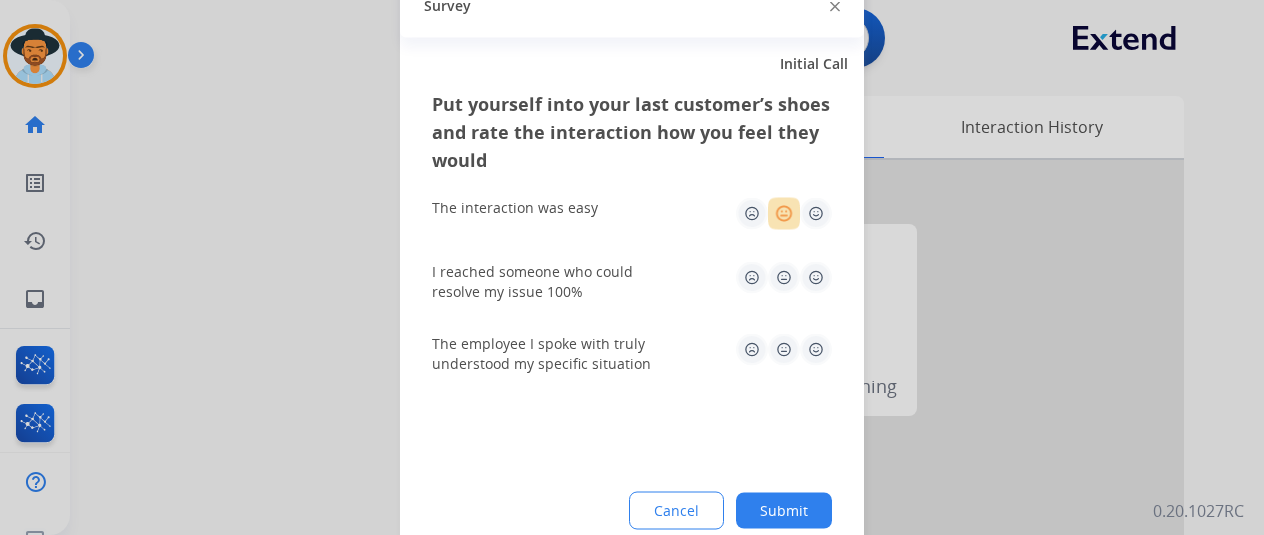 click 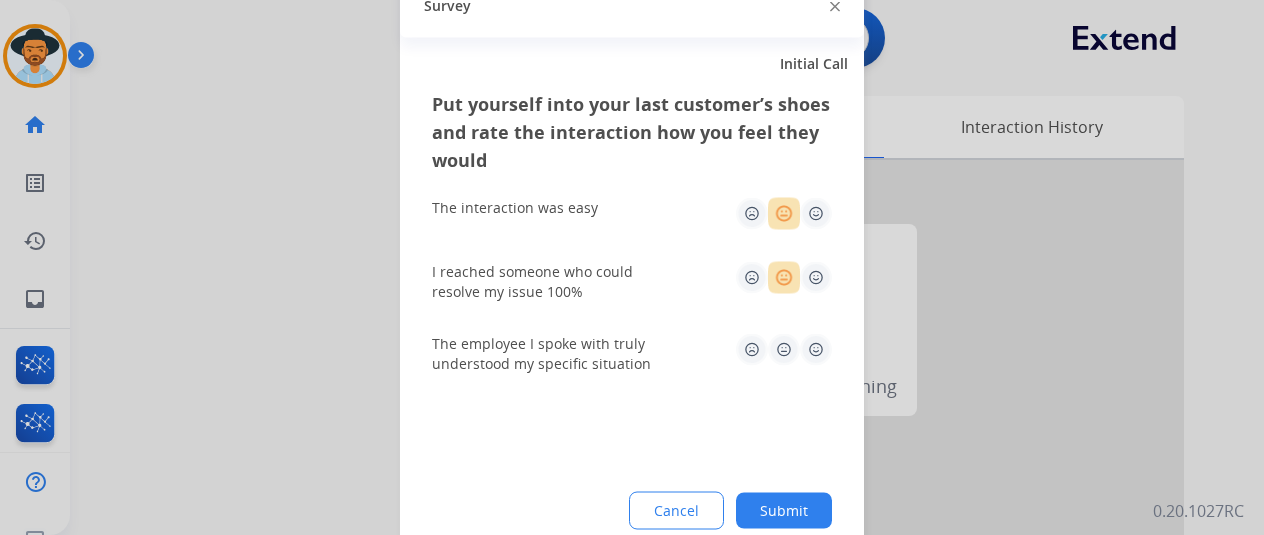 click 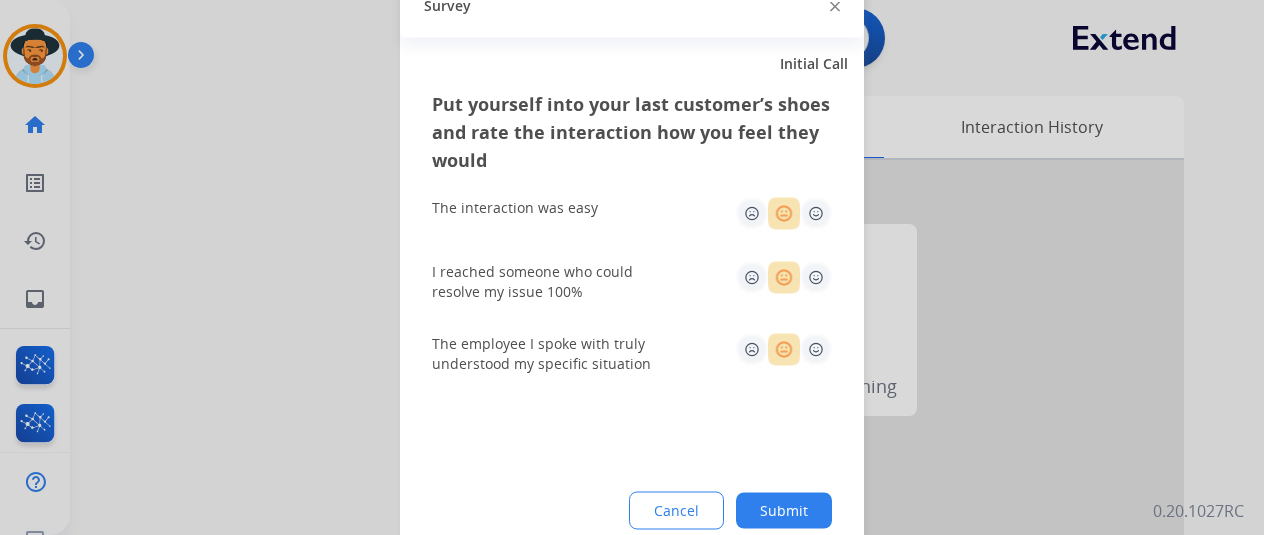 click on "Submit" 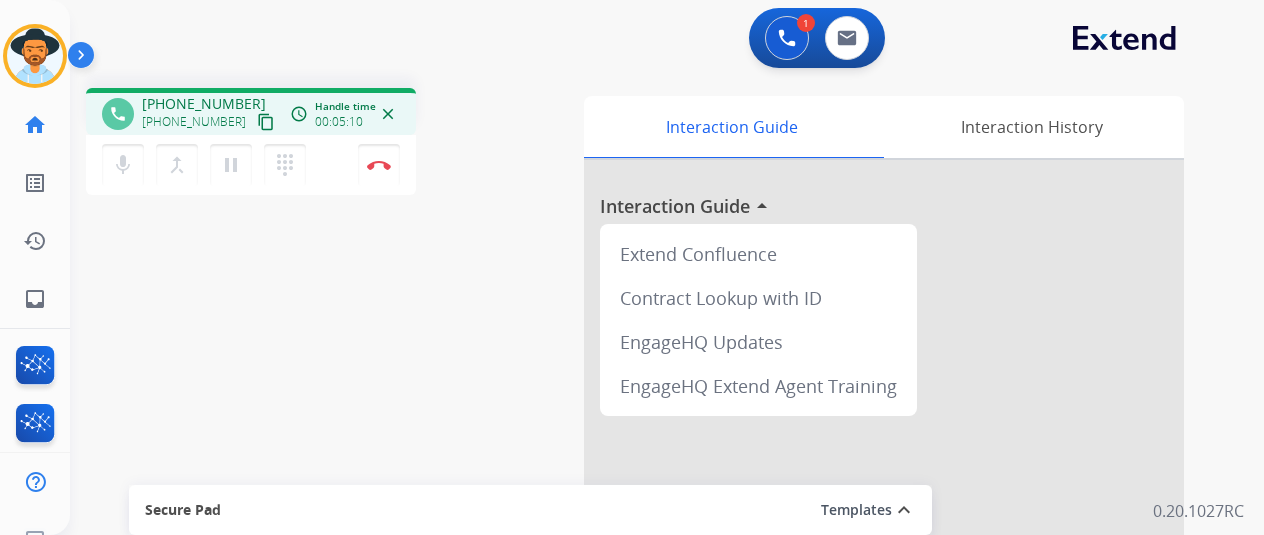 click on "mic Mute merge_type Bridge pause Hold dialpad Dialpad Disconnect" at bounding box center (251, 165) 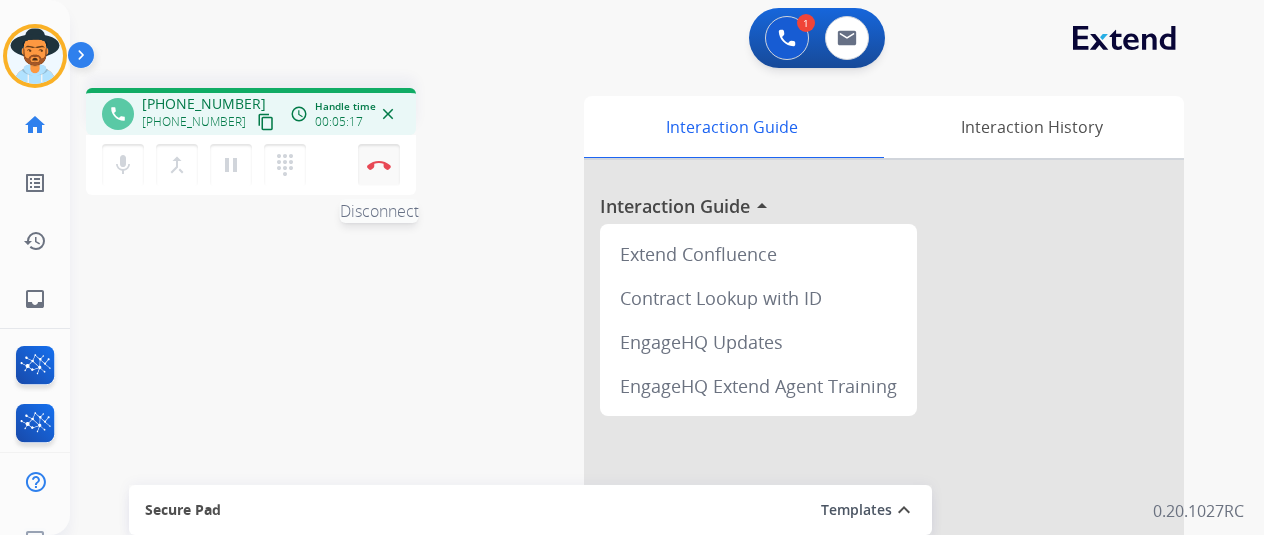 click on "Disconnect" at bounding box center (379, 165) 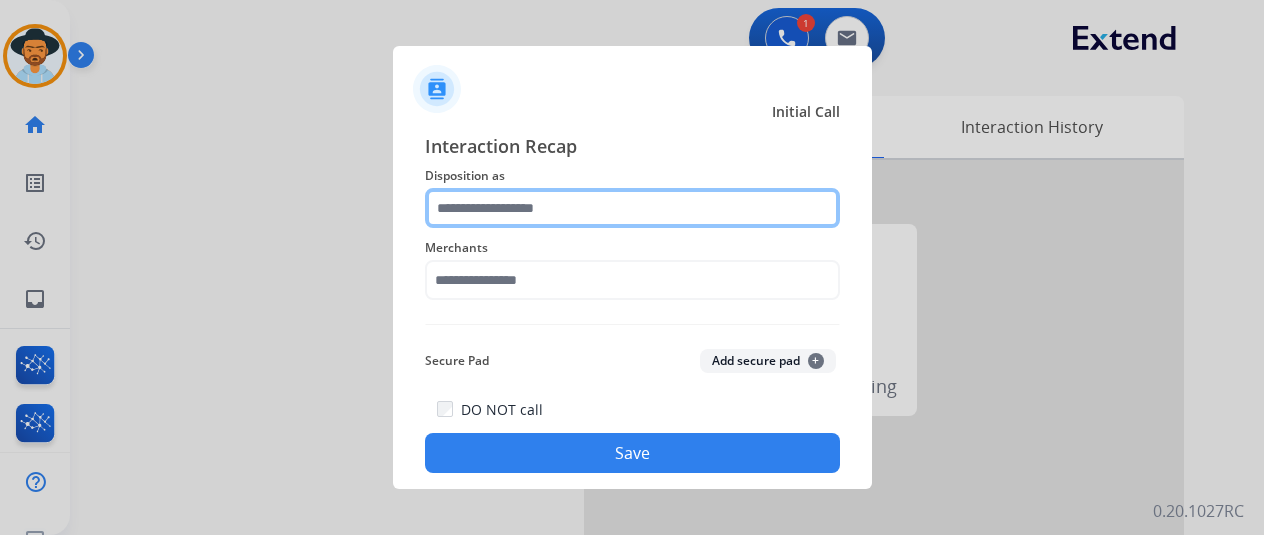 click 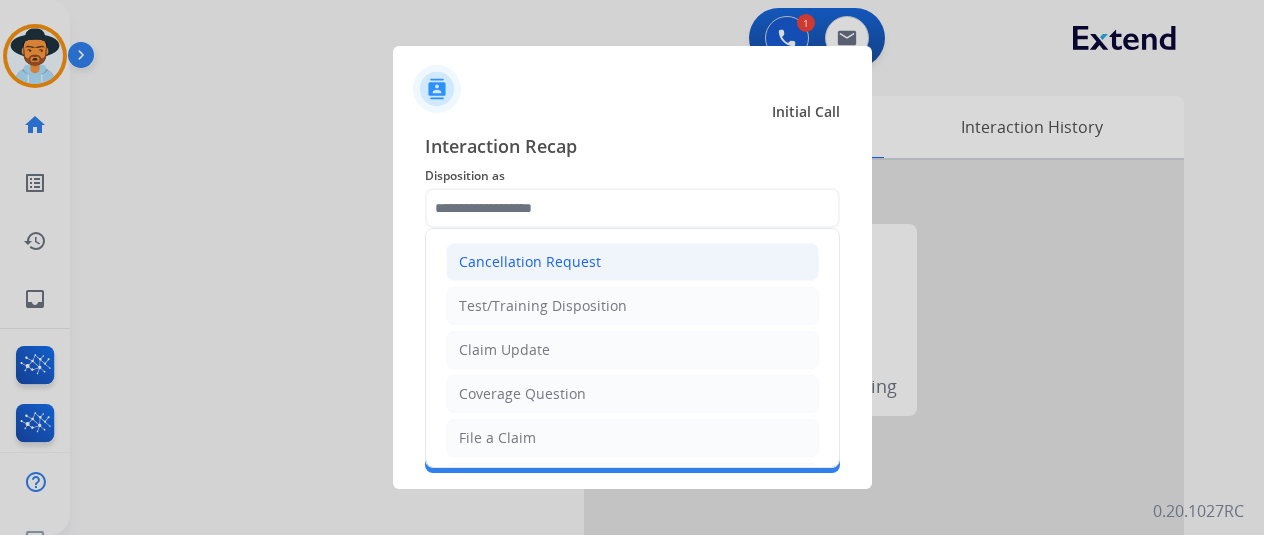 click on "Cancellation Request" 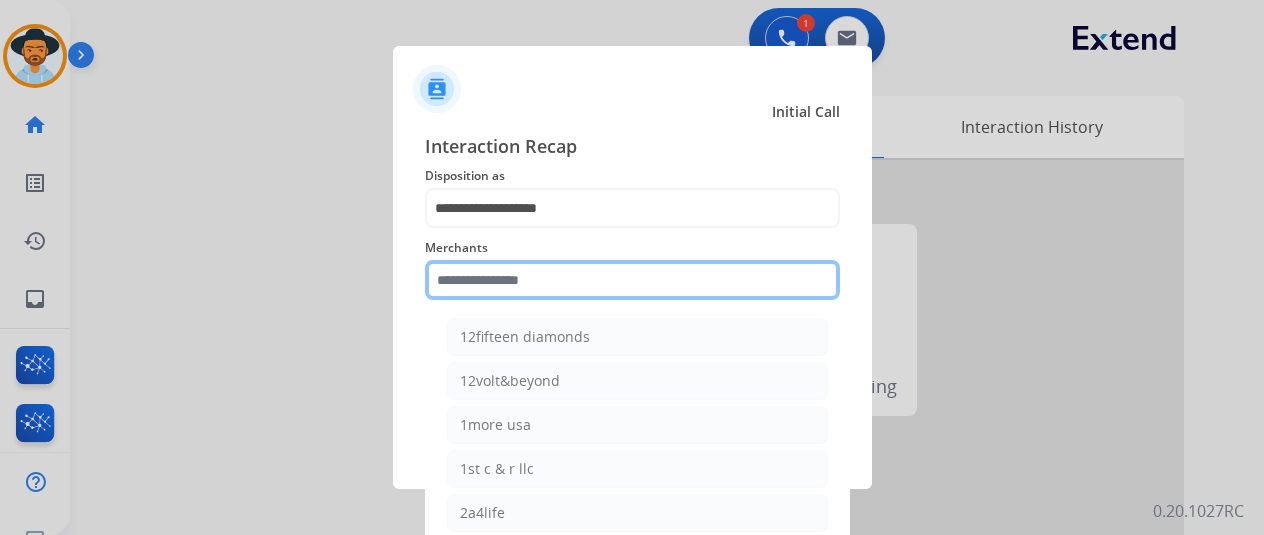 click 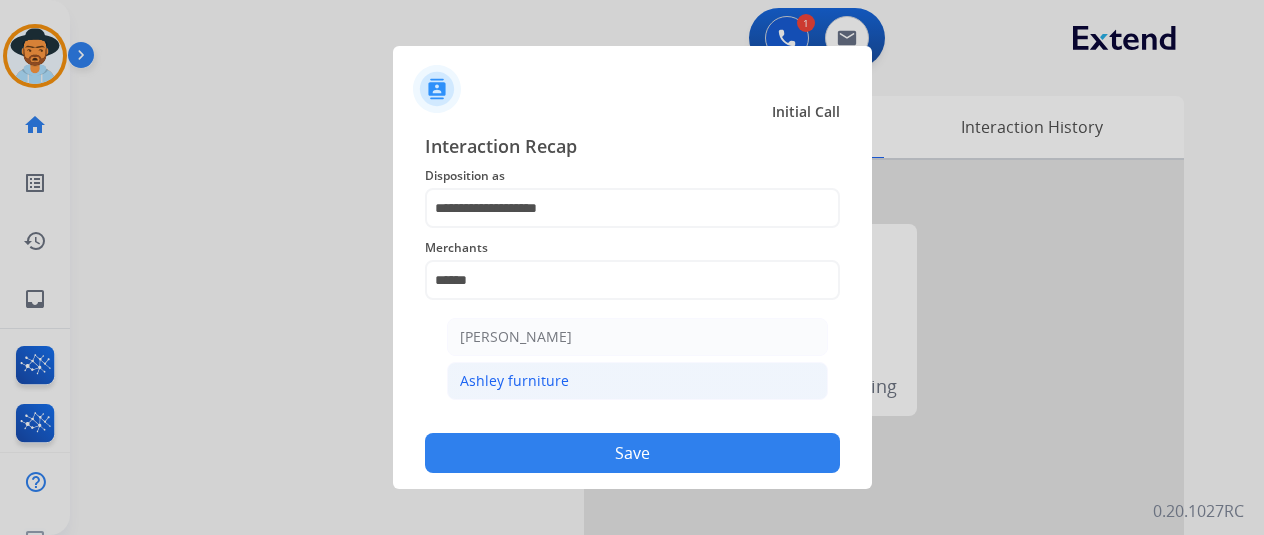 click on "Ashley furniture" 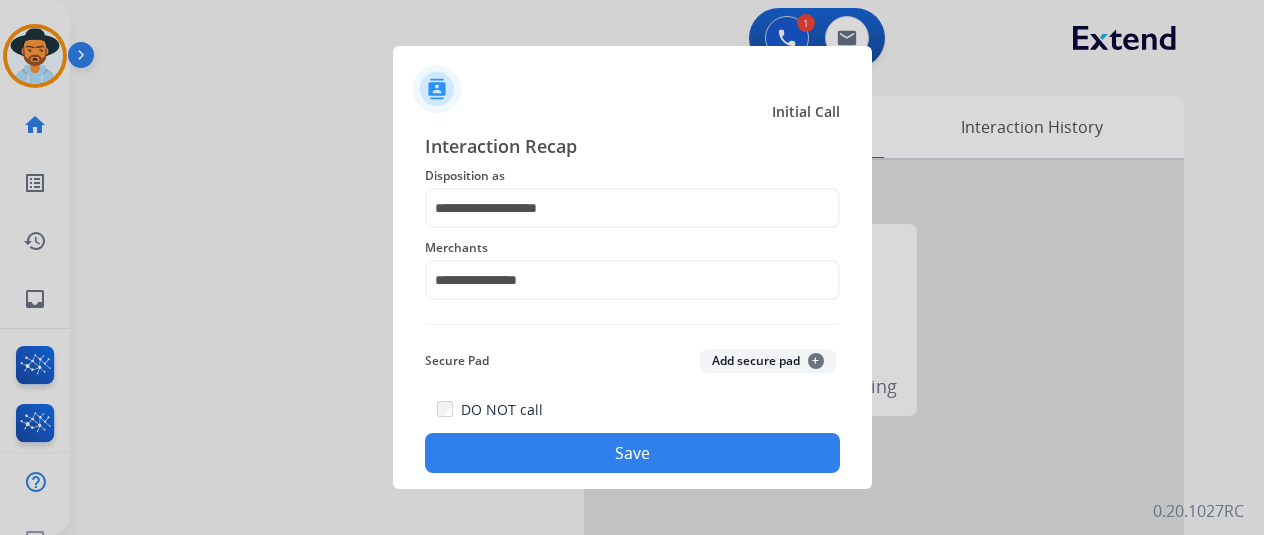 click on "**********" 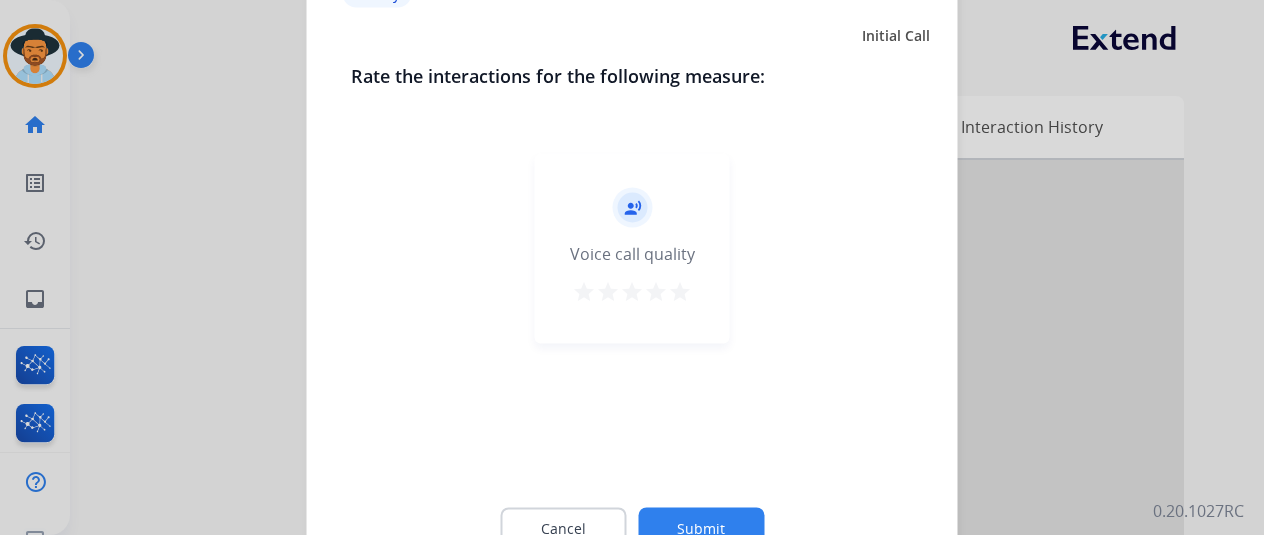 click on "star" at bounding box center [680, 291] 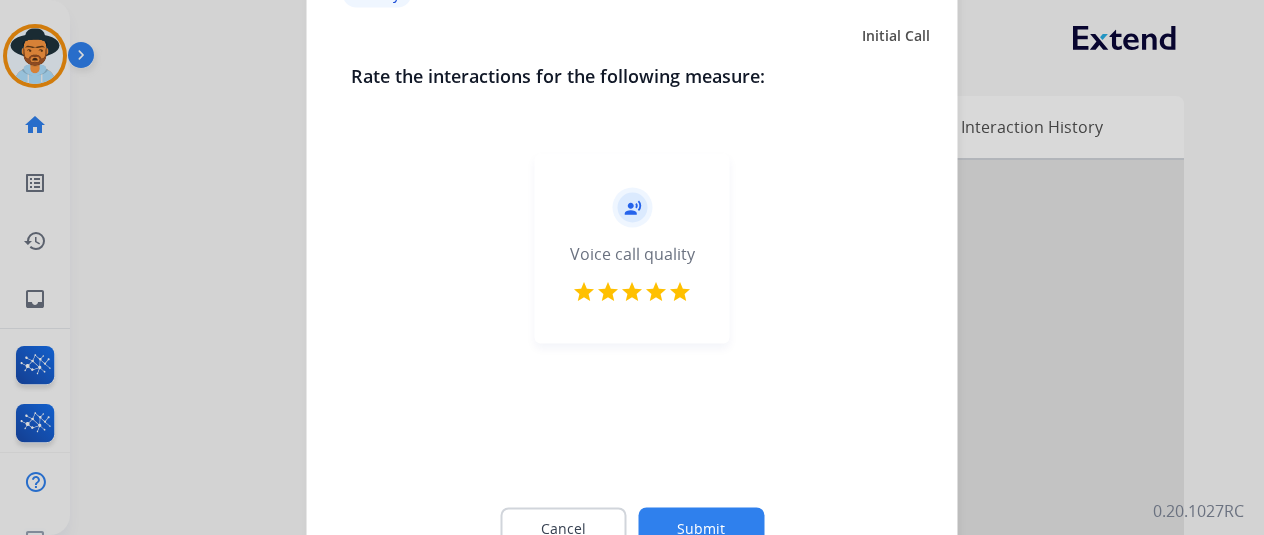 click on "Submit" 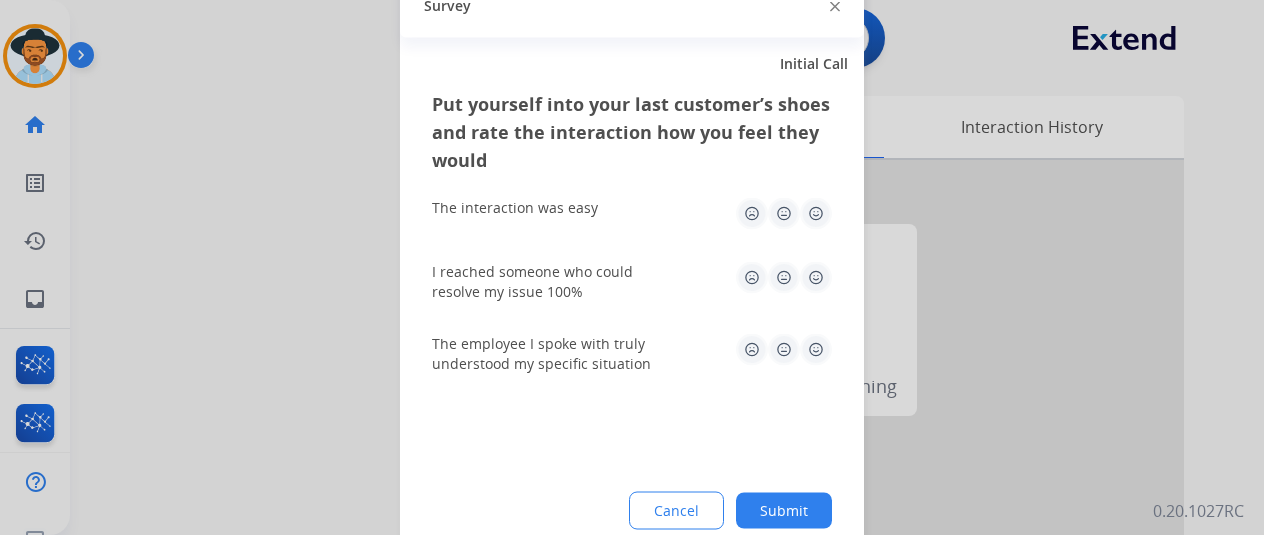click 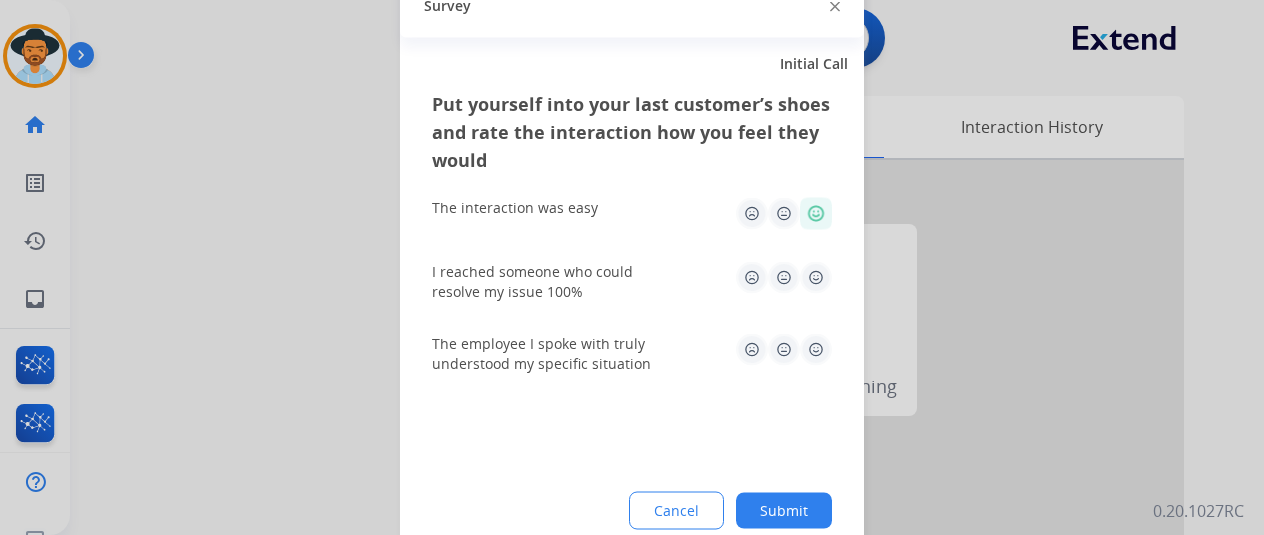 drag, startPoint x: 825, startPoint y: 282, endPoint x: 816, endPoint y: 323, distance: 41.976185 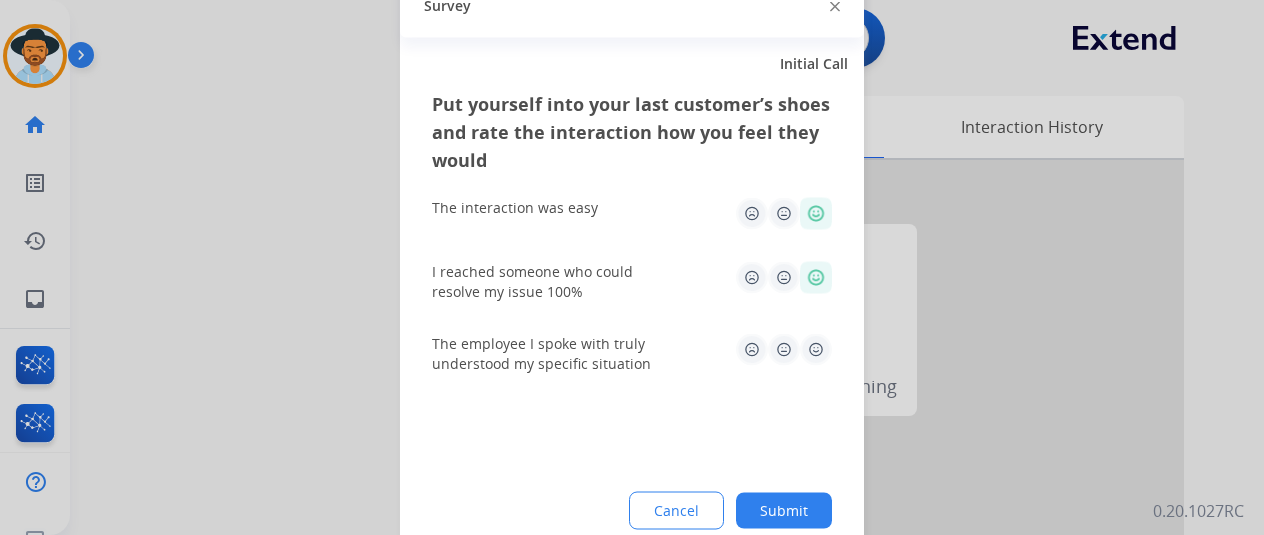 click 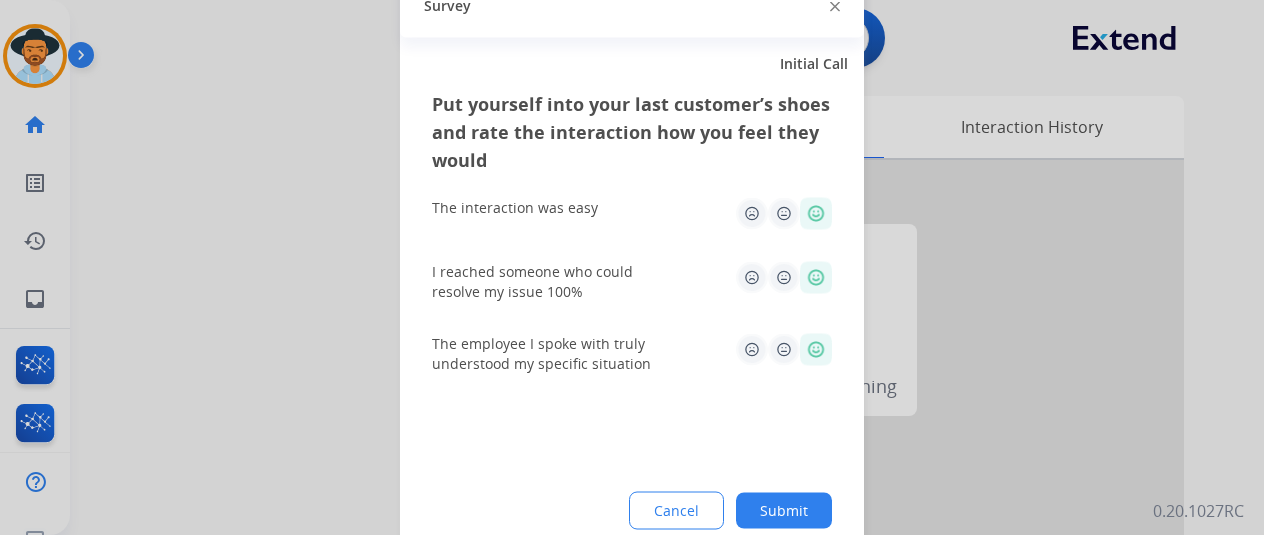 click on "Put yourself into your last customer’s shoes and rate the interaction how you feel they would  The interaction was easy   I reached someone who could resolve my issue 100%   The employee I spoke with truly understood my specific situation  Cancel Submit" 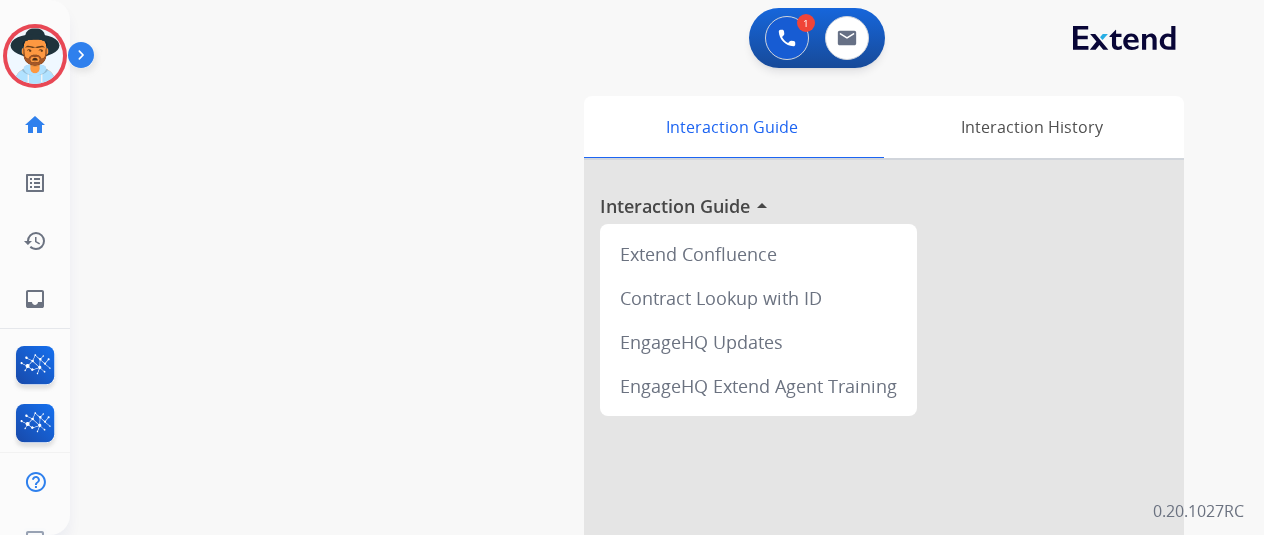 click on "00:03" at bounding box center (692, 320) 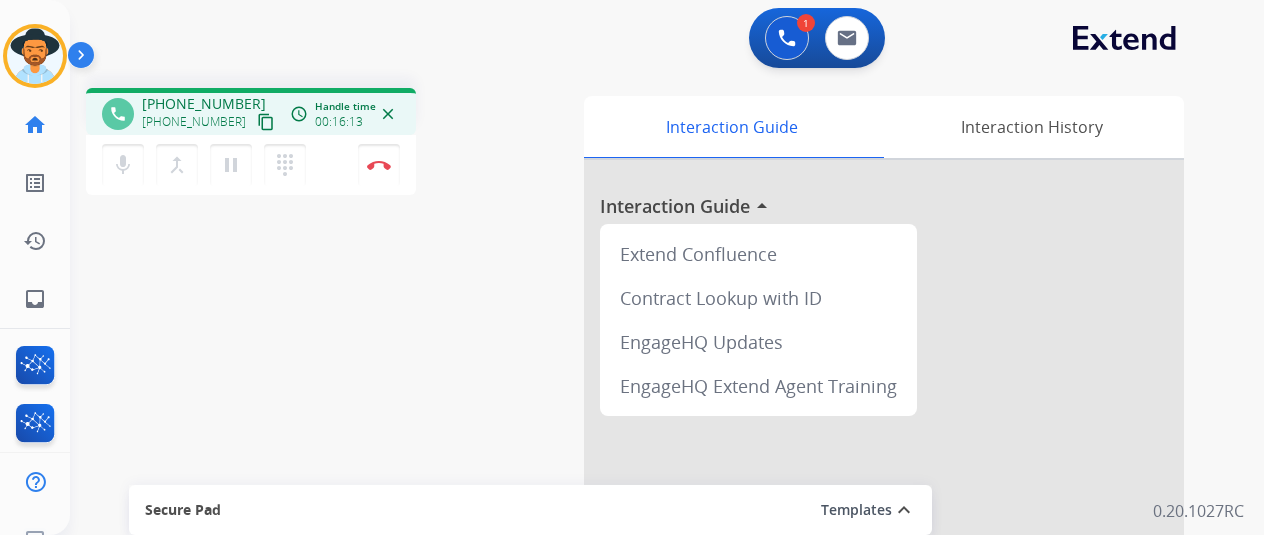 click on "1 Voice Interactions  0  Email Interactions" at bounding box center (655, 40) 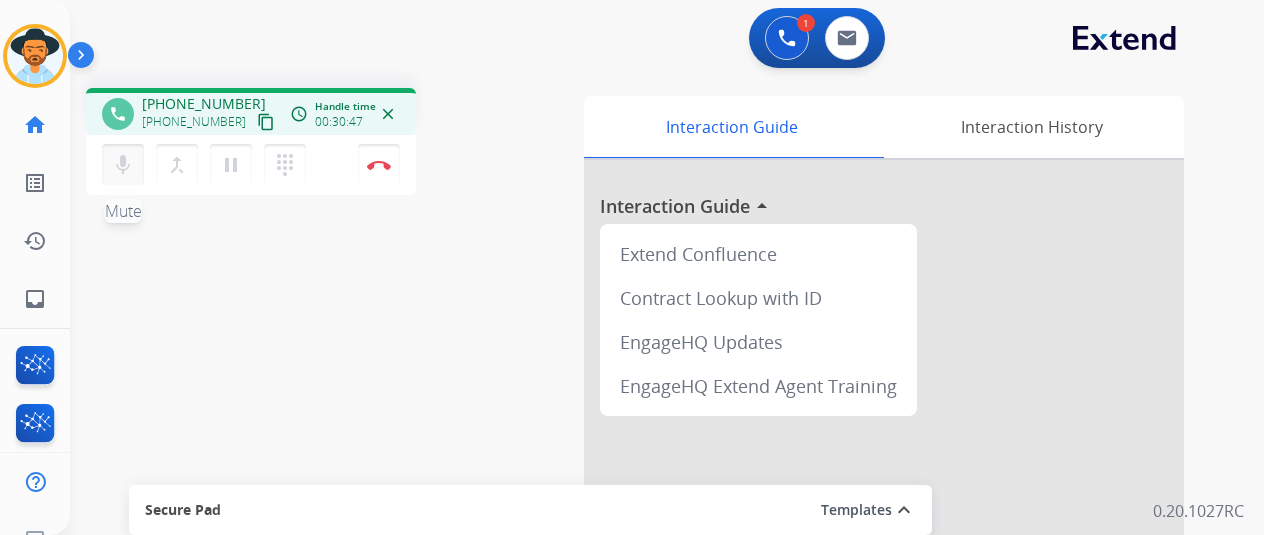 click on "mic" at bounding box center (123, 165) 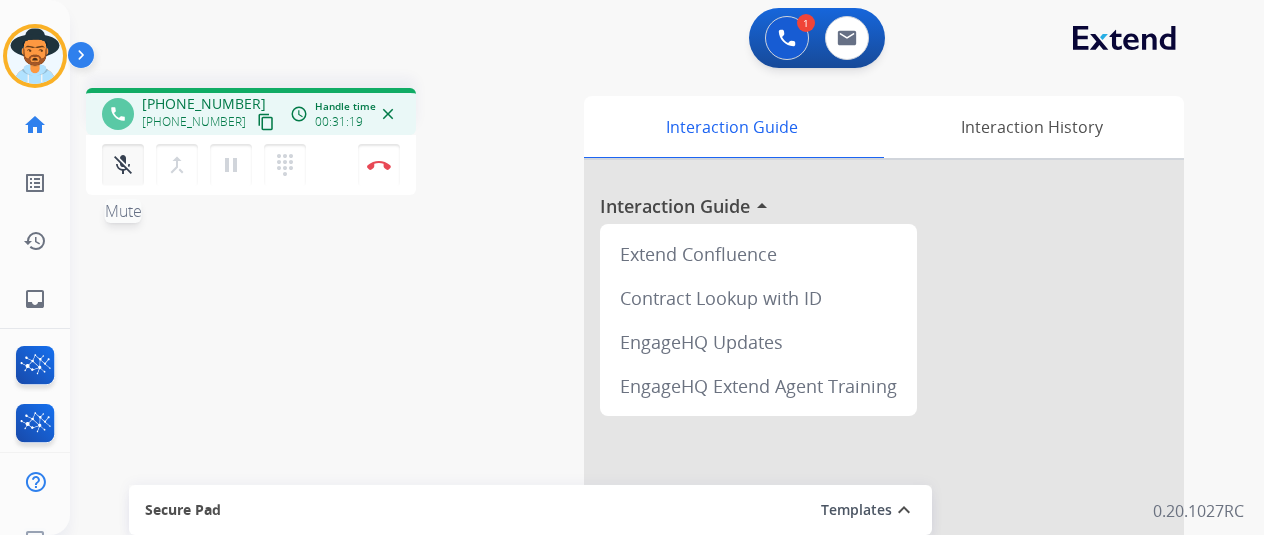 click on "mic_off" at bounding box center (123, 165) 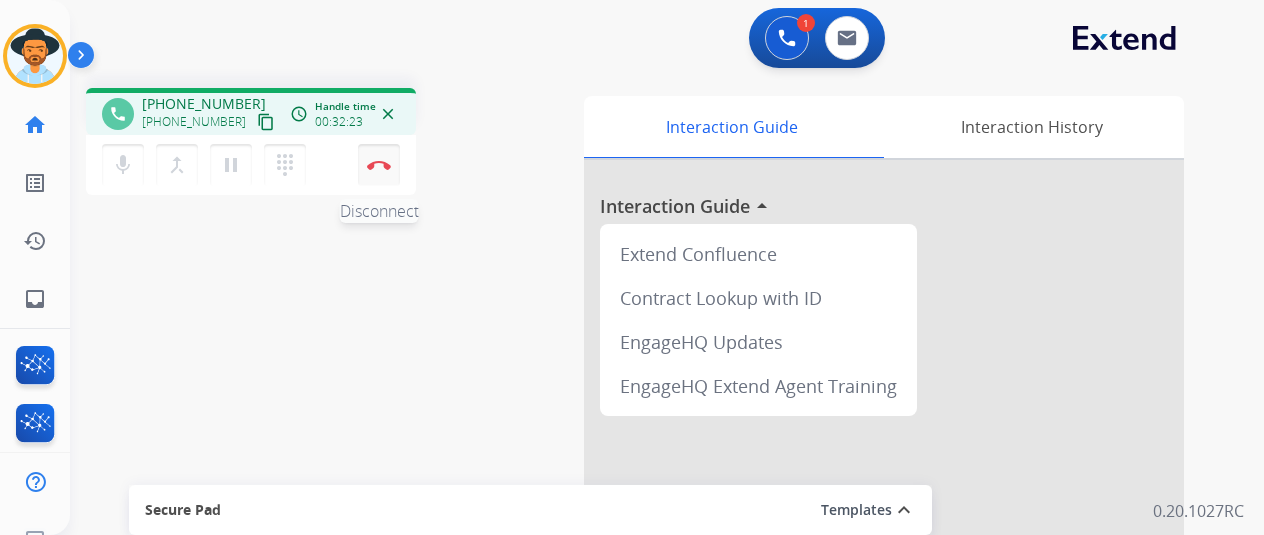 click on "Disconnect" at bounding box center (379, 165) 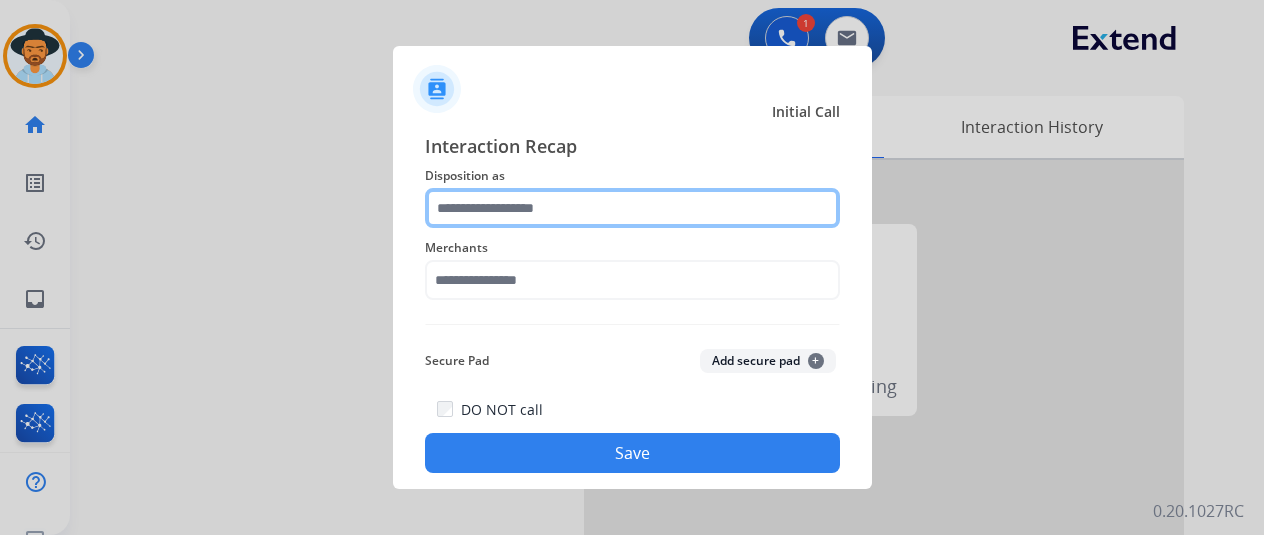 click 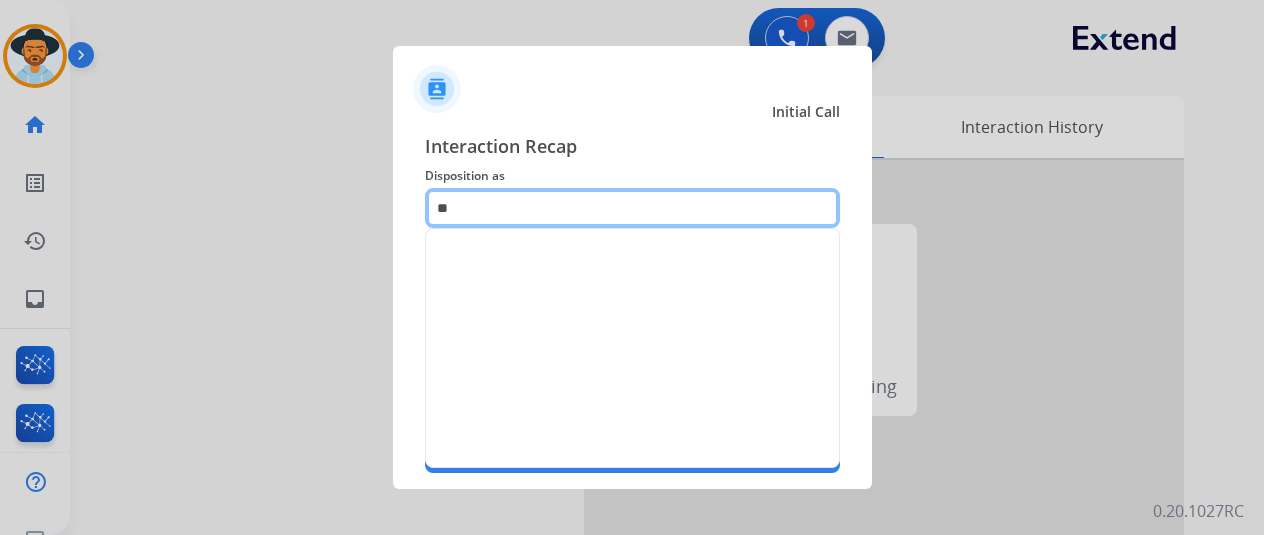 type on "*" 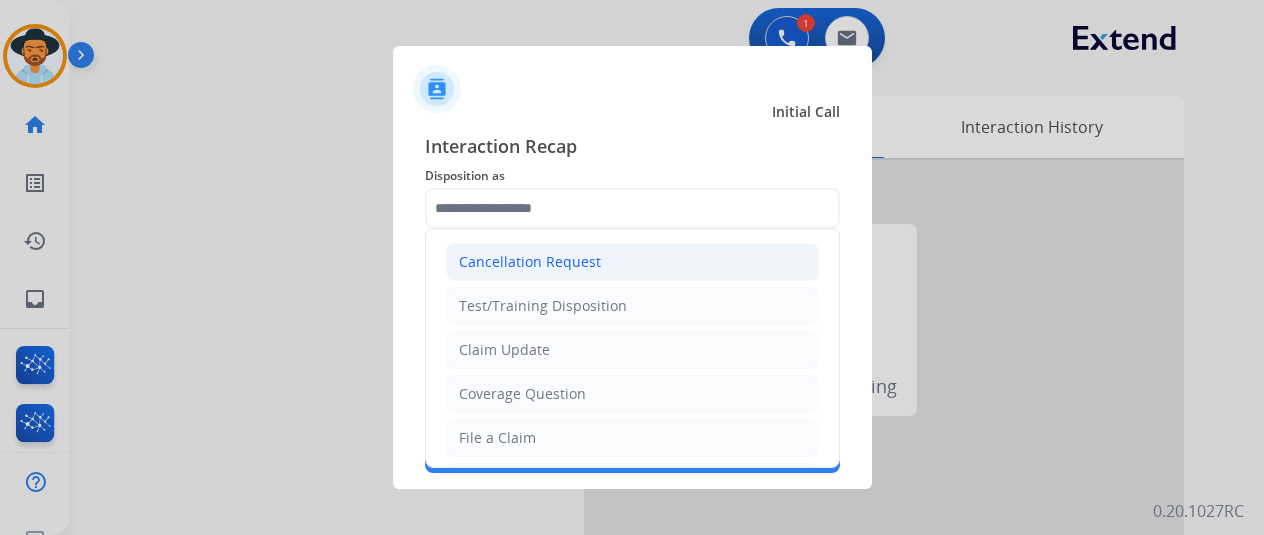 click on "Cancellation Request" 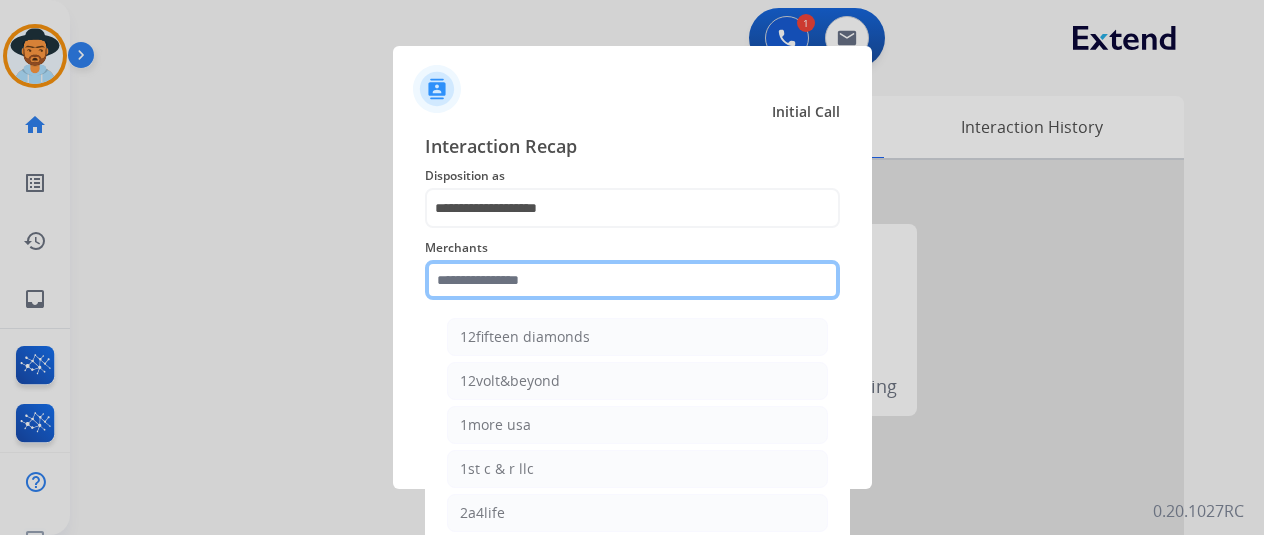 click 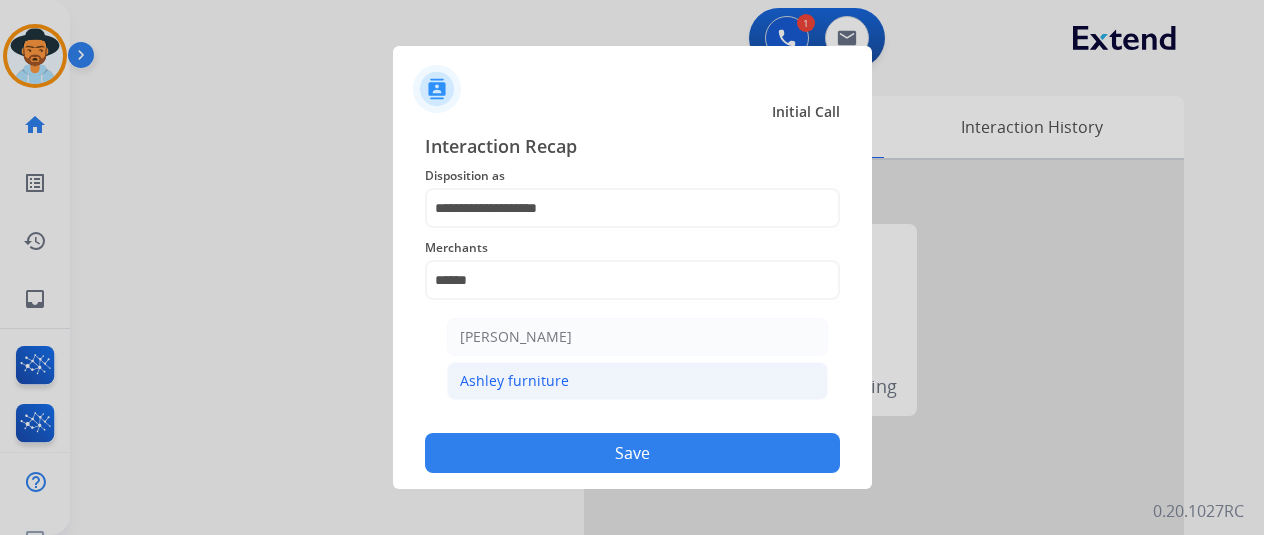 click on "Ashley furniture" 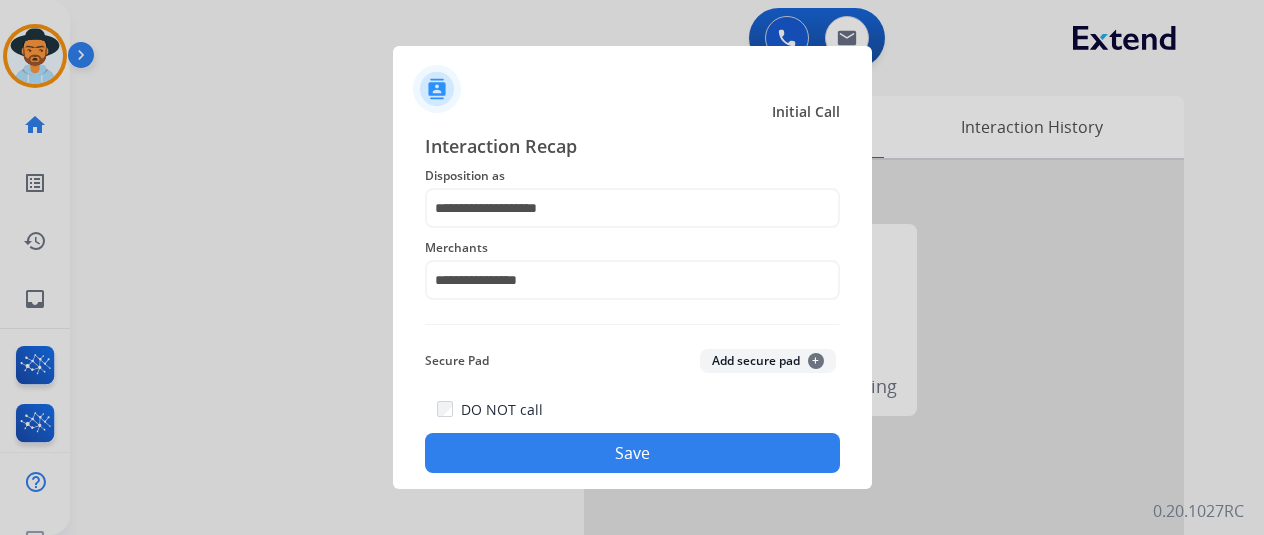 click on "Save" 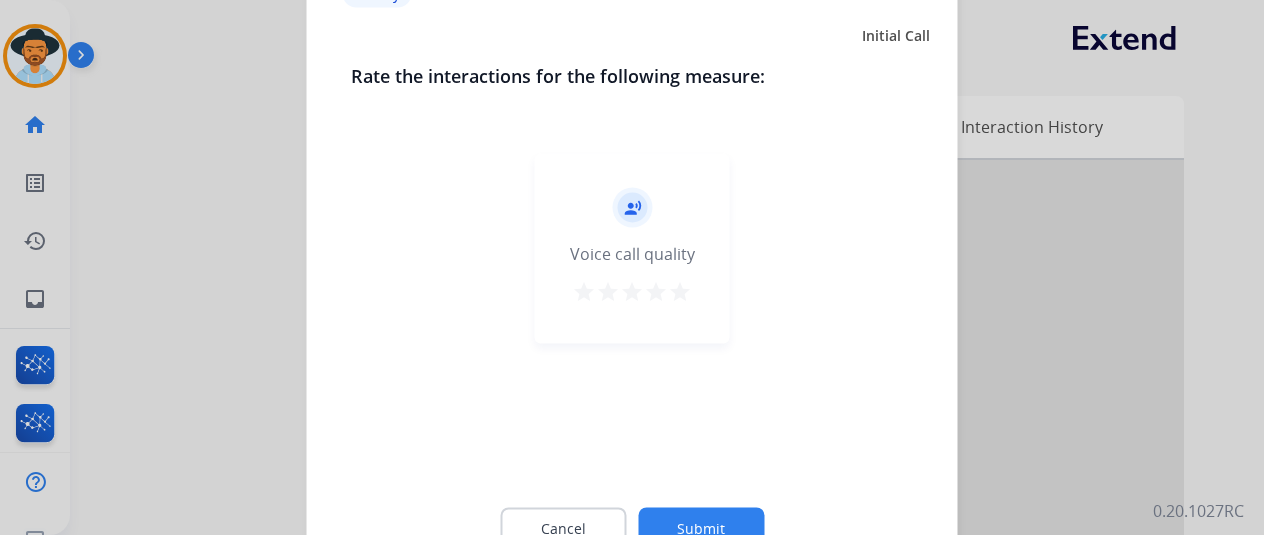 click on "star" at bounding box center (680, 291) 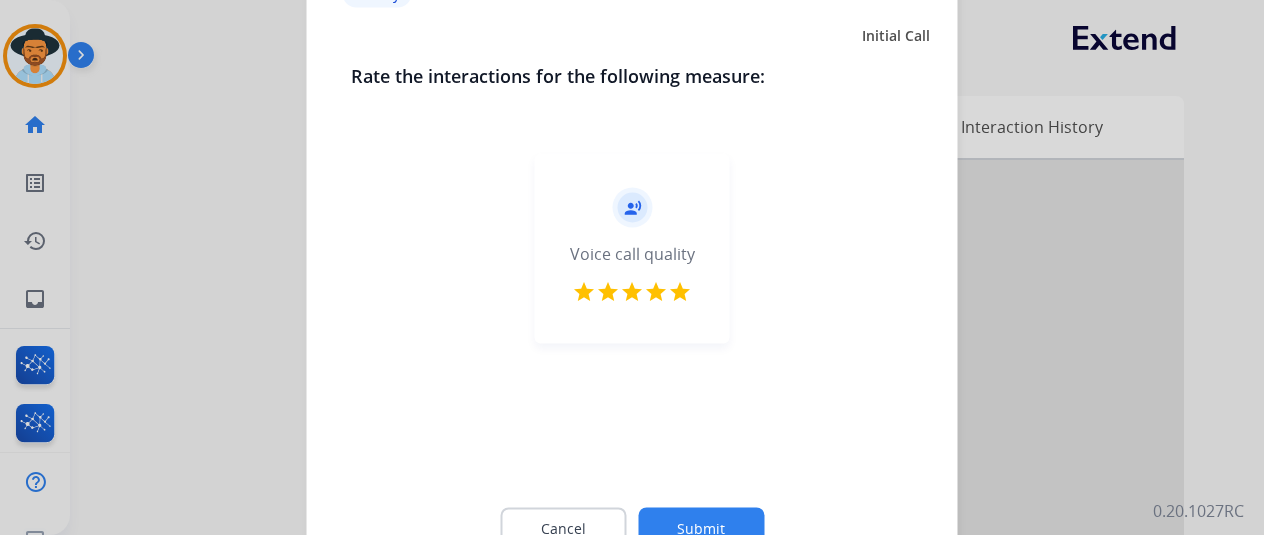 click on "Submit" 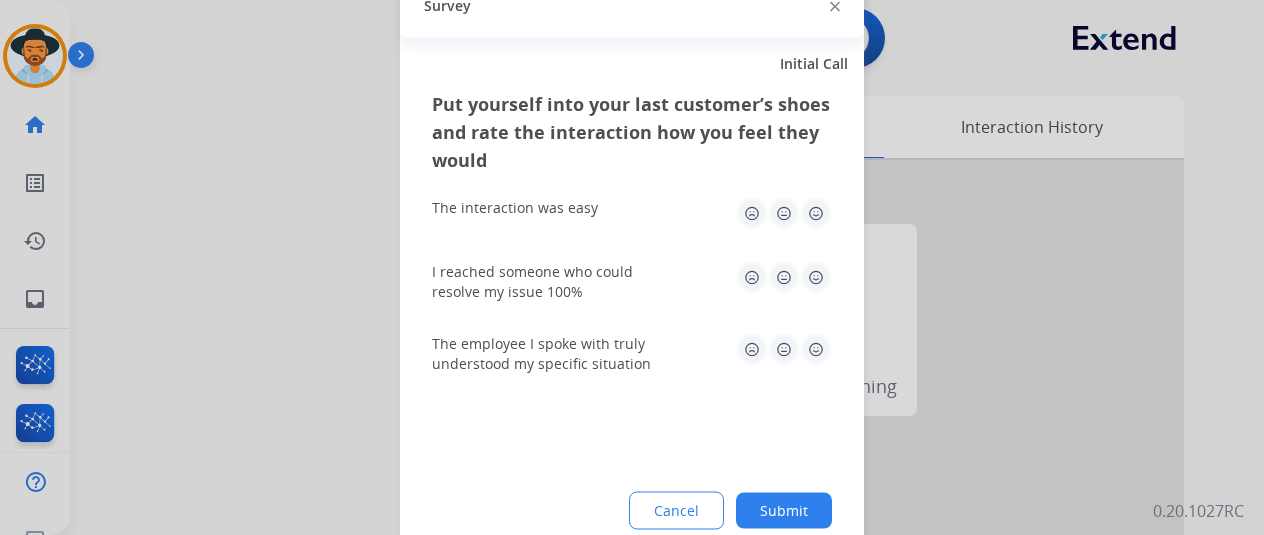 click 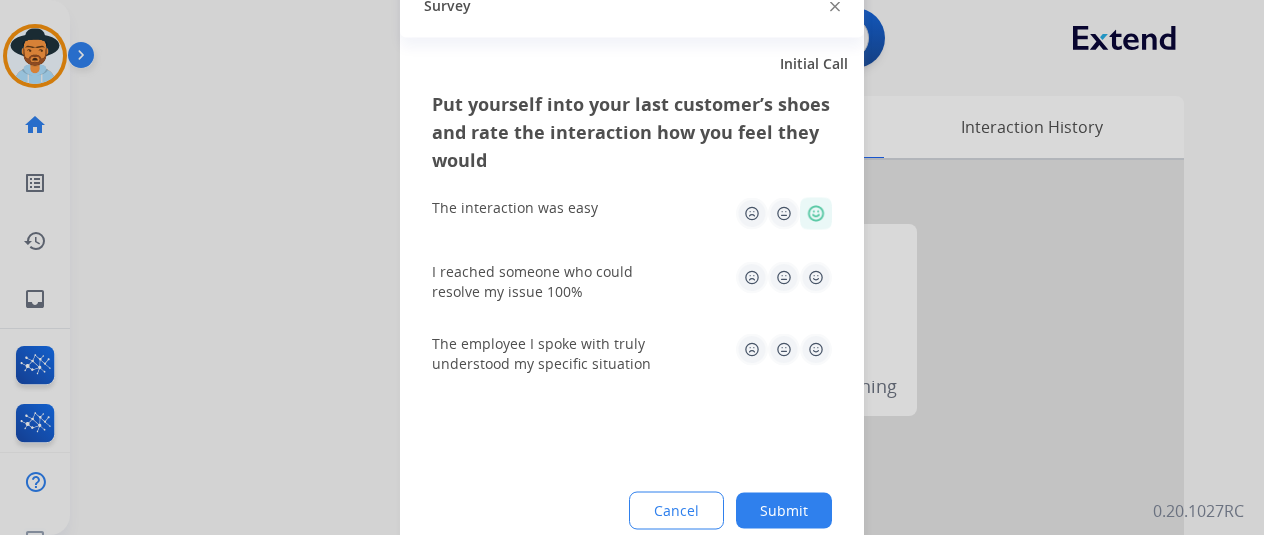 click 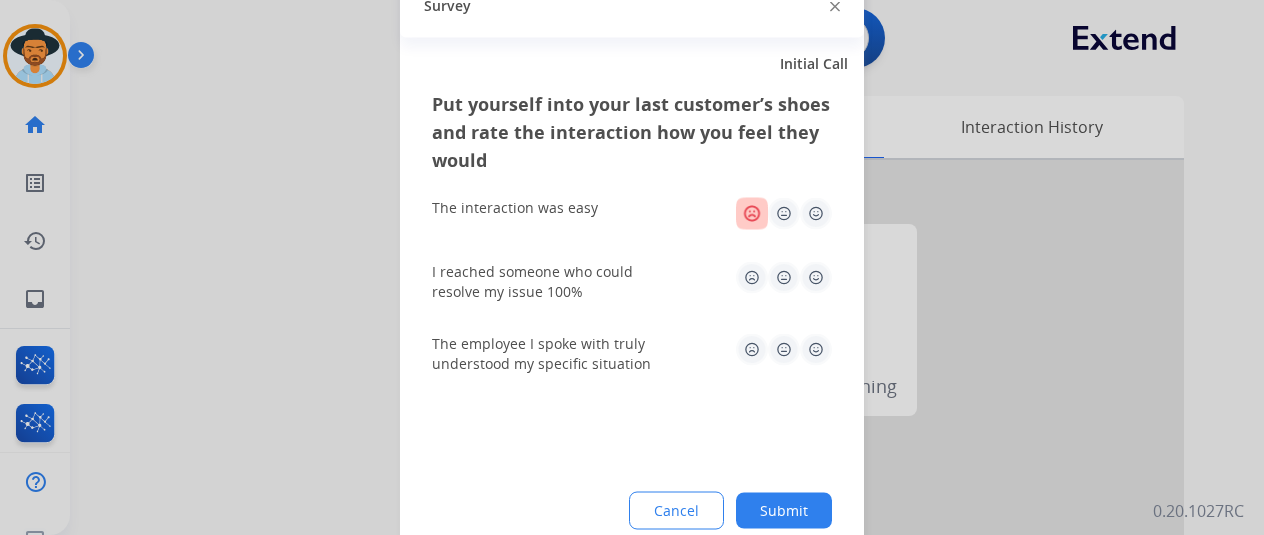 click 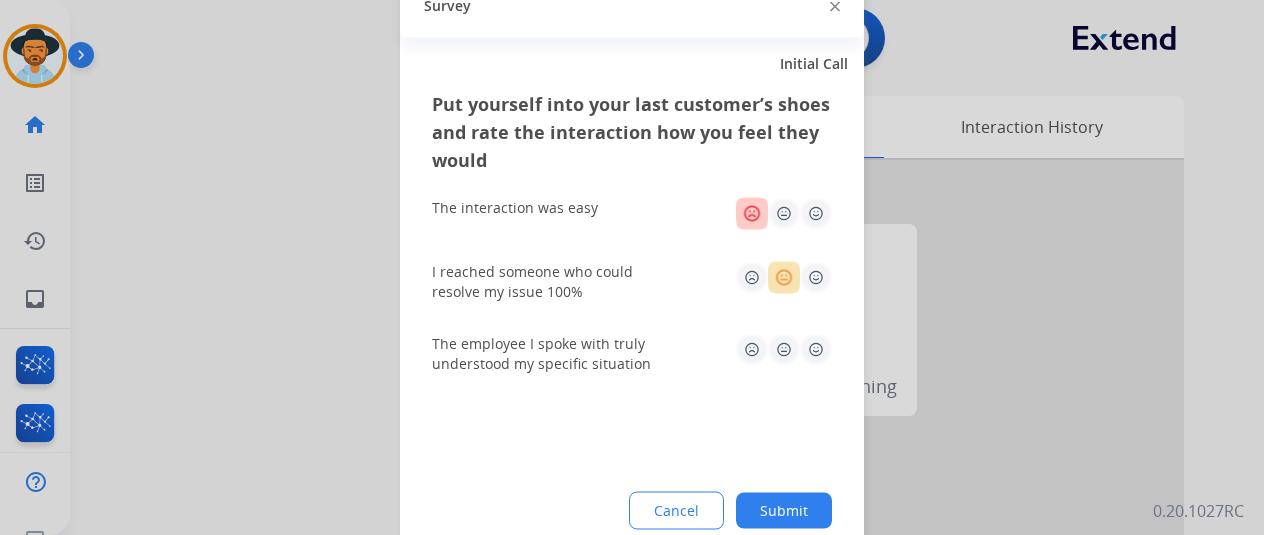 click 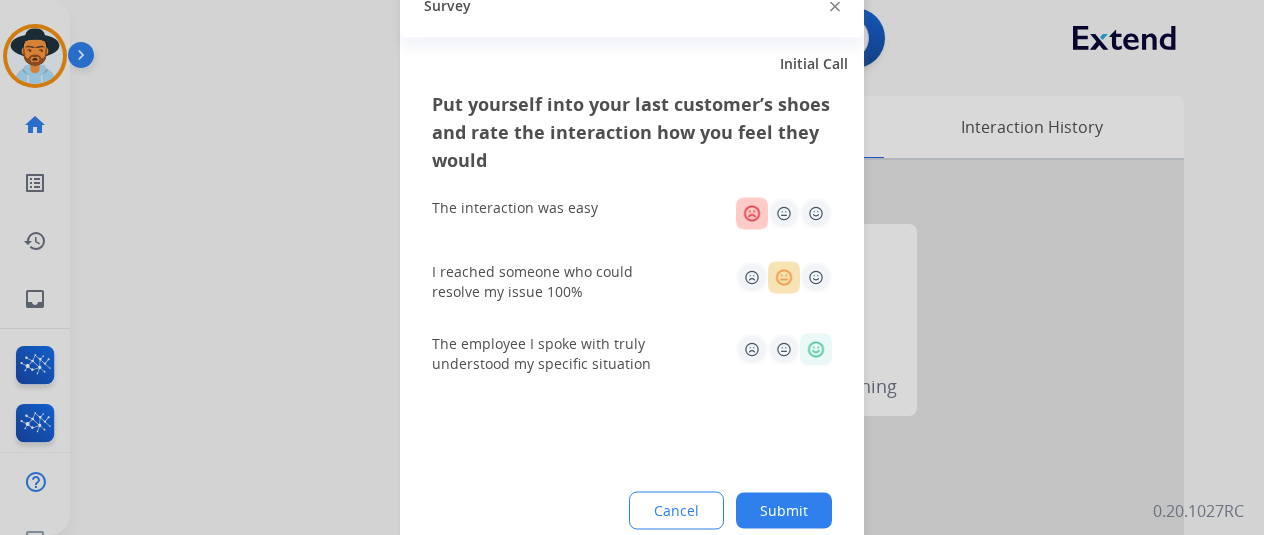 click on "Cancel Submit" 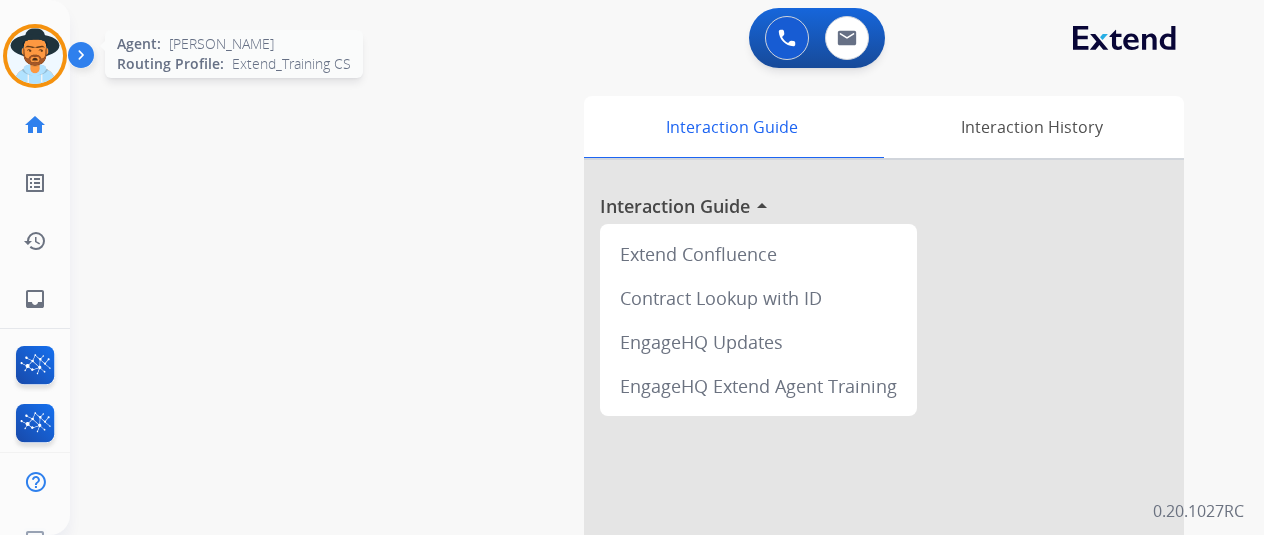 click at bounding box center (35, 56) 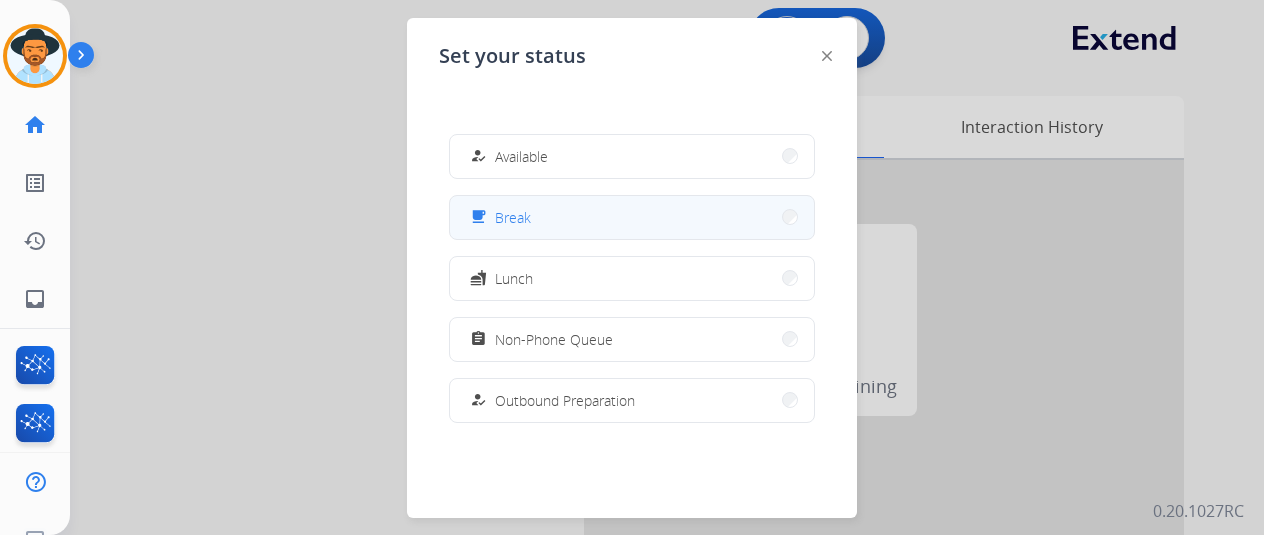 click on "free_breakfast Break" at bounding box center [632, 217] 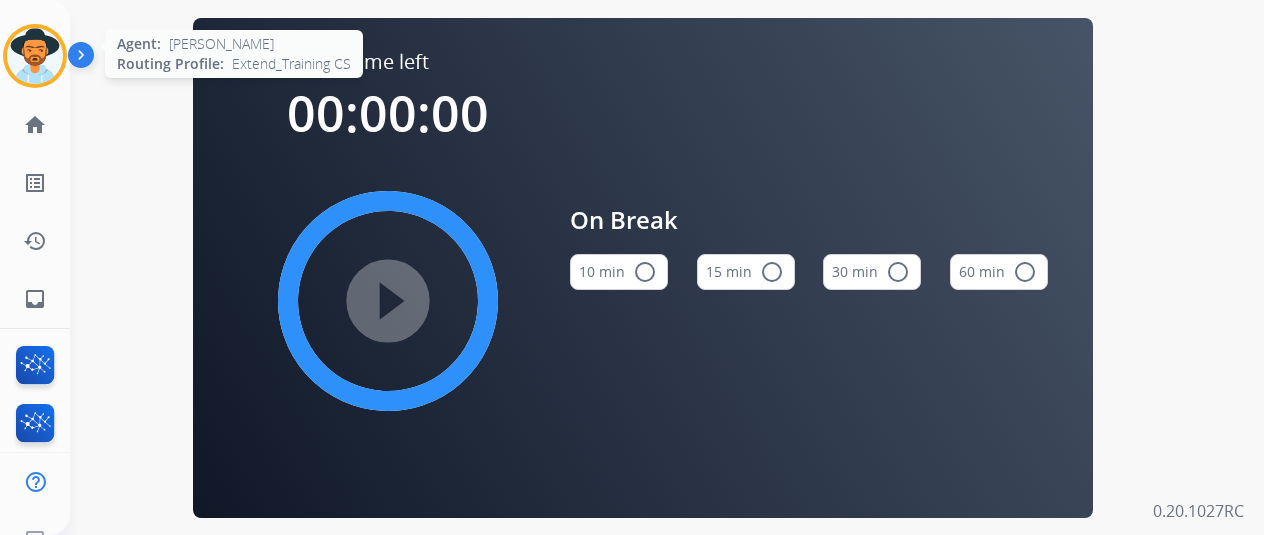 click at bounding box center [35, 56] 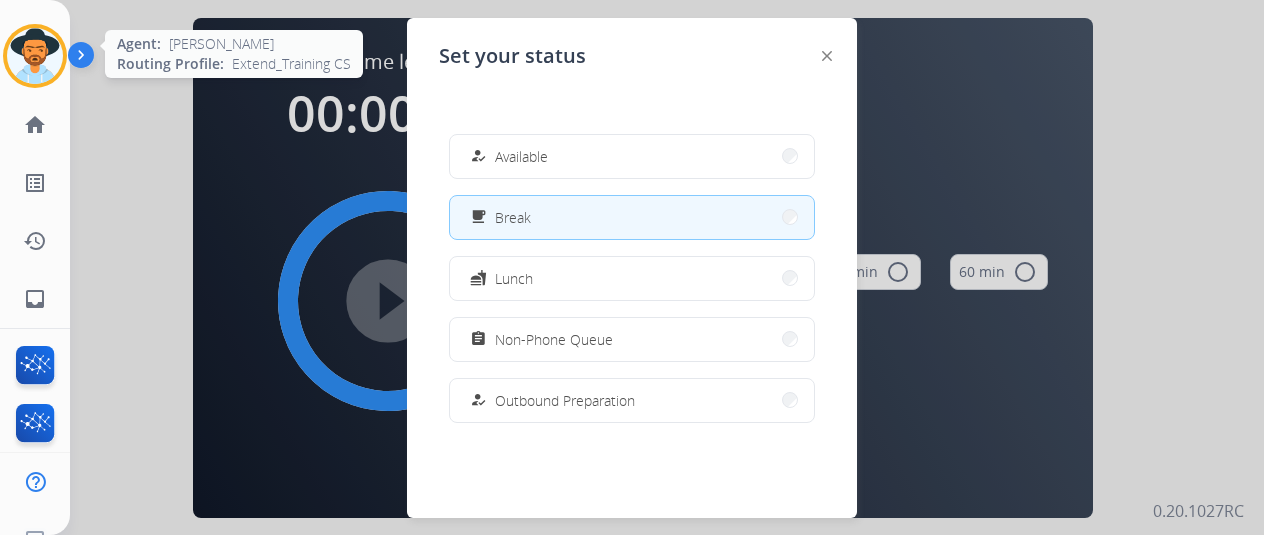 click at bounding box center [35, 56] 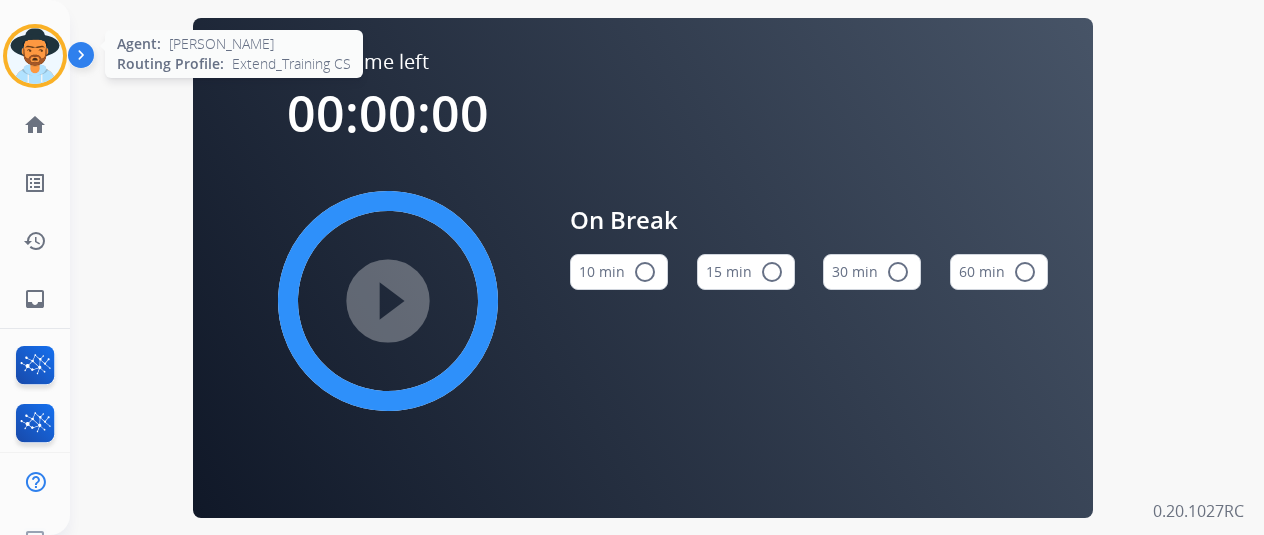 click at bounding box center (35, 56) 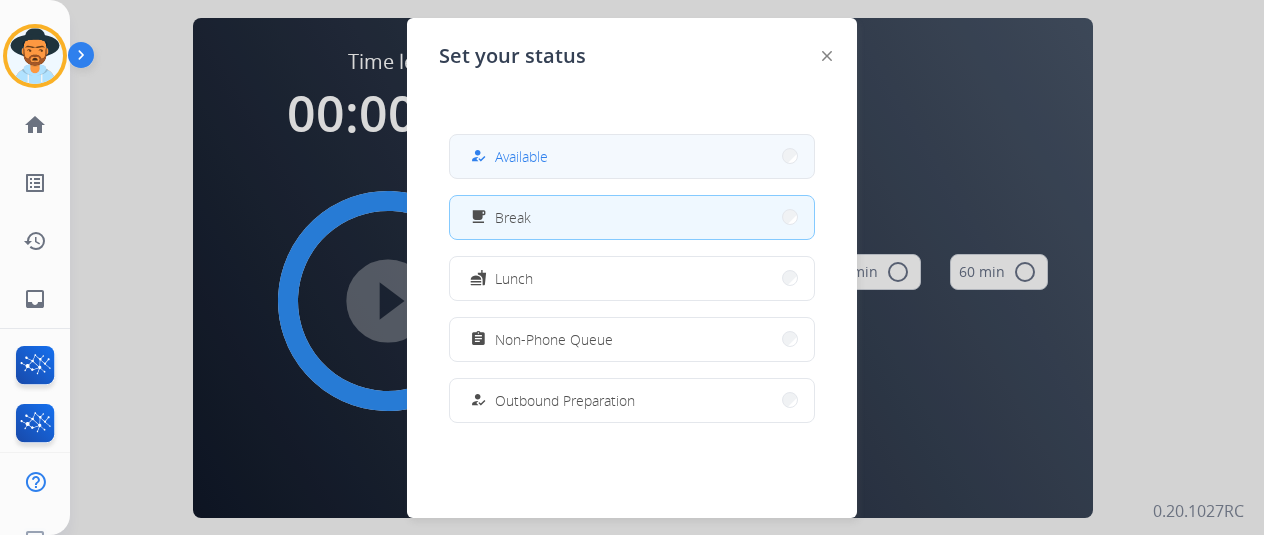 click on "Available" at bounding box center [521, 156] 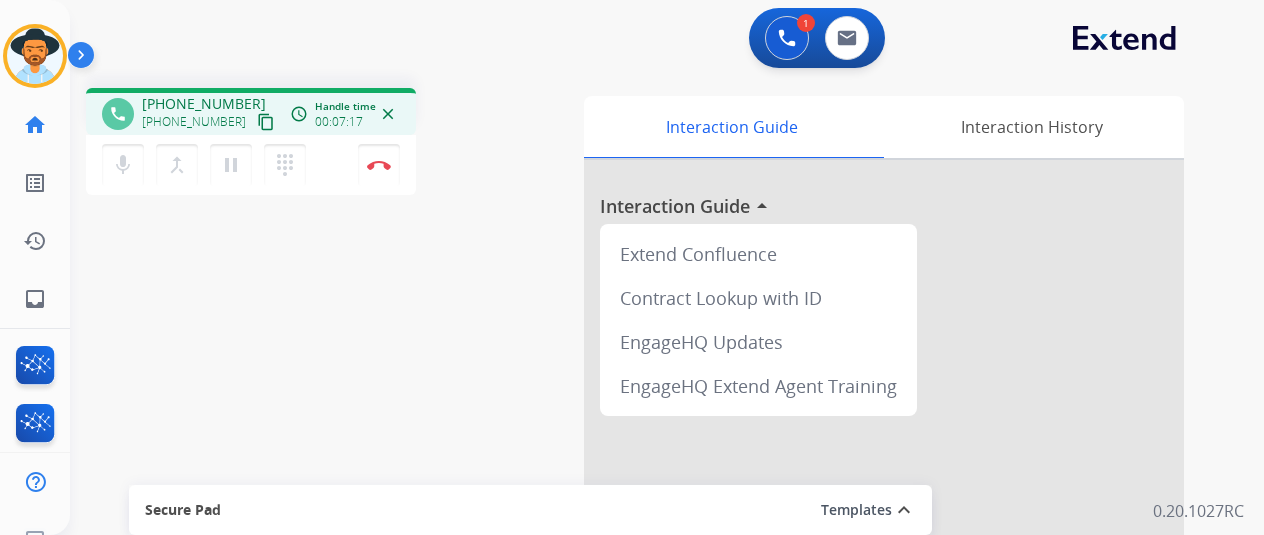 click on "1 Voice Interactions  0  Email Interactions" at bounding box center (655, 40) 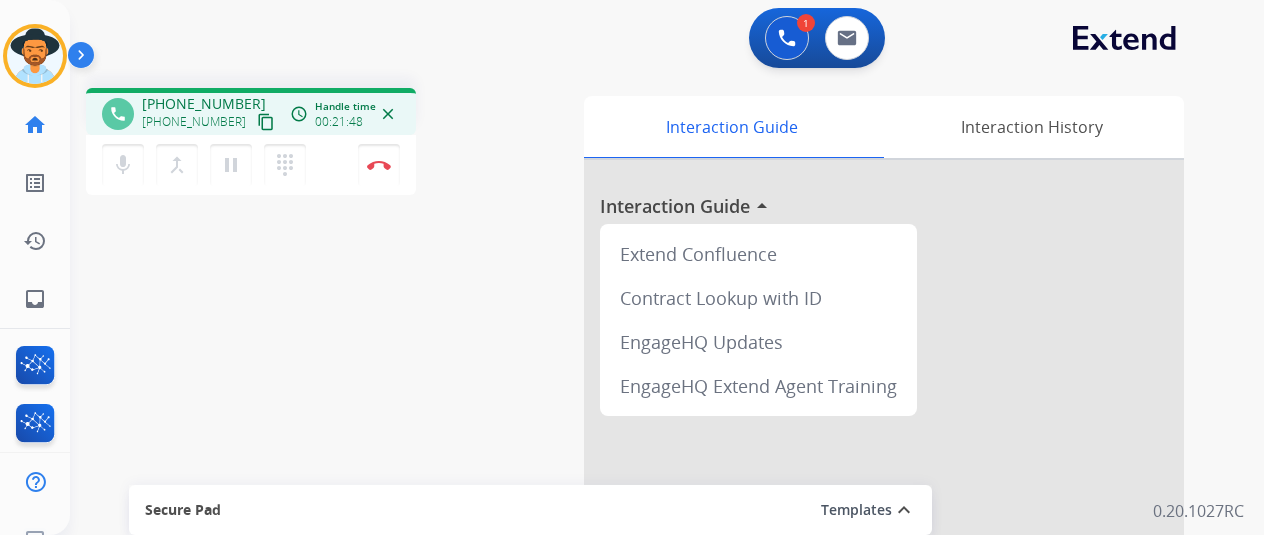 click on "mic Mute merge_type Bridge pause Hold dialpad Dialpad Disconnect" at bounding box center (251, 165) 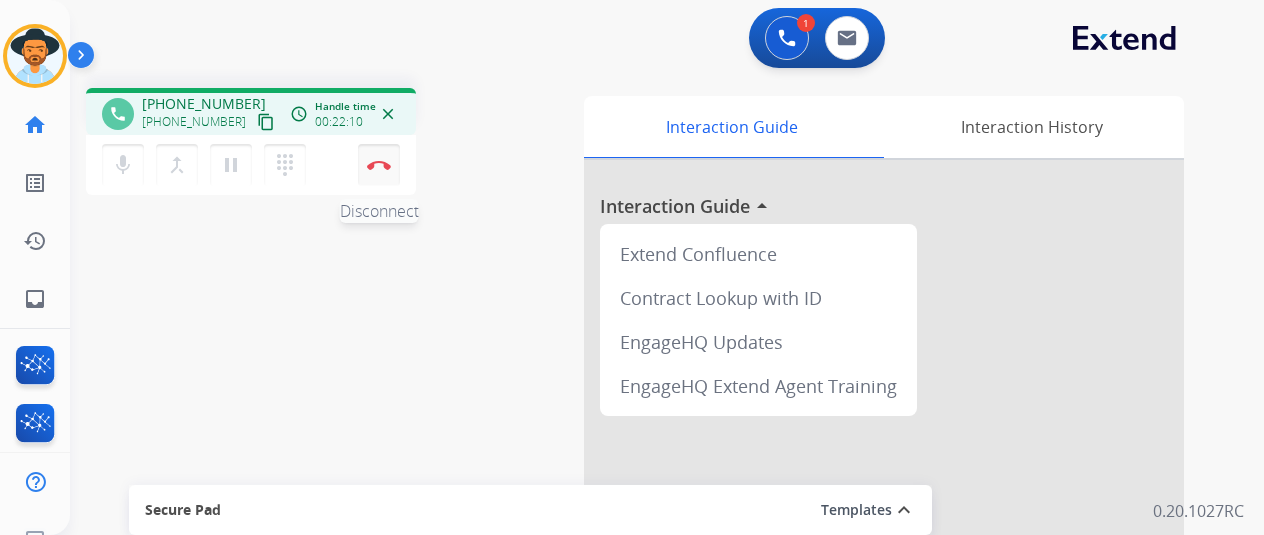 click at bounding box center (379, 165) 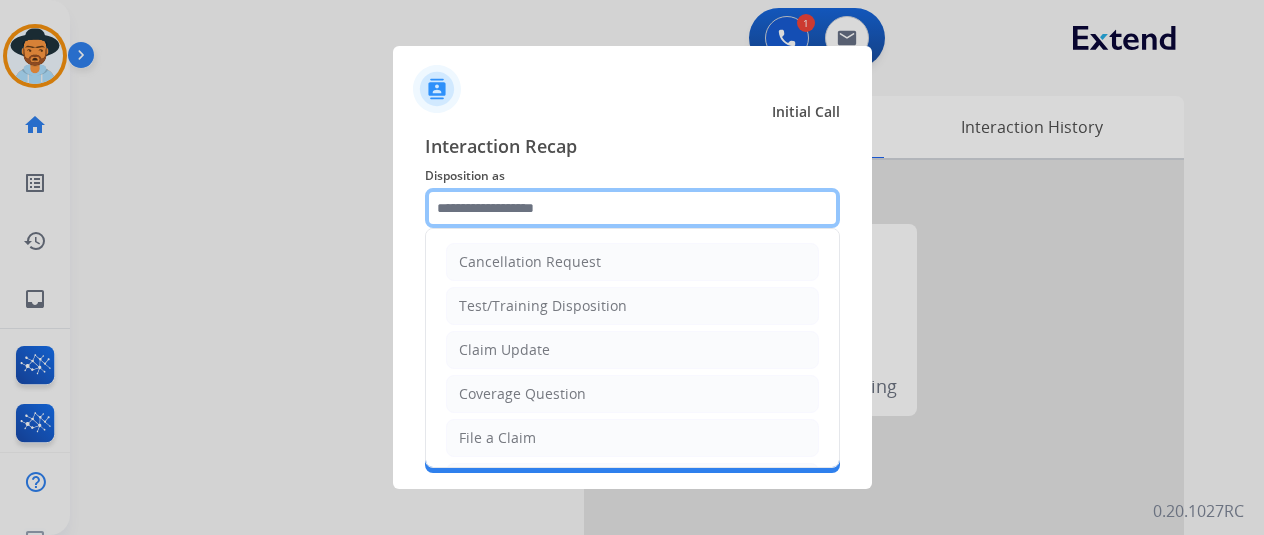 click 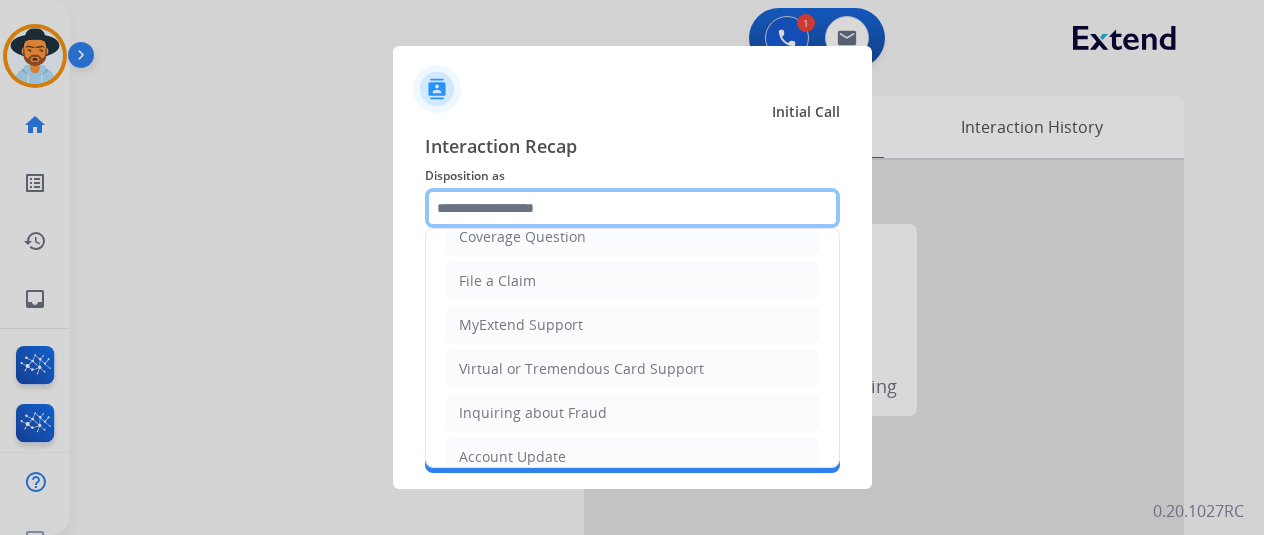 scroll, scrollTop: 200, scrollLeft: 0, axis: vertical 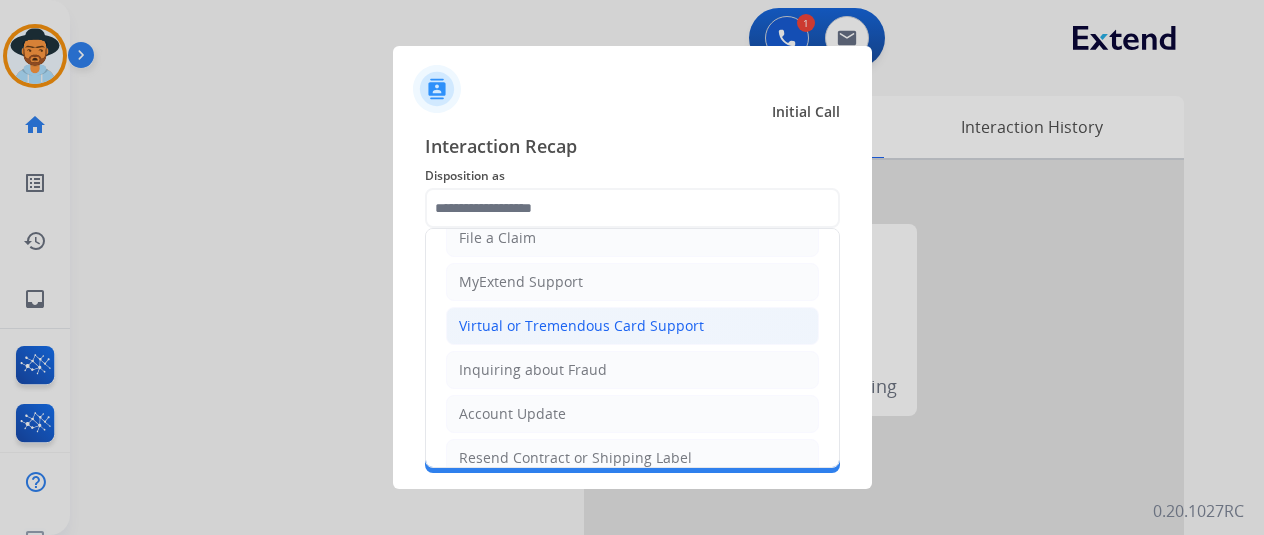 click on "Virtual or Tremendous Card Support" 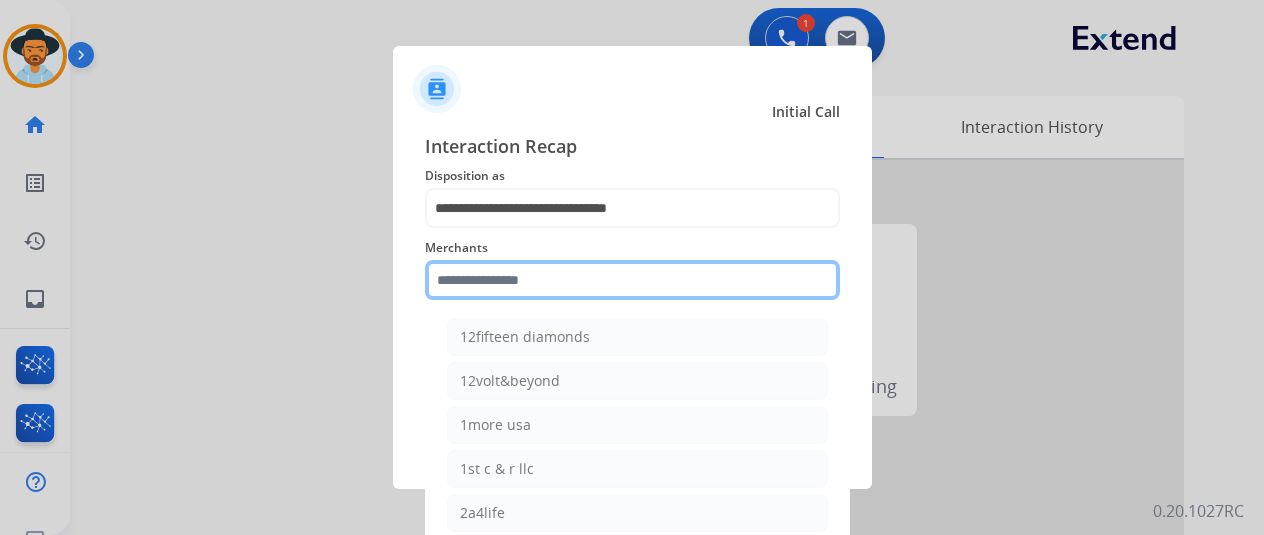 click 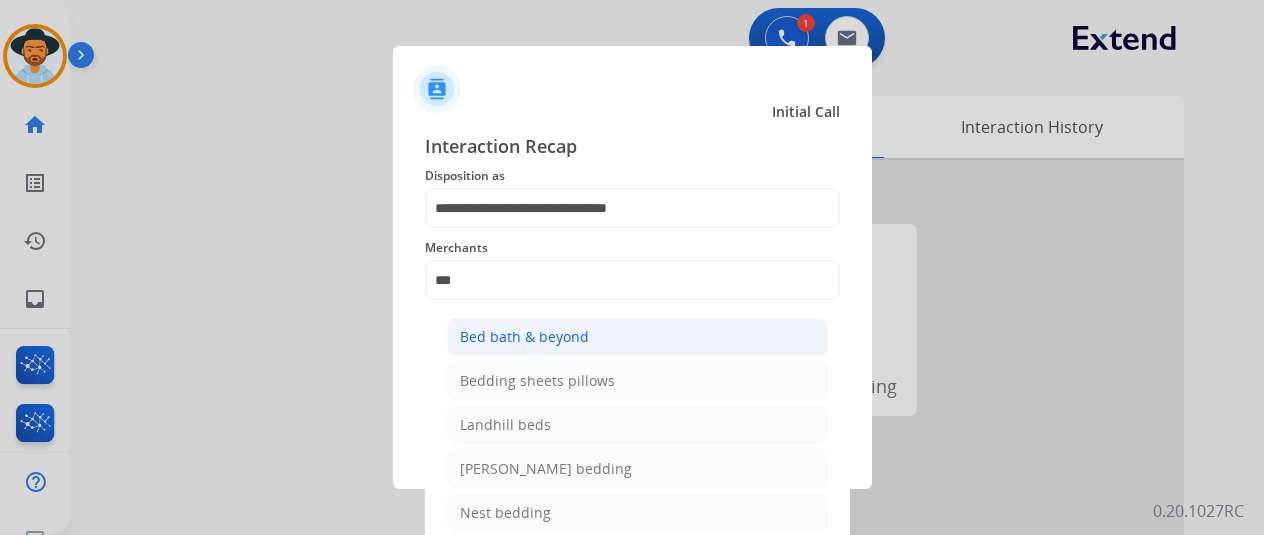 click on "Bed bath & beyond" 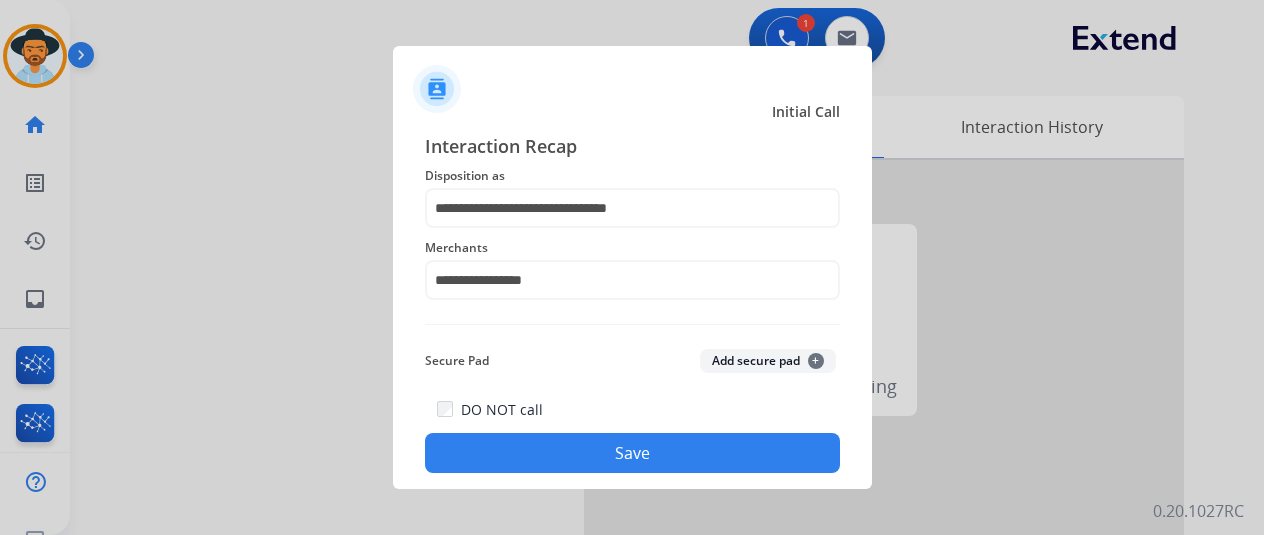 click on "Save" 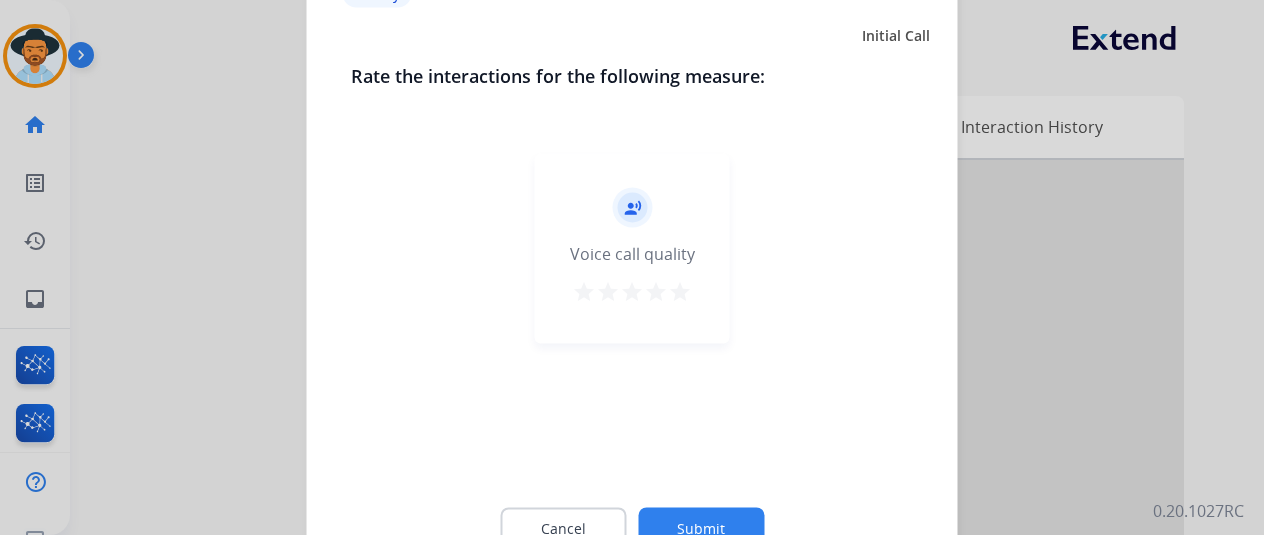 drag, startPoint x: 667, startPoint y: 299, endPoint x: 667, endPoint y: 335, distance: 36 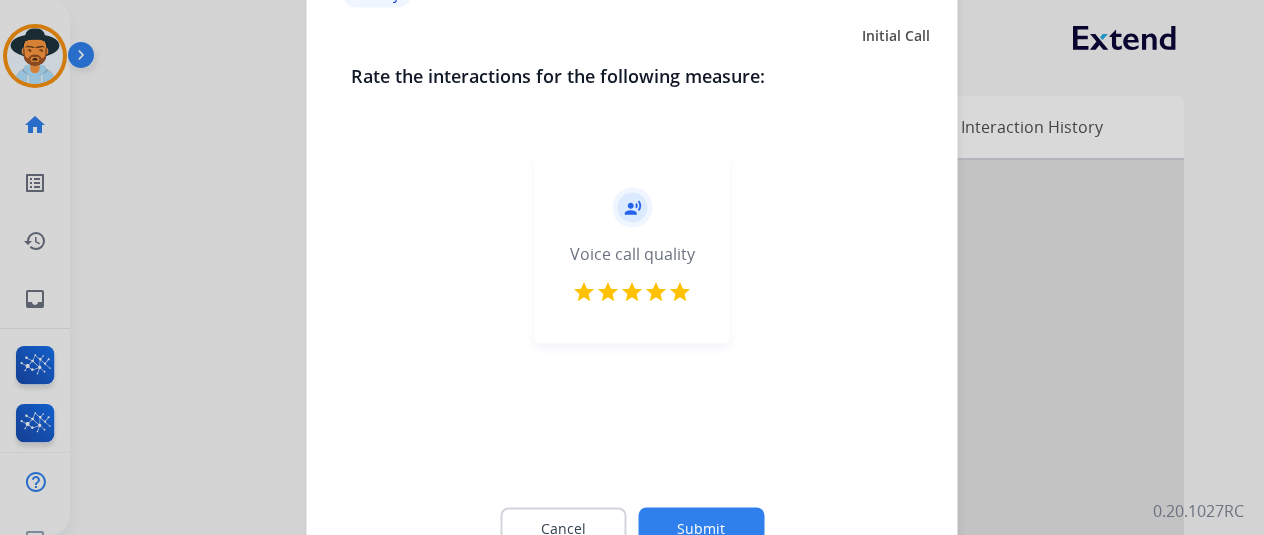 click on "Submit" 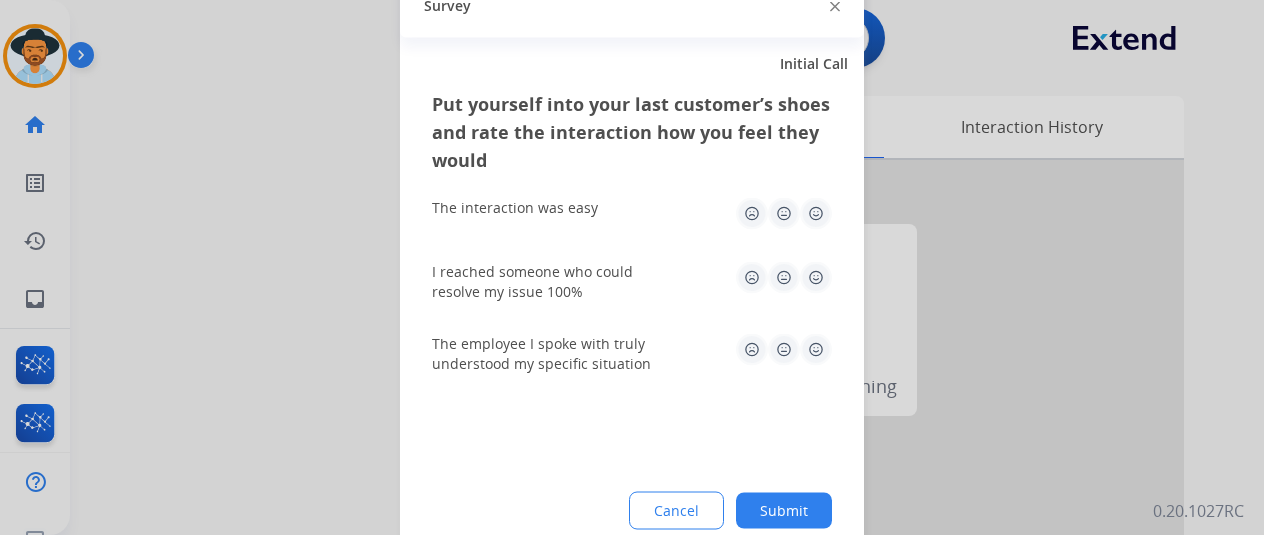 click 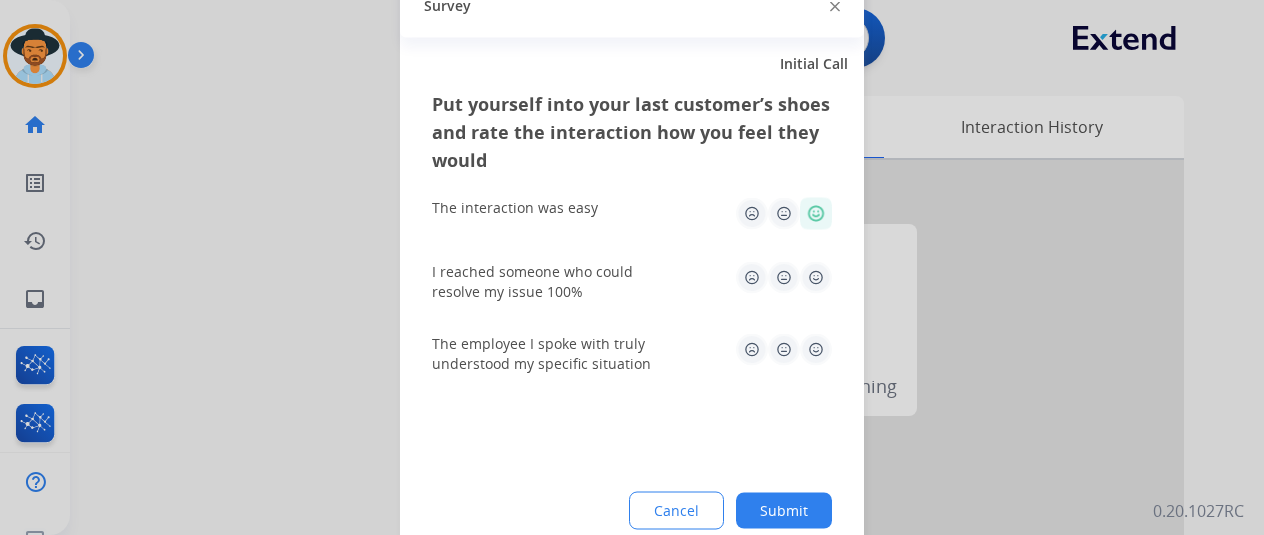 click 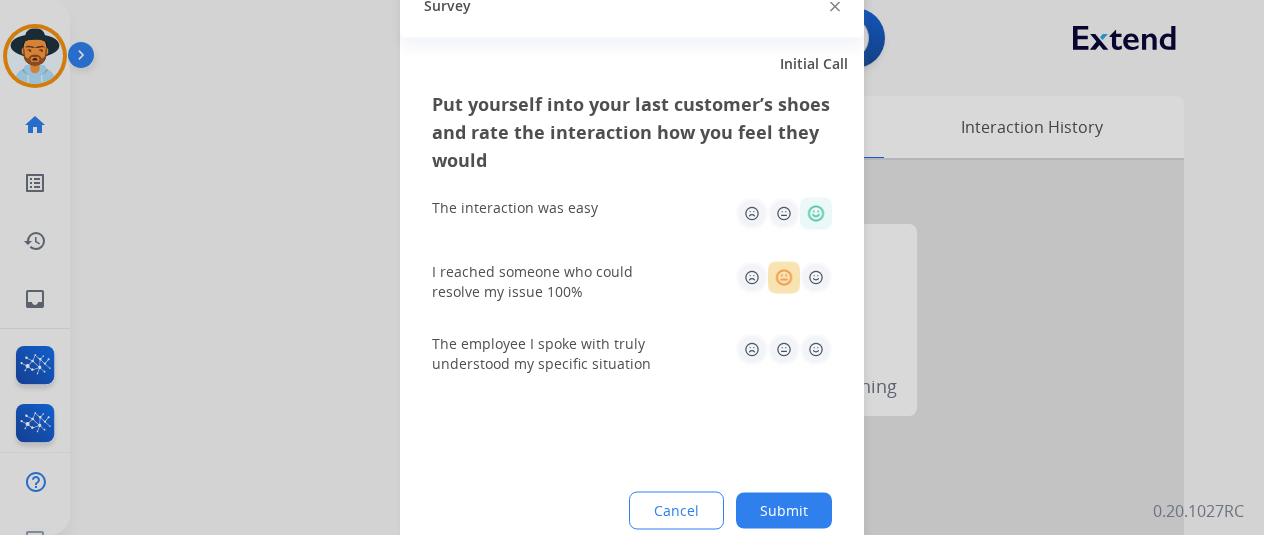click 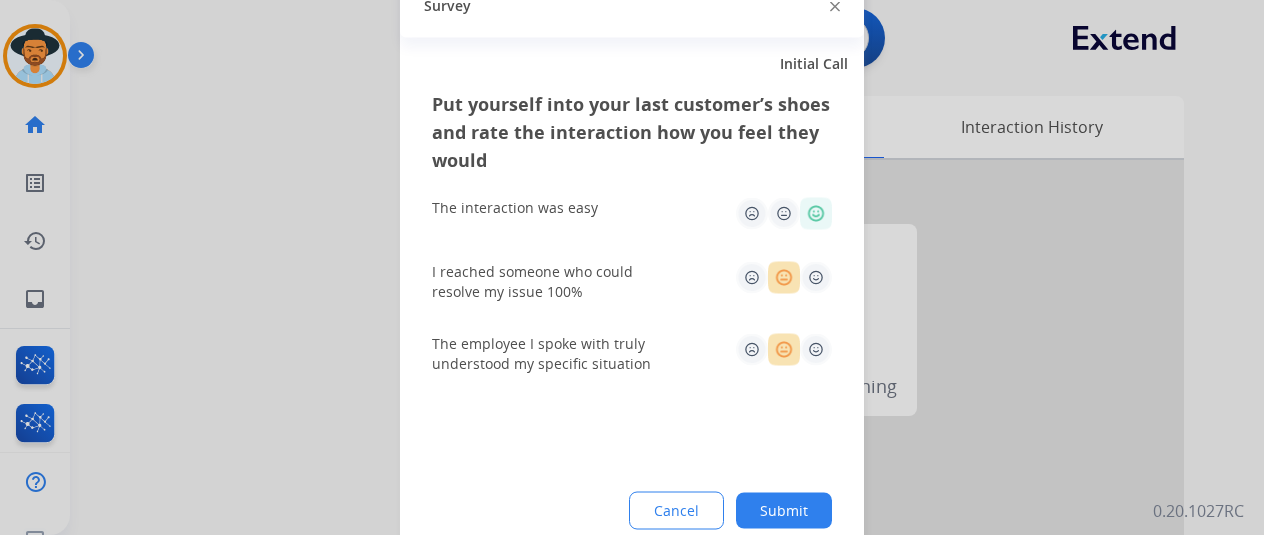 click on "Submit" 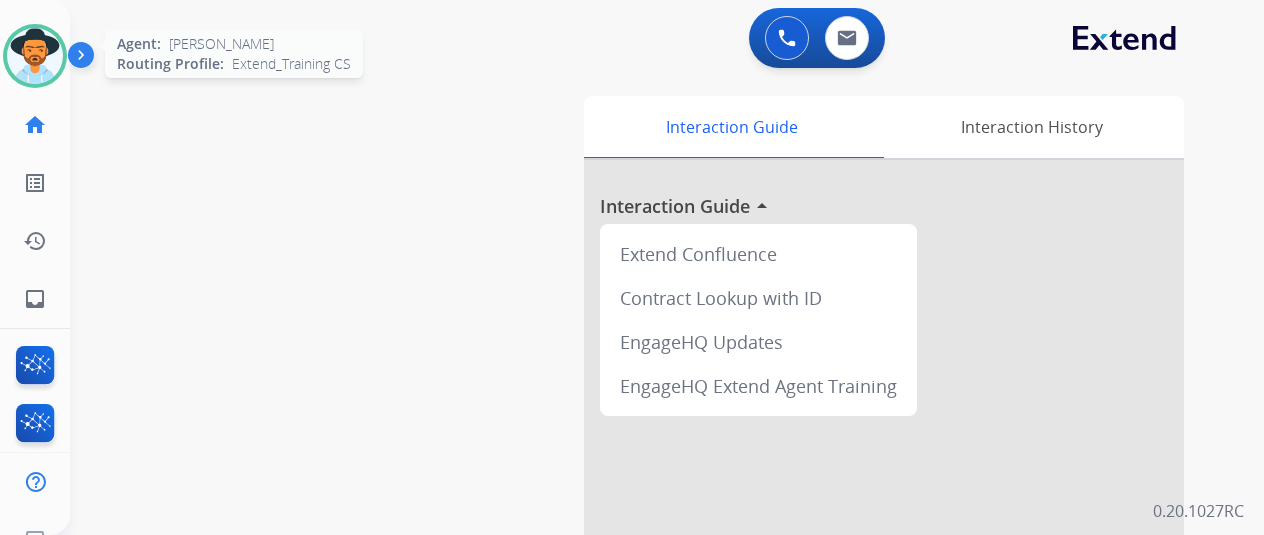 click at bounding box center (35, 56) 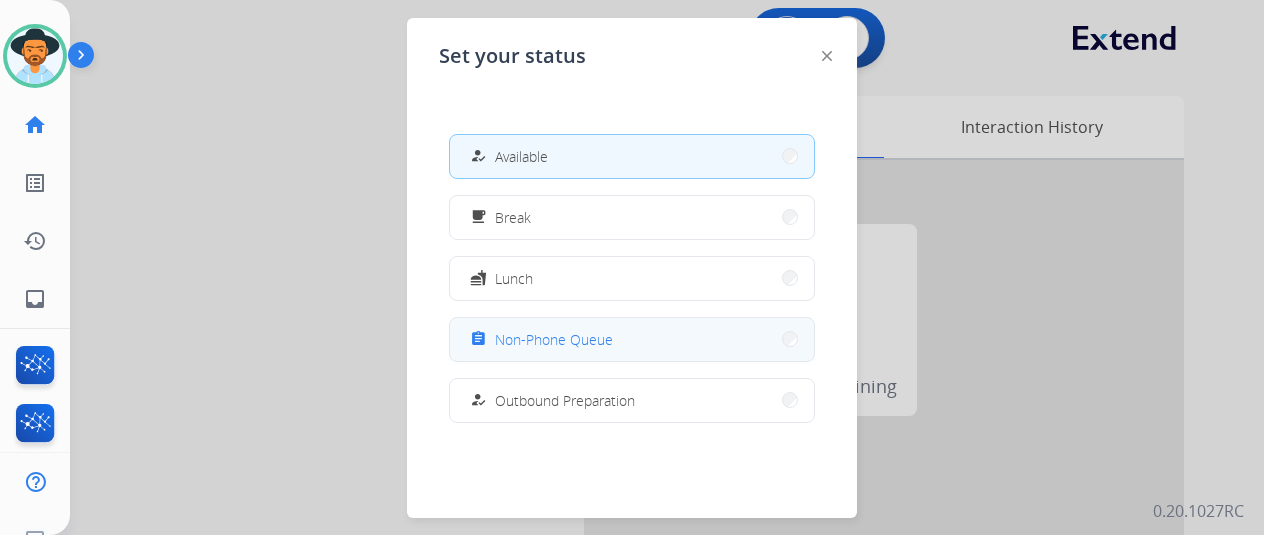click on "assignment Non-Phone Queue" at bounding box center [632, 339] 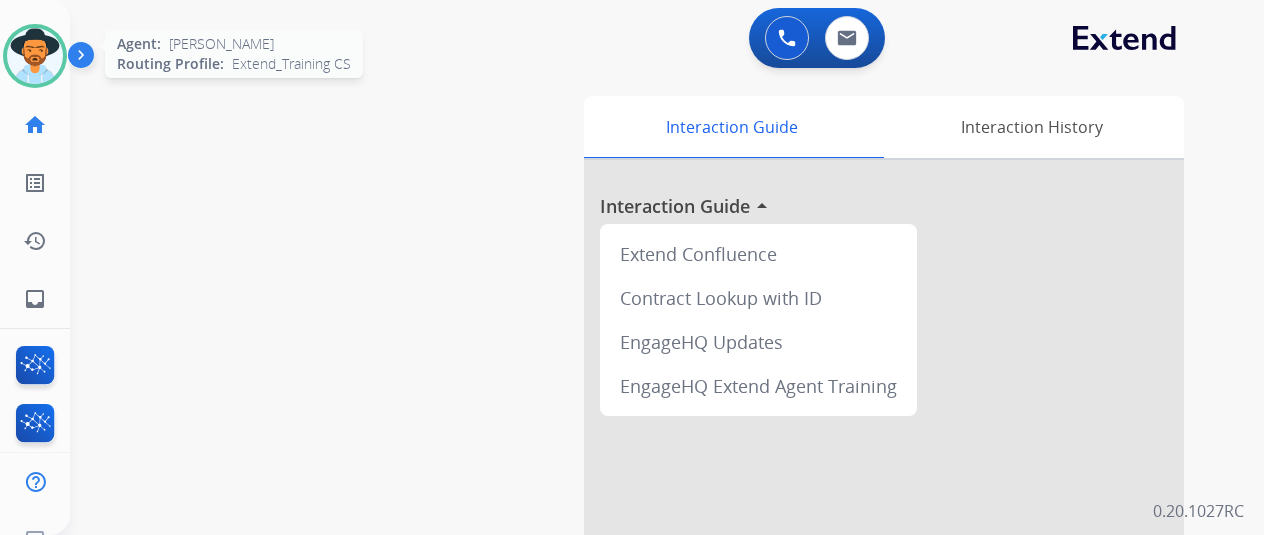 click at bounding box center (35, 56) 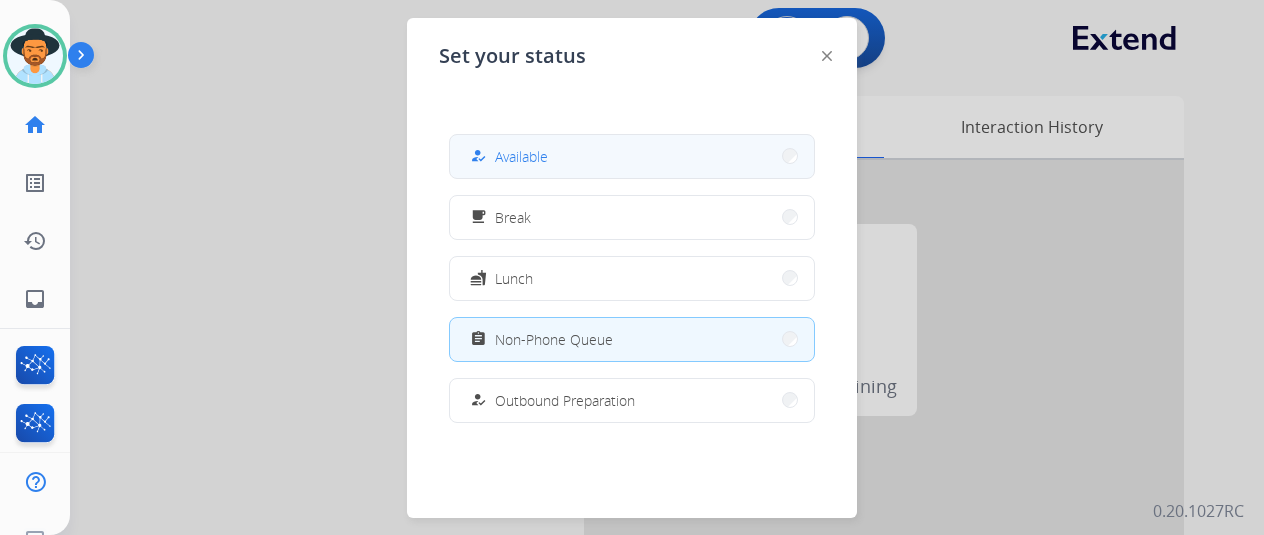 click on "how_to_reg Available" at bounding box center (632, 156) 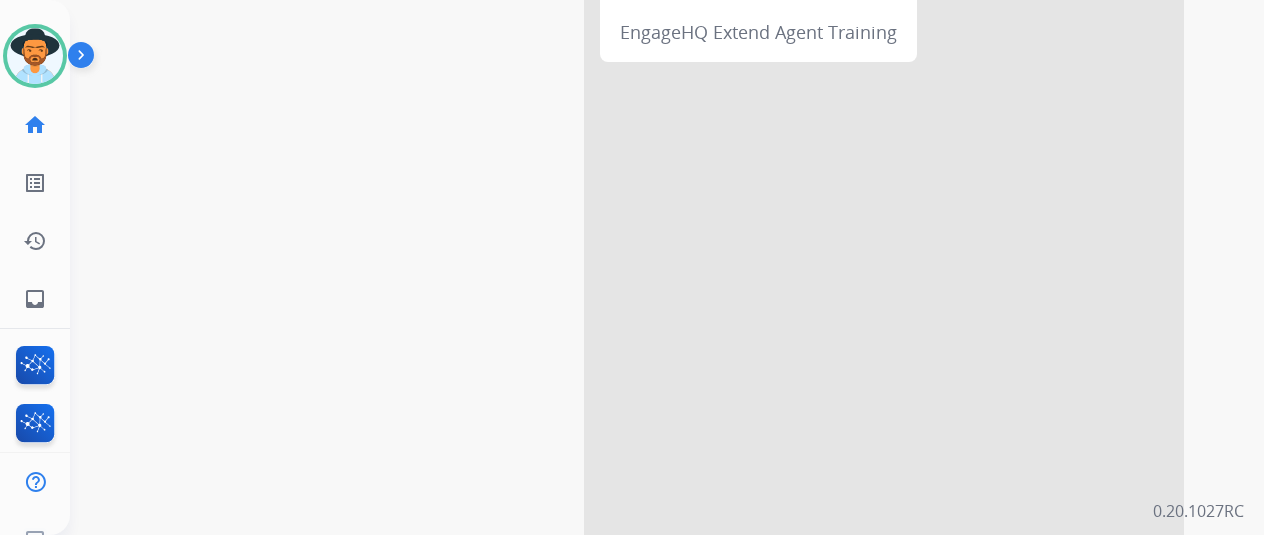scroll, scrollTop: 54, scrollLeft: 0, axis: vertical 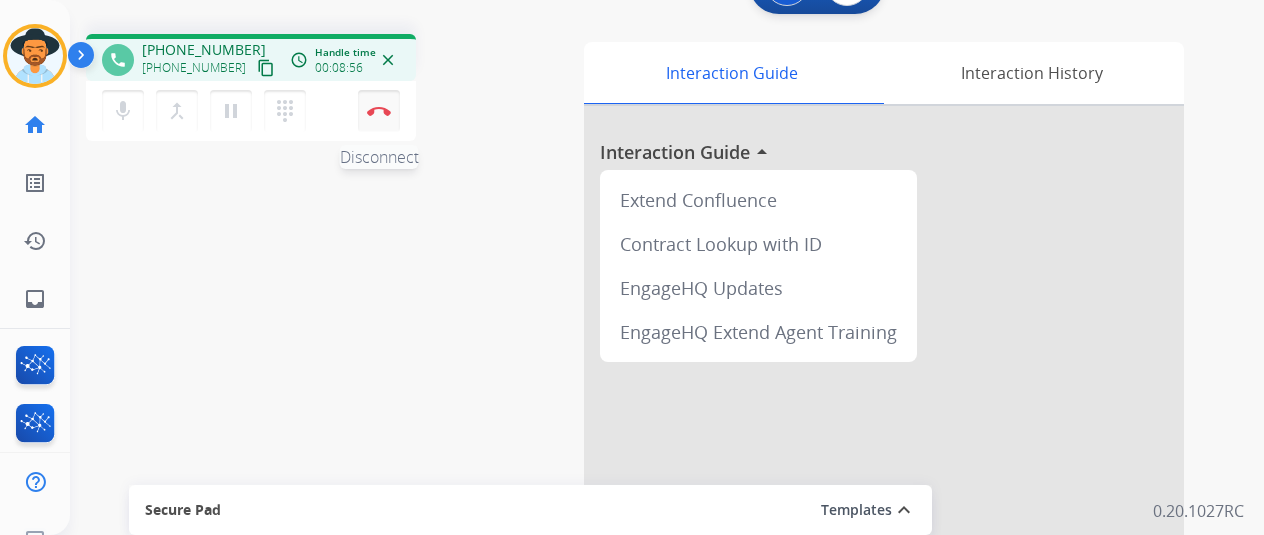 click at bounding box center [379, 111] 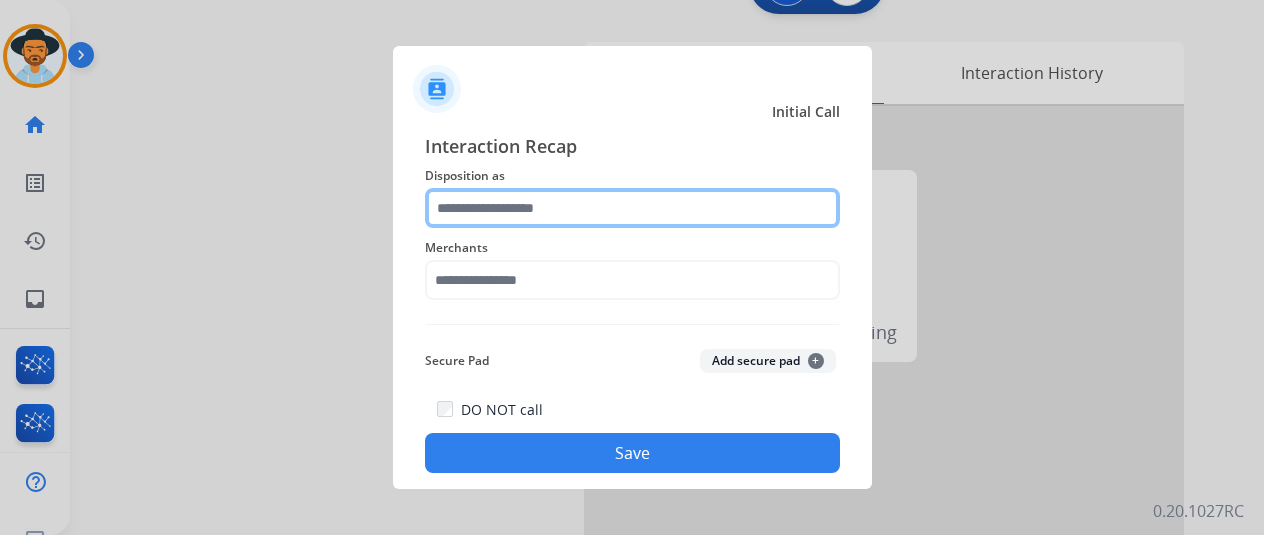 click 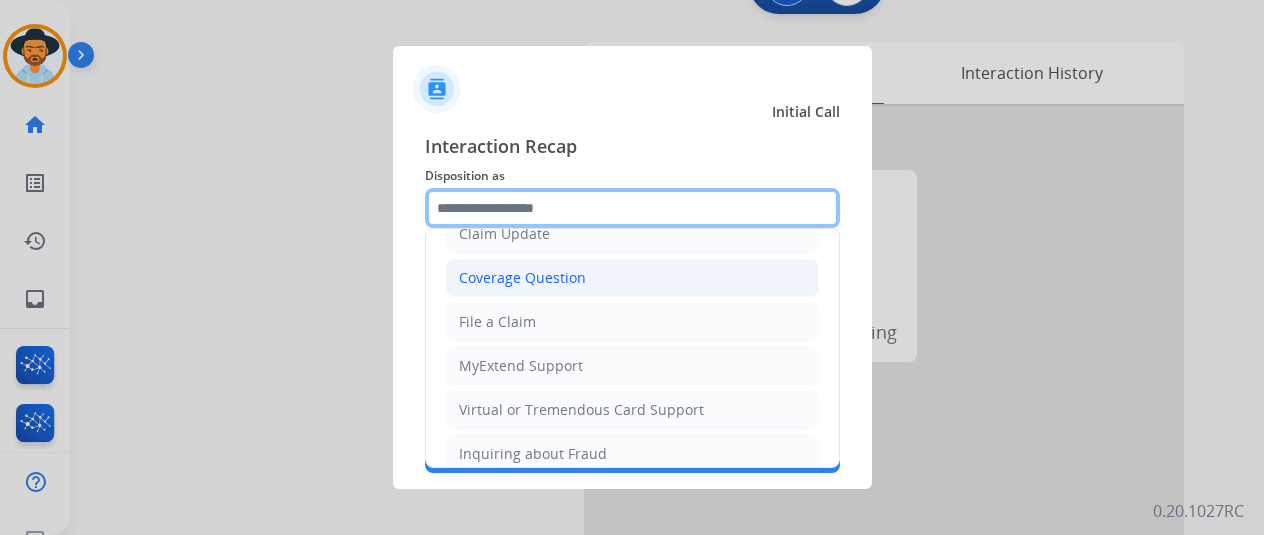 scroll, scrollTop: 0, scrollLeft: 0, axis: both 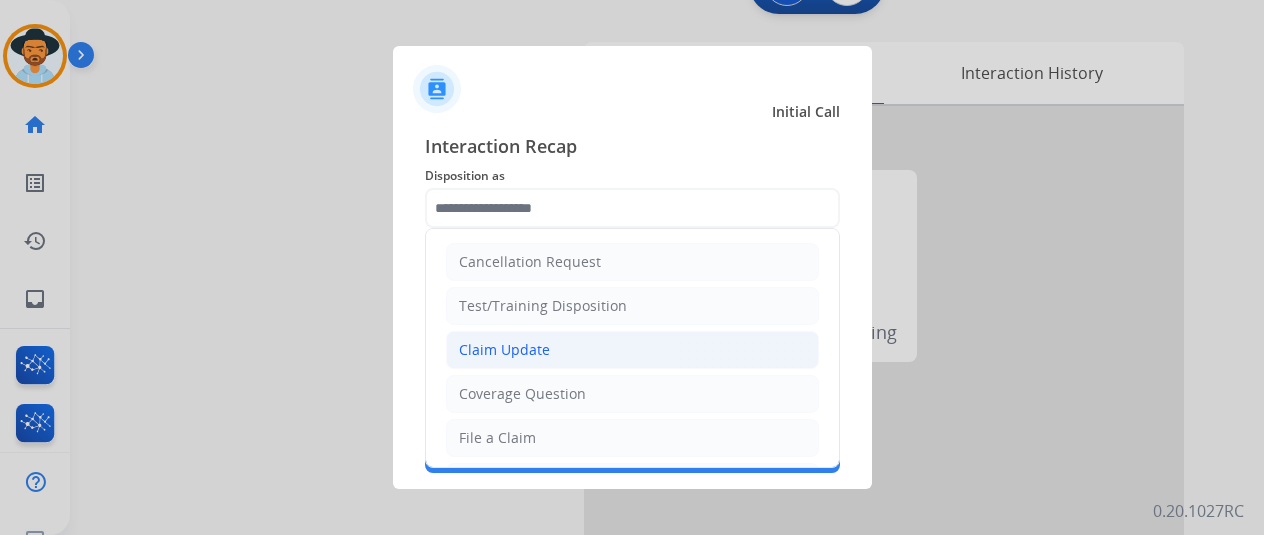 click on "Claim Update" 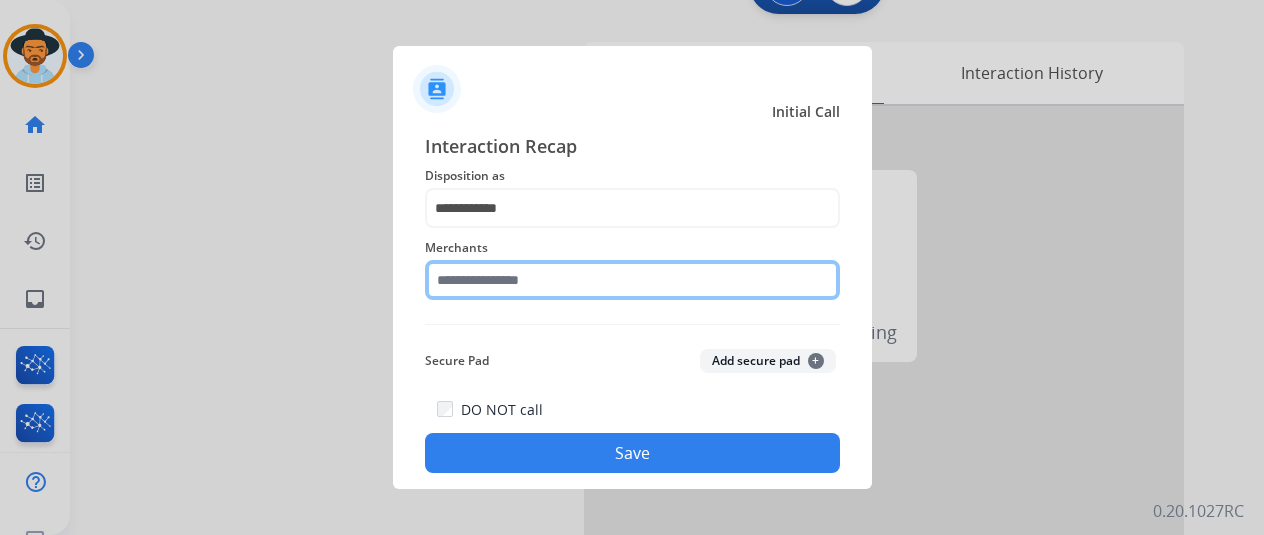 click 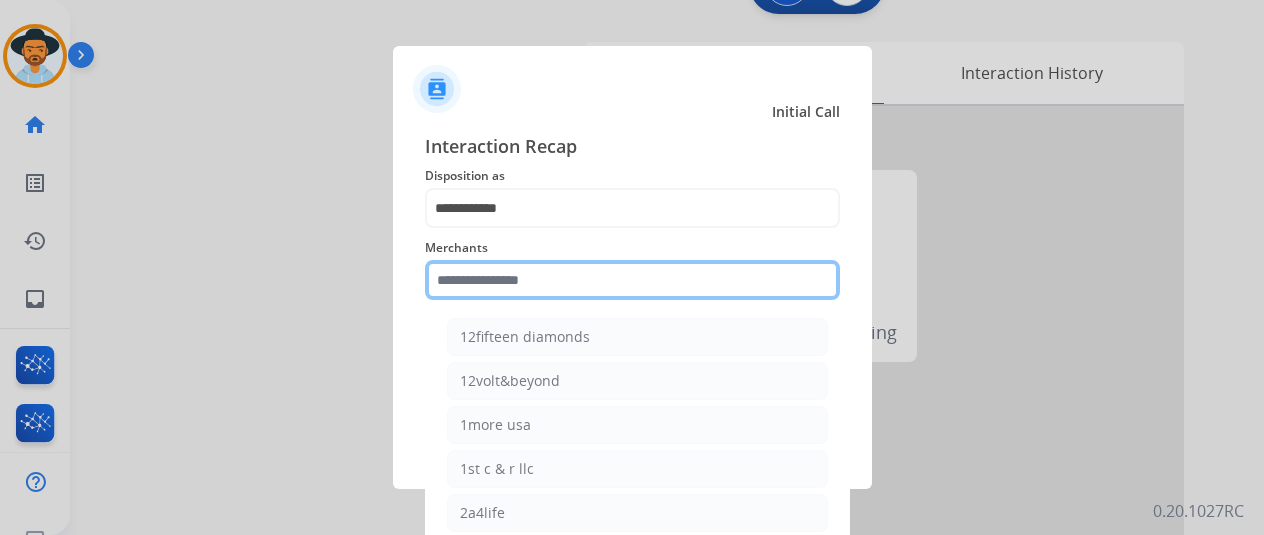 click 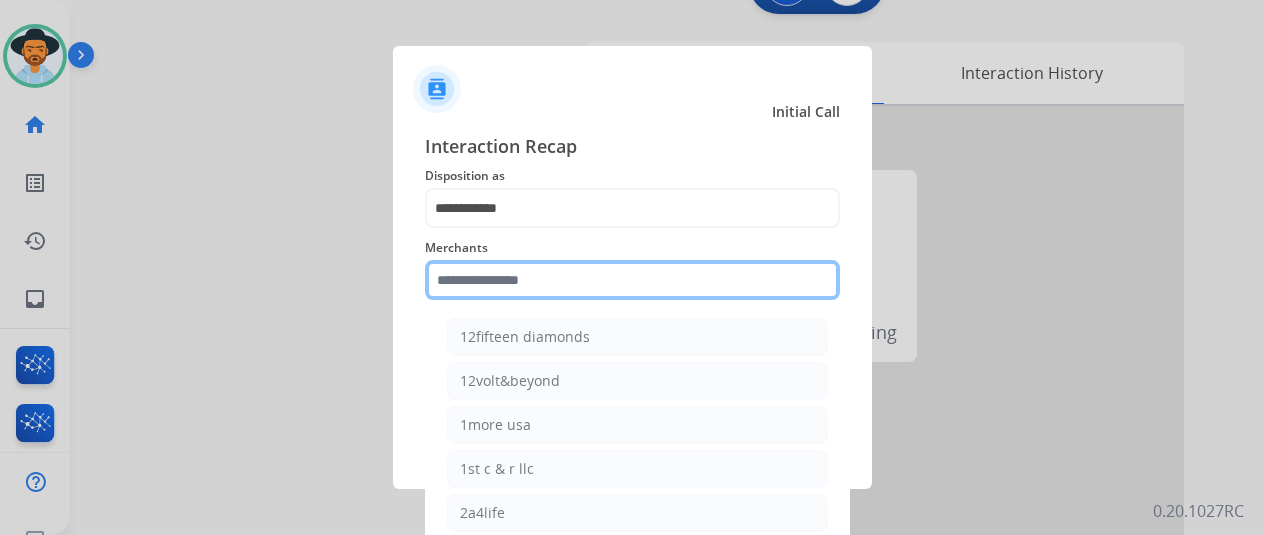 click 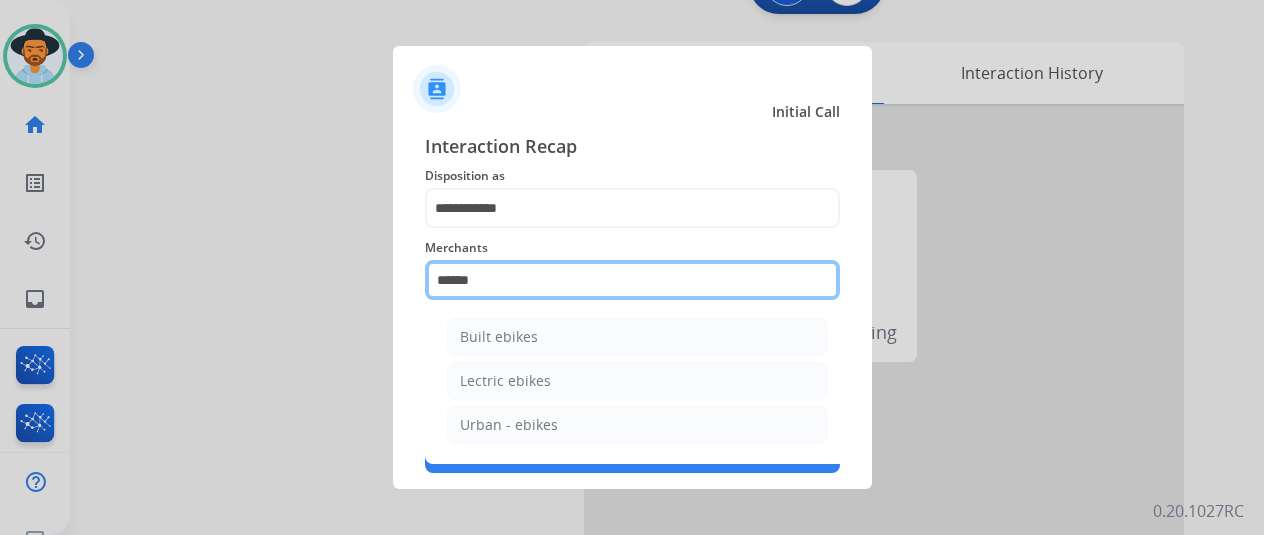 drag, startPoint x: 609, startPoint y: 277, endPoint x: 362, endPoint y: 279, distance: 247.0081 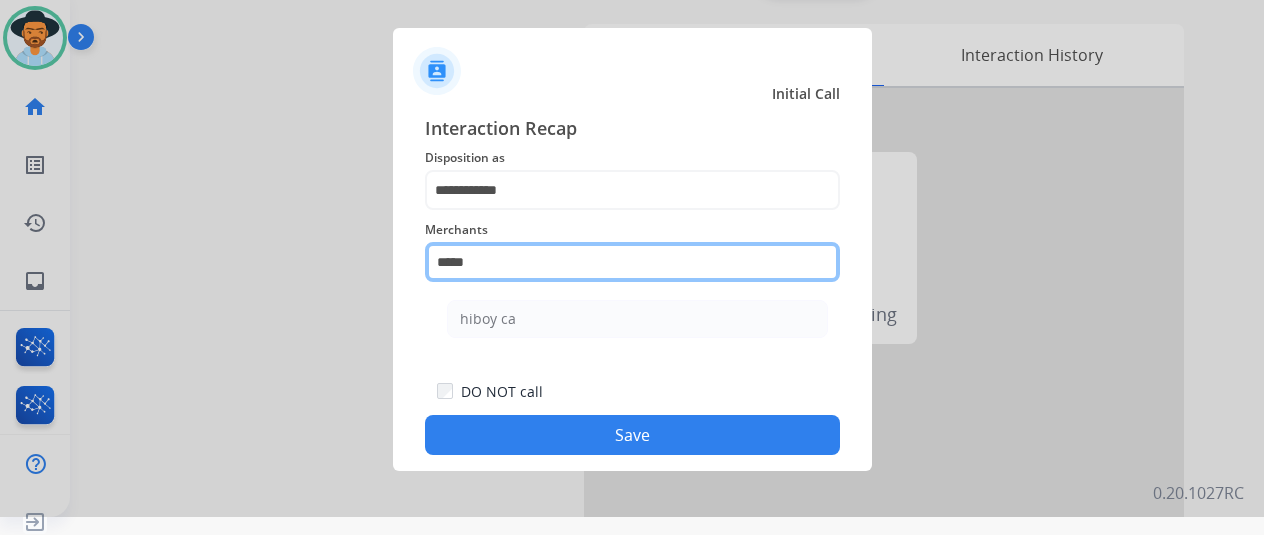 scroll, scrollTop: 24, scrollLeft: 0, axis: vertical 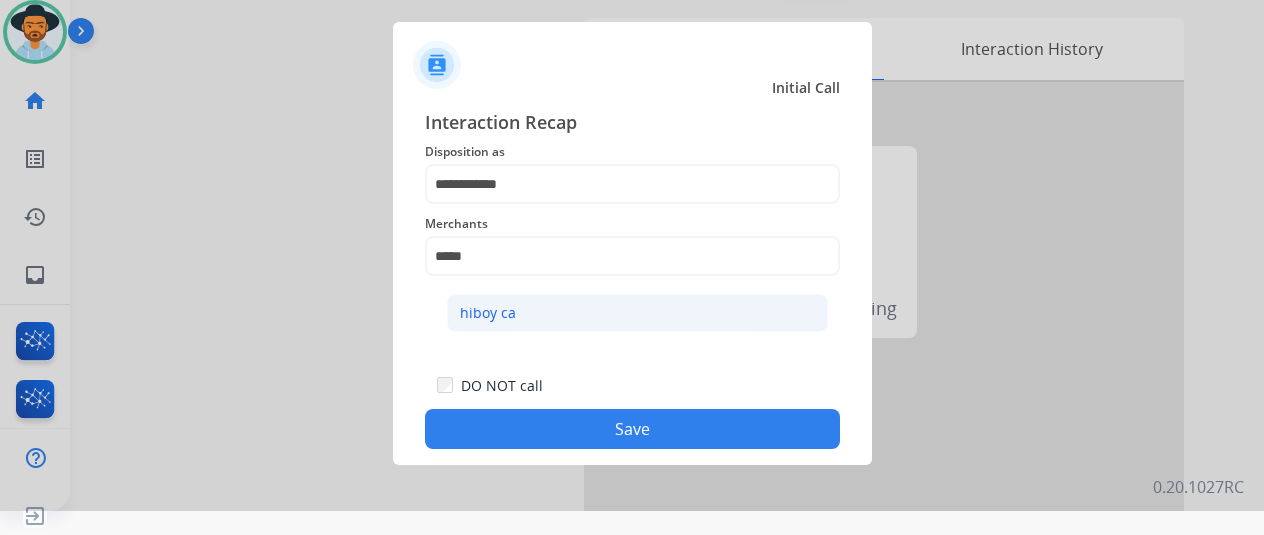 click on "hiboy ca" 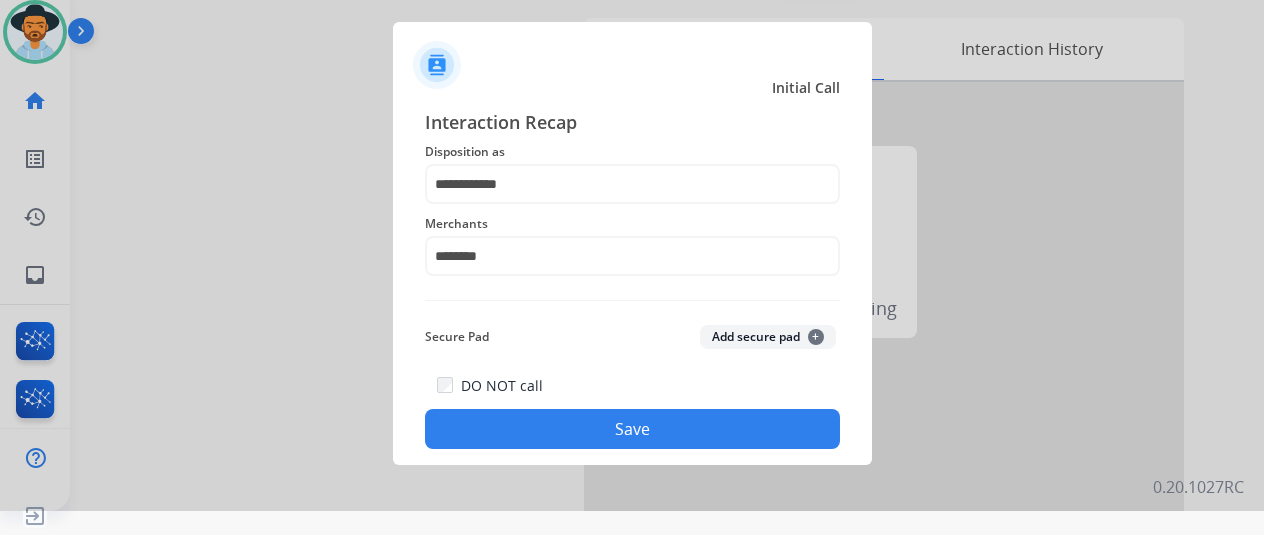 click on "Save" 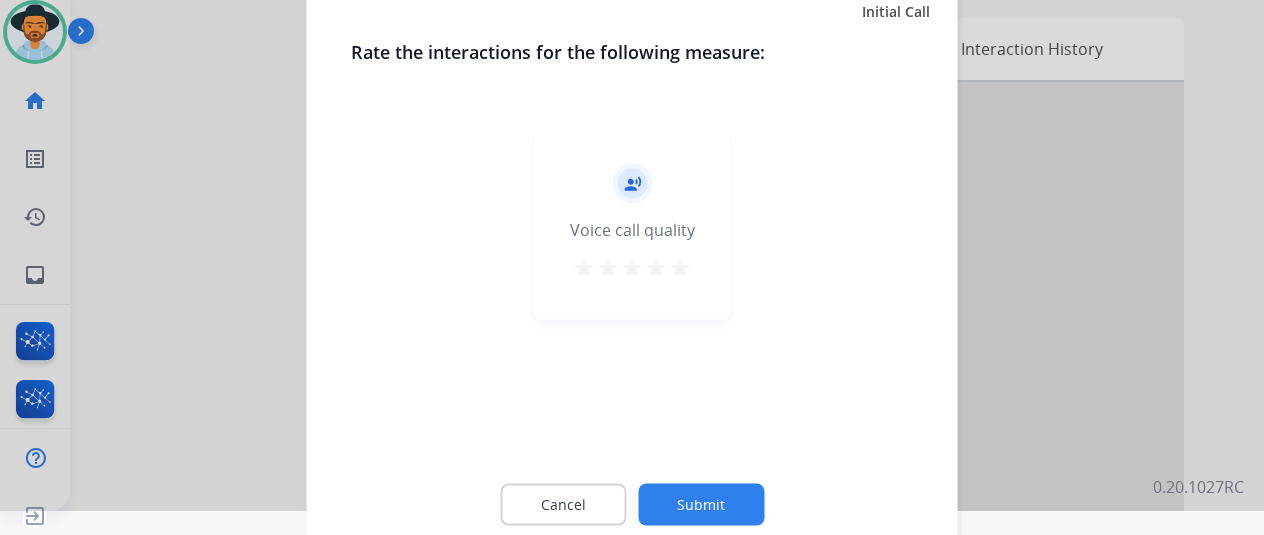 click on "star" at bounding box center [656, 267] 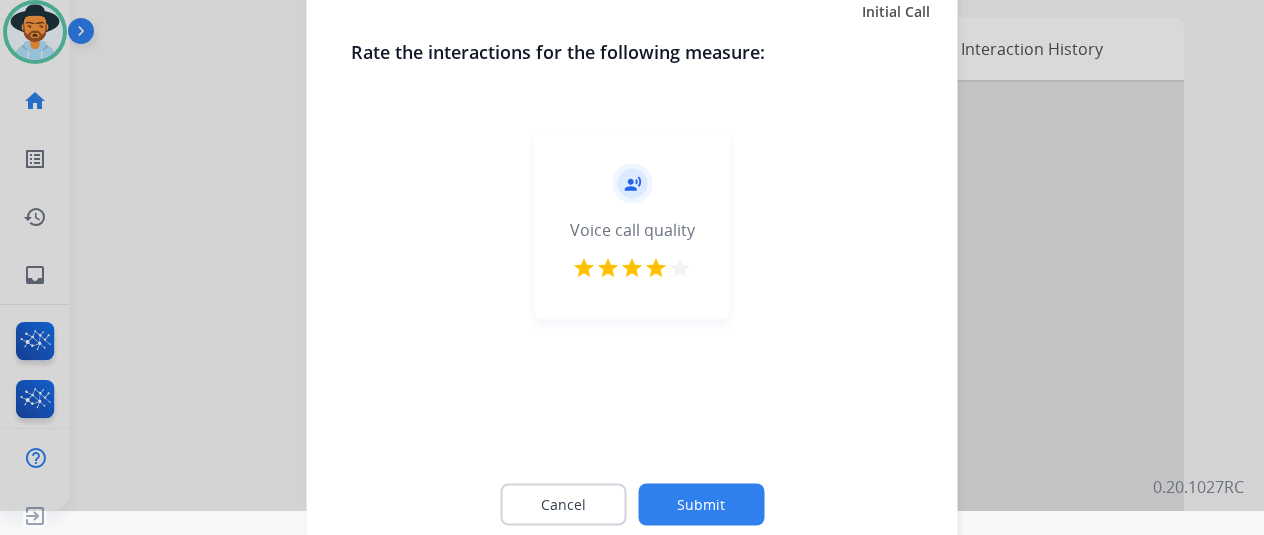 click on "Submit" 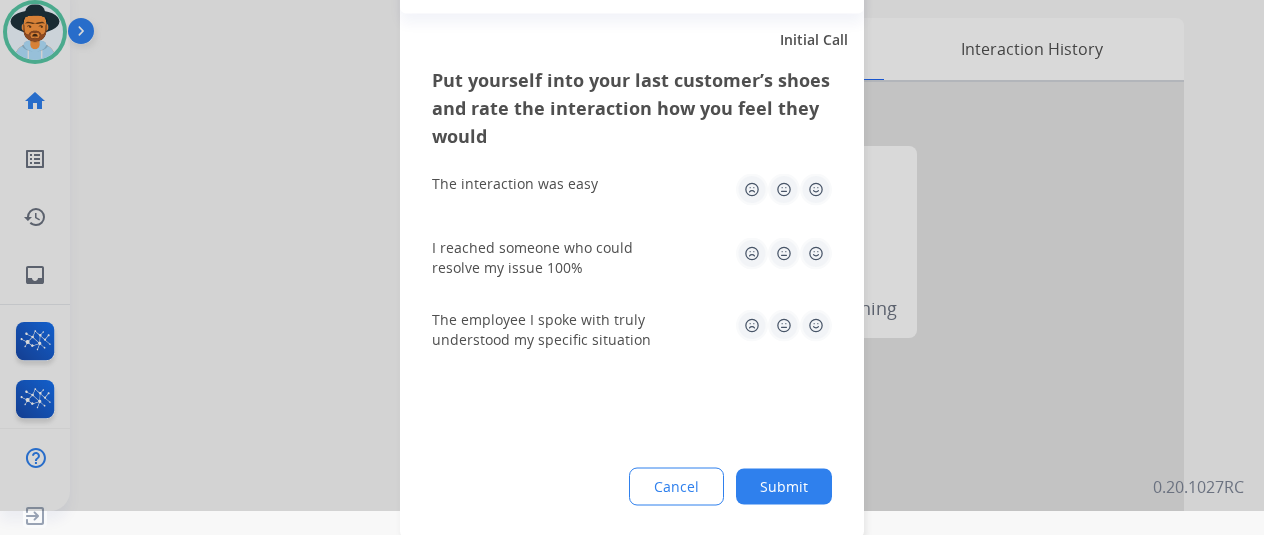 click 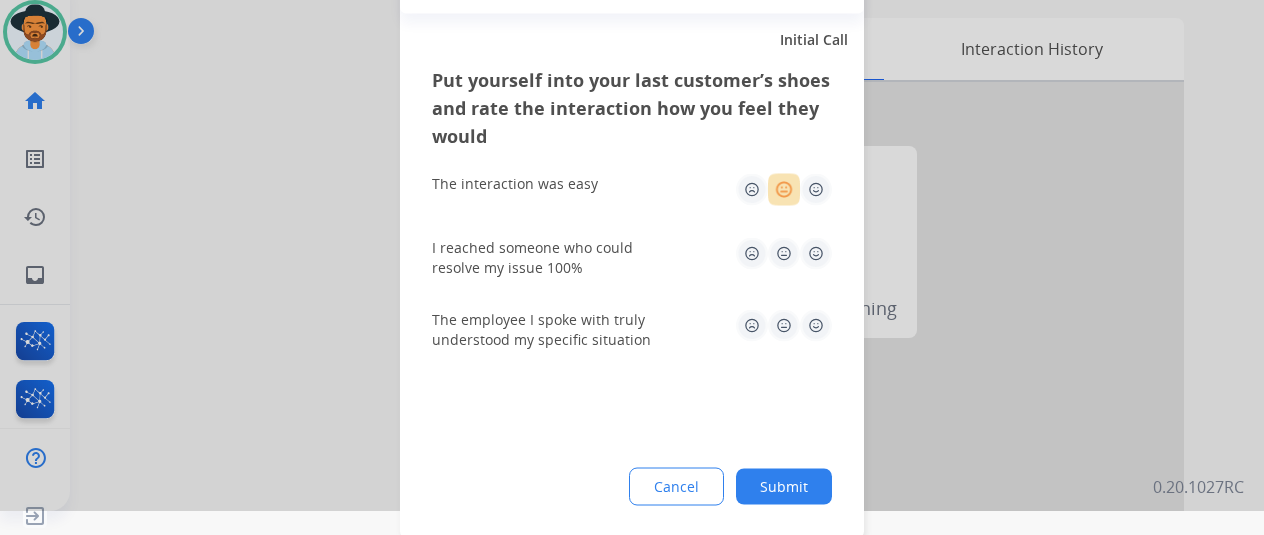 click 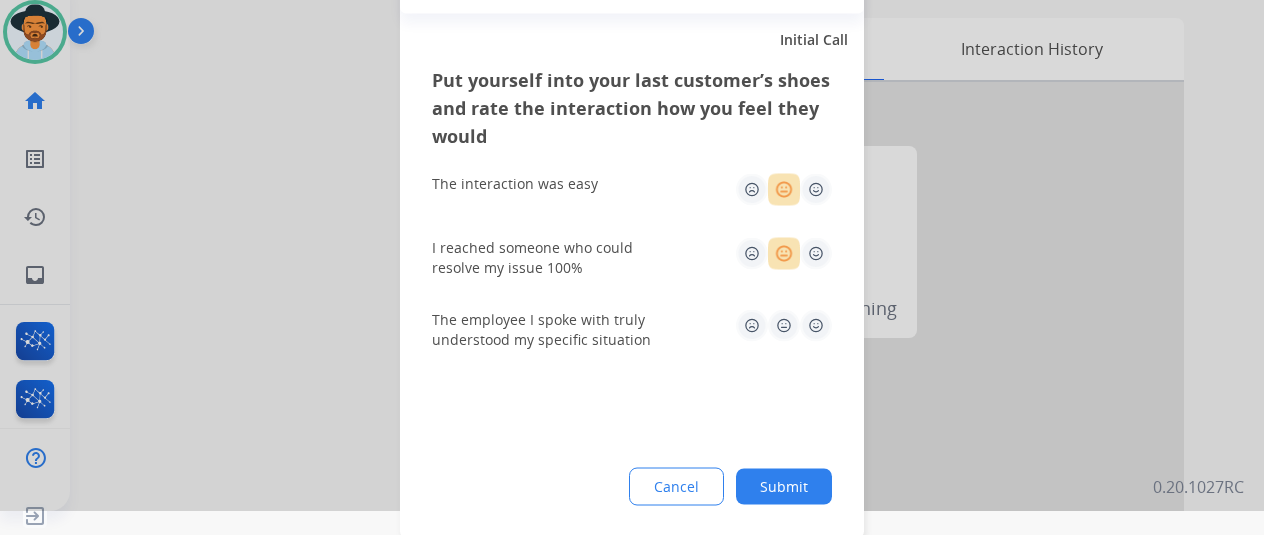 click 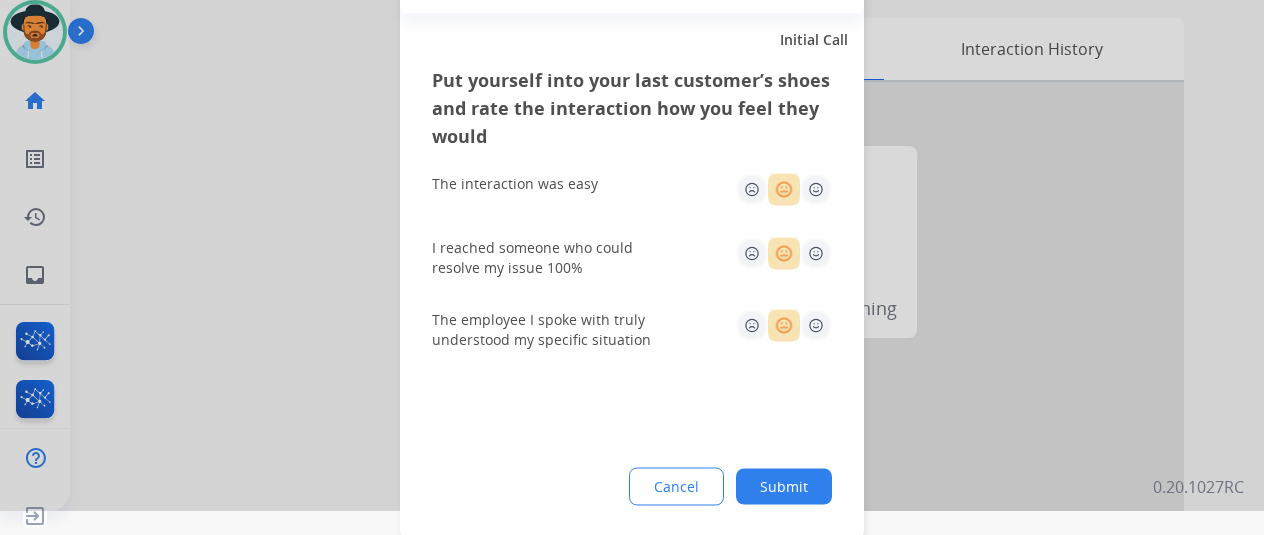 click on "Submit" 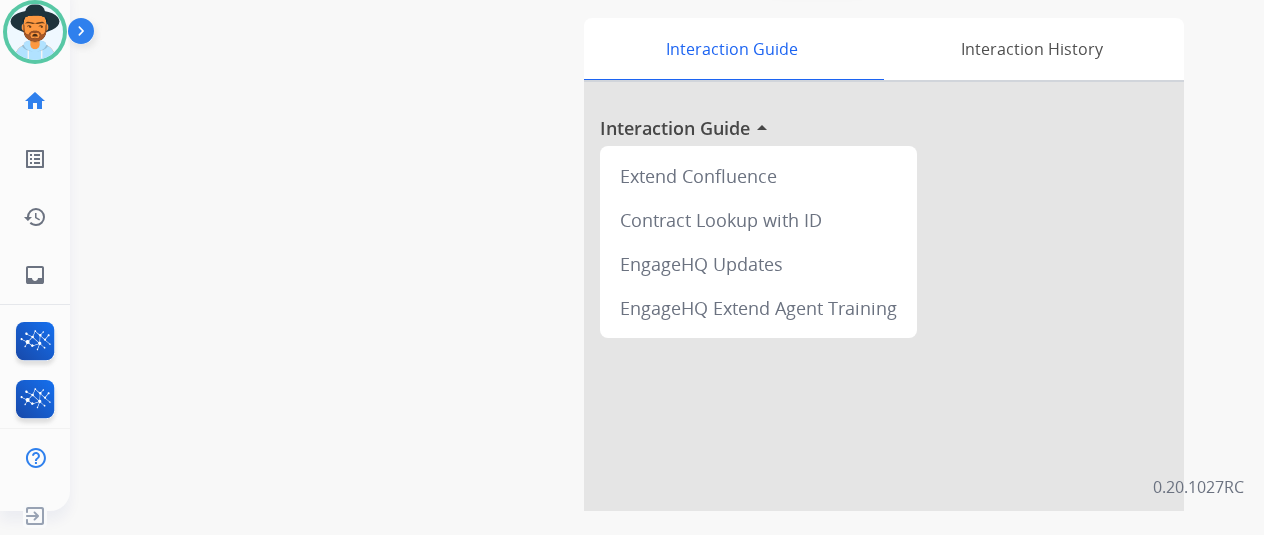 scroll, scrollTop: 0, scrollLeft: 0, axis: both 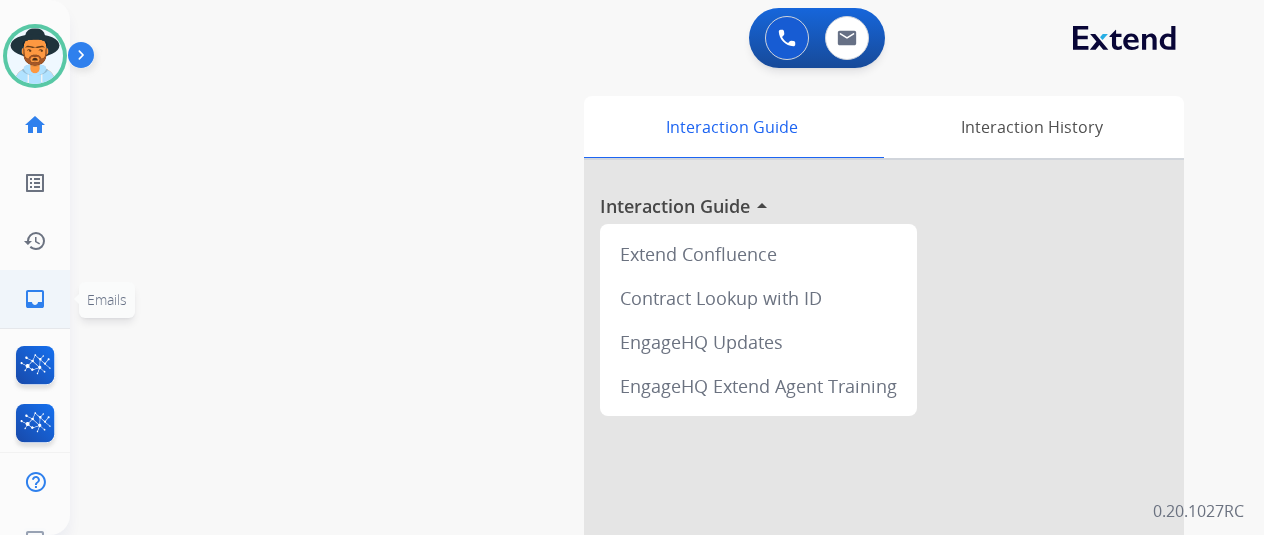 click on "inbox" 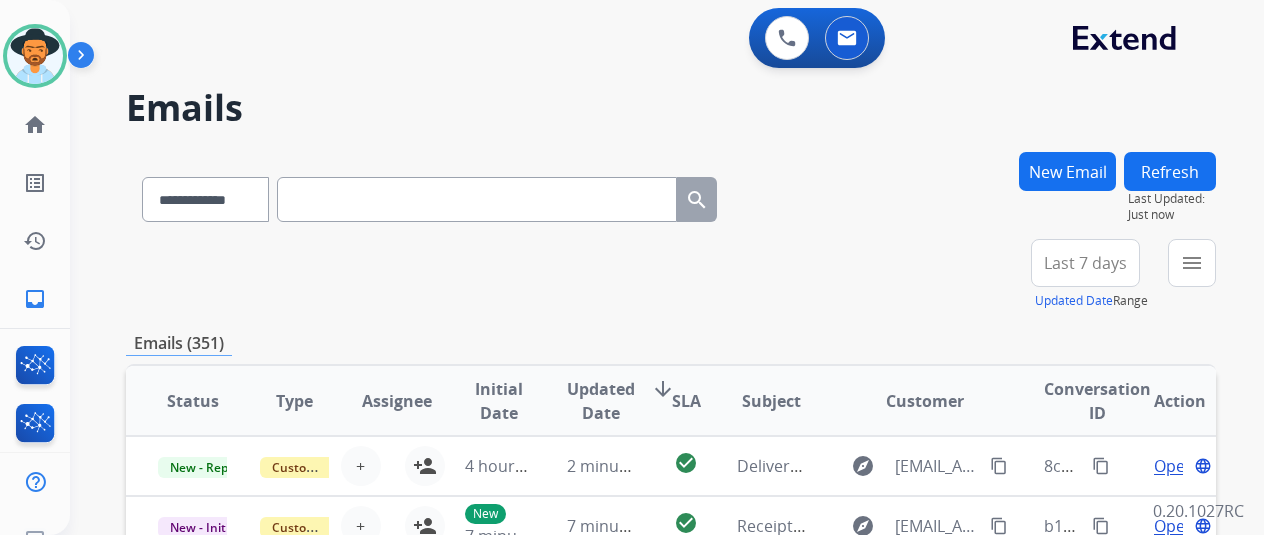 click on "New Email" at bounding box center [1067, 171] 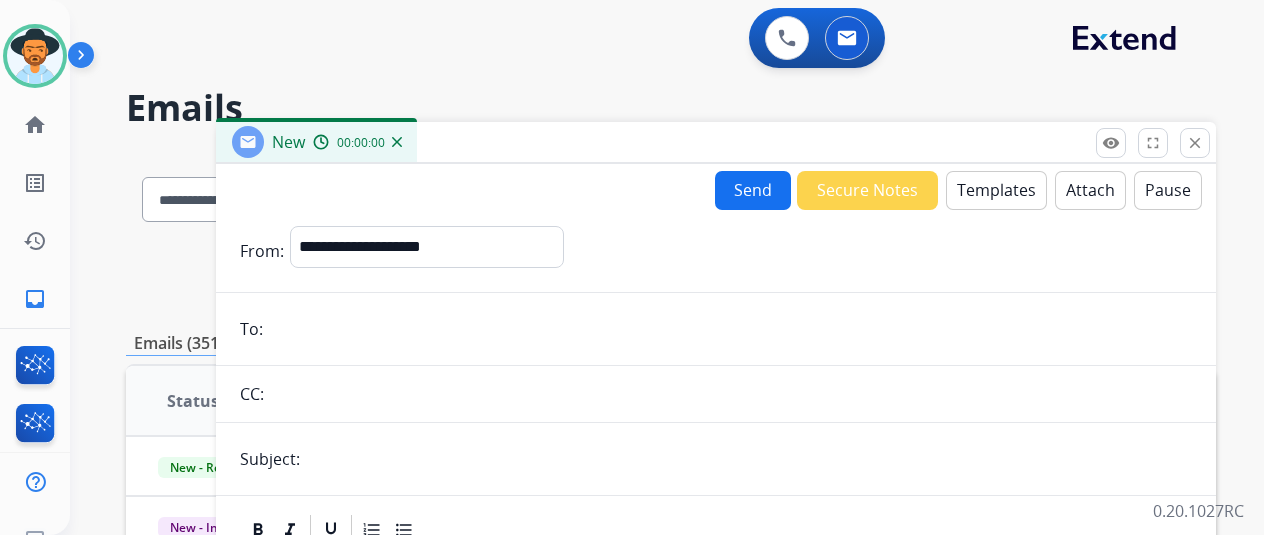 click on "**********" at bounding box center (716, 556) 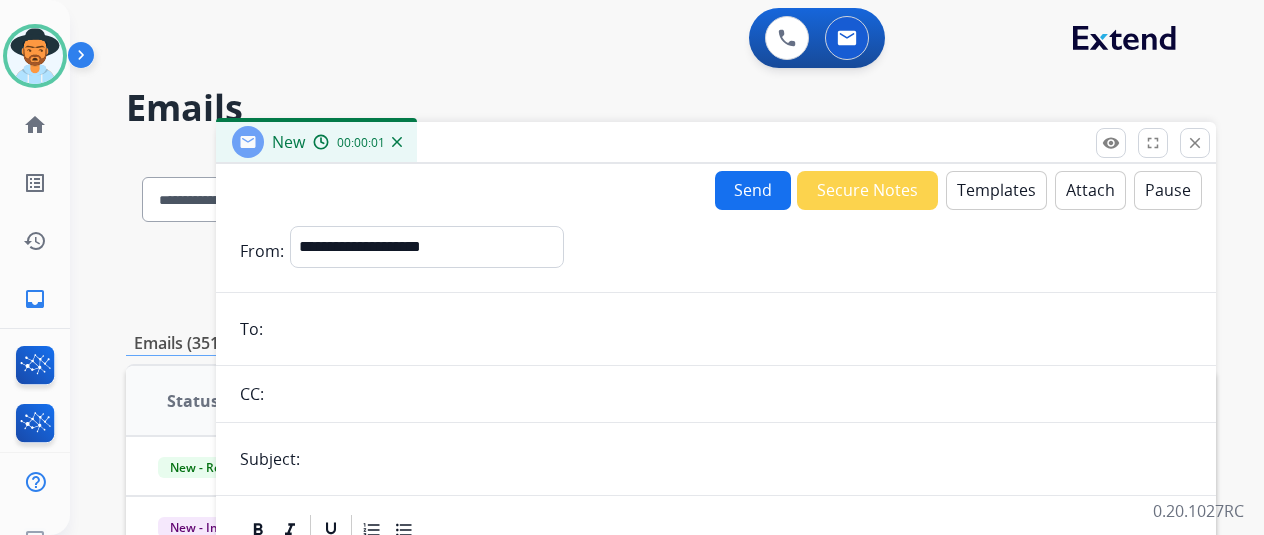 click at bounding box center [730, 329] 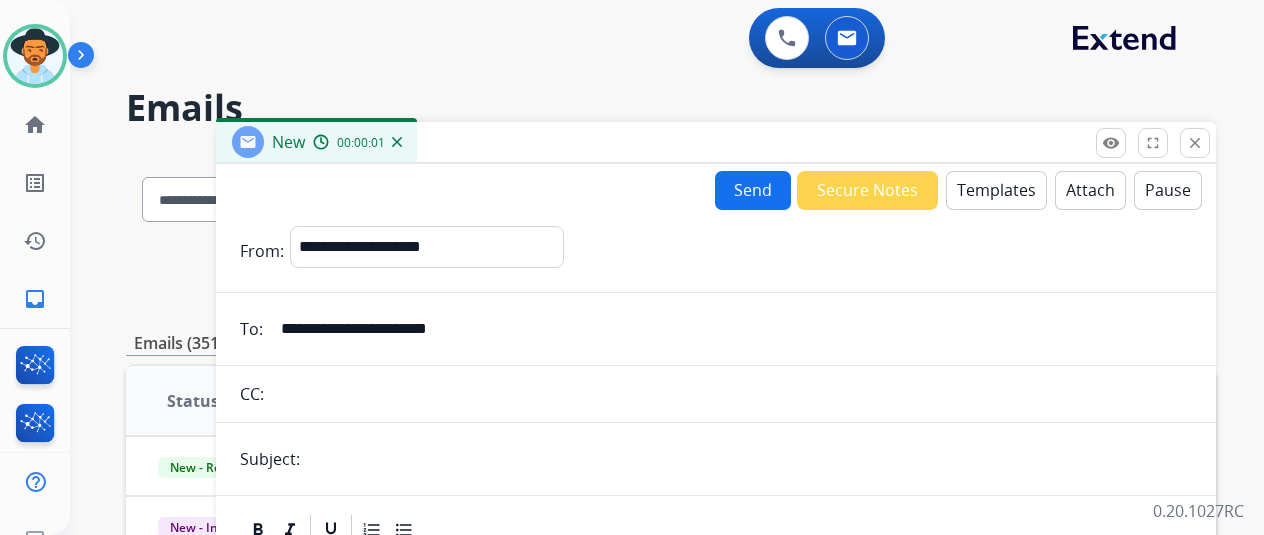 type on "**********" 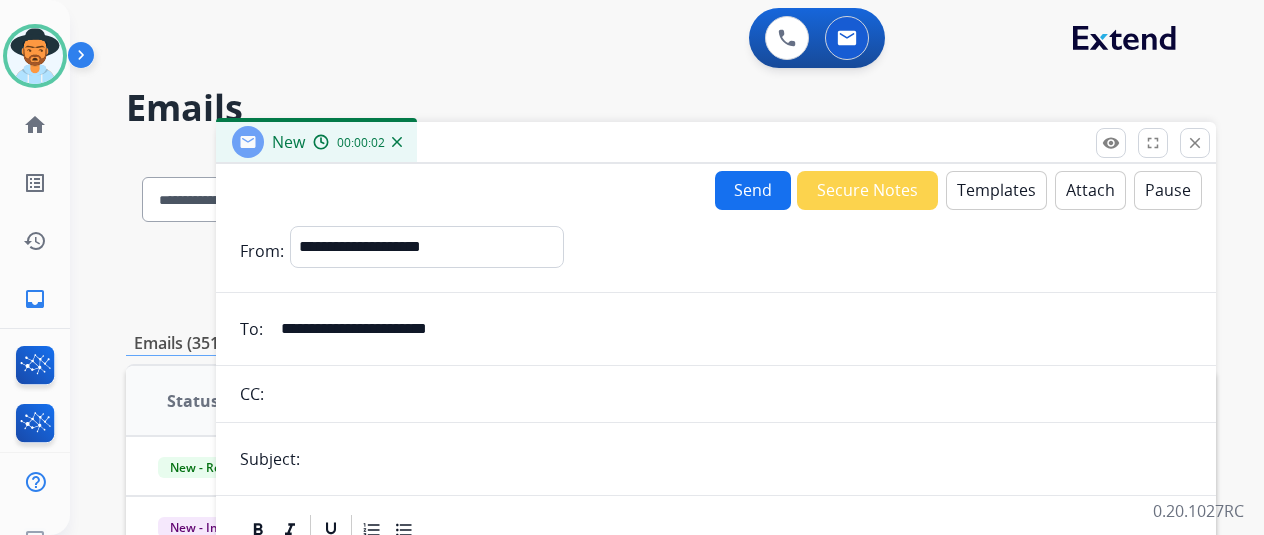 click on "**********" at bounding box center [716, 556] 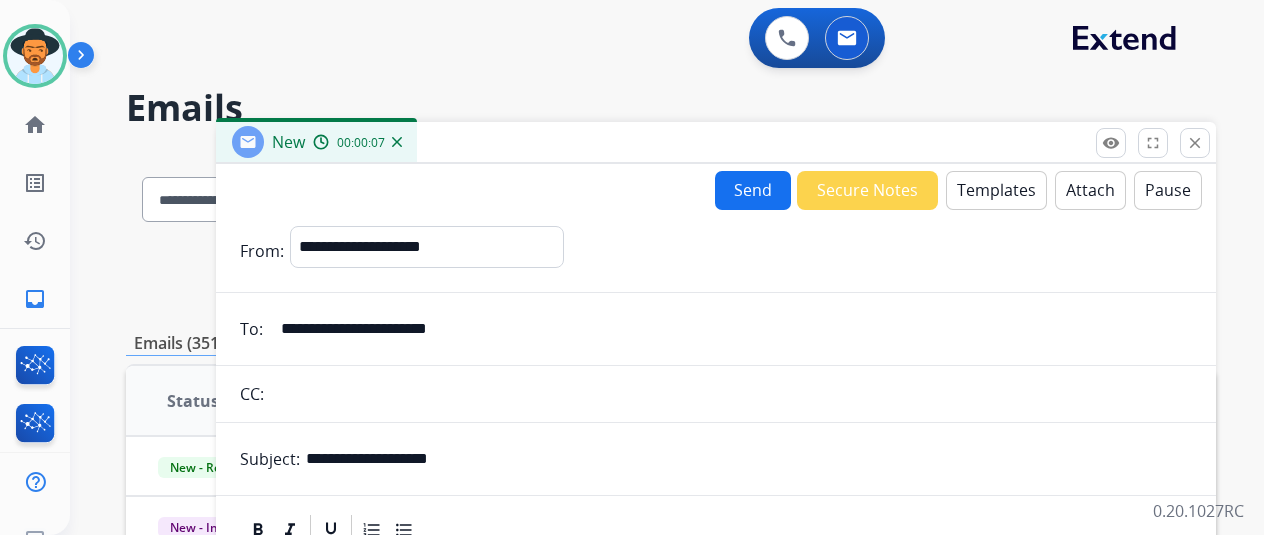 type on "**********" 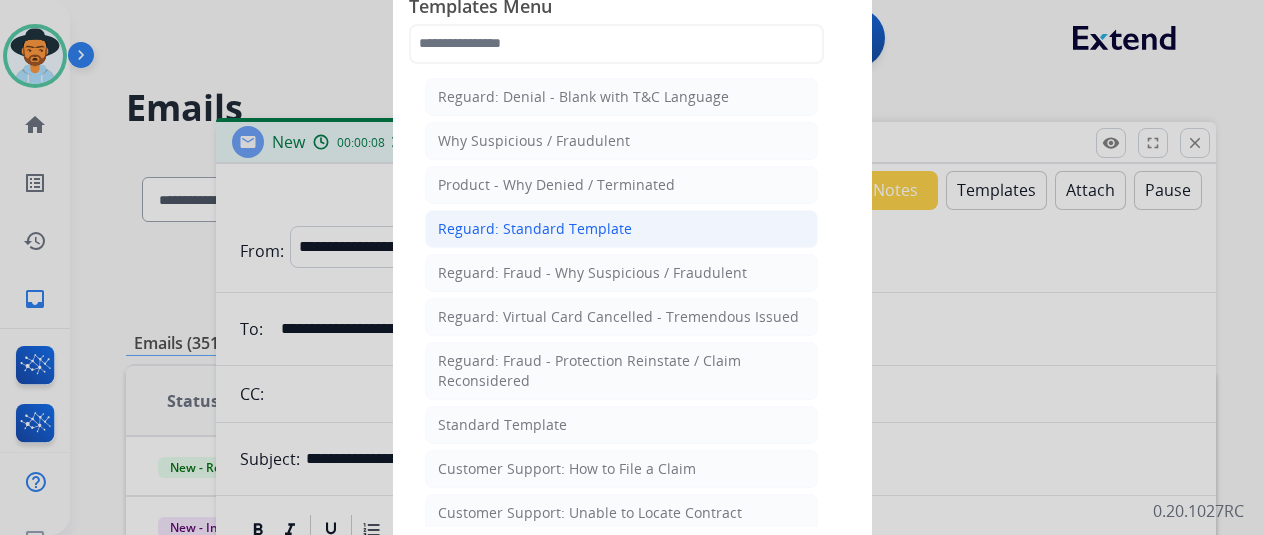 click on "Reguard: Standard Template" 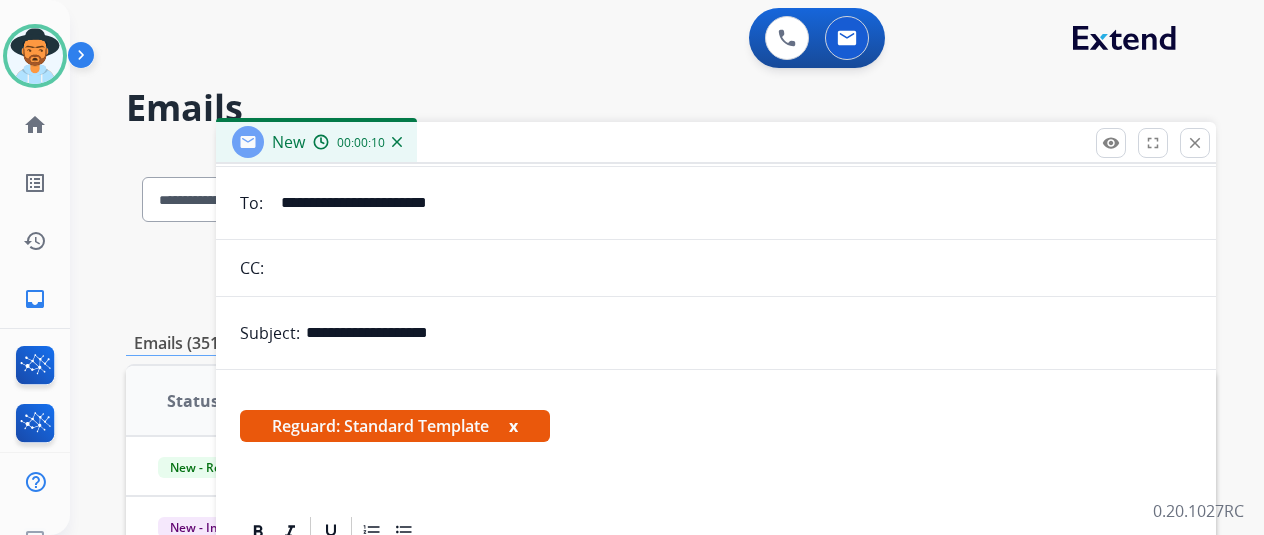 scroll, scrollTop: 168, scrollLeft: 0, axis: vertical 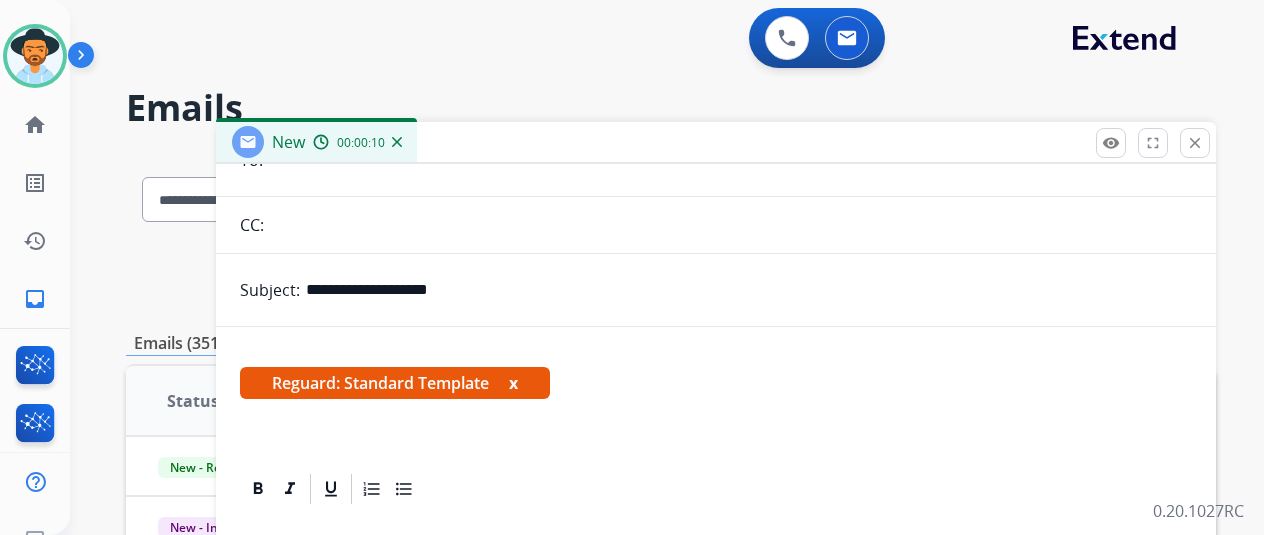 drag, startPoint x: 546, startPoint y: 379, endPoint x: 518, endPoint y: 384, distance: 28.442924 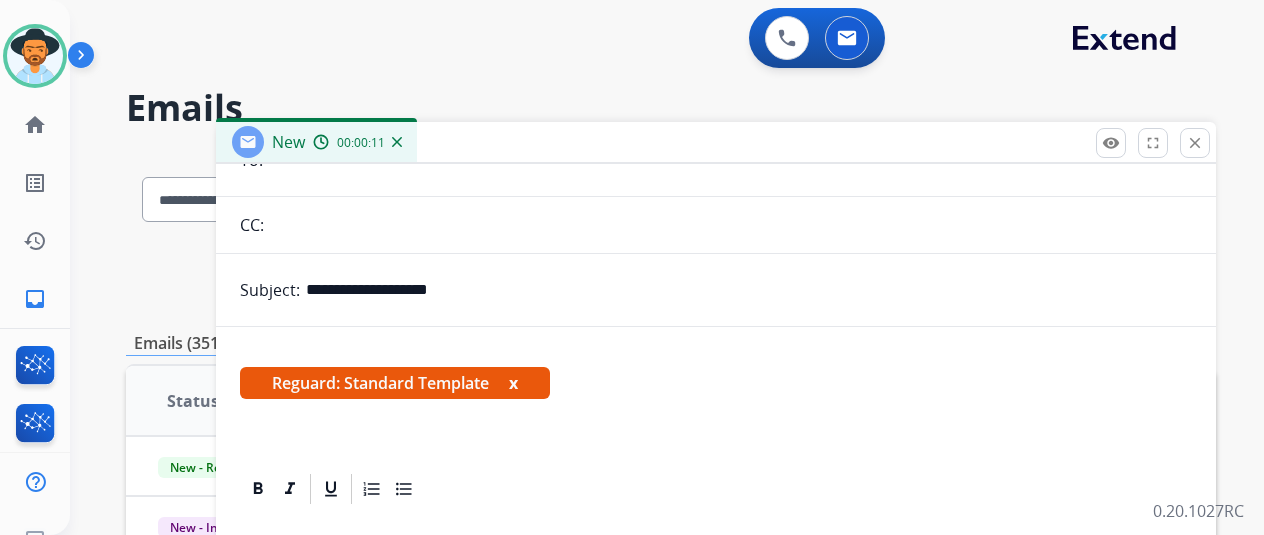 click on "Reguard: Standard Template  x" at bounding box center (395, 383) 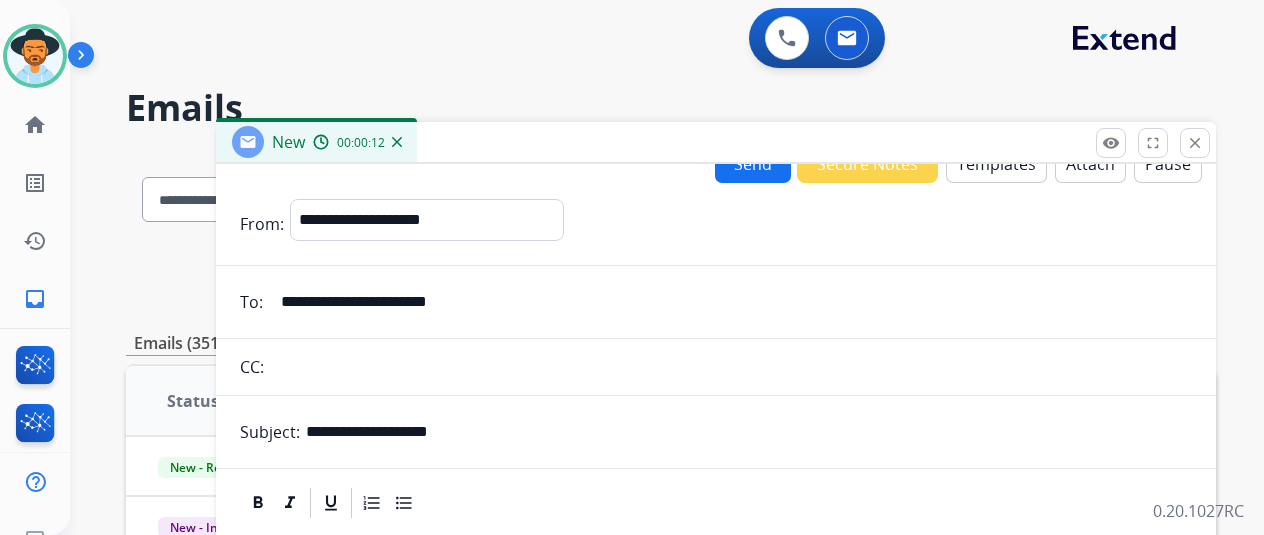 scroll, scrollTop: 40, scrollLeft: 0, axis: vertical 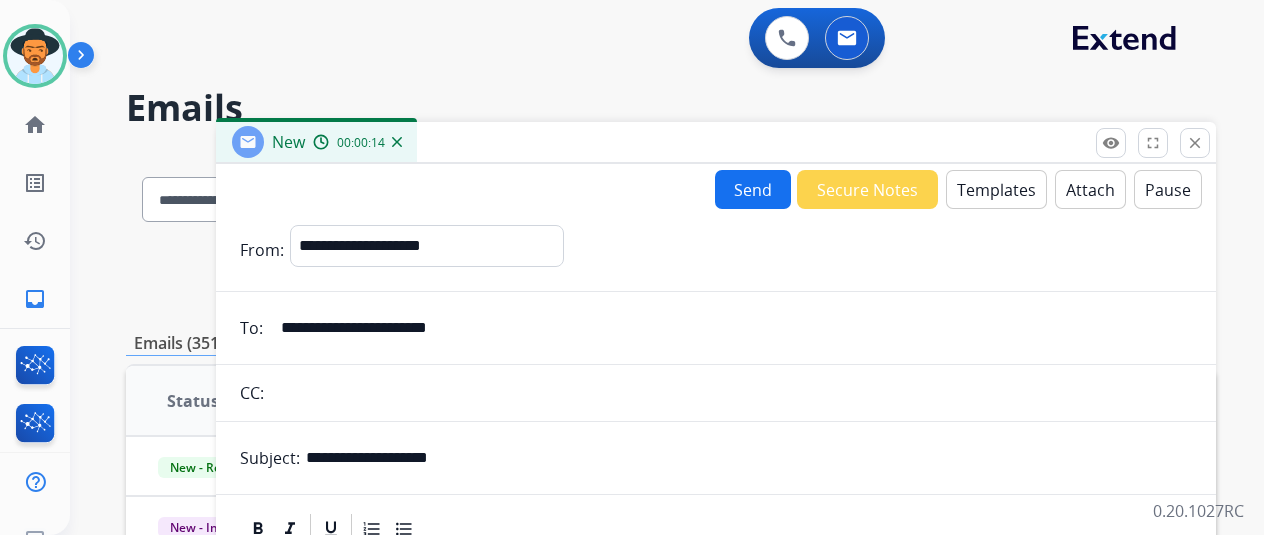 click on "**********" at bounding box center (716, 581) 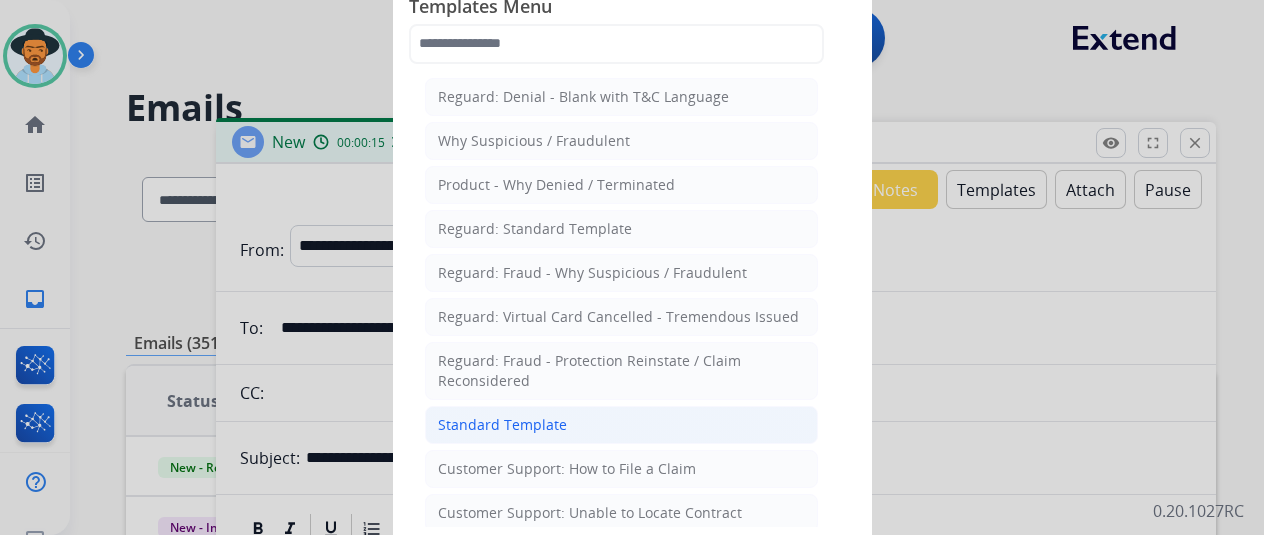 click on "Standard Template" 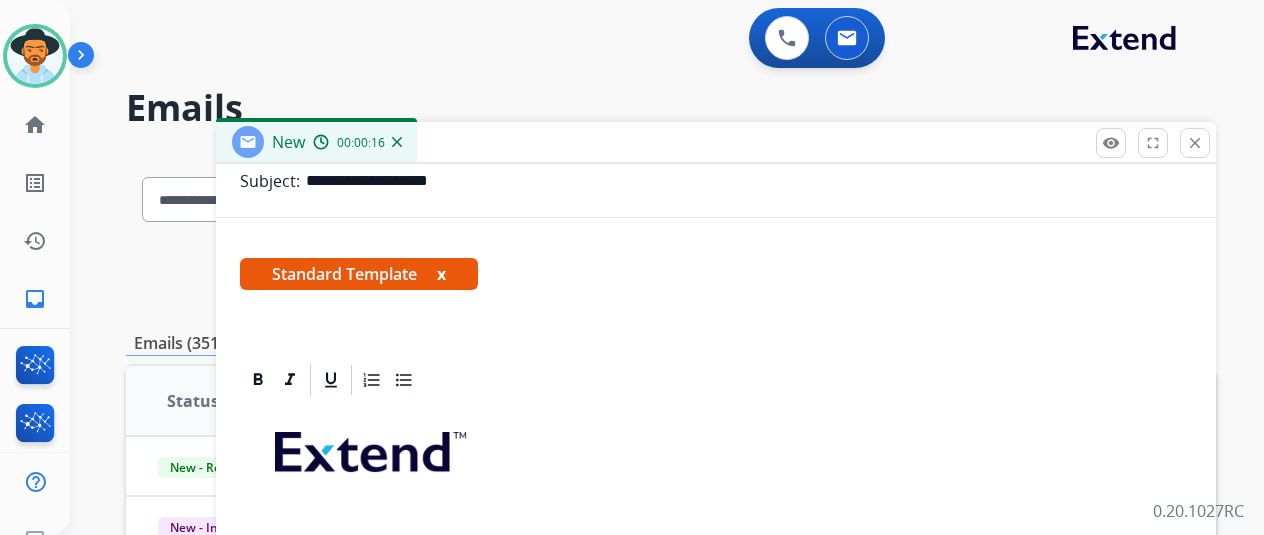 scroll, scrollTop: 460, scrollLeft: 0, axis: vertical 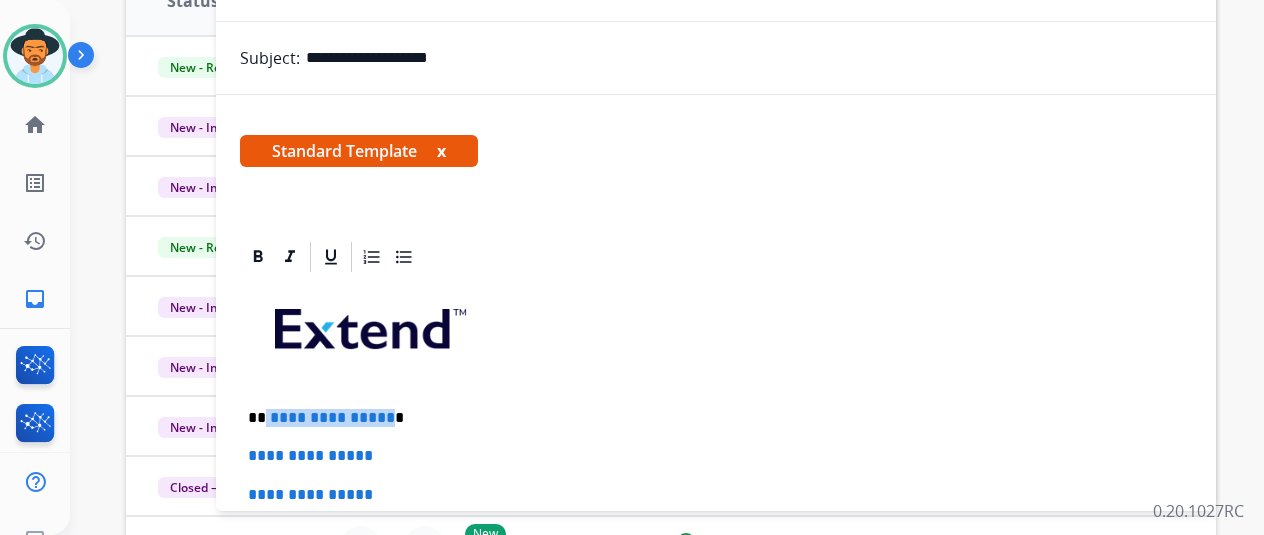 drag, startPoint x: 399, startPoint y: 413, endPoint x: 282, endPoint y: 412, distance: 117.00427 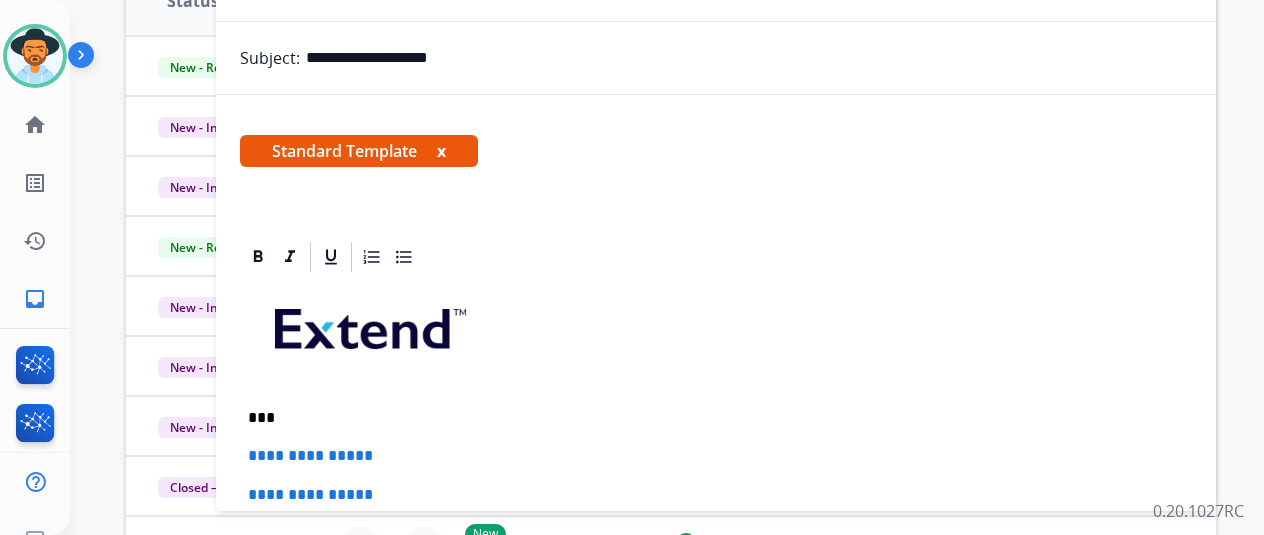 type 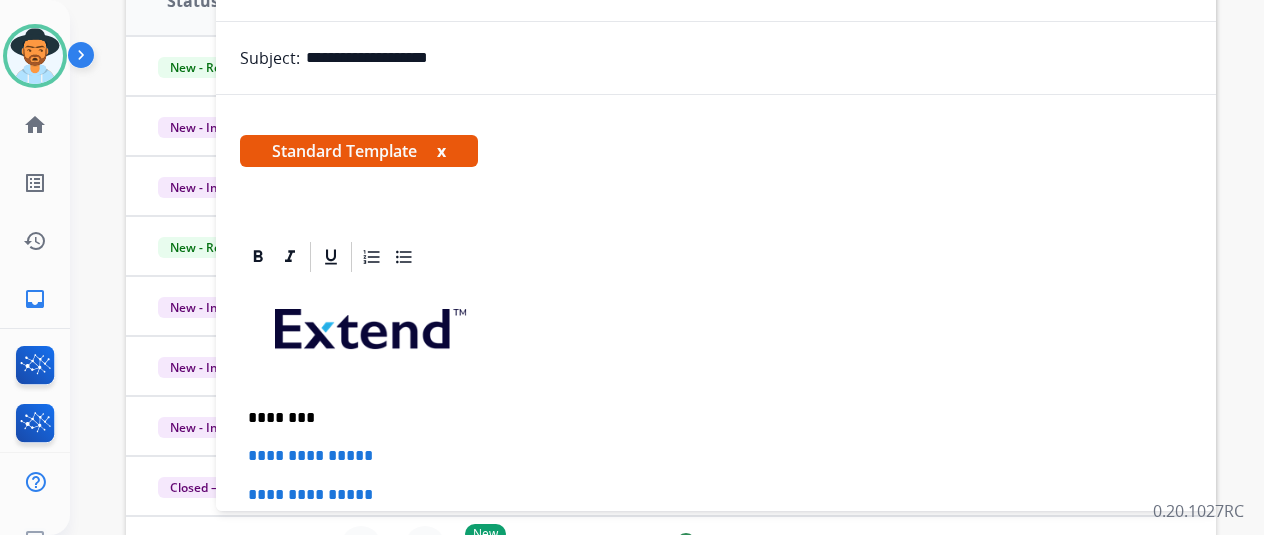 click on "**********" at bounding box center [716, 618] 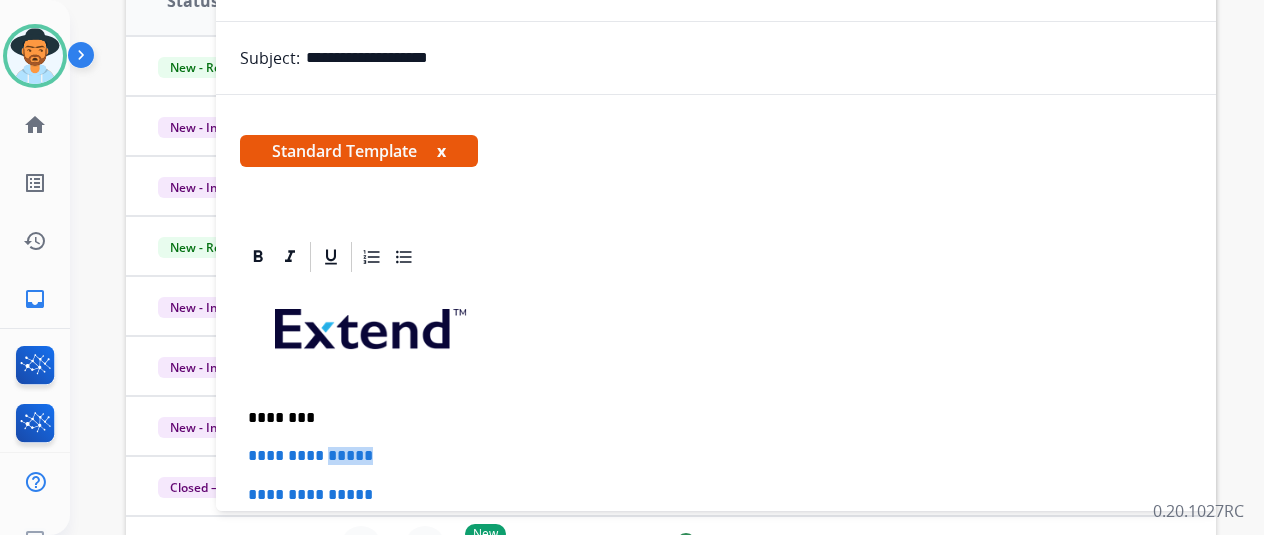 drag, startPoint x: 436, startPoint y: 453, endPoint x: 349, endPoint y: 450, distance: 87.05171 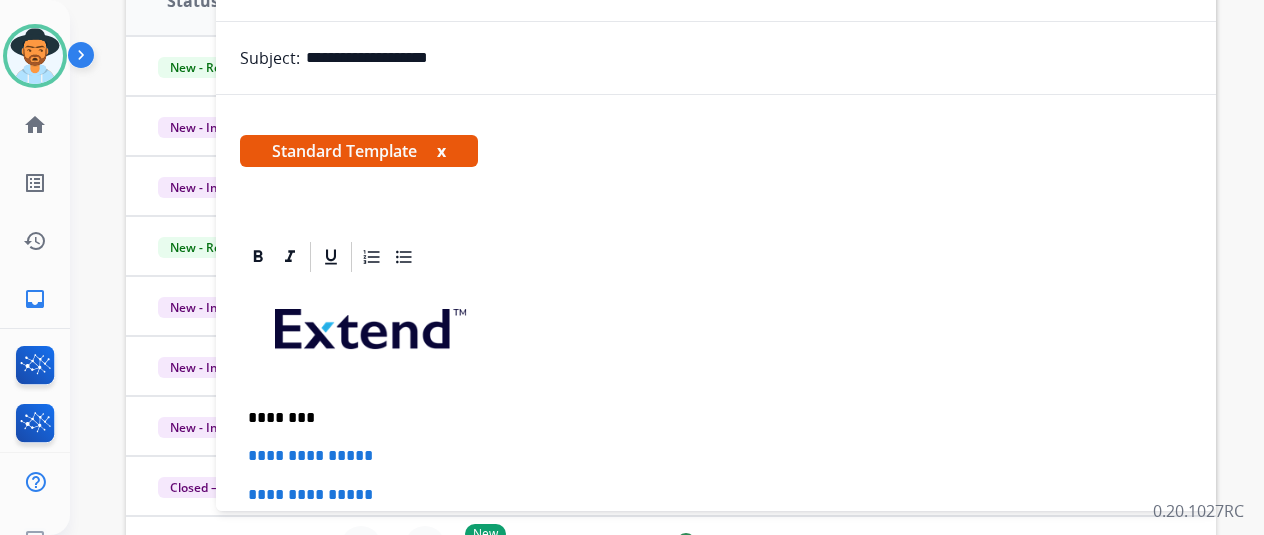 click on "**********" at bounding box center [716, 618] 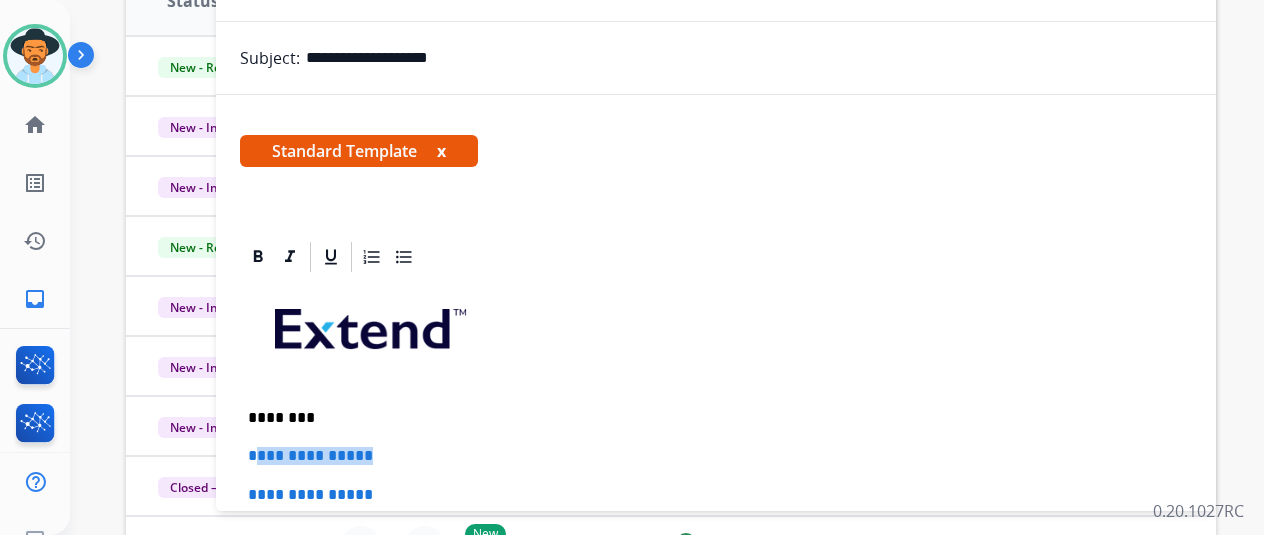 drag, startPoint x: 356, startPoint y: 453, endPoint x: 270, endPoint y: 453, distance: 86 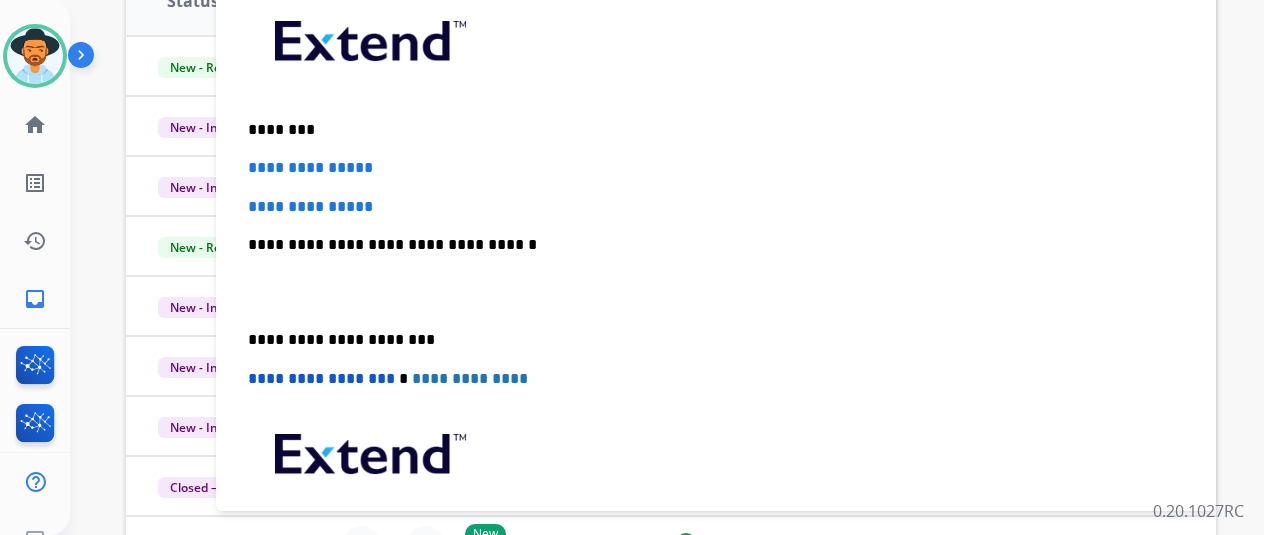 scroll, scrollTop: 300, scrollLeft: 0, axis: vertical 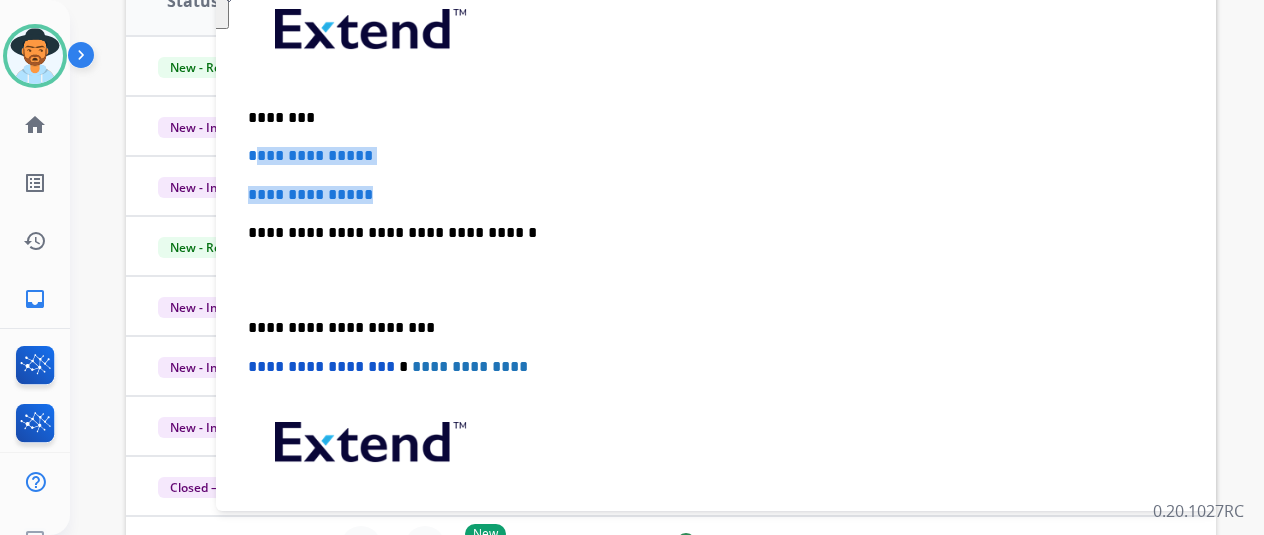 drag, startPoint x: 453, startPoint y: 181, endPoint x: 272, endPoint y: 155, distance: 182.85786 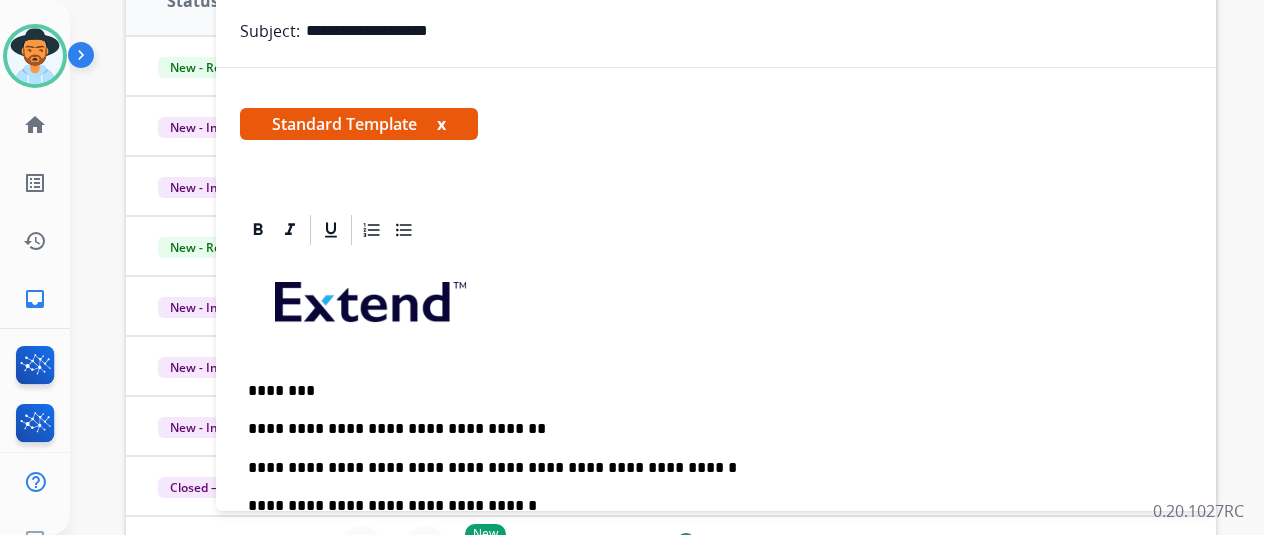 scroll, scrollTop: 0, scrollLeft: 0, axis: both 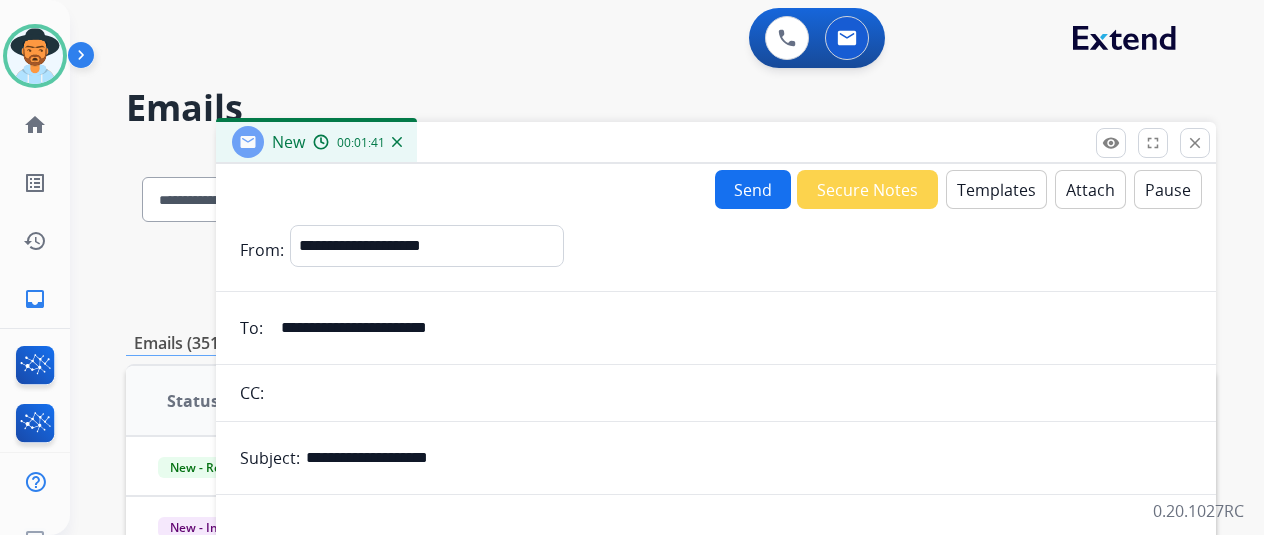 click on "Attach" at bounding box center [1090, 189] 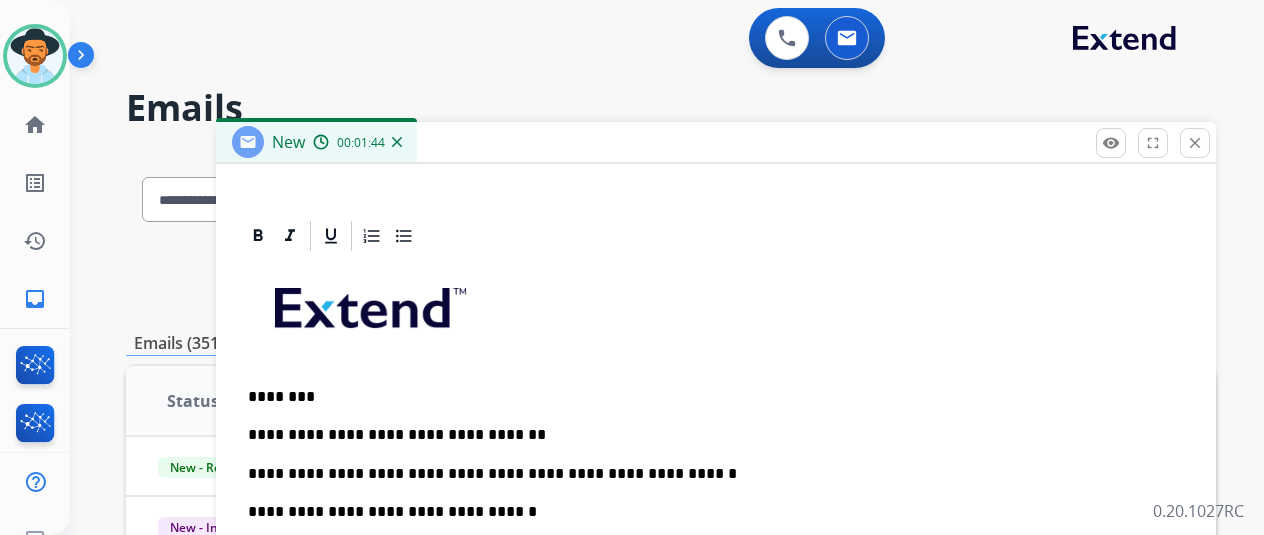 scroll, scrollTop: 470, scrollLeft: 0, axis: vertical 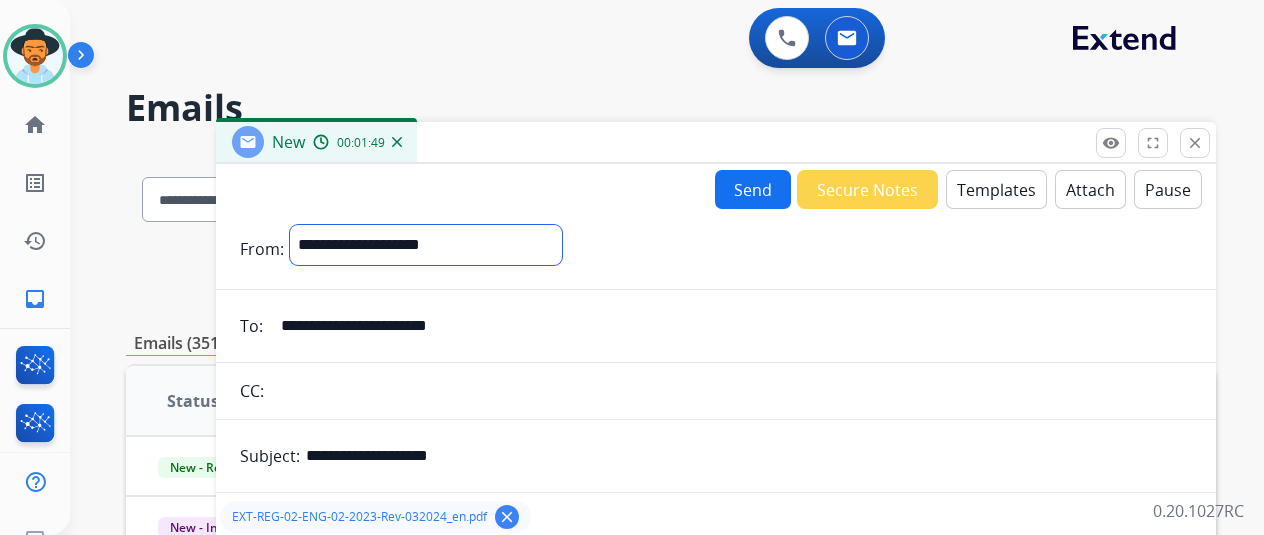 click on "**********" at bounding box center [426, 245] 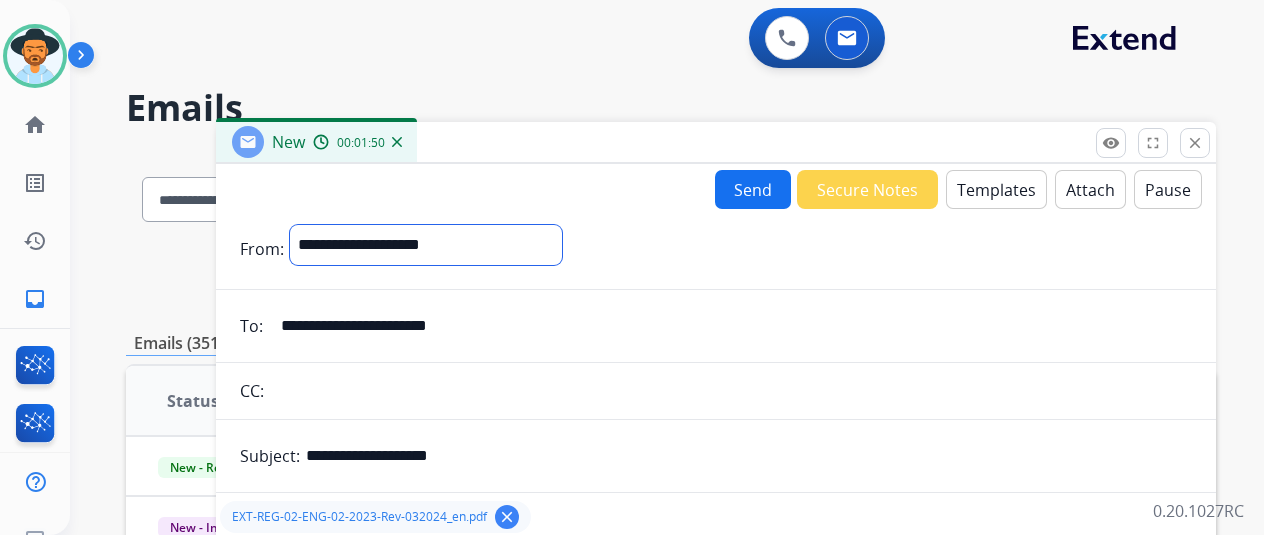 select on "**********" 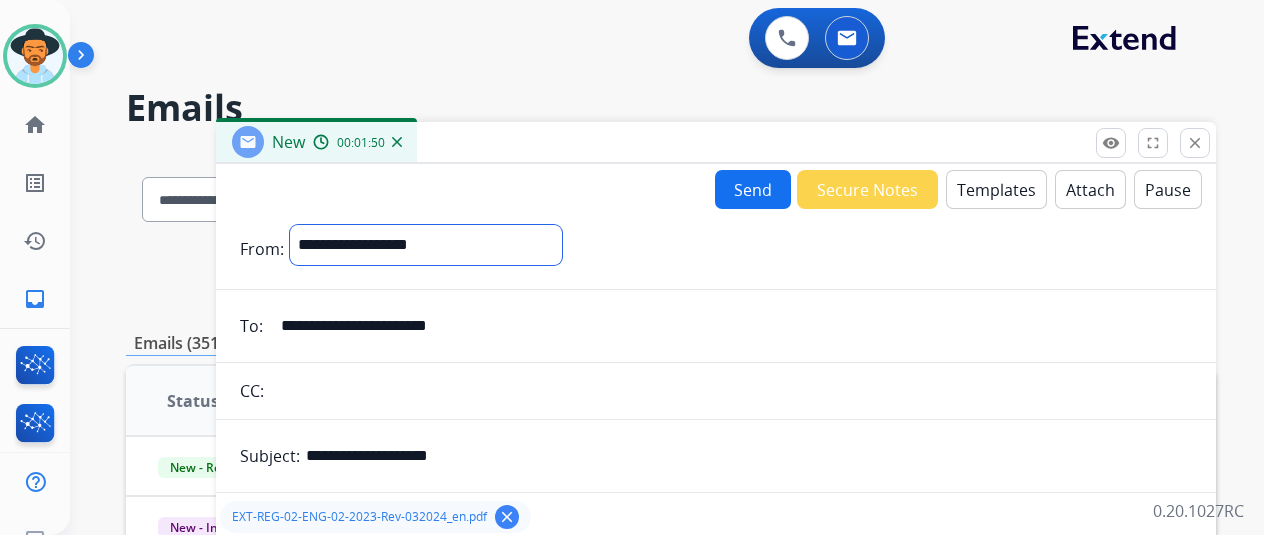 click on "**********" at bounding box center [426, 245] 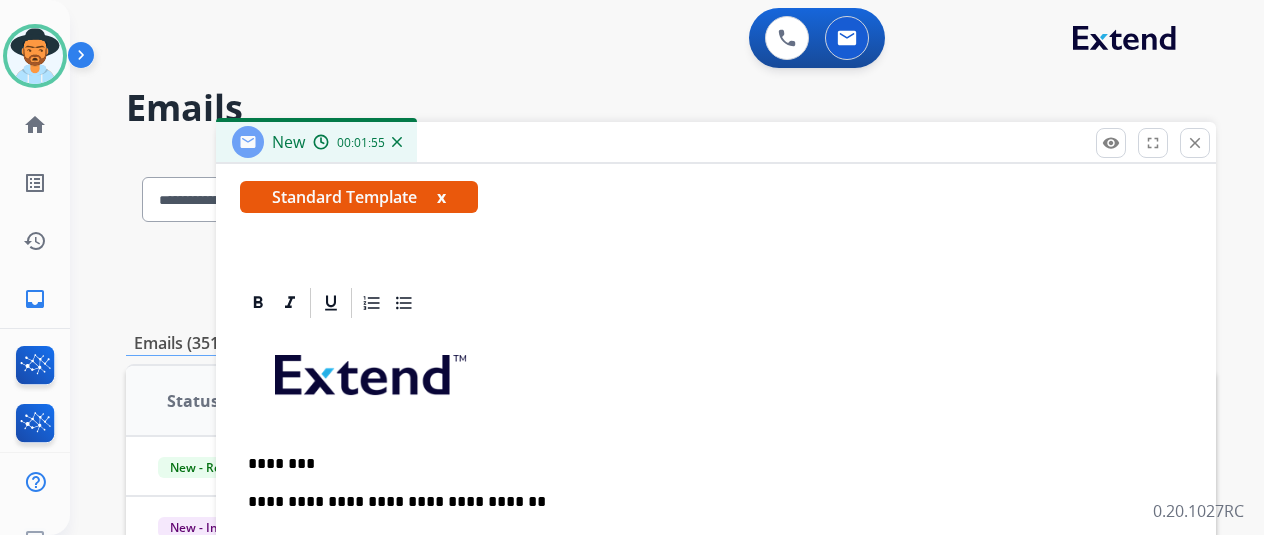 scroll, scrollTop: 468, scrollLeft: 0, axis: vertical 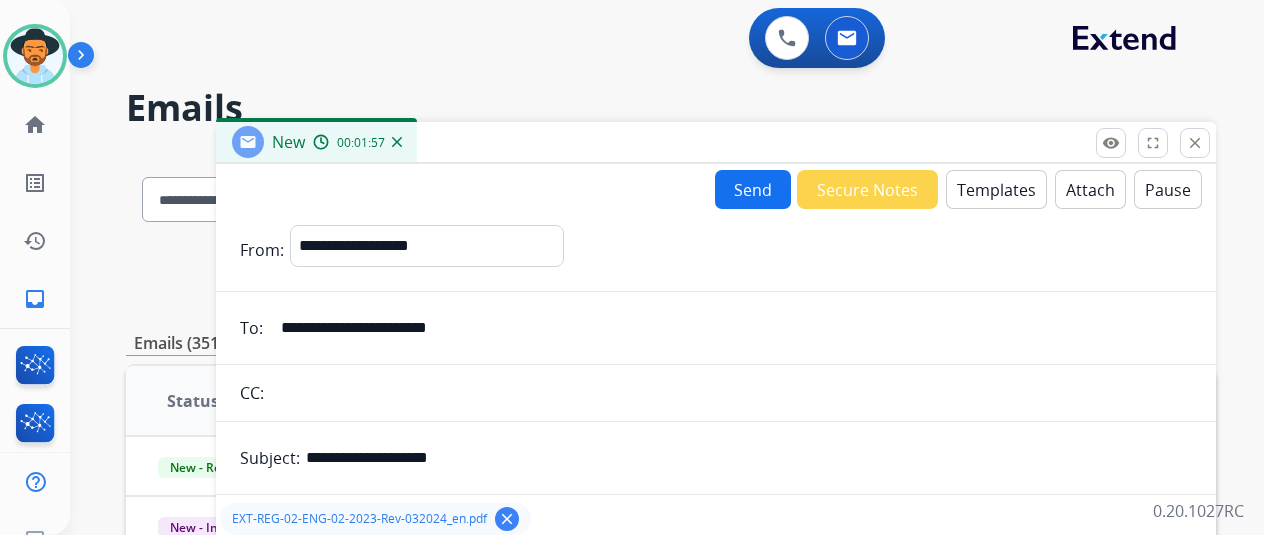 click on "Send" at bounding box center [753, 189] 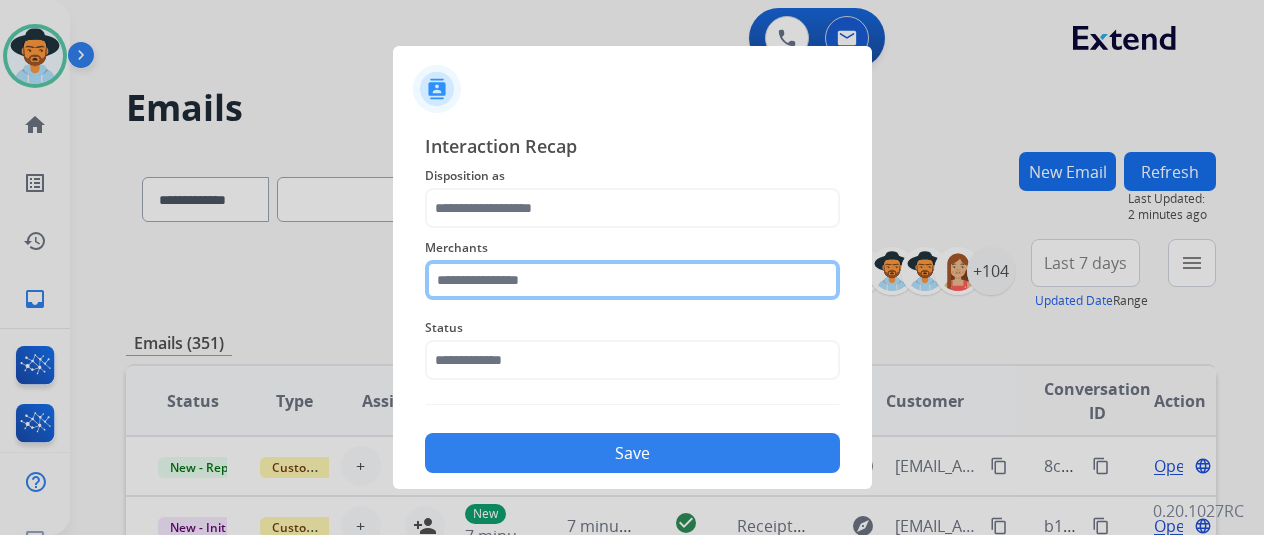 click 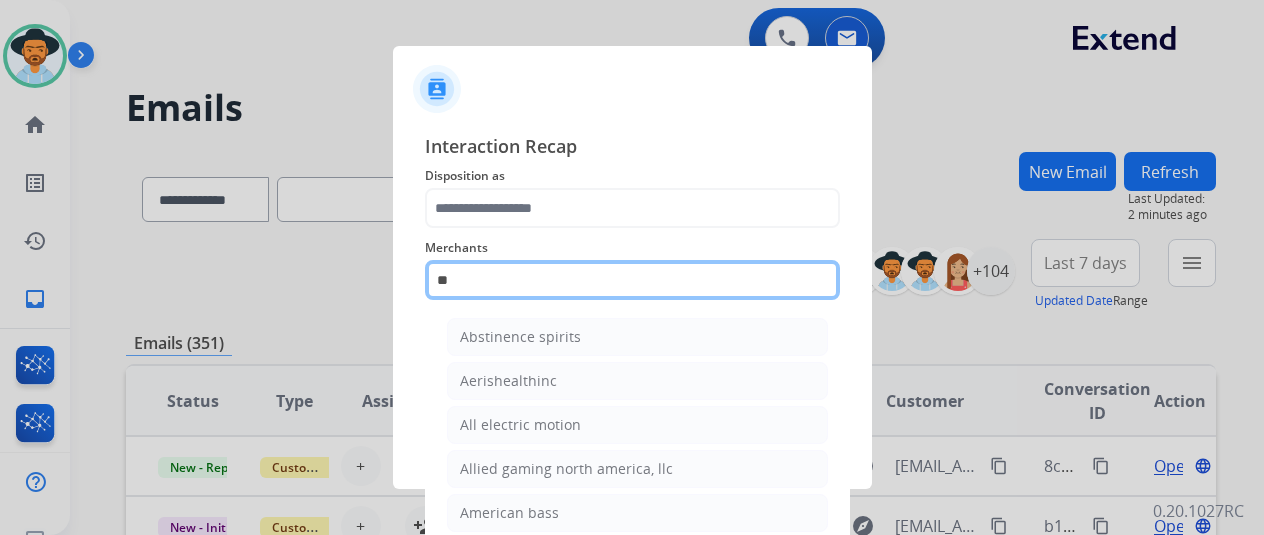 type on "*" 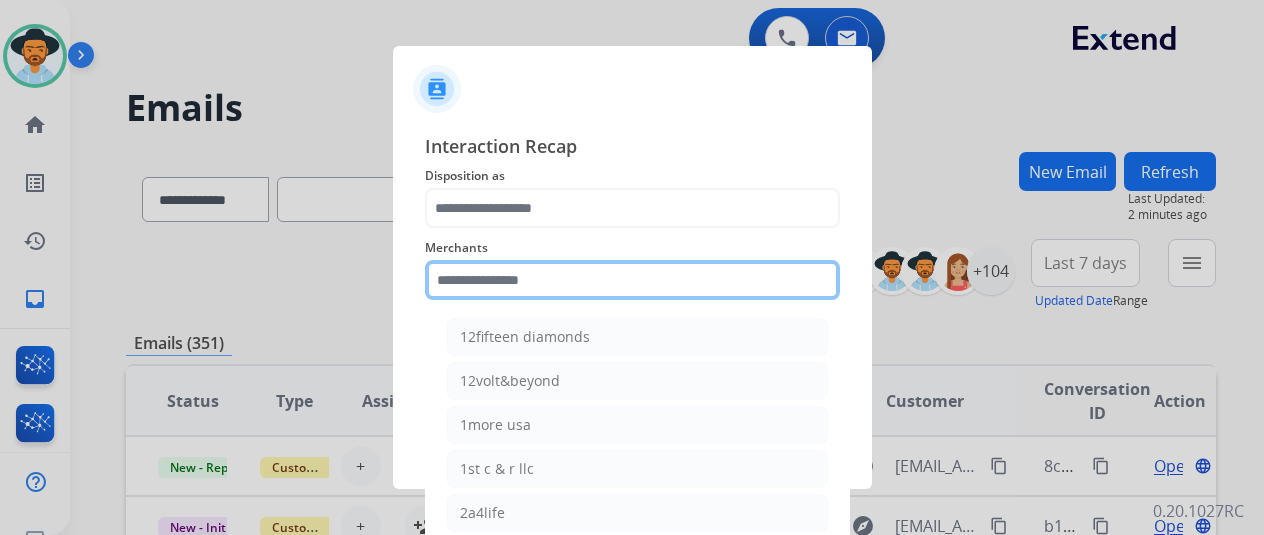 click 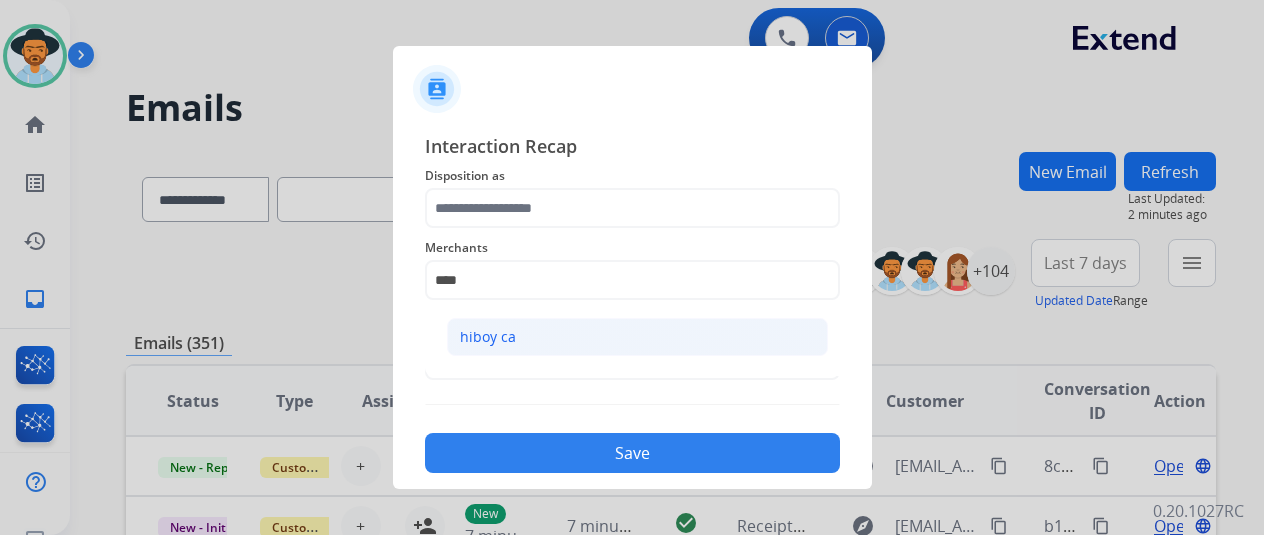 click on "hiboy ca" 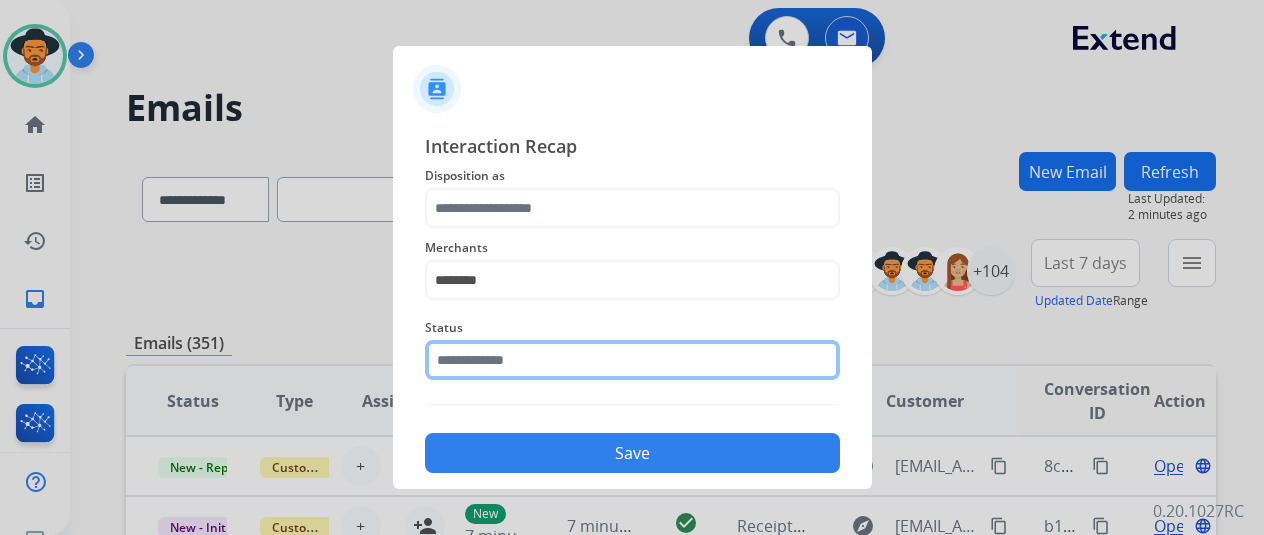 click 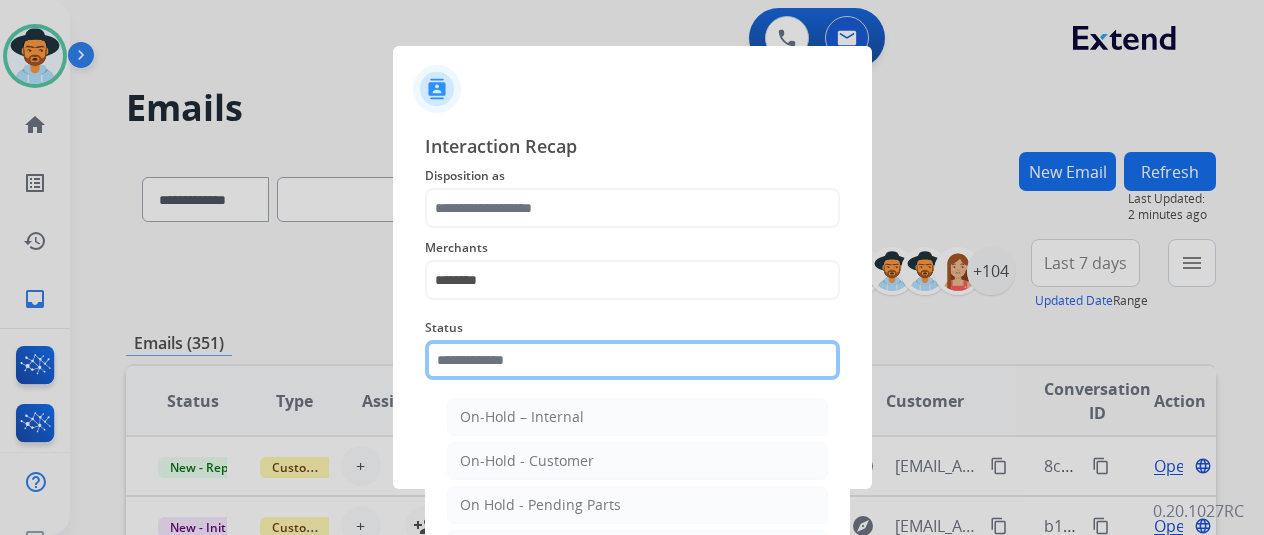scroll, scrollTop: 114, scrollLeft: 0, axis: vertical 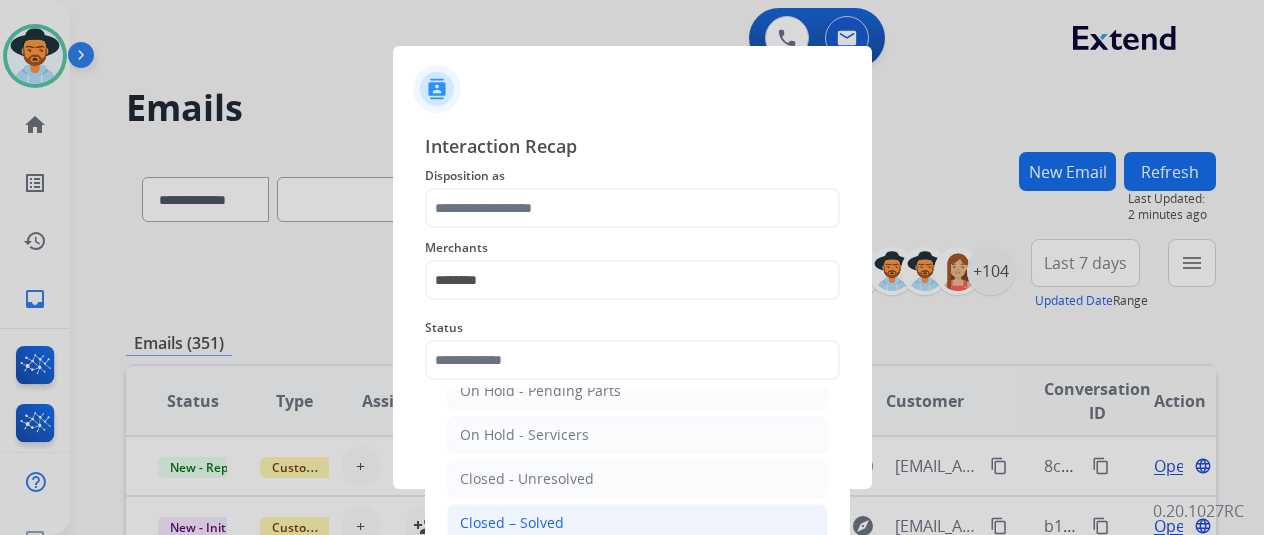 click on "Closed – Solved" 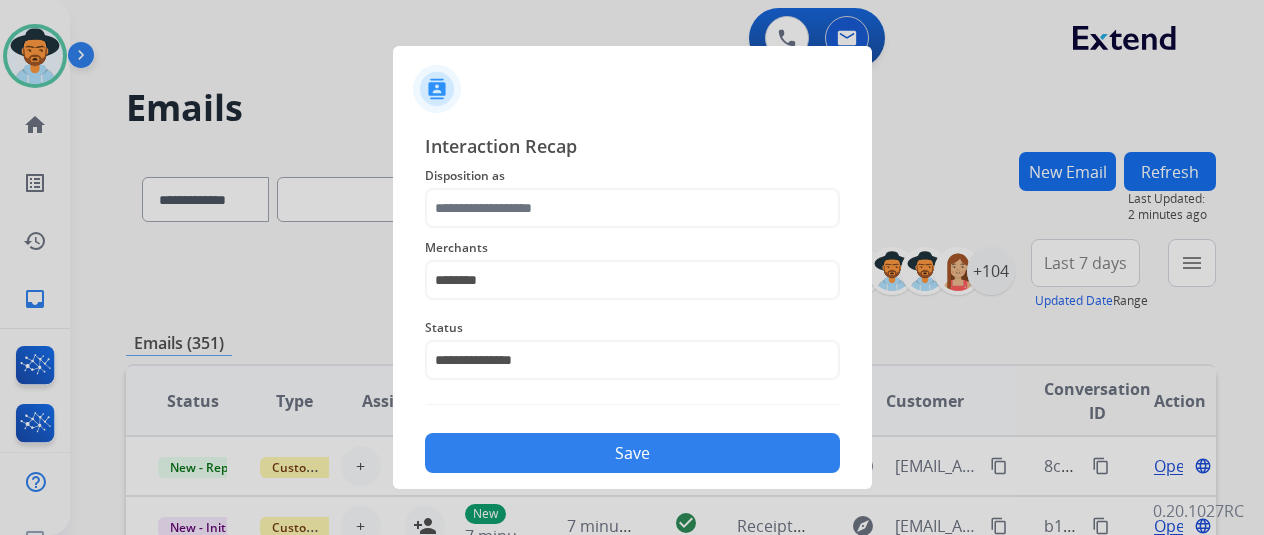click on "Save" 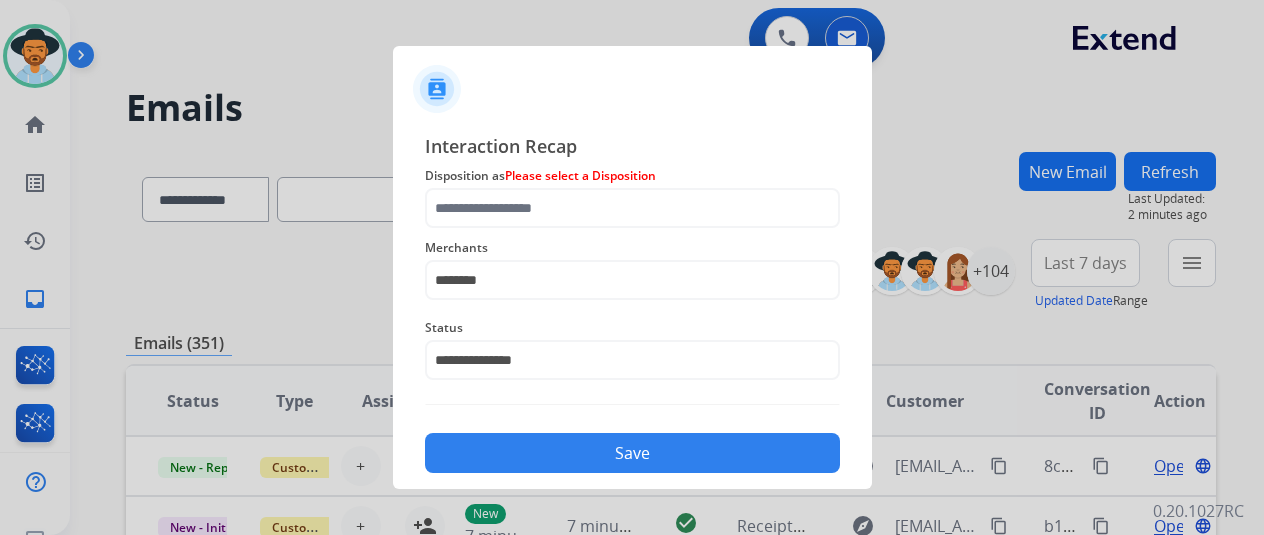 drag, startPoint x: 593, startPoint y: 184, endPoint x: 596, endPoint y: 211, distance: 27.166155 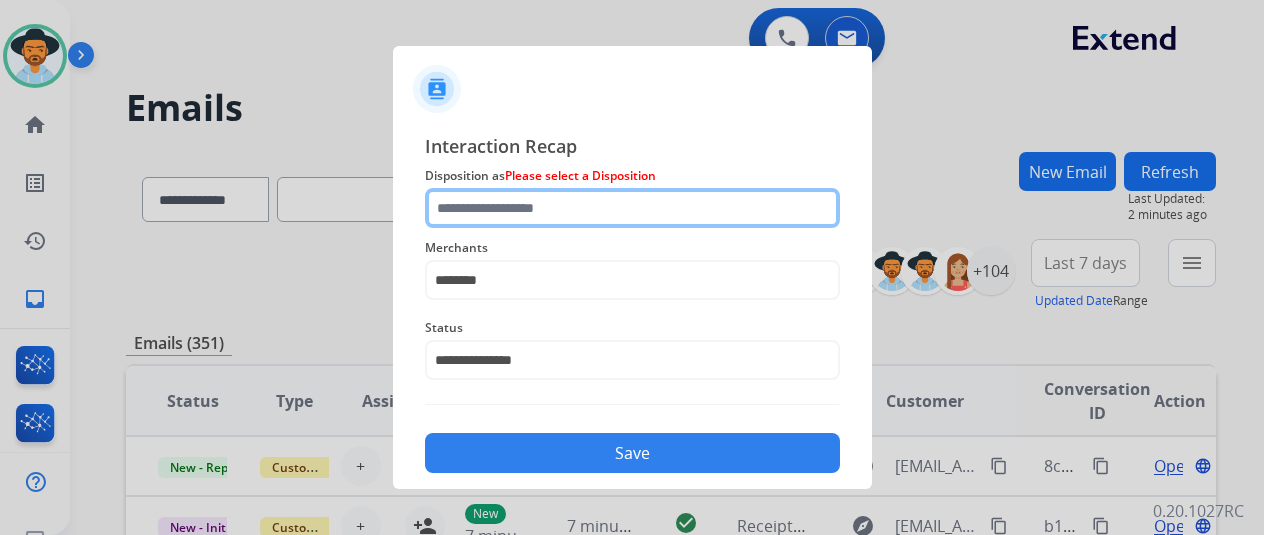 click 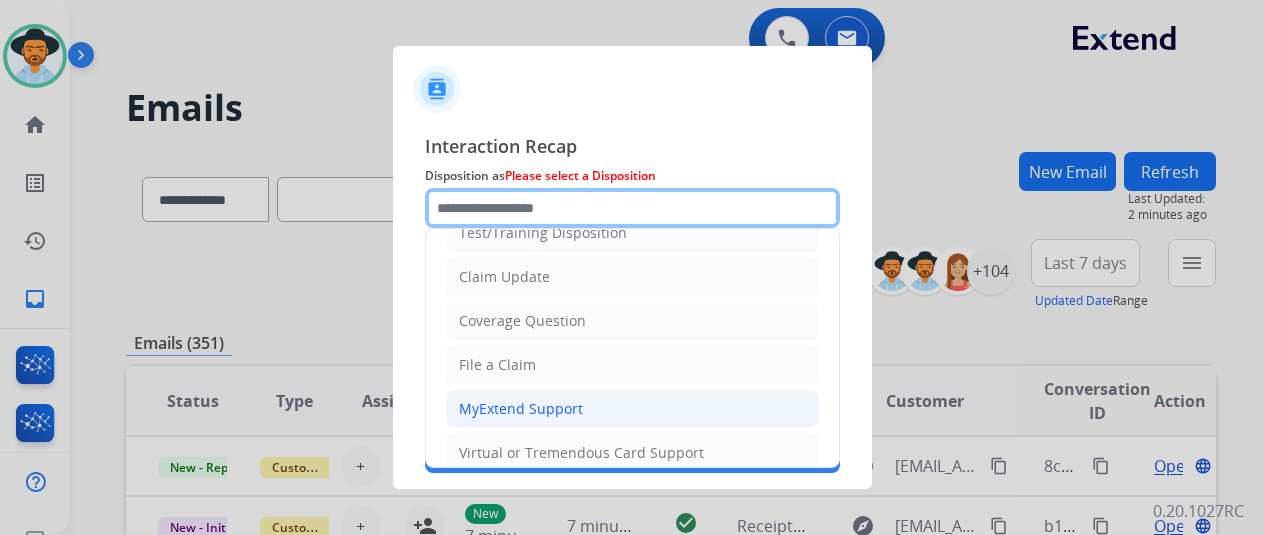 scroll, scrollTop: 100, scrollLeft: 0, axis: vertical 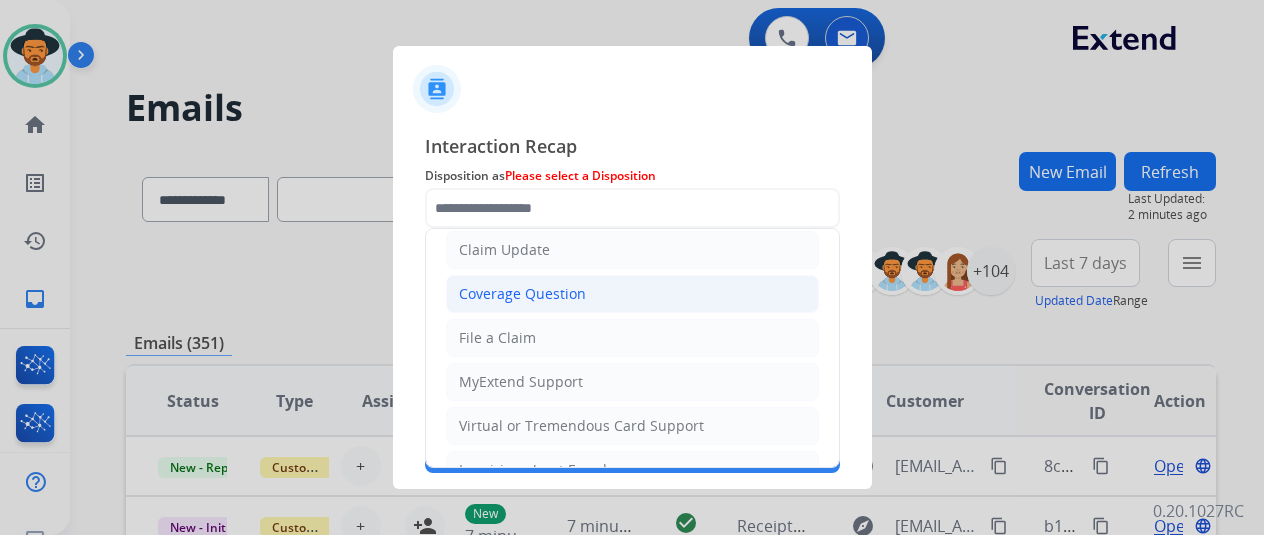 click on "Coverage Question" 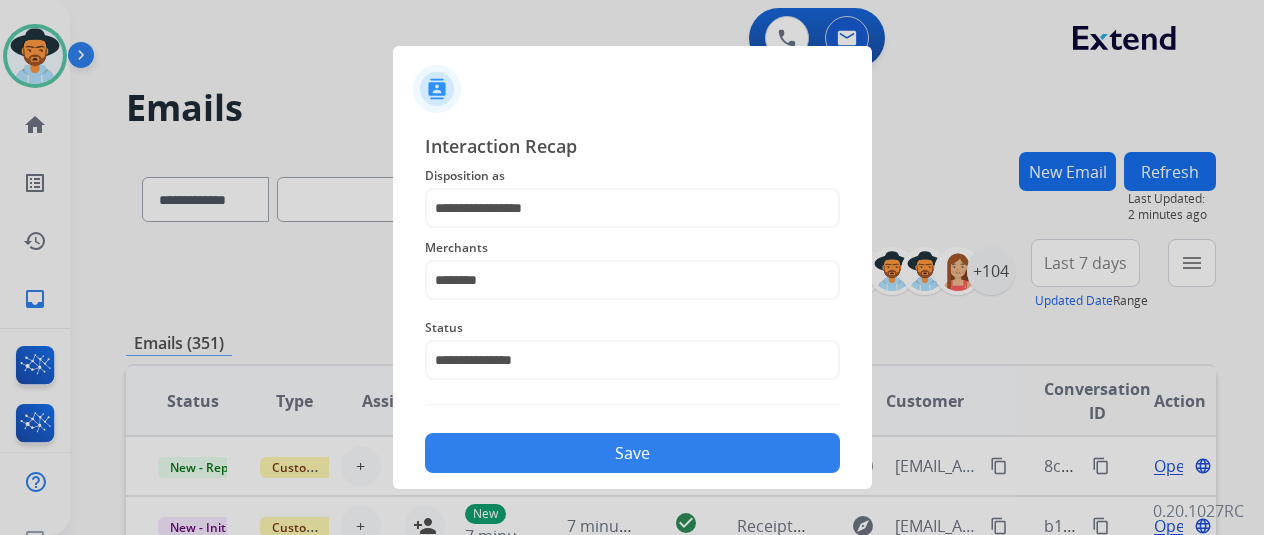 click on "Save" 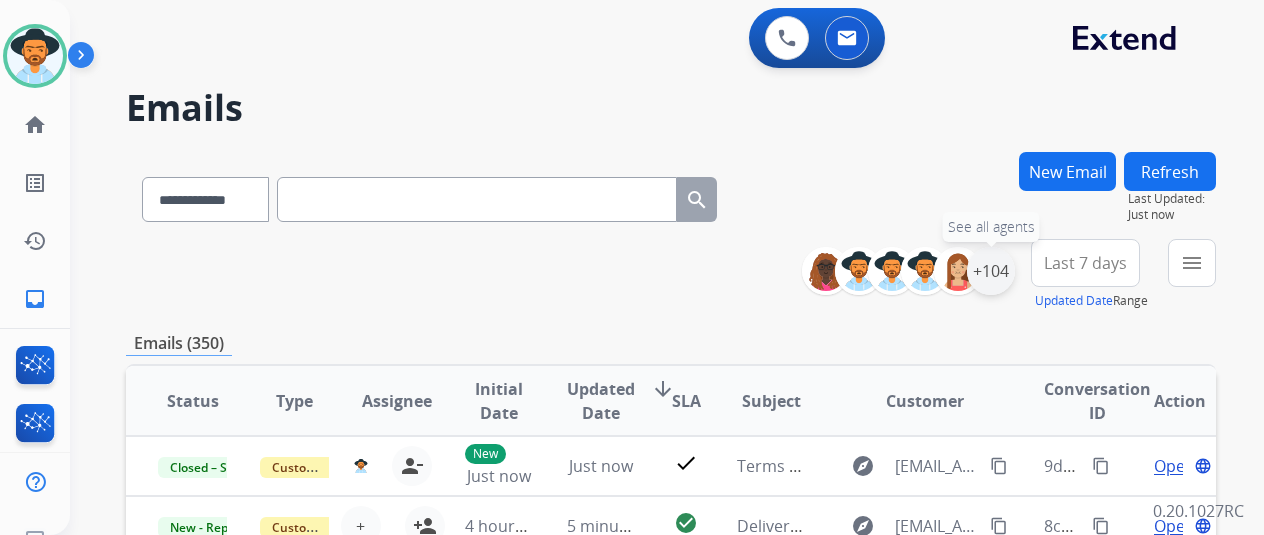 click on "+104" at bounding box center (991, 271) 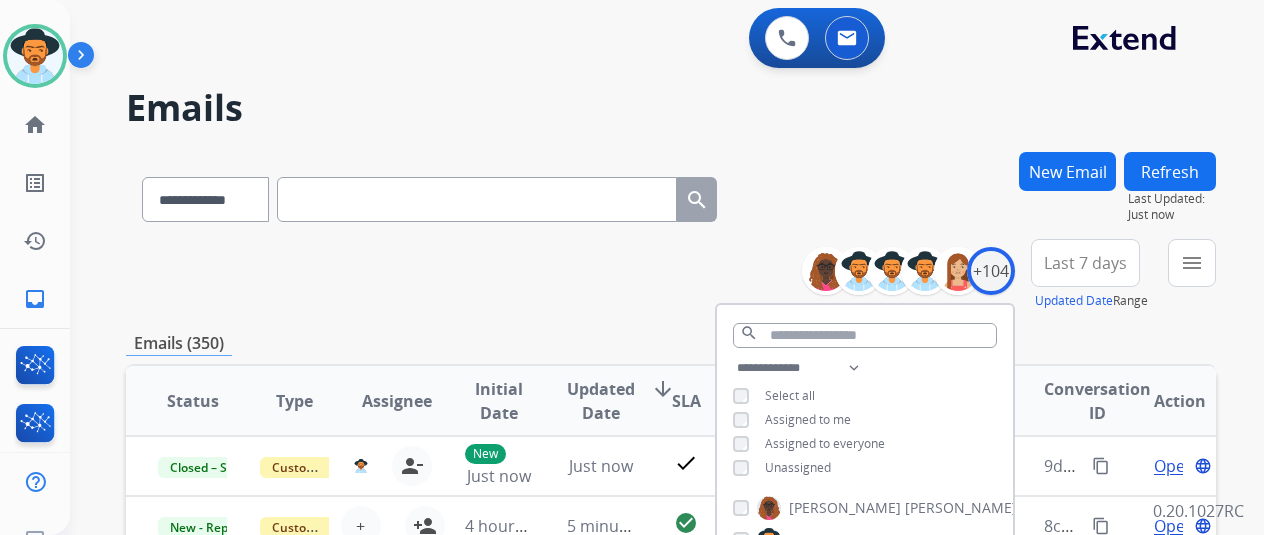 scroll, scrollTop: 300, scrollLeft: 0, axis: vertical 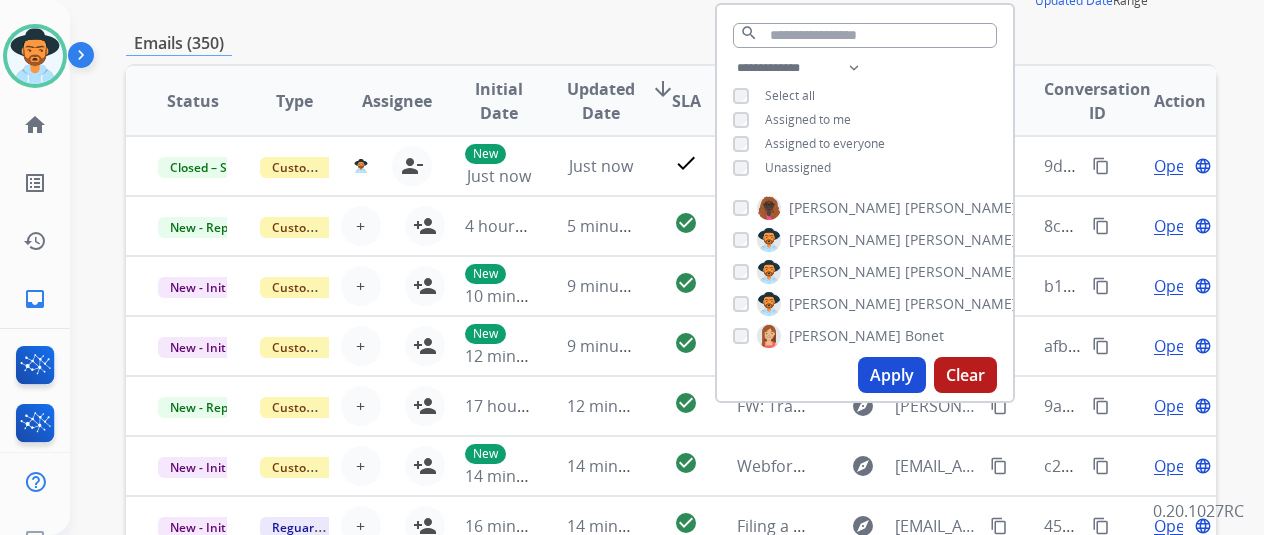 click on "Unassigned" at bounding box center [798, 167] 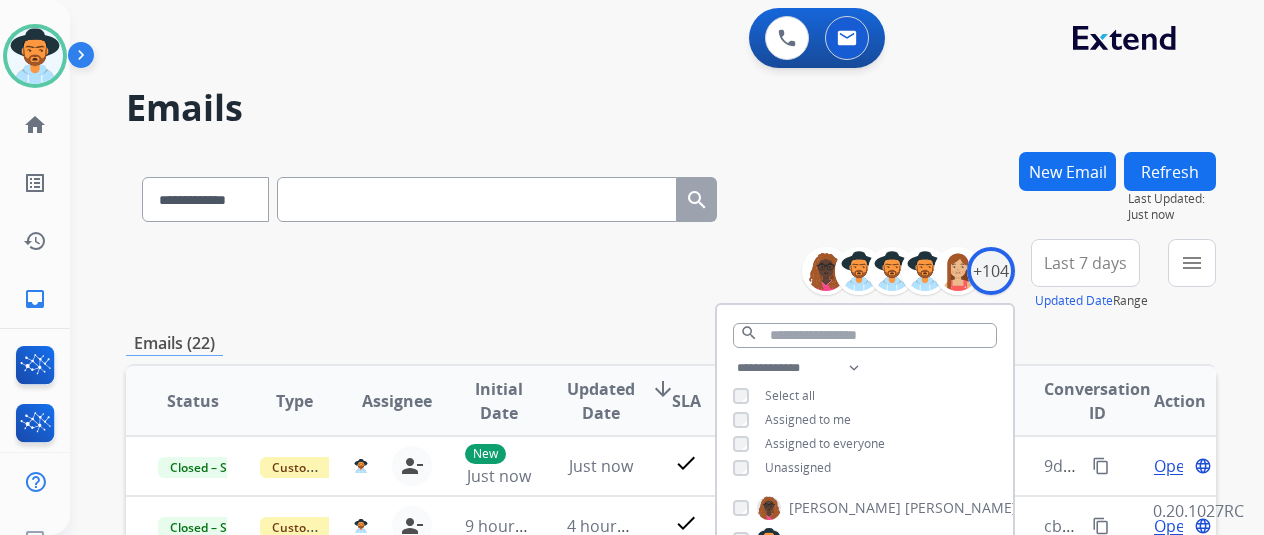 click on "**********" at bounding box center (671, 275) 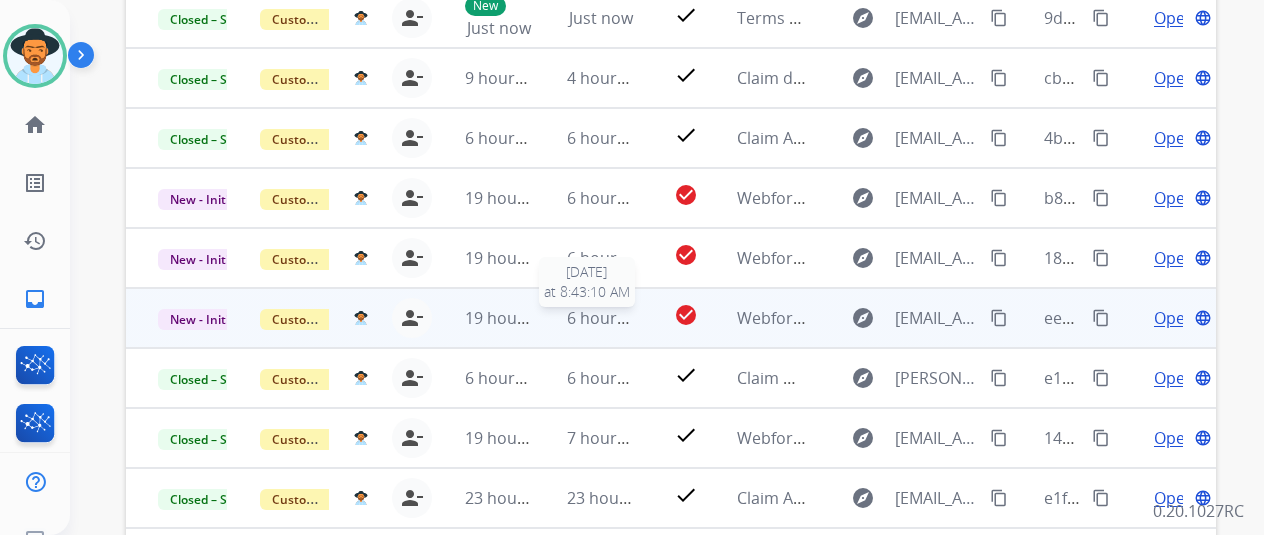 scroll, scrollTop: 500, scrollLeft: 0, axis: vertical 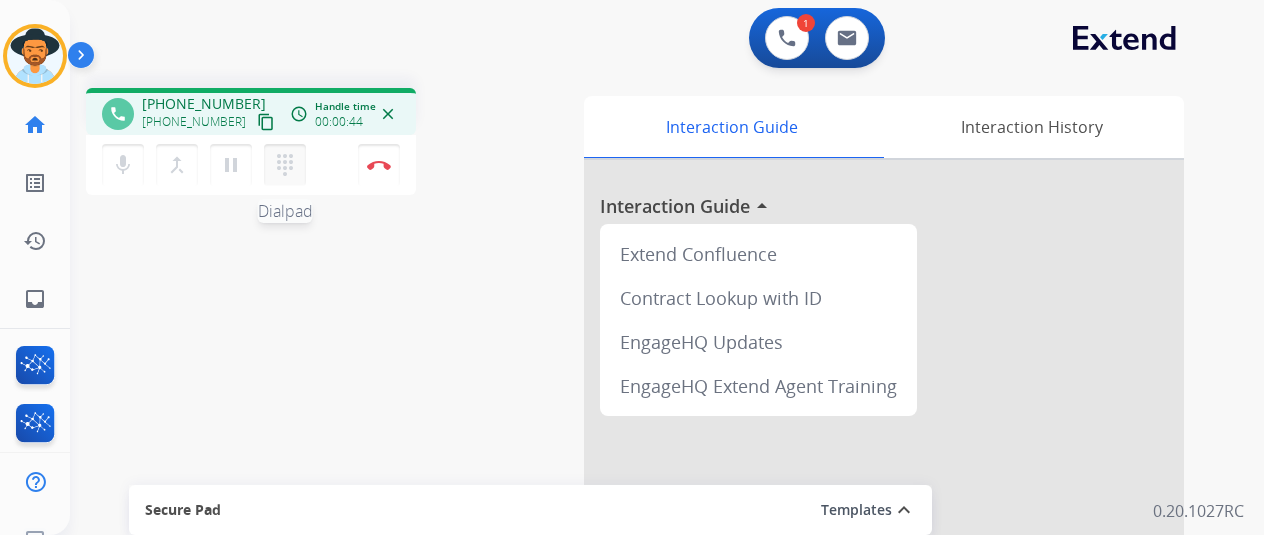 click on "dialpad" at bounding box center [285, 165] 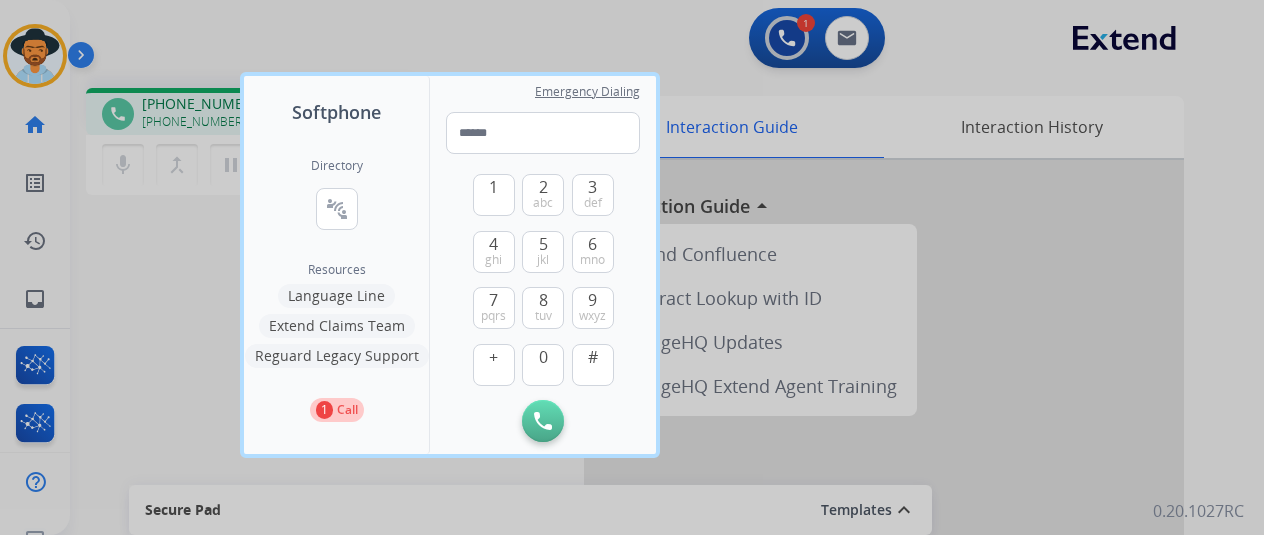 click on "Language Line" at bounding box center [336, 296] 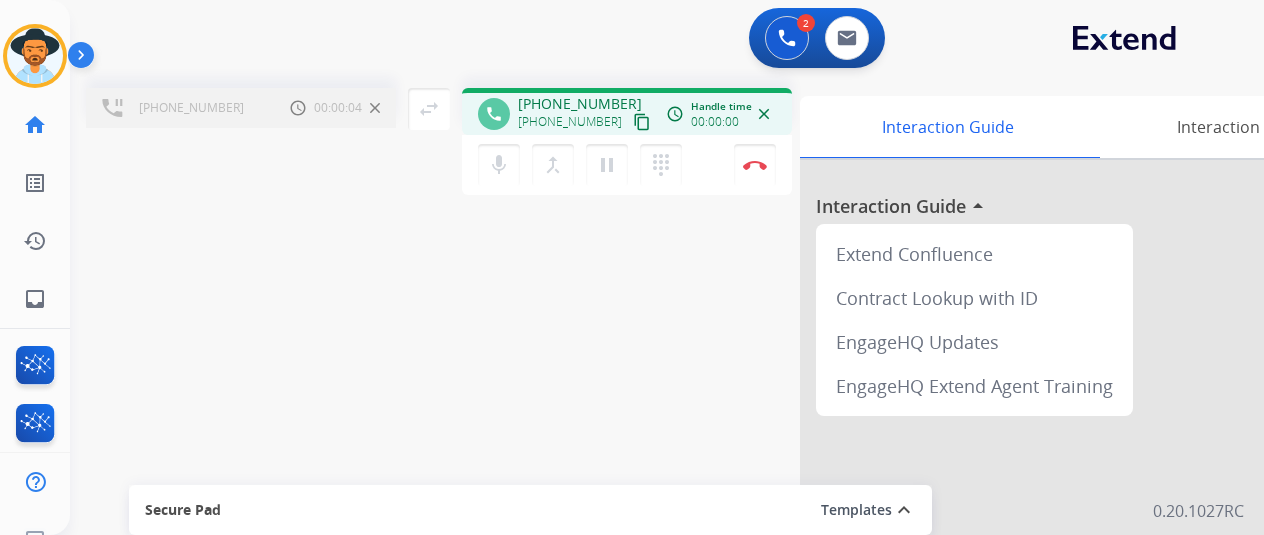 click on "[PHONE_NUMBER] Call metrics Hold   00:00:04 00:00:04" at bounding box center (241, 108) 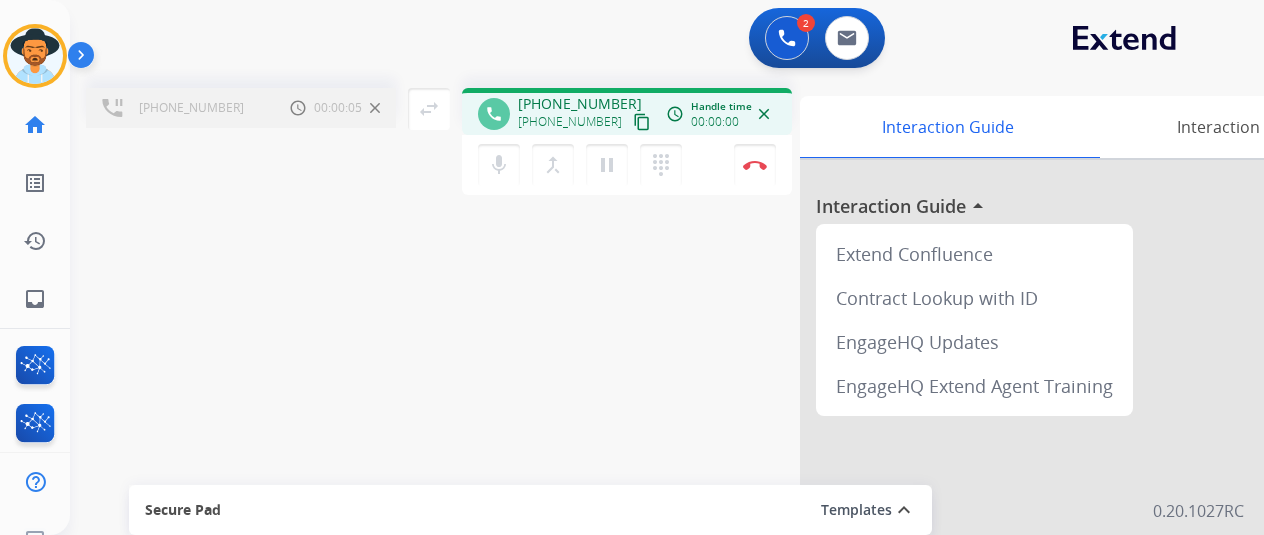 click on "[PHONE_NUMBER] Call metrics Hold   00:00:05 00:00:05" at bounding box center [241, 108] 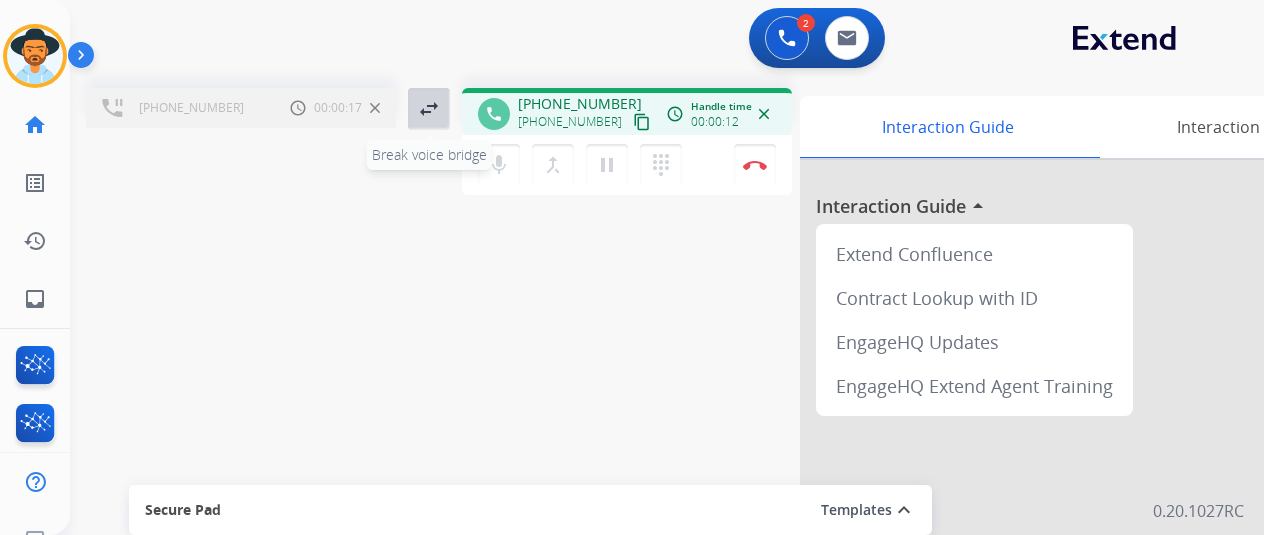 click on "swap_horiz Break voice bridge" at bounding box center [429, 109] 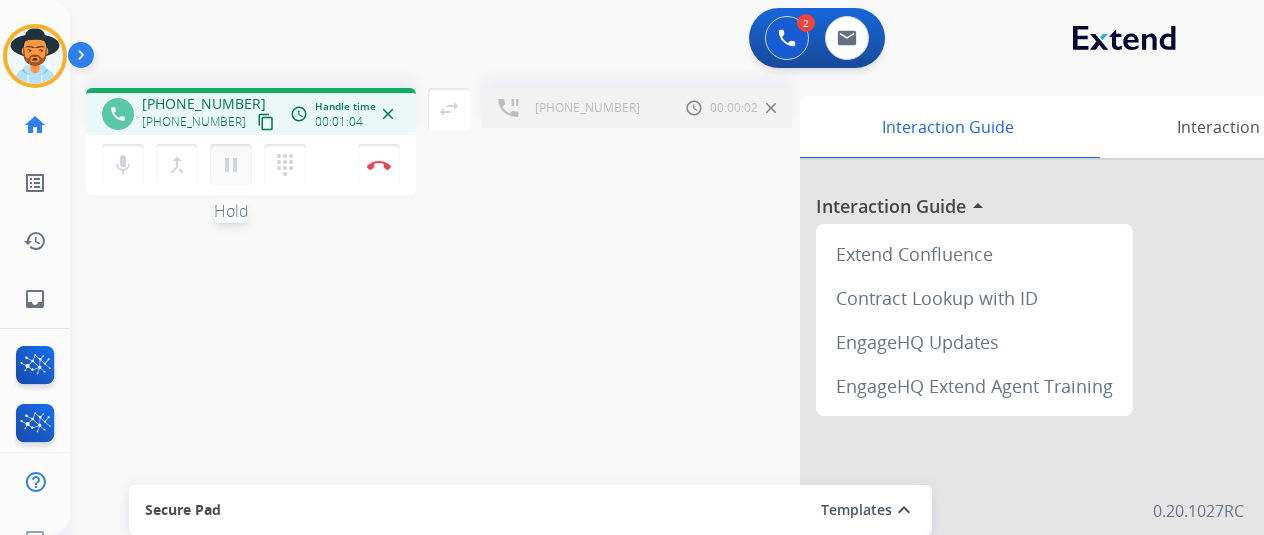 click on "pause" at bounding box center (231, 165) 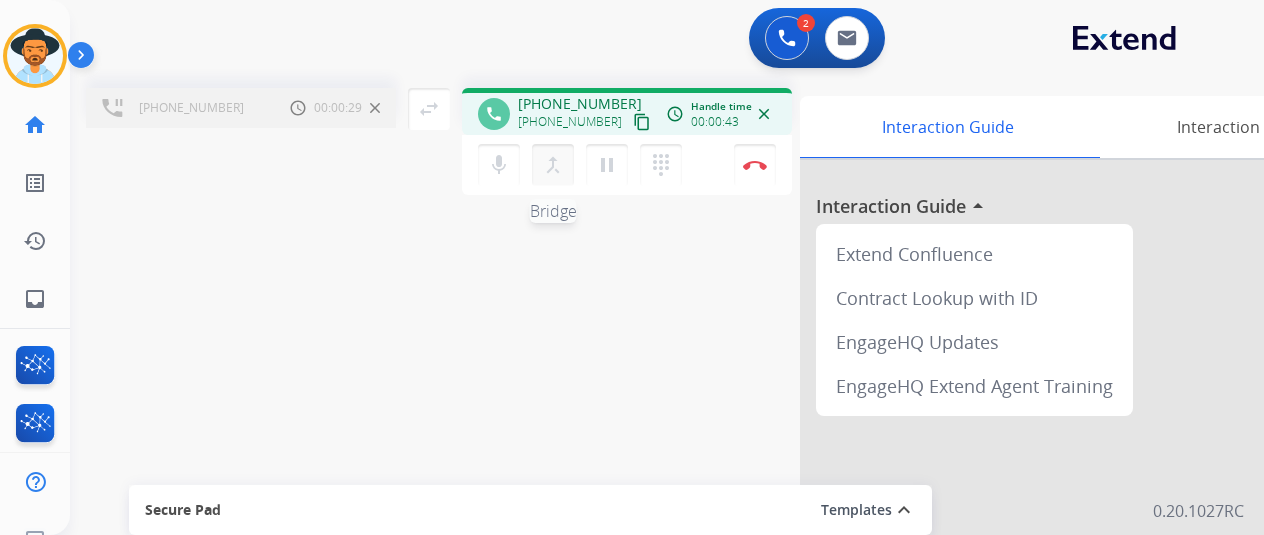 click on "merge_type" at bounding box center [553, 165] 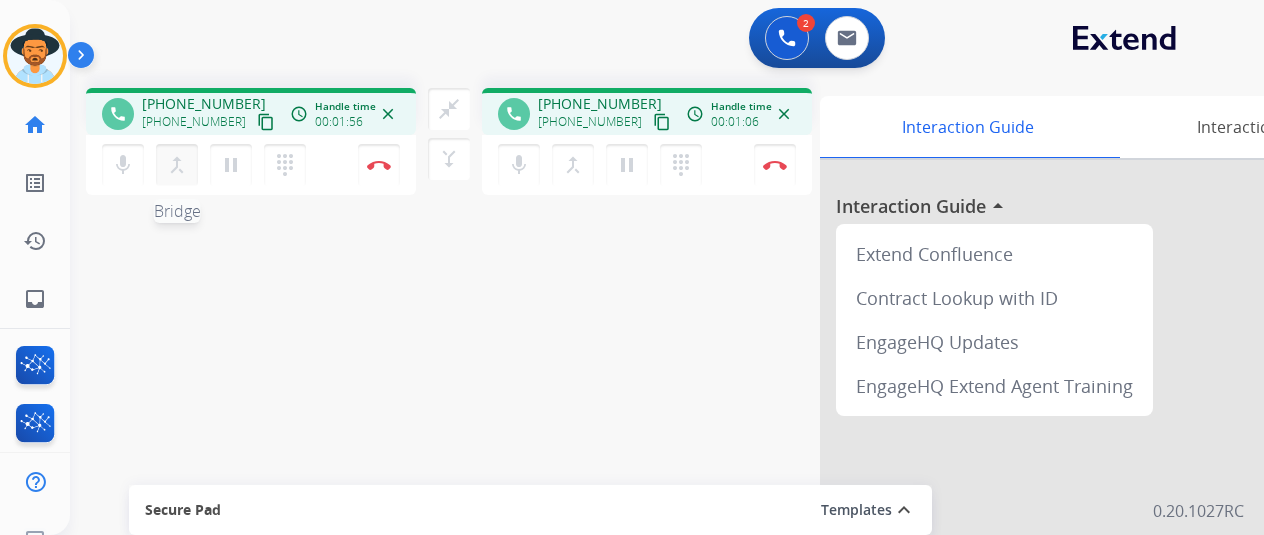 click on "merge_type Bridge" at bounding box center [177, 165] 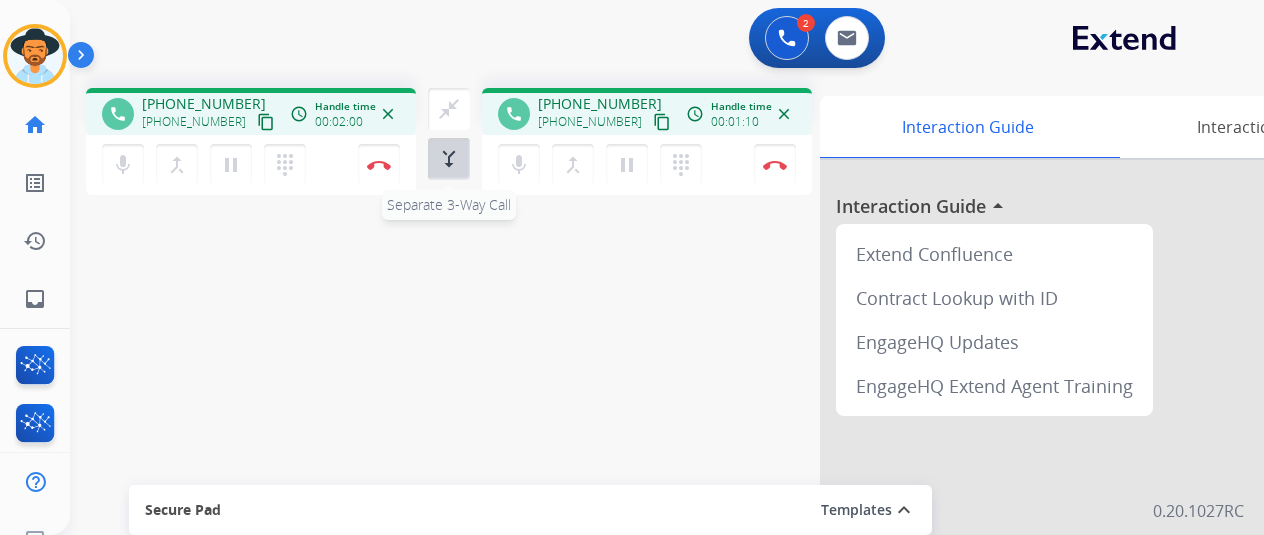 click on "merge_type" at bounding box center [449, 159] 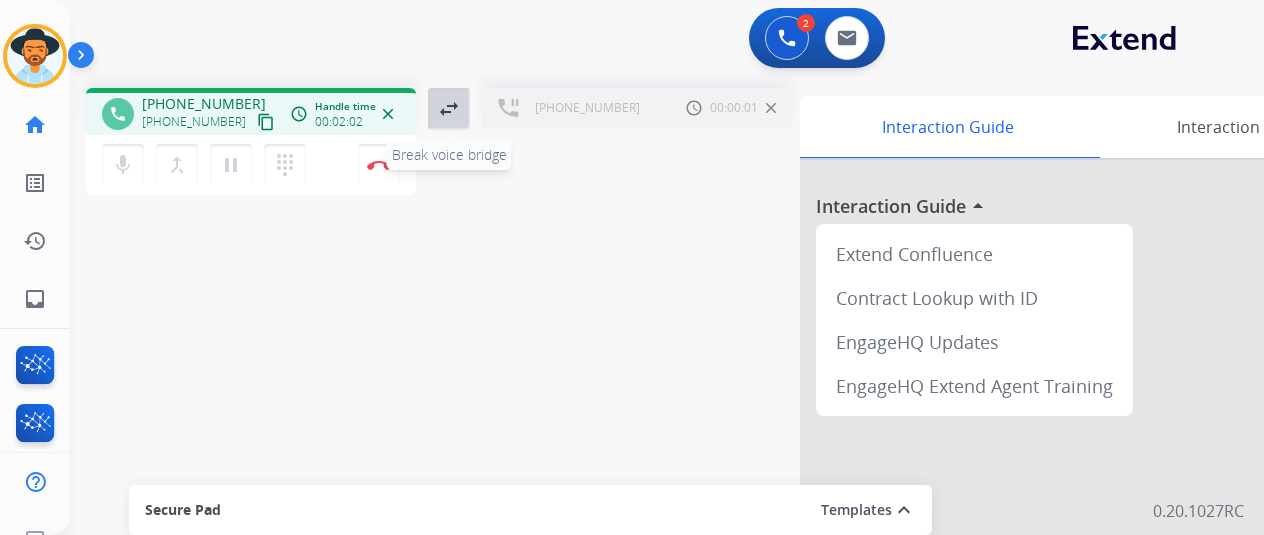 click on "swap_horiz Break voice bridge" at bounding box center [449, 109] 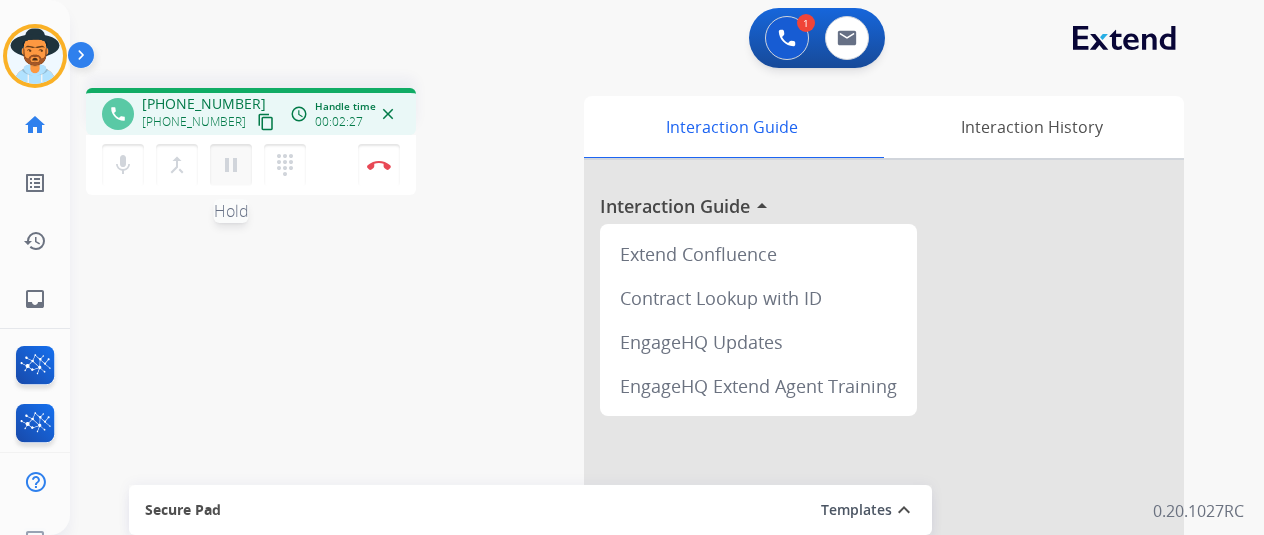 click on "pause Hold" at bounding box center (231, 165) 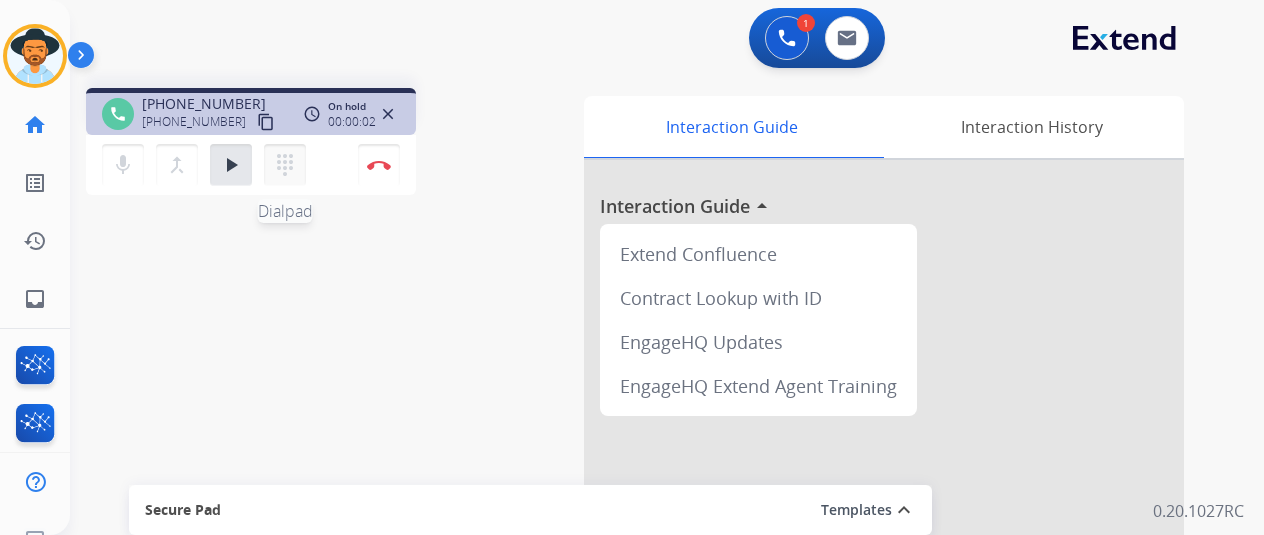 click on "dialpad Dialpad" at bounding box center [285, 165] 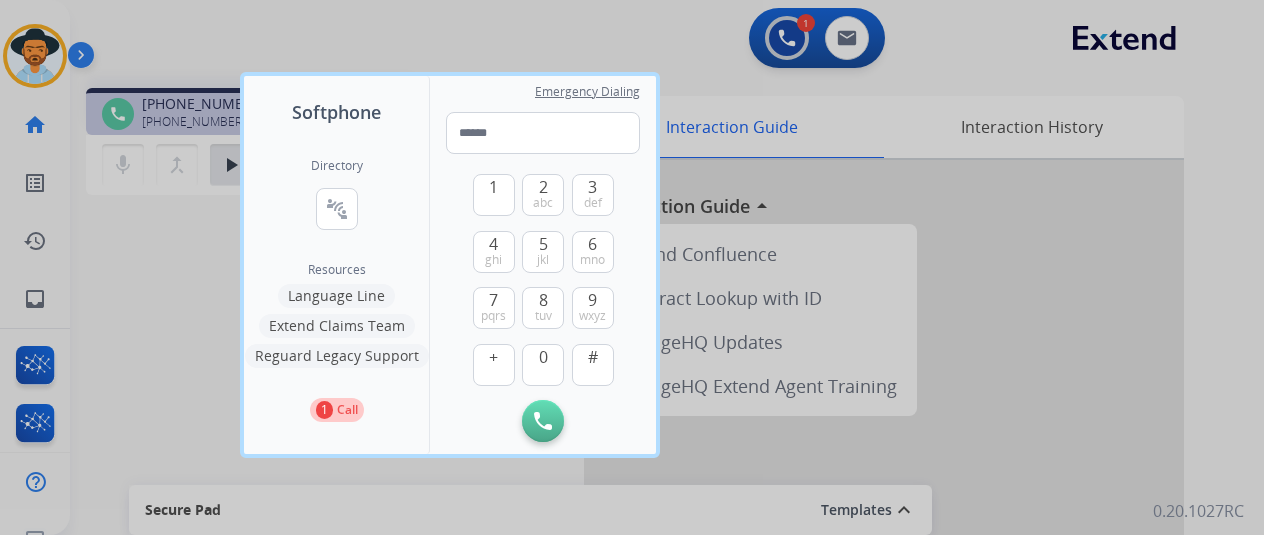 click on "Language Line" at bounding box center (336, 296) 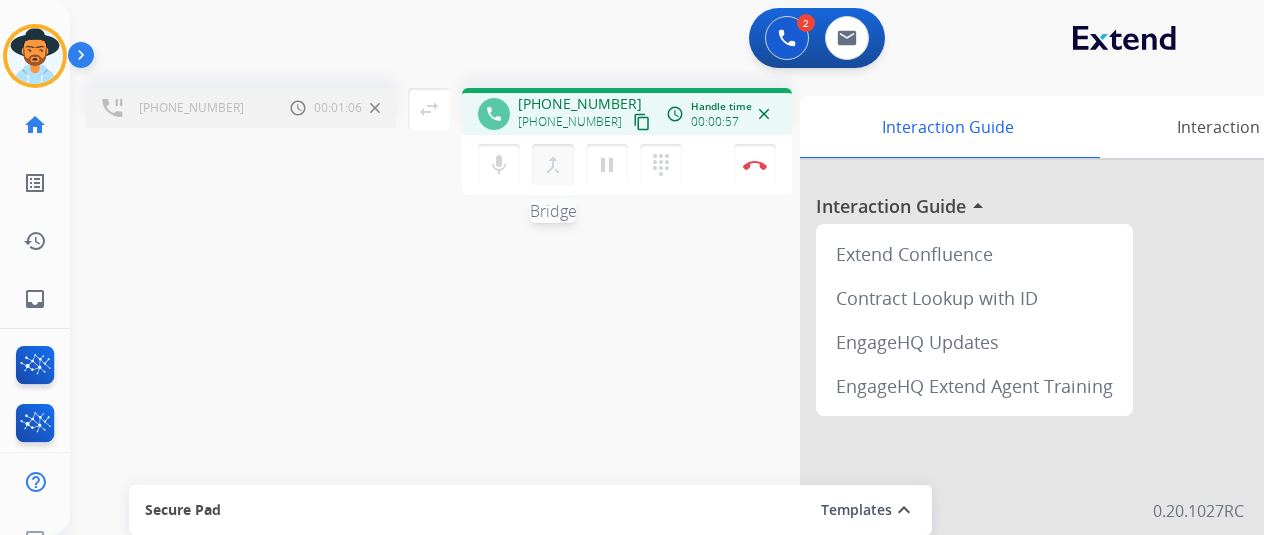 click on "merge_type Bridge" at bounding box center (553, 165) 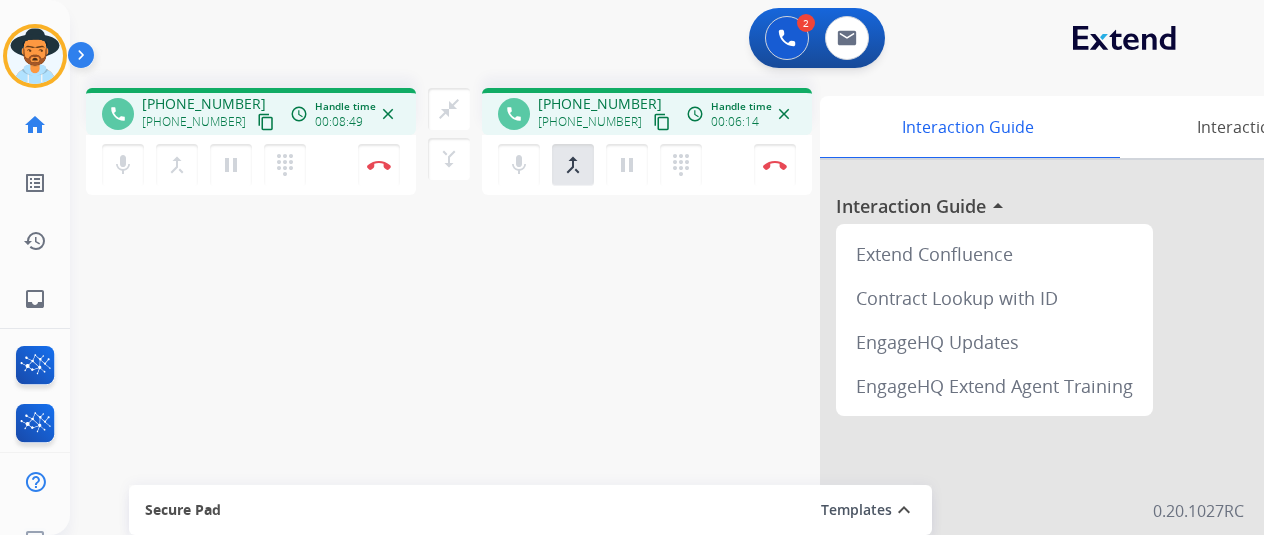 click on "mic Mute merge_type Bridge pause Hold dialpad Dialpad Disconnect" at bounding box center [251, 165] 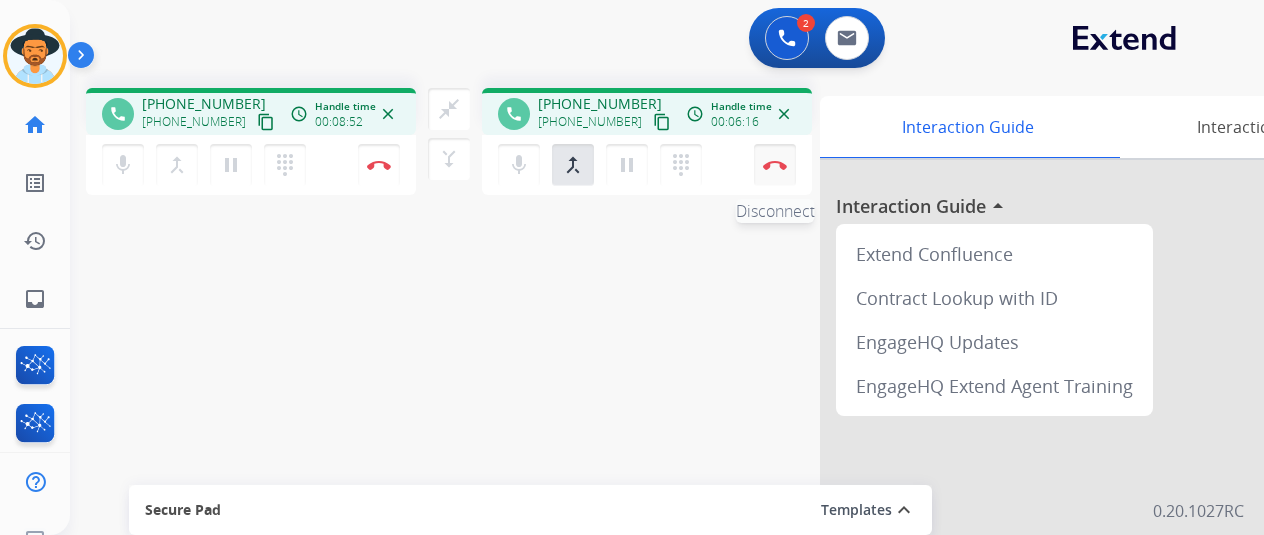 click on "Disconnect" at bounding box center [379, 165] 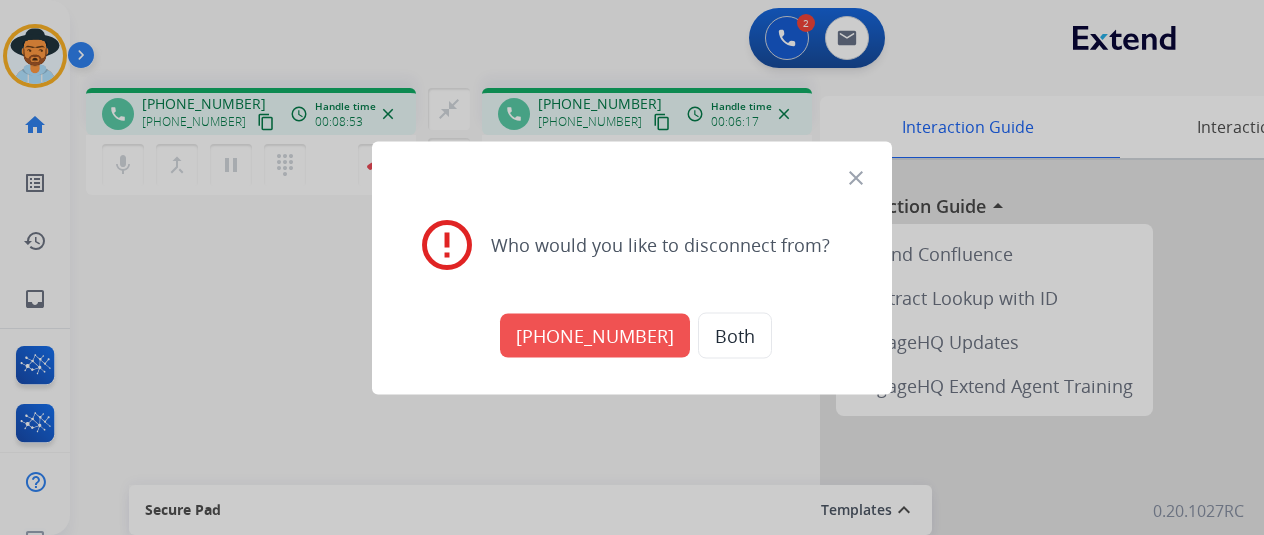click on "[PHONE_NUMBER]" at bounding box center [595, 335] 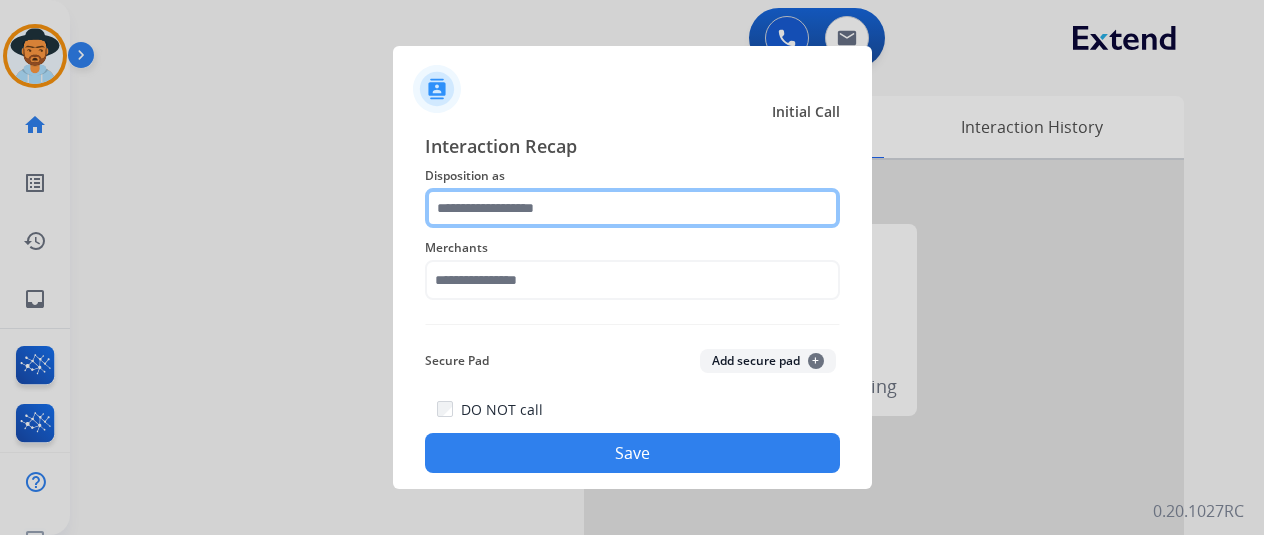 click 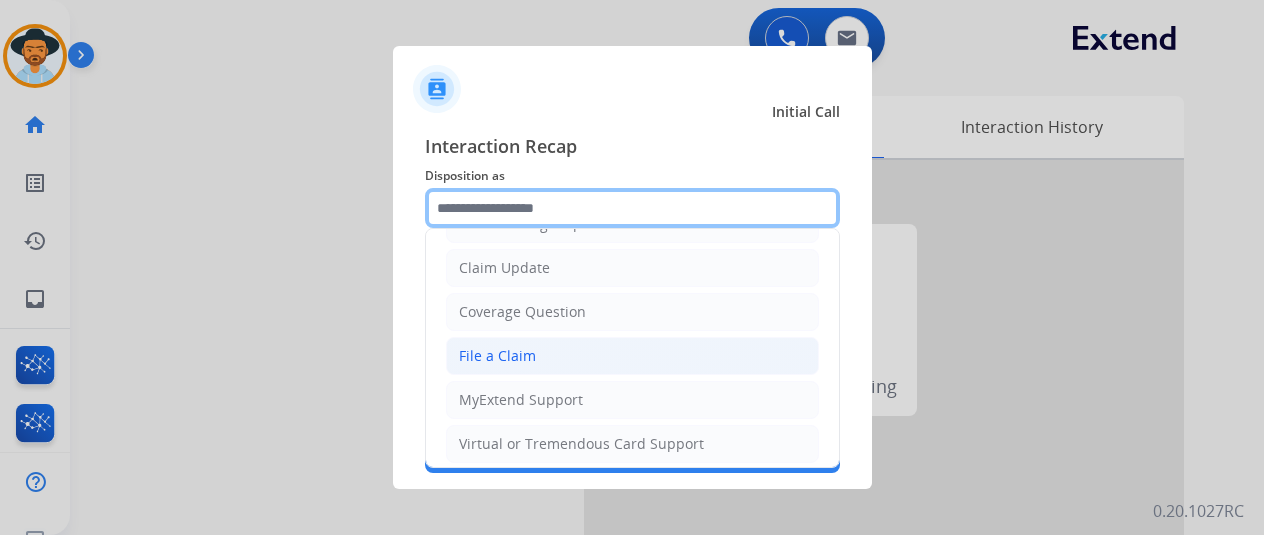 scroll, scrollTop: 100, scrollLeft: 0, axis: vertical 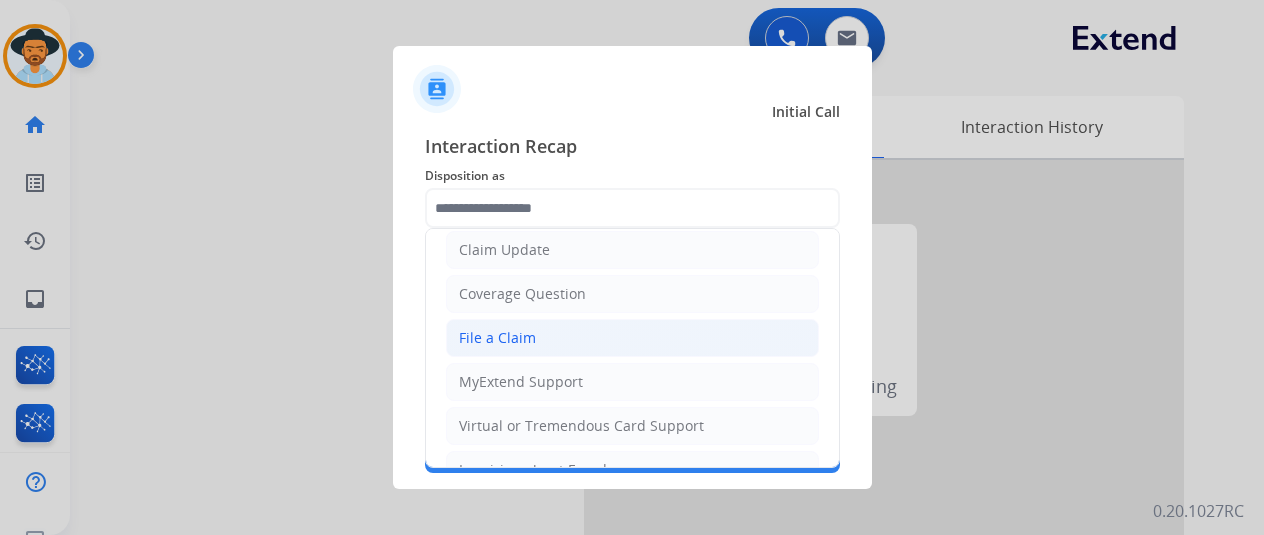 click on "File a Claim" 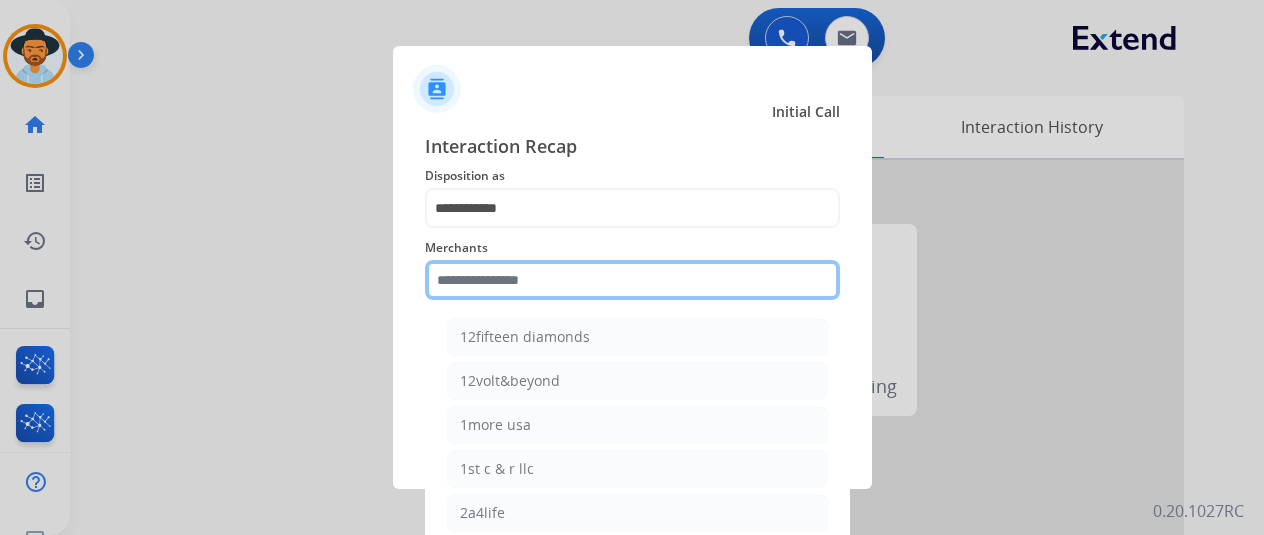 click 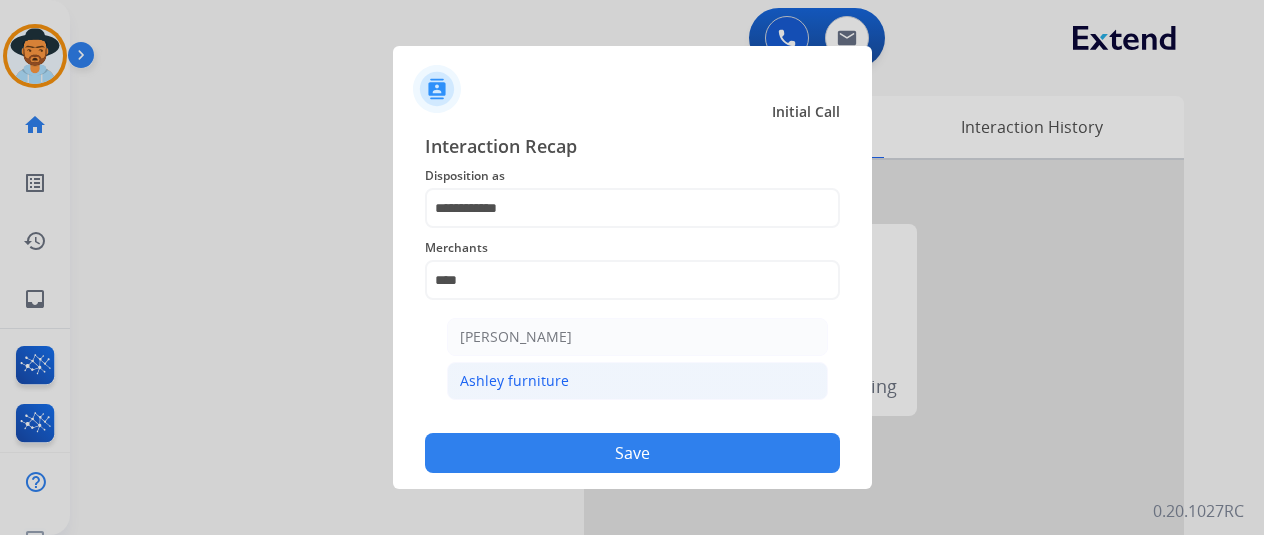 click on "Ashley furniture" 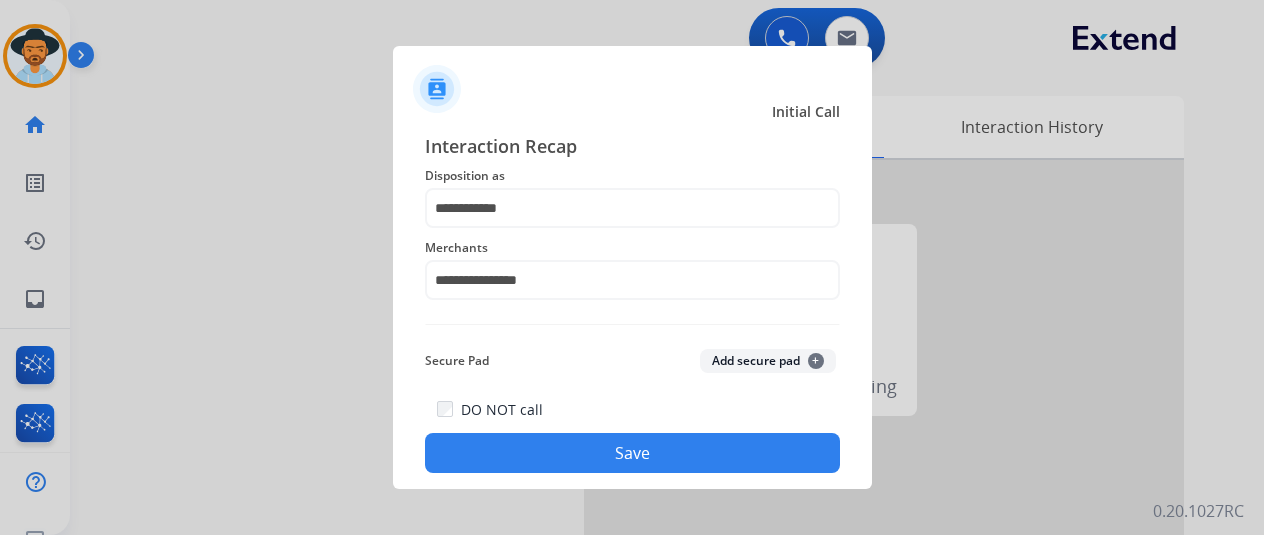 click on "Save" 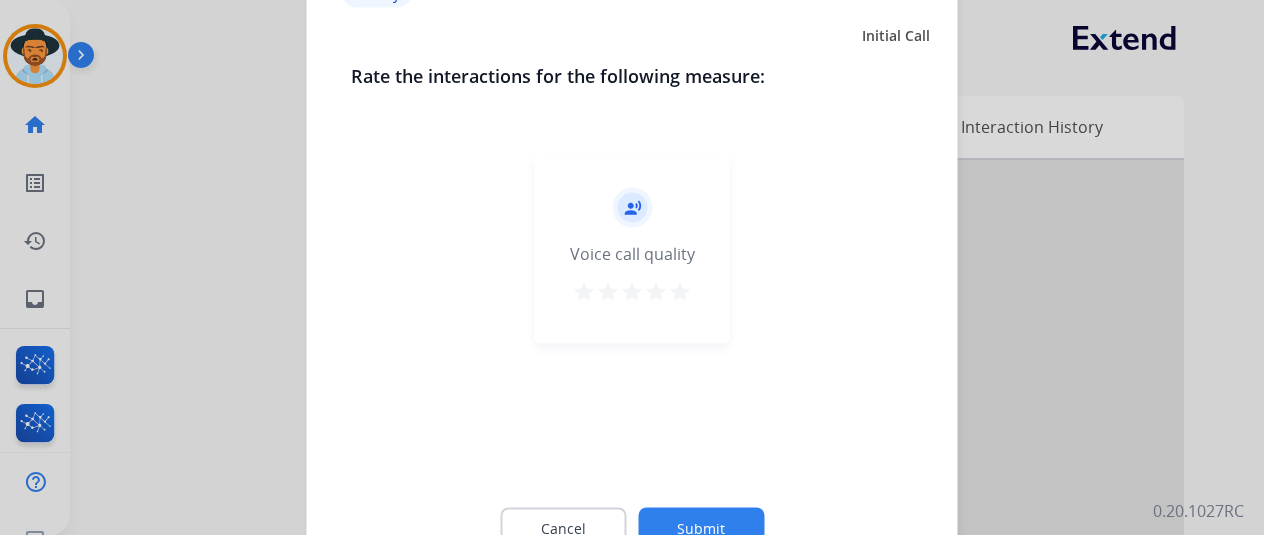 click on "star" at bounding box center (680, 291) 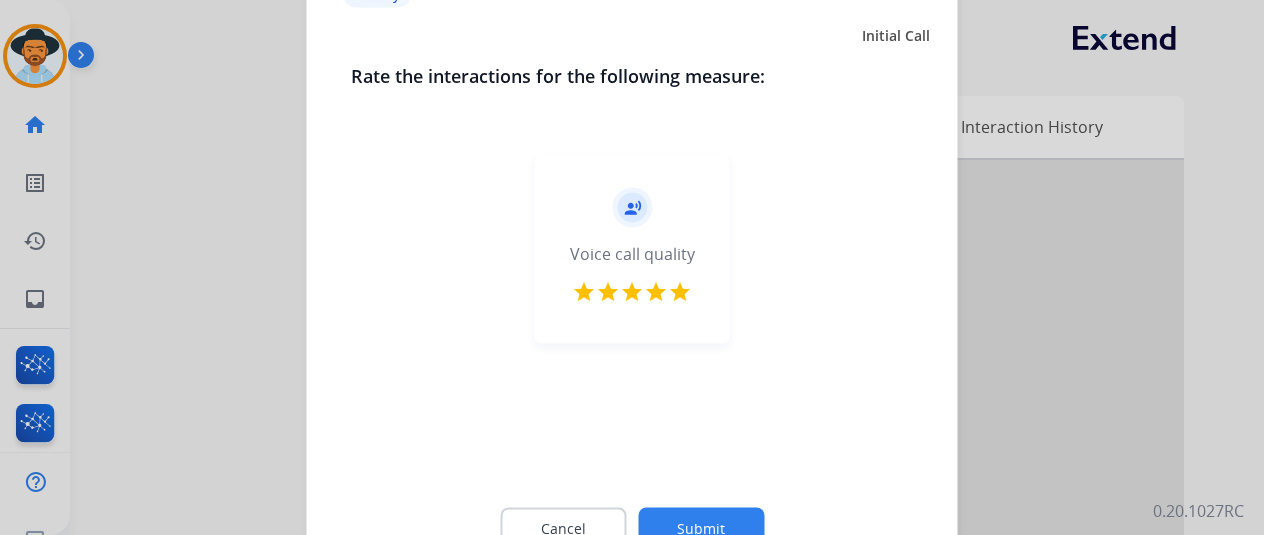 click on "Cancel Submit" 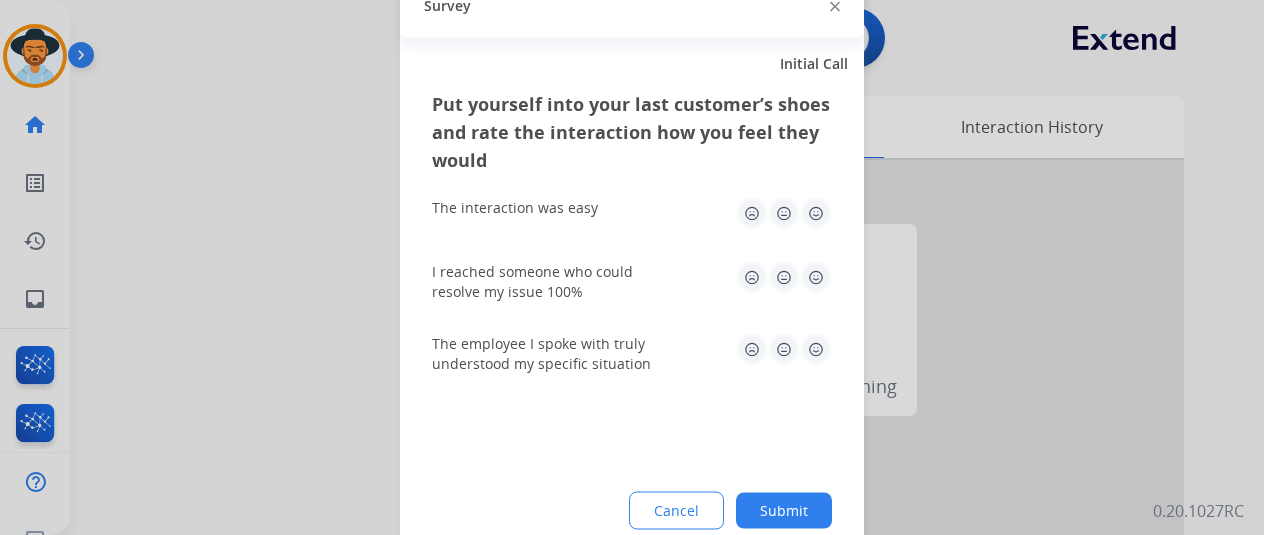click 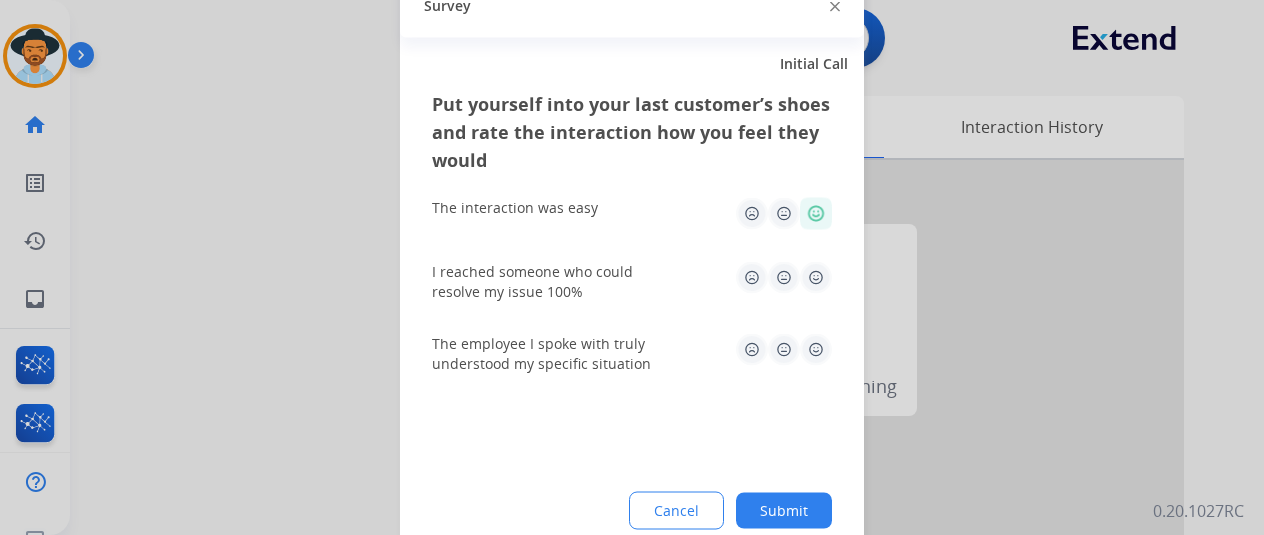 click on "I reached someone who could resolve my issue 100%" 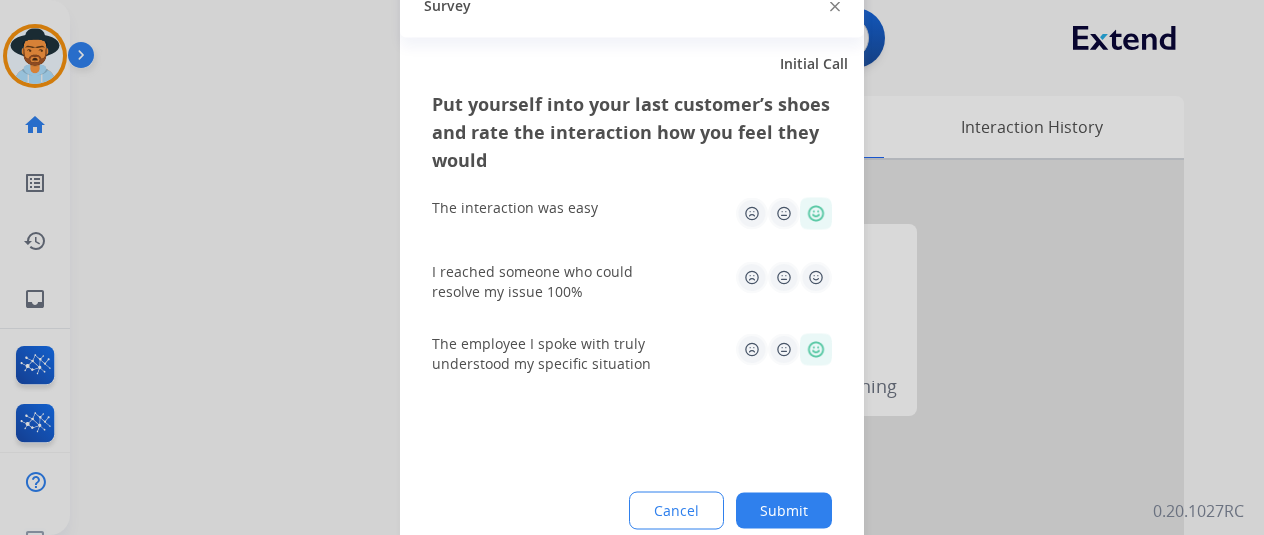 click on "I reached someone who could resolve my issue 100%" 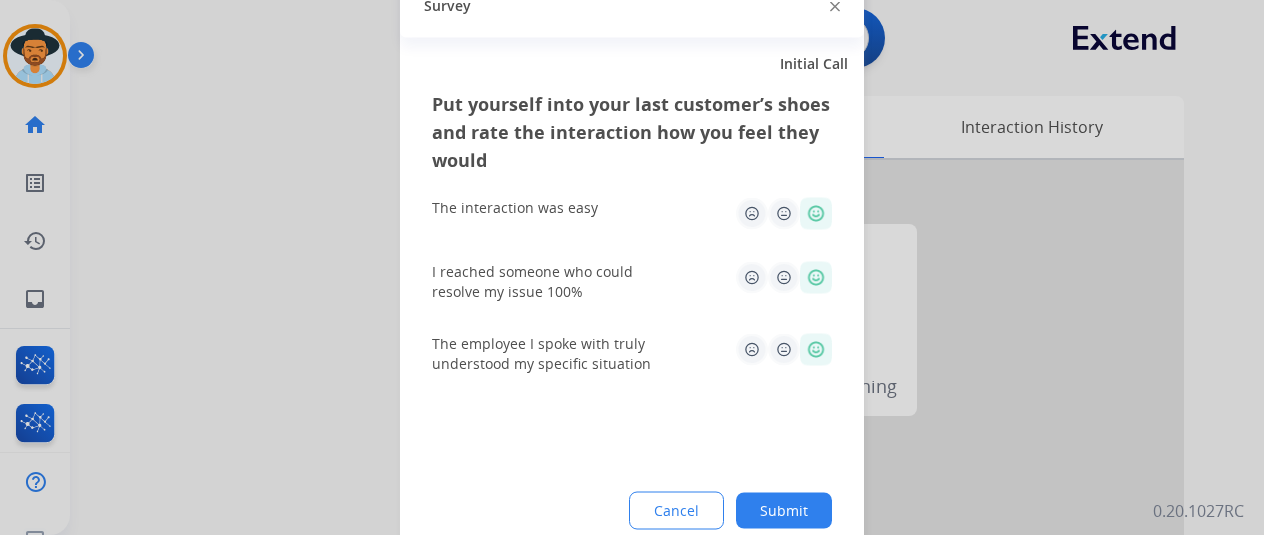 click on "Submit" 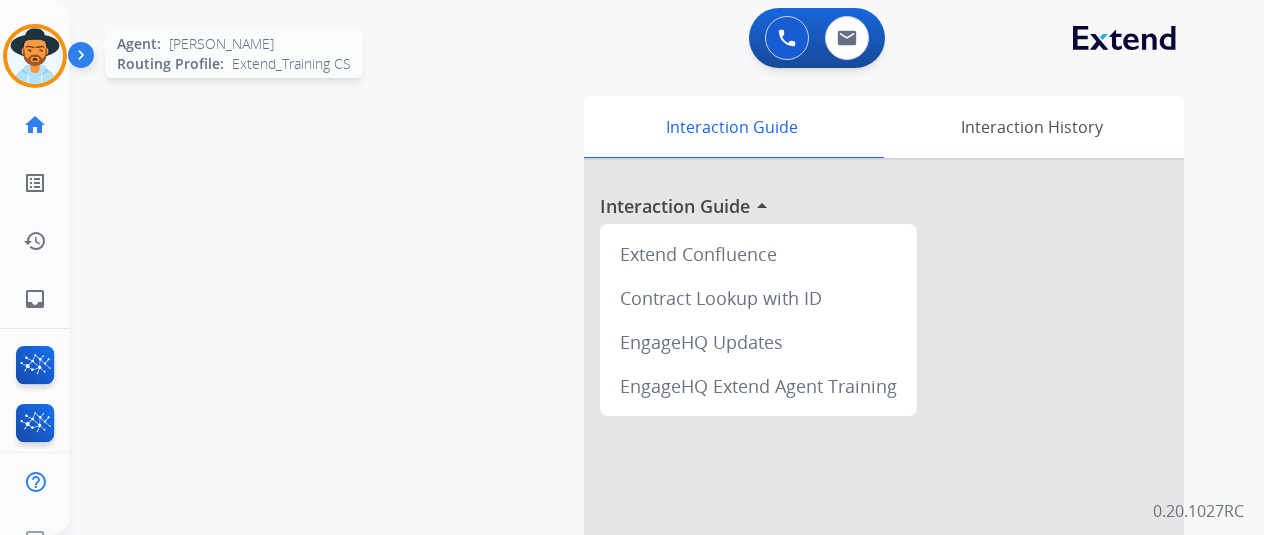 click at bounding box center [35, 56] 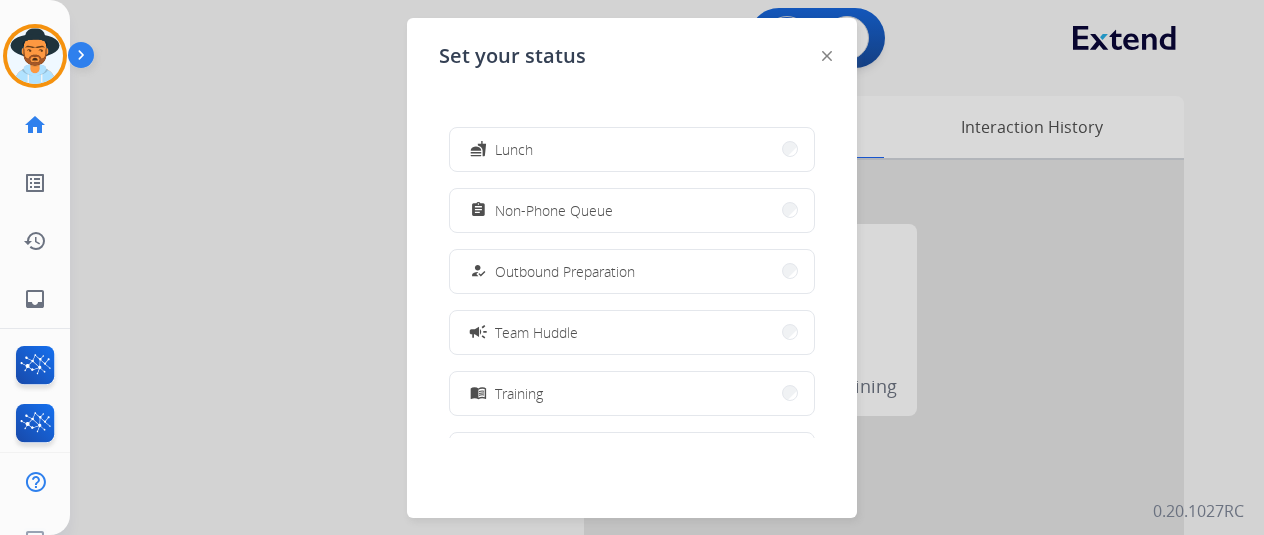 scroll, scrollTop: 200, scrollLeft: 0, axis: vertical 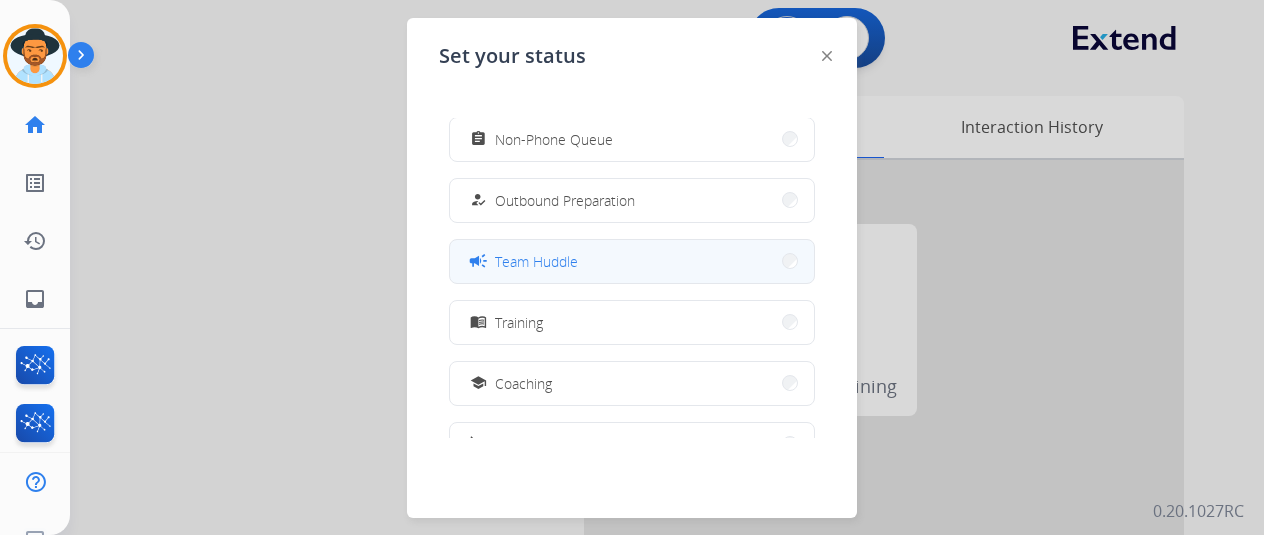 click on "Team Huddle" at bounding box center (536, 261) 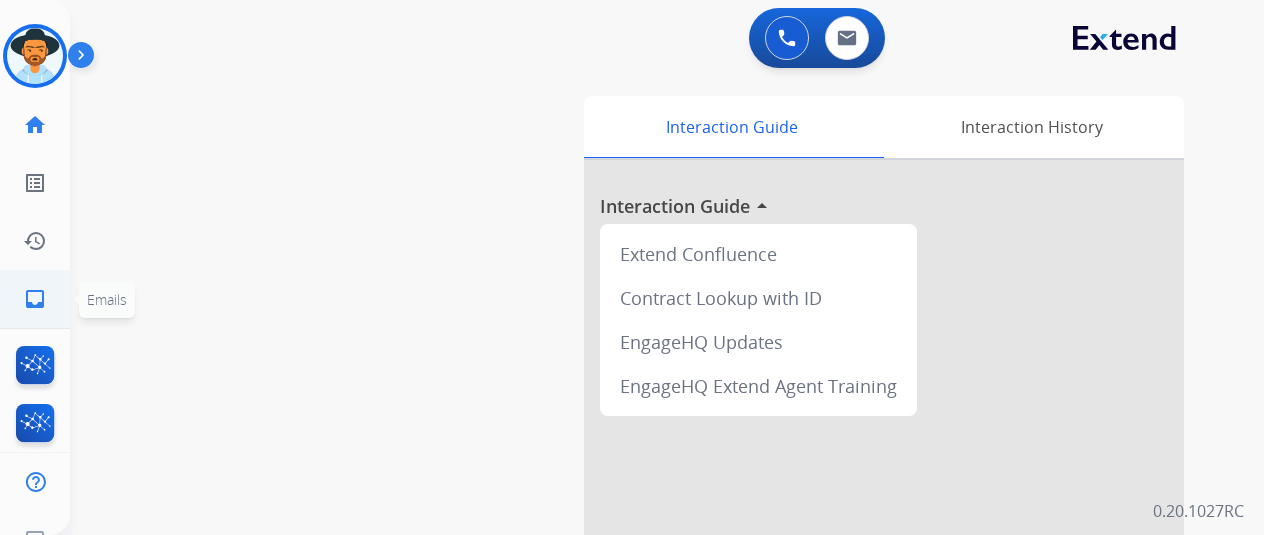 click on "inbox" 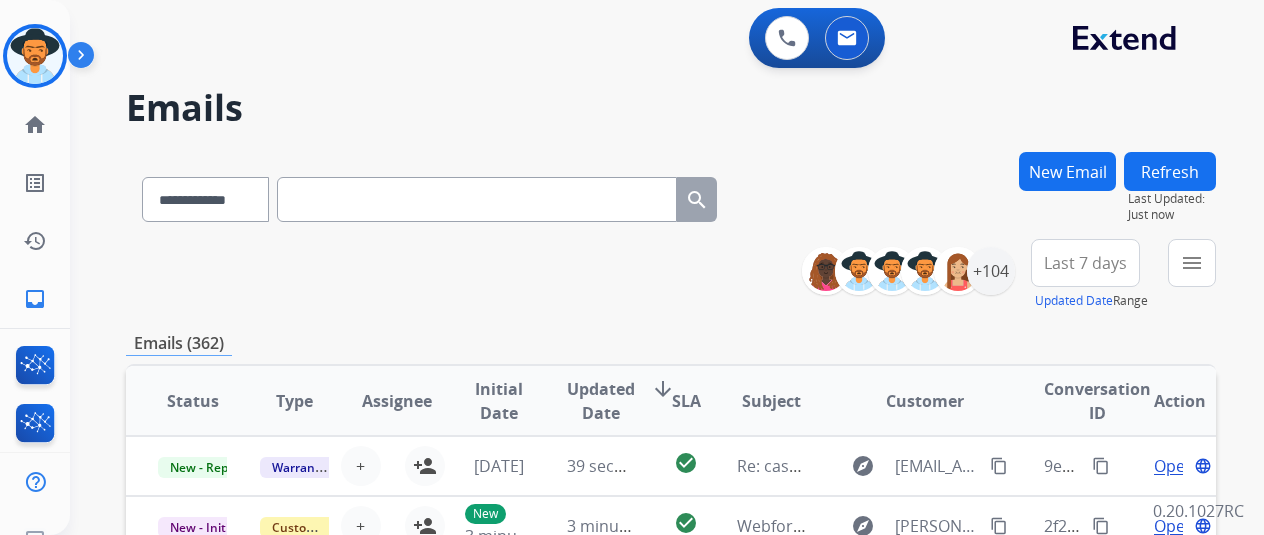 click on "New Email" at bounding box center [1067, 171] 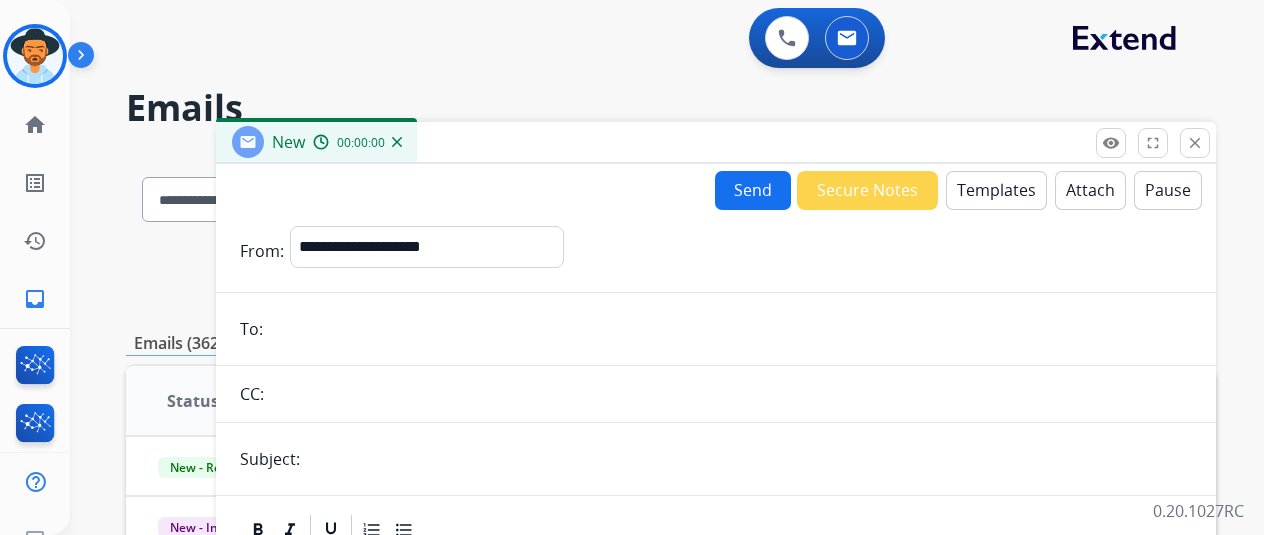 click at bounding box center (730, 329) 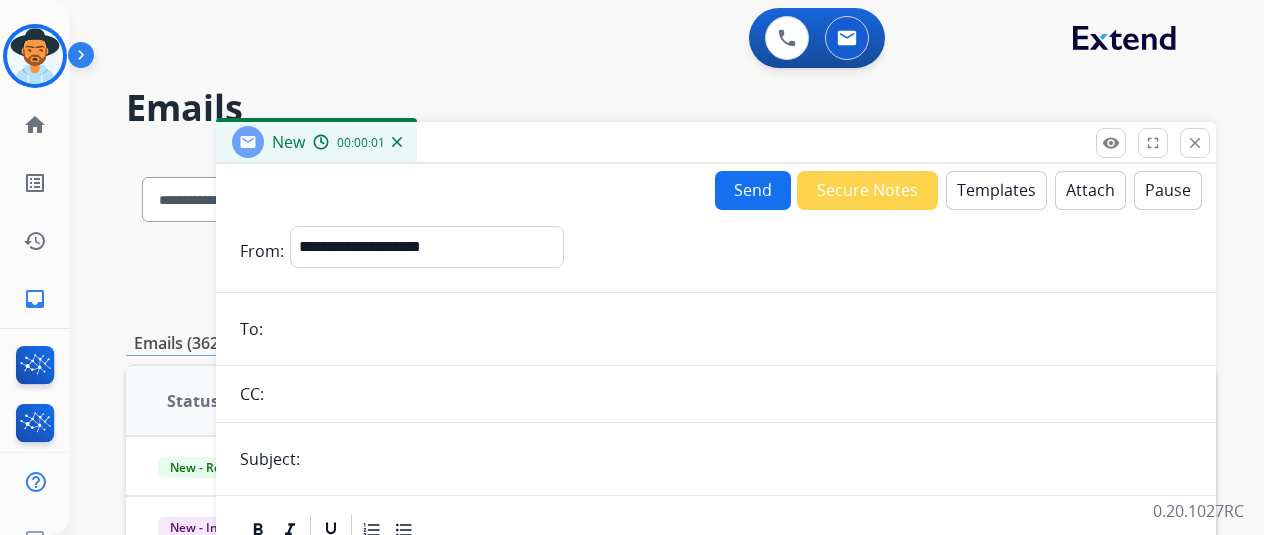 paste on "**********" 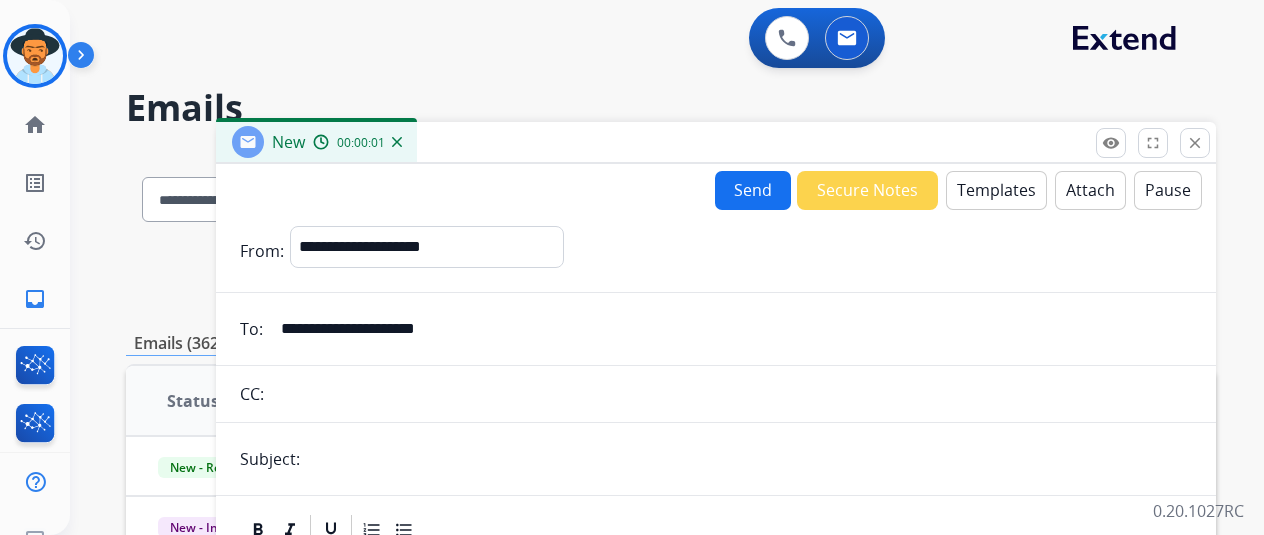 type on "**********" 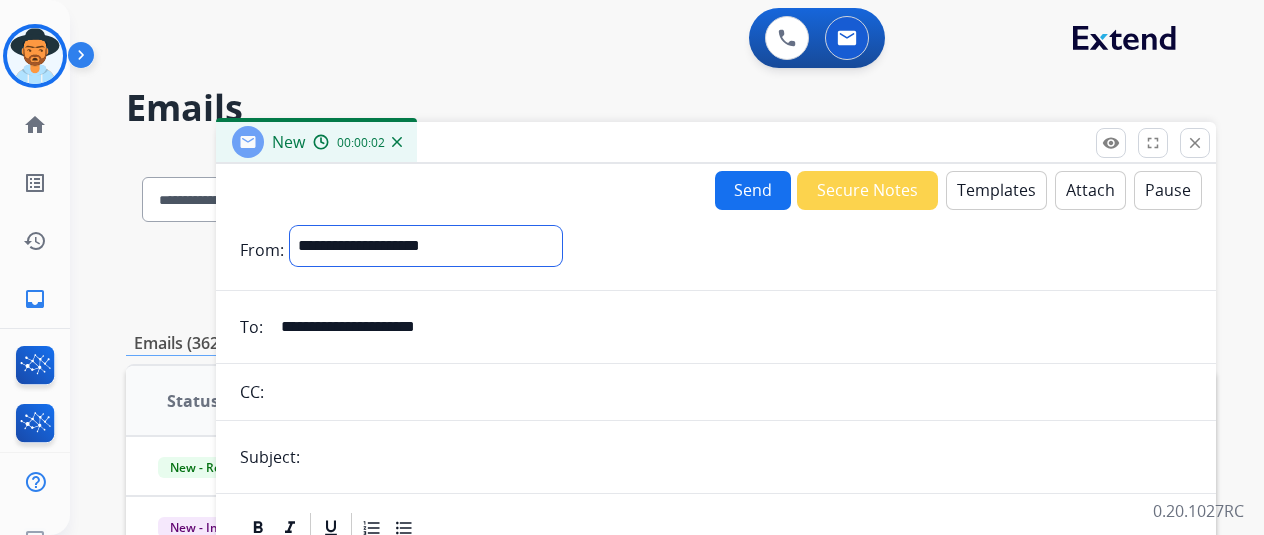 click on "**********" at bounding box center [426, 246] 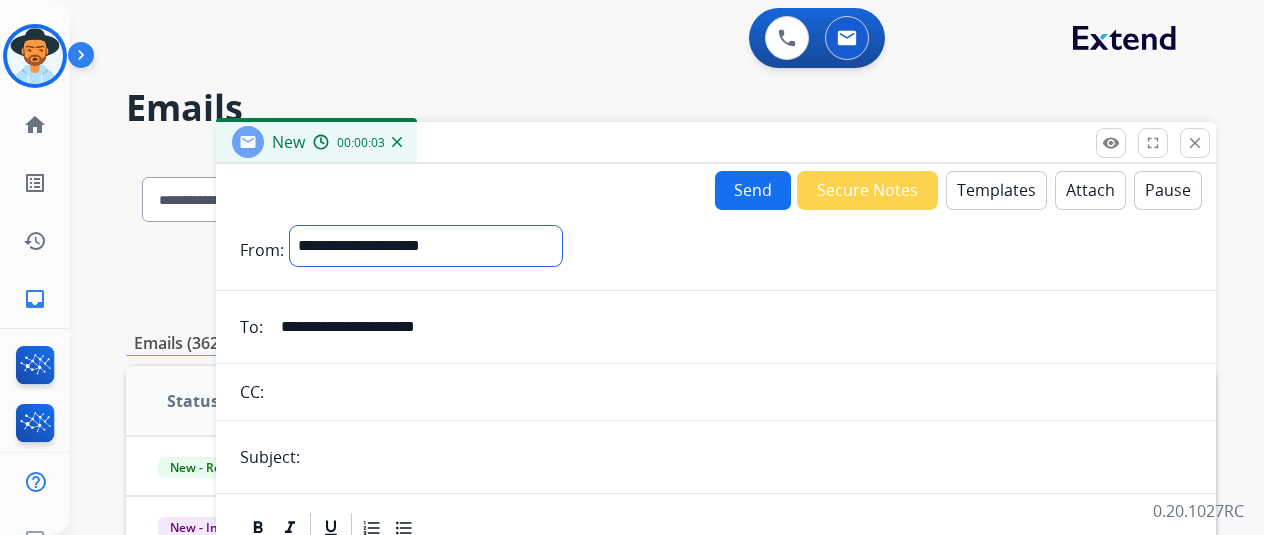 select on "**********" 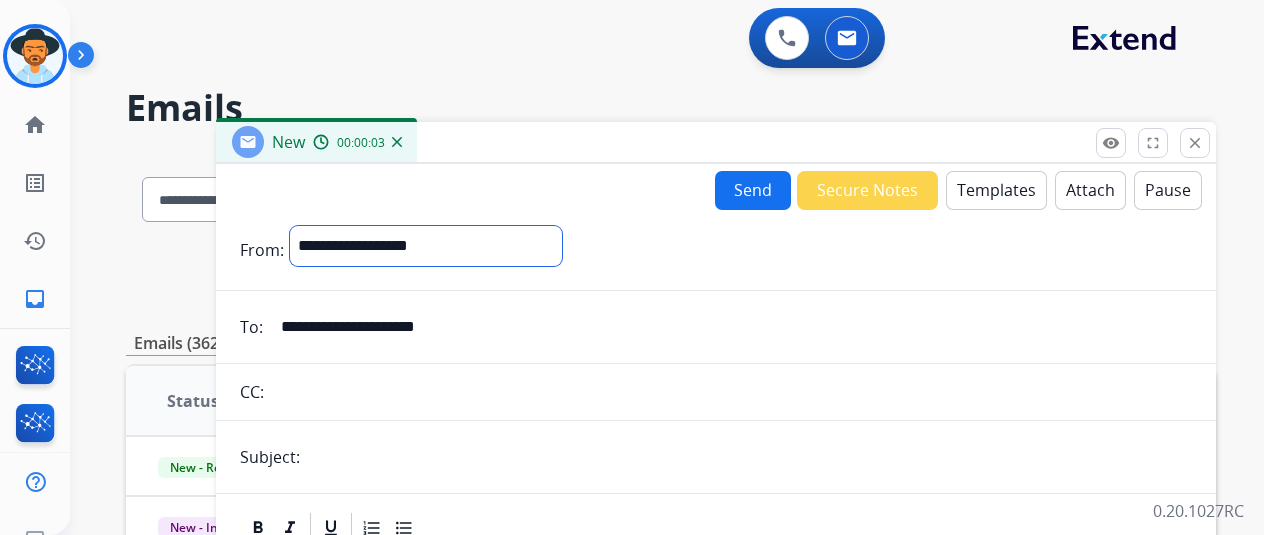 click on "**********" at bounding box center (426, 246) 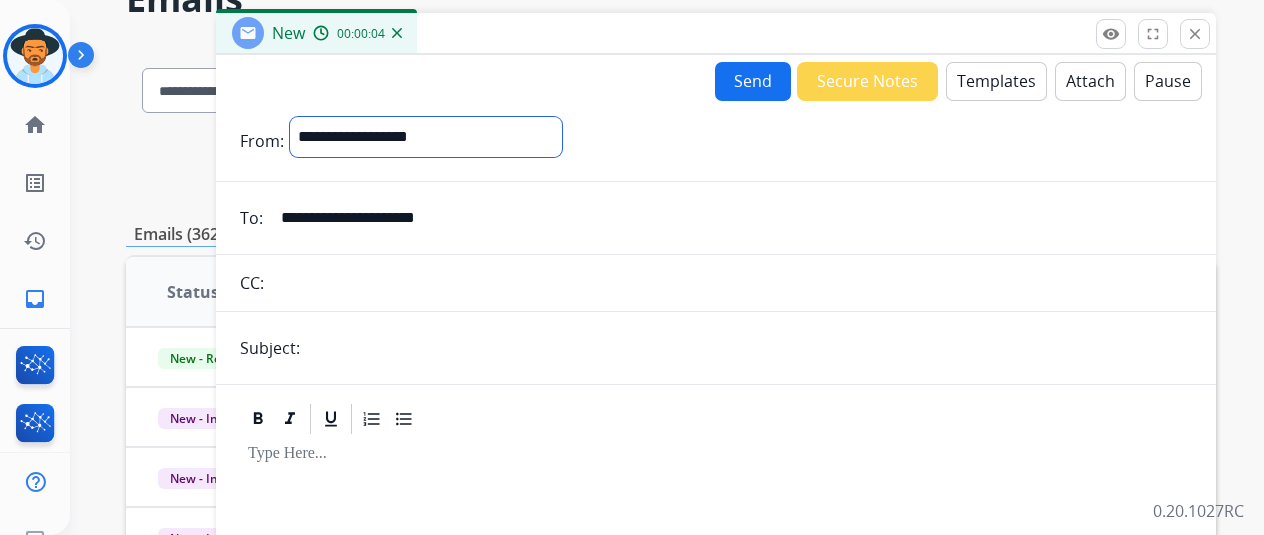scroll, scrollTop: 200, scrollLeft: 0, axis: vertical 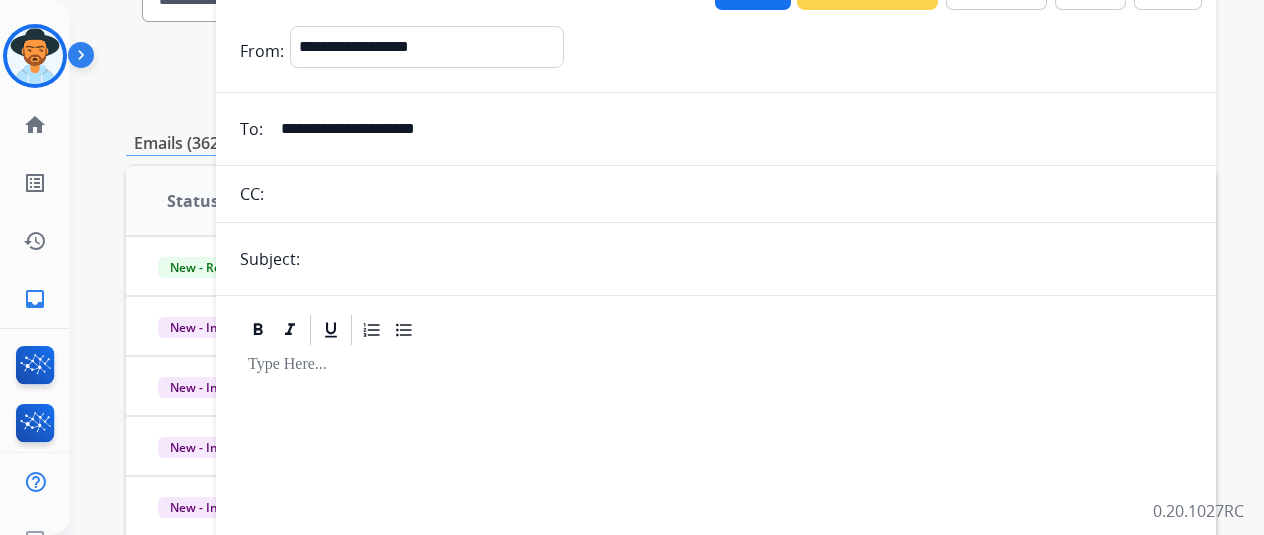 click at bounding box center [749, 259] 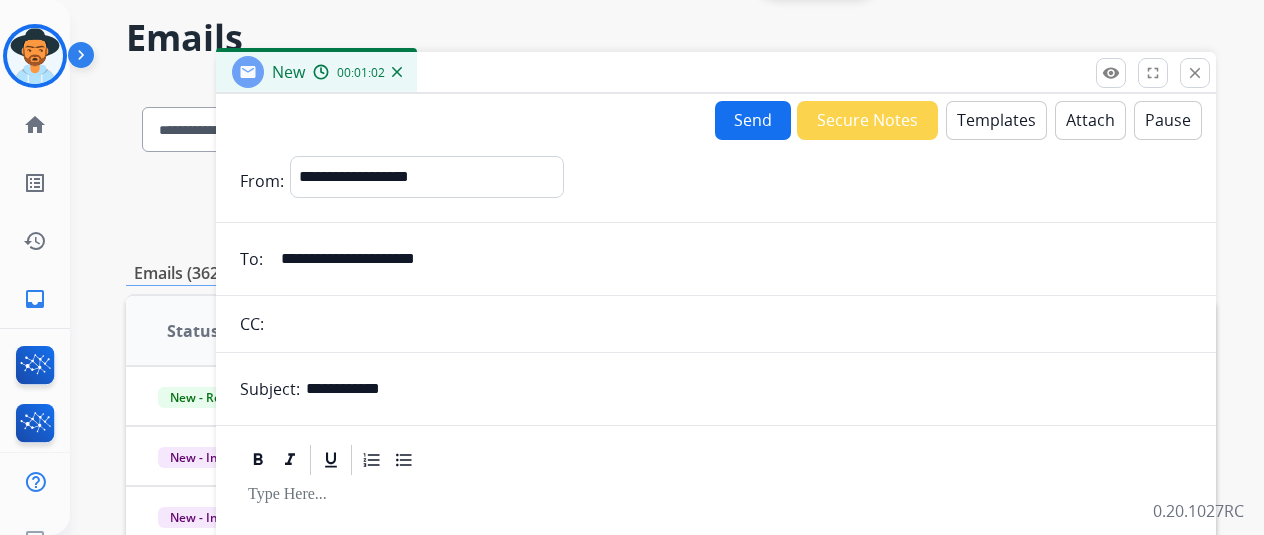 scroll, scrollTop: 0, scrollLeft: 0, axis: both 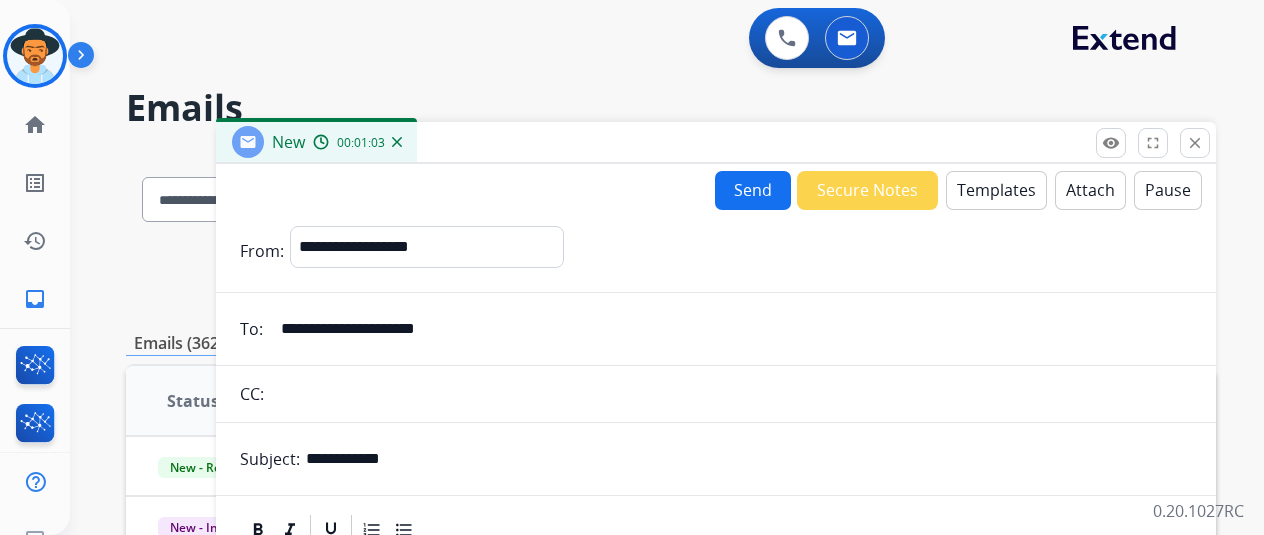 click on "Templates" at bounding box center [996, 190] 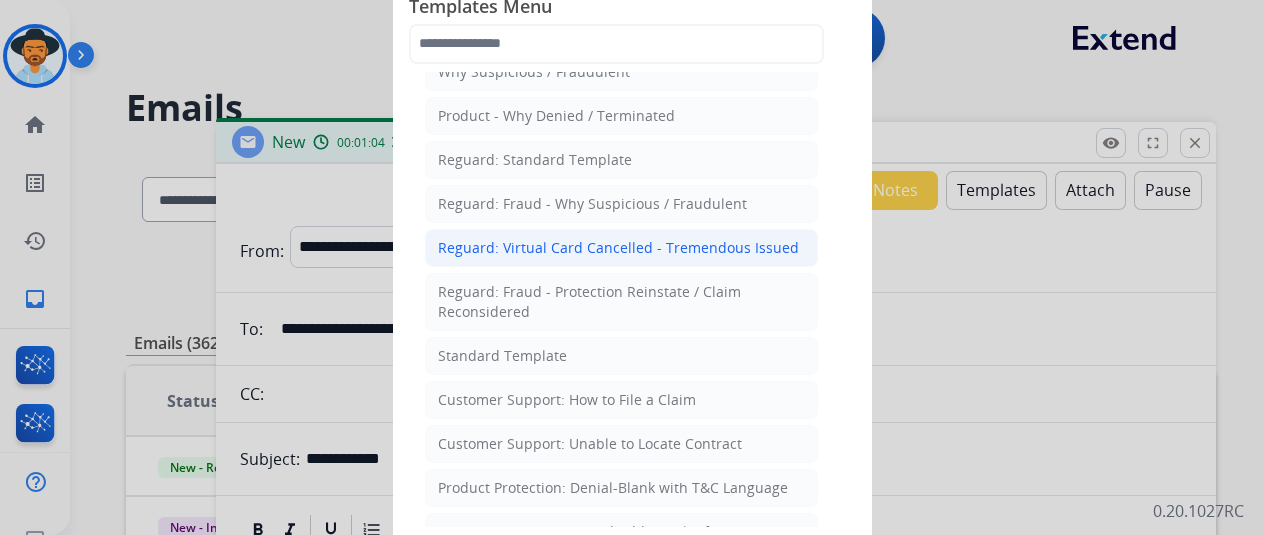 scroll, scrollTop: 100, scrollLeft: 0, axis: vertical 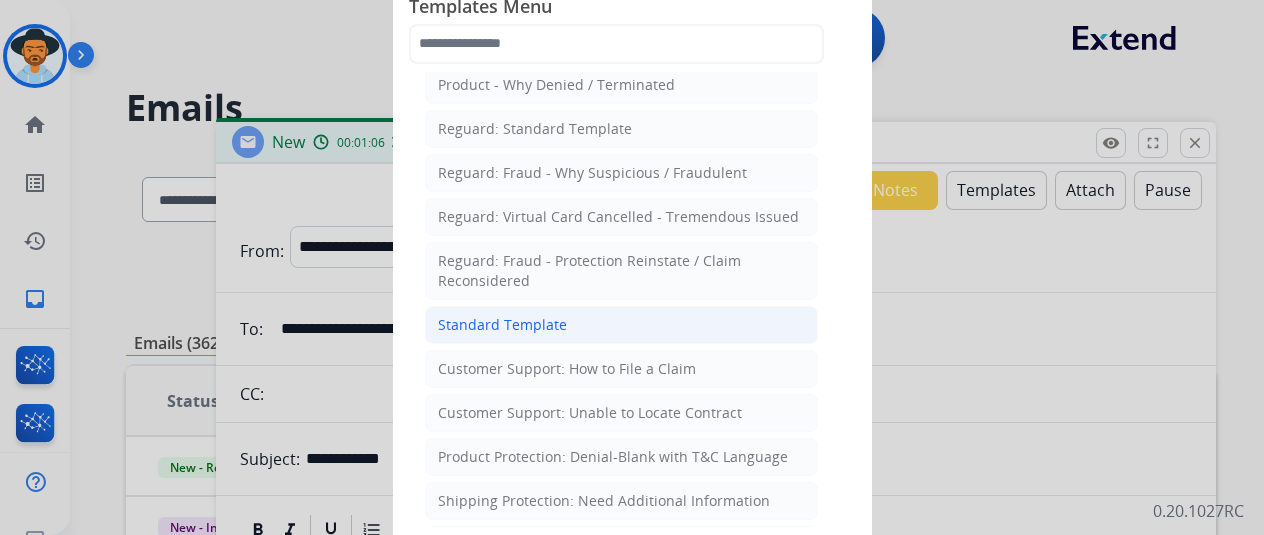 click on "Standard Template" 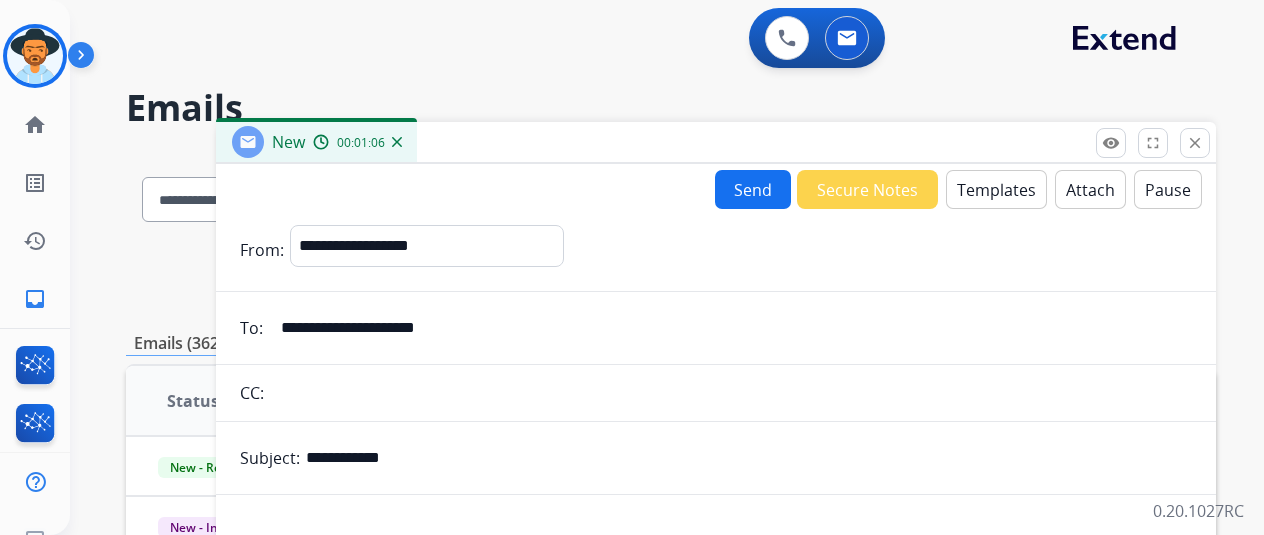 scroll, scrollTop: 400, scrollLeft: 0, axis: vertical 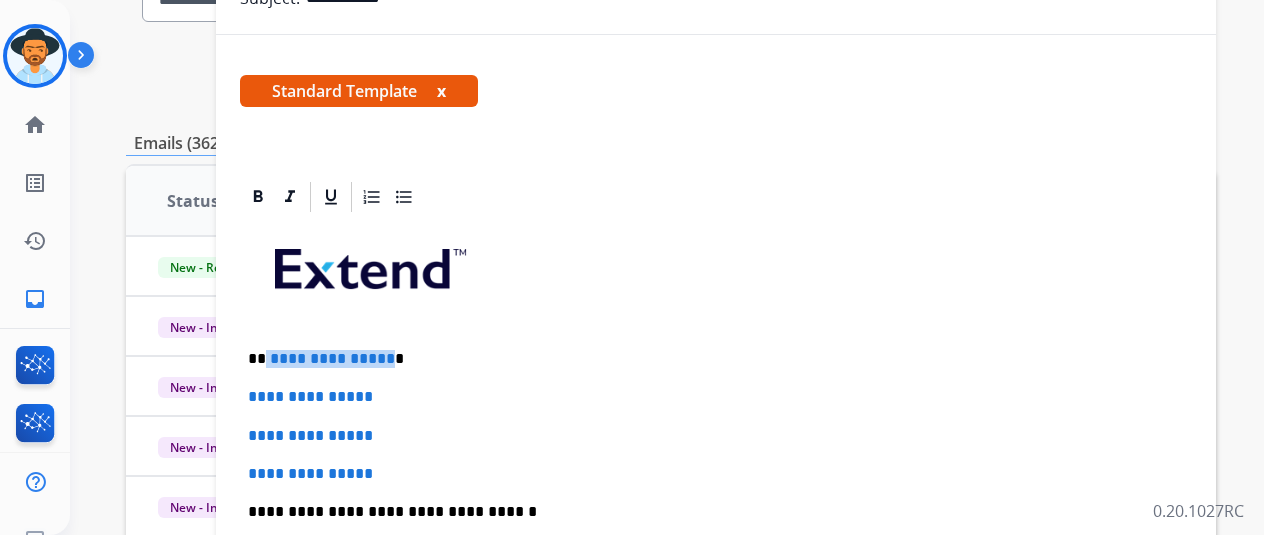 drag, startPoint x: 399, startPoint y: 355, endPoint x: 280, endPoint y: 355, distance: 119 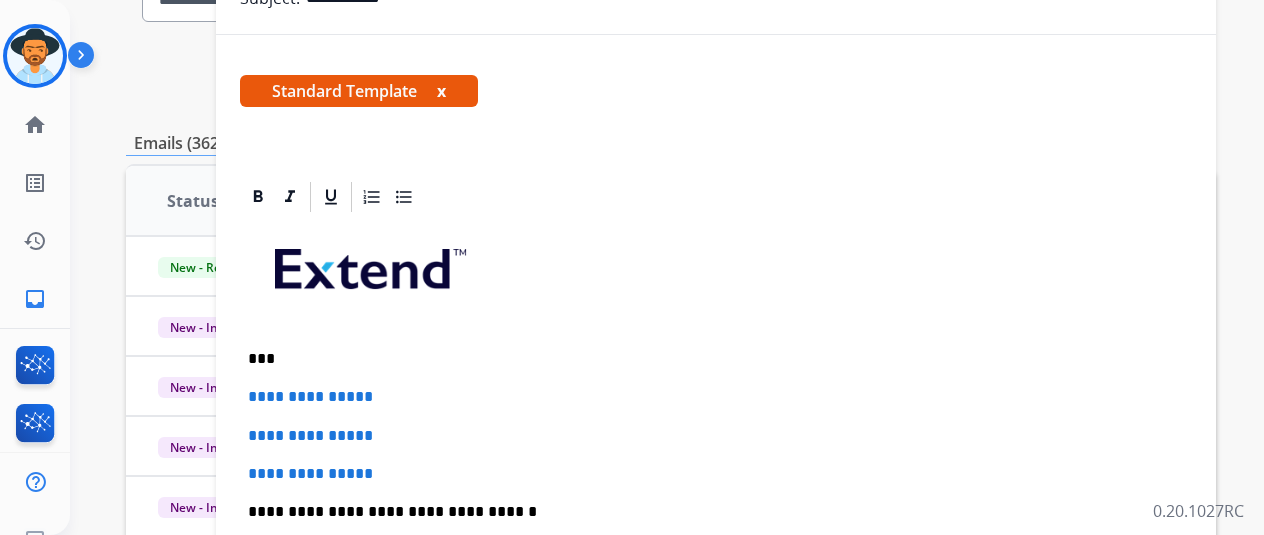type 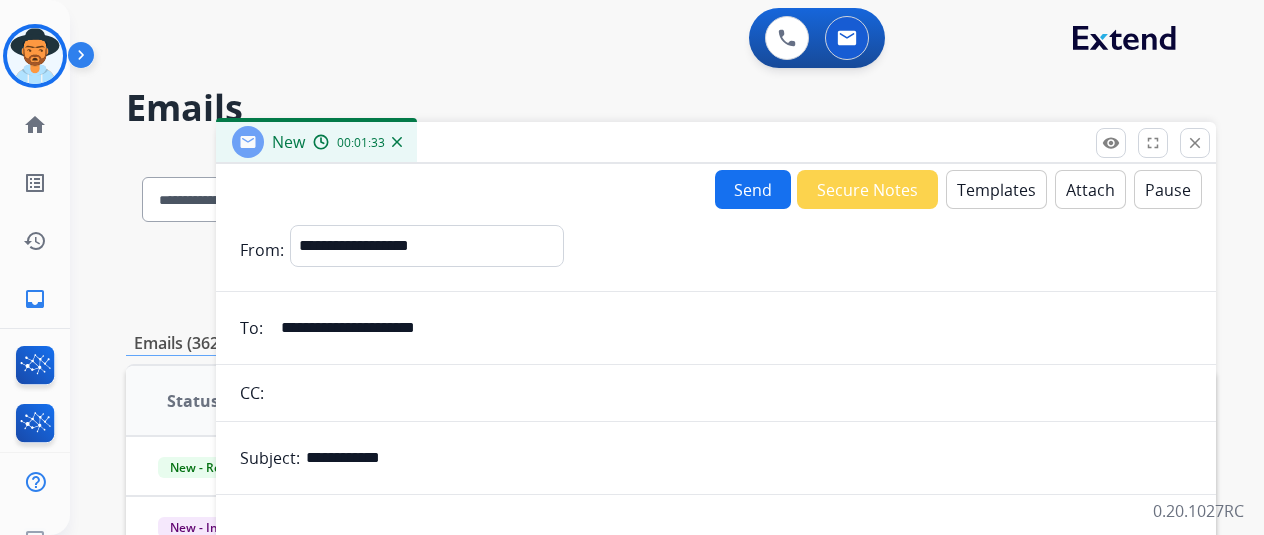 select on "**********" 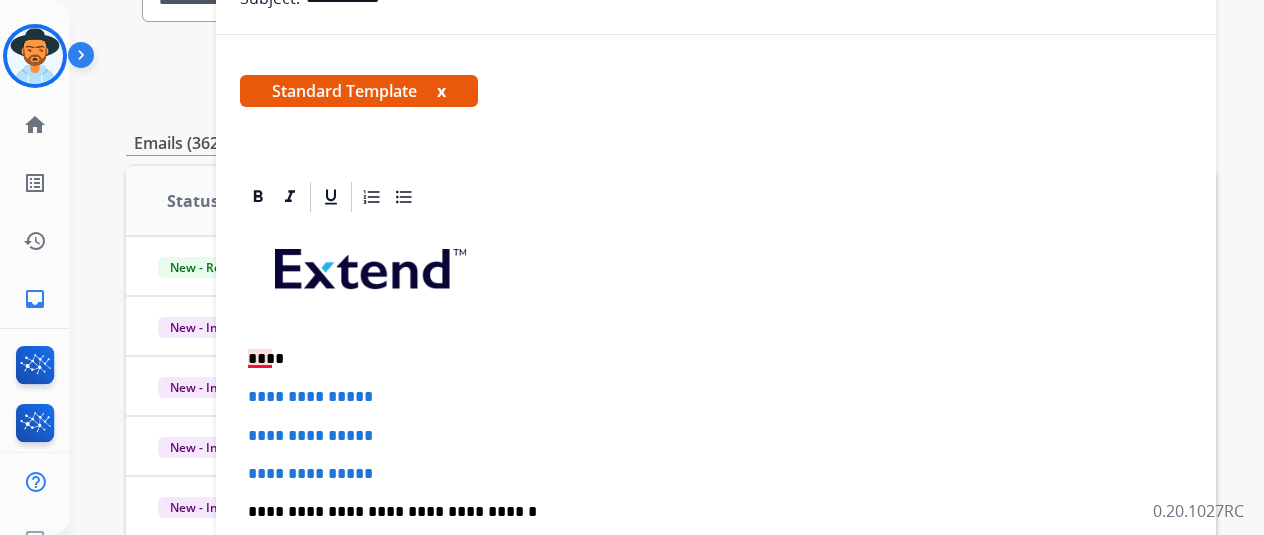 click on "****" at bounding box center [708, 359] 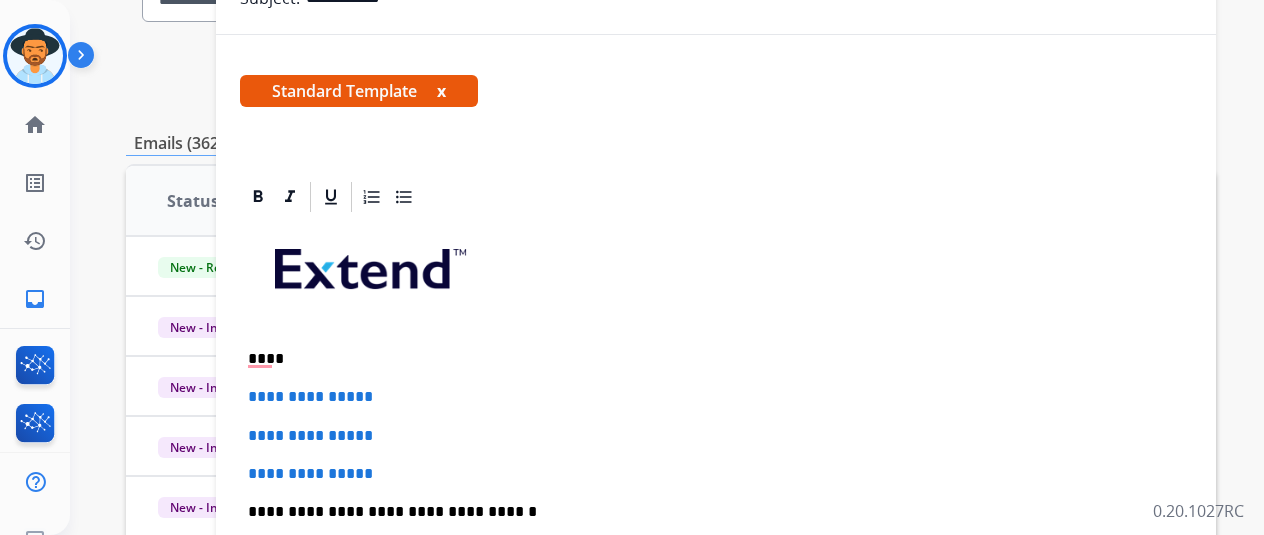 type 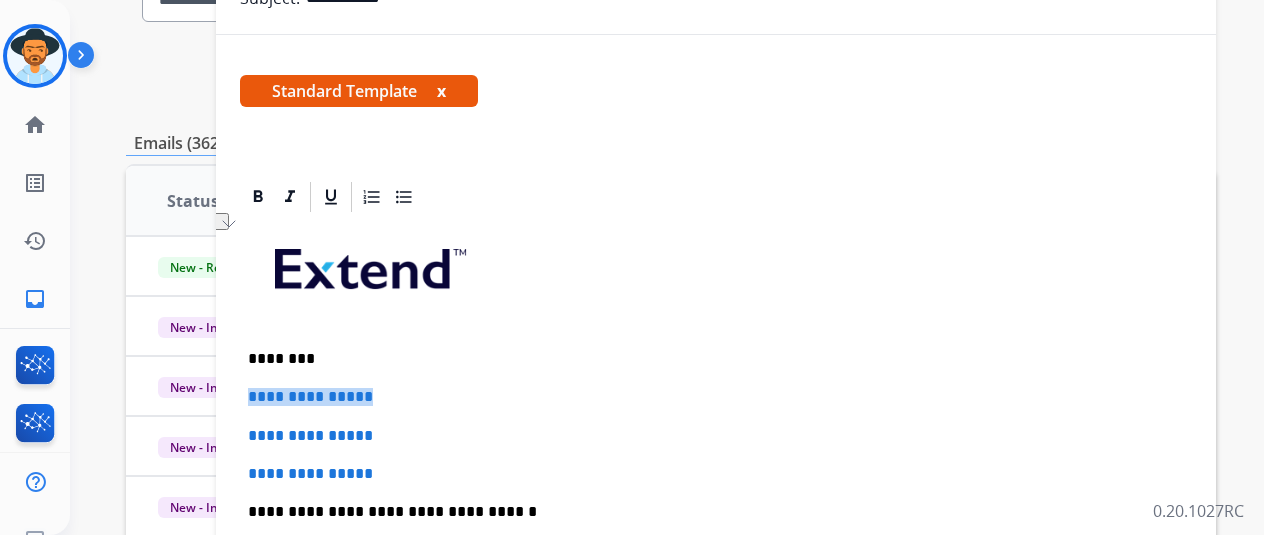 drag, startPoint x: 422, startPoint y: 393, endPoint x: 264, endPoint y: 393, distance: 158 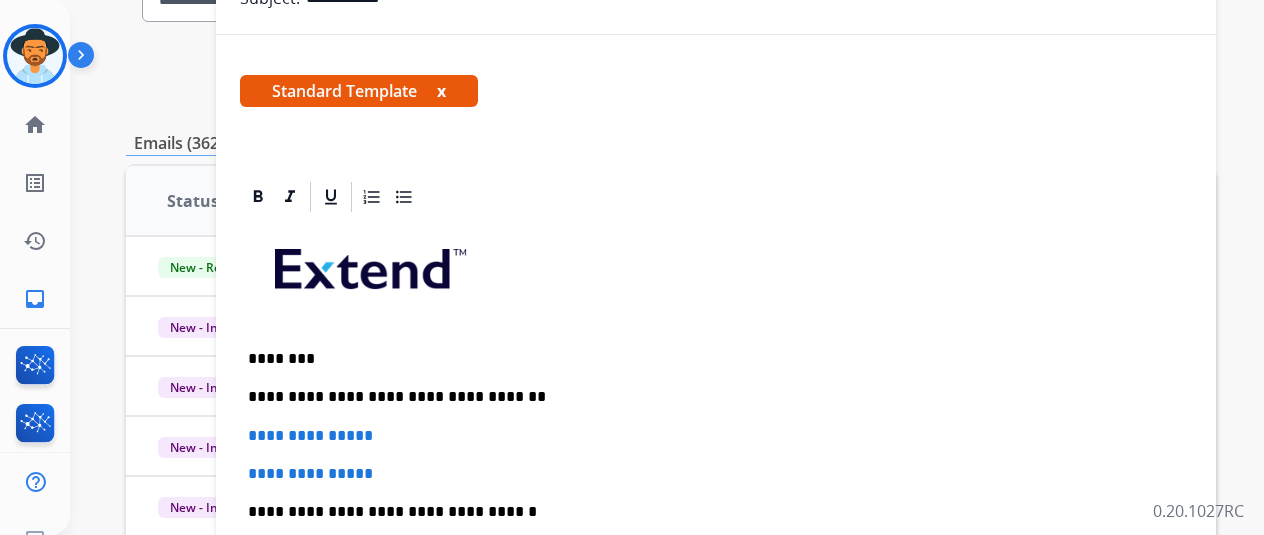 click on "**********" at bounding box center (716, 436) 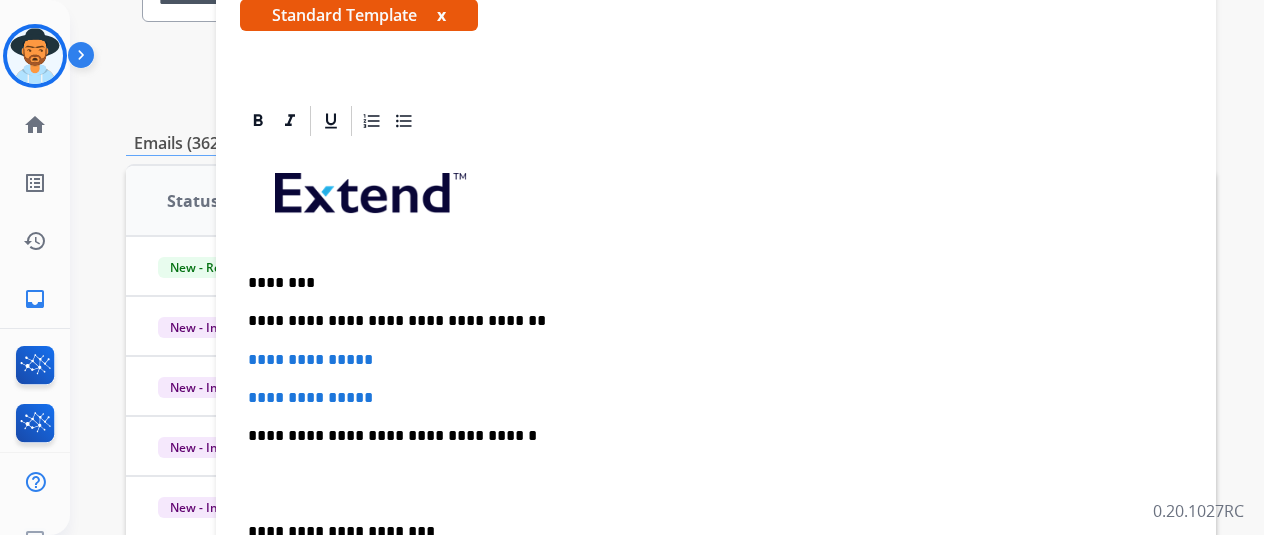 scroll, scrollTop: 360, scrollLeft: 0, axis: vertical 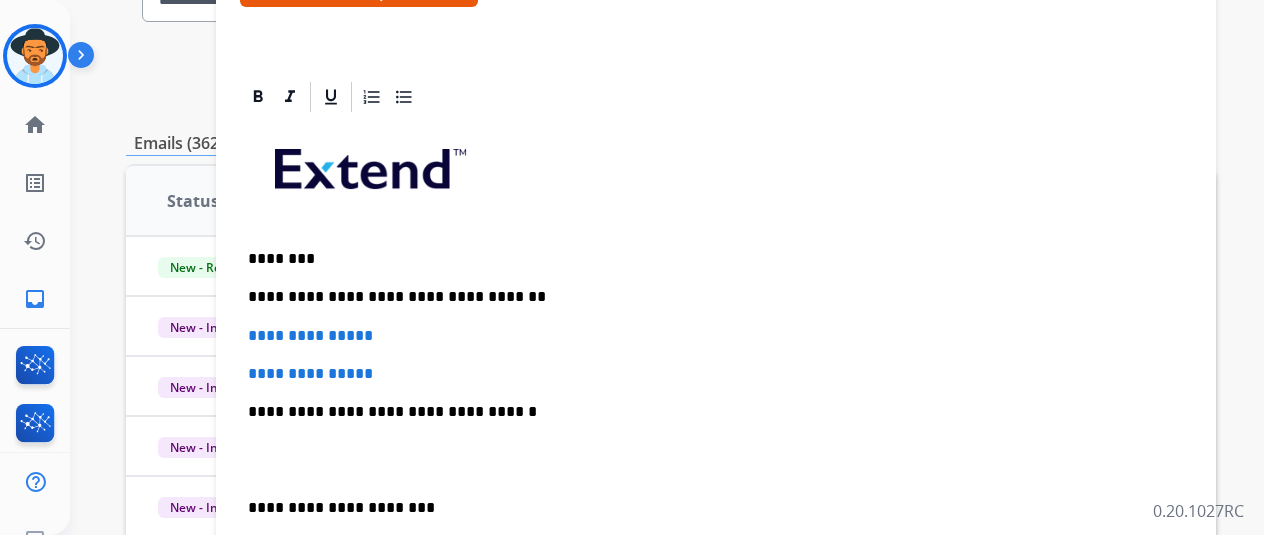 click on "**********" at bounding box center (708, 297) 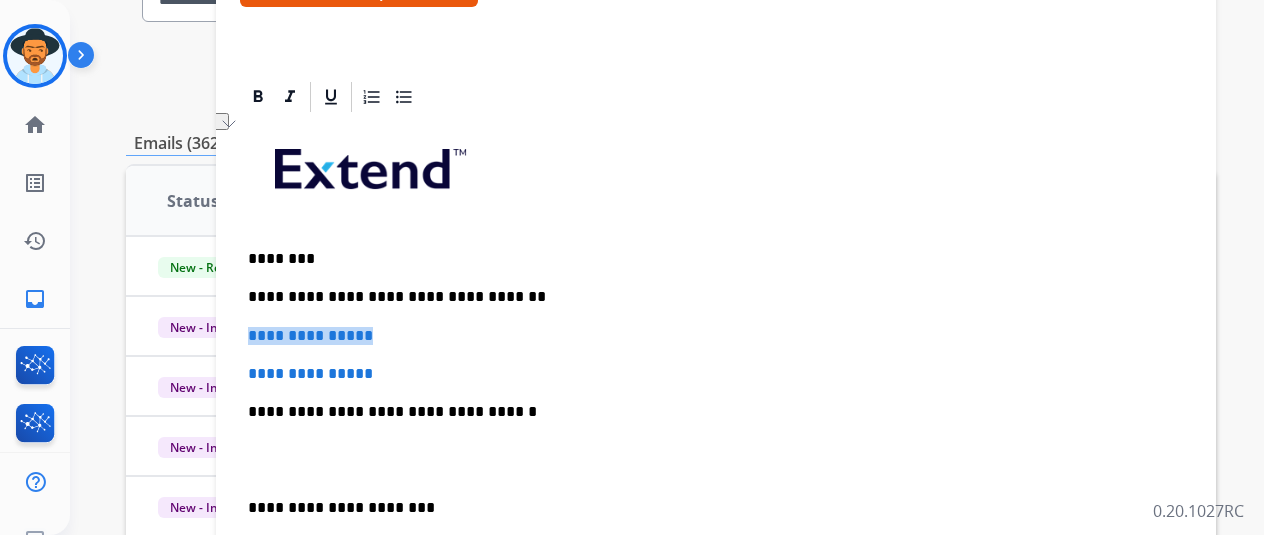 drag, startPoint x: 426, startPoint y: 337, endPoint x: 351, endPoint y: 348, distance: 75.802376 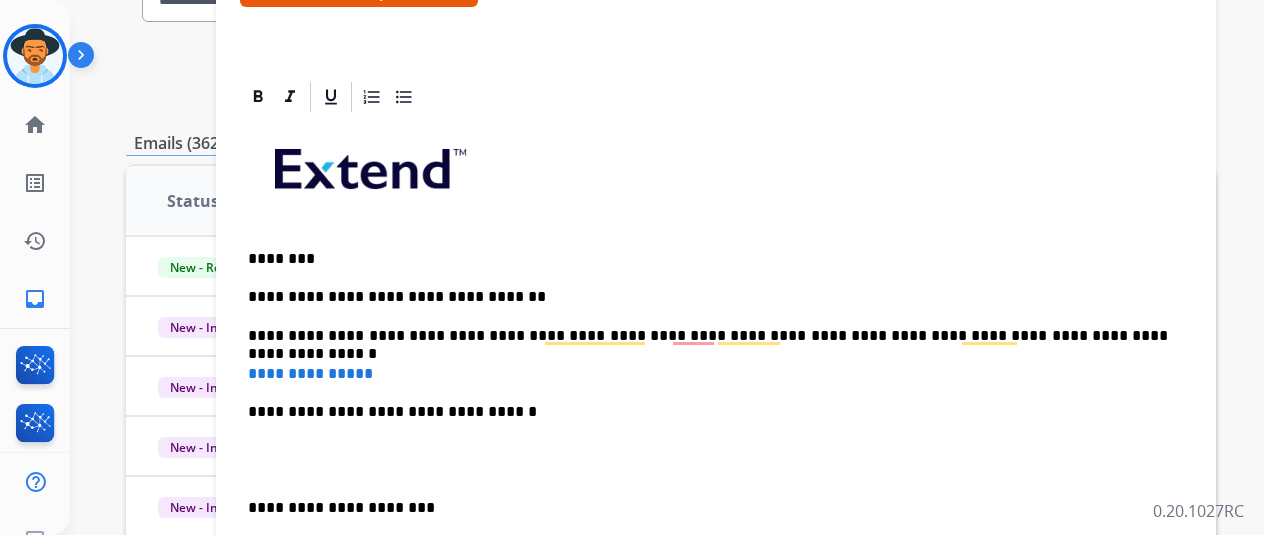 click on "**********" at bounding box center (716, 374) 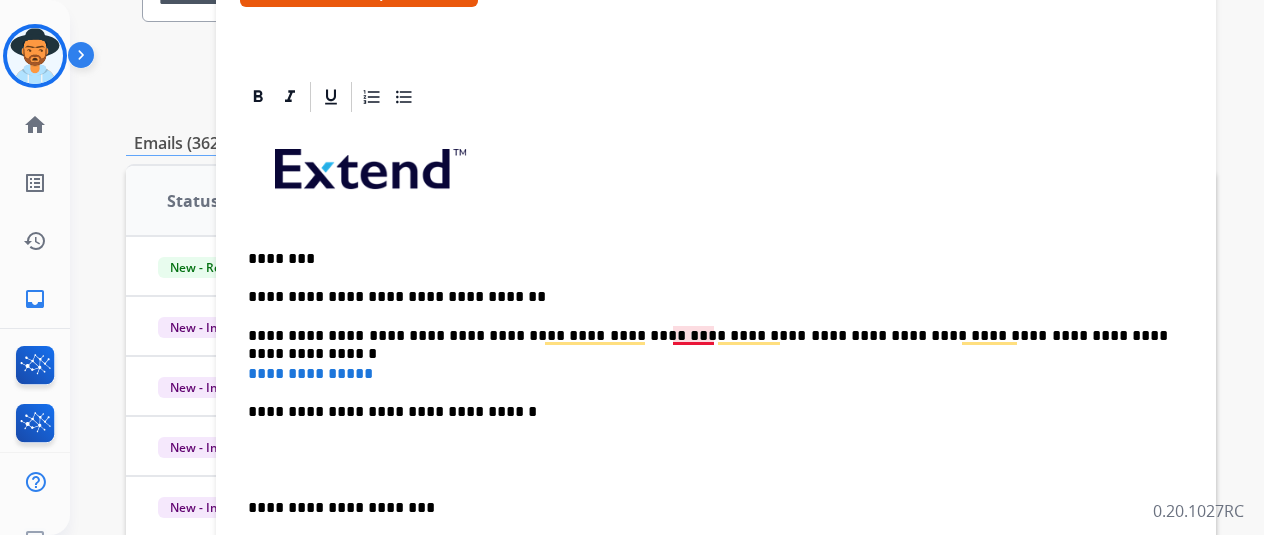 click on "**********" at bounding box center (708, 336) 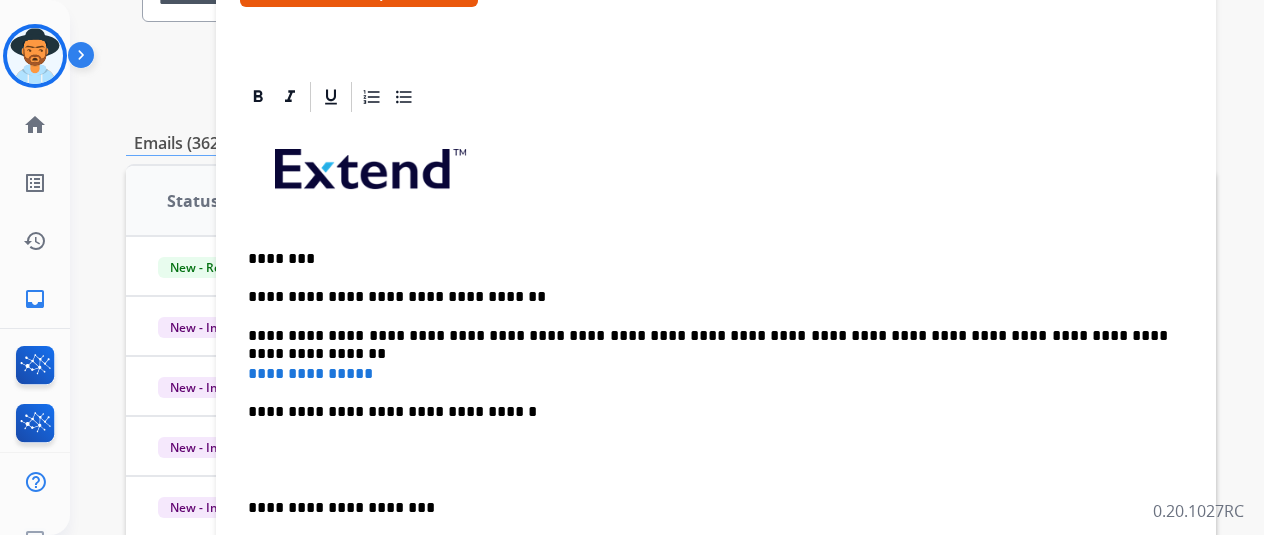 click on "**********" at bounding box center (716, 374) 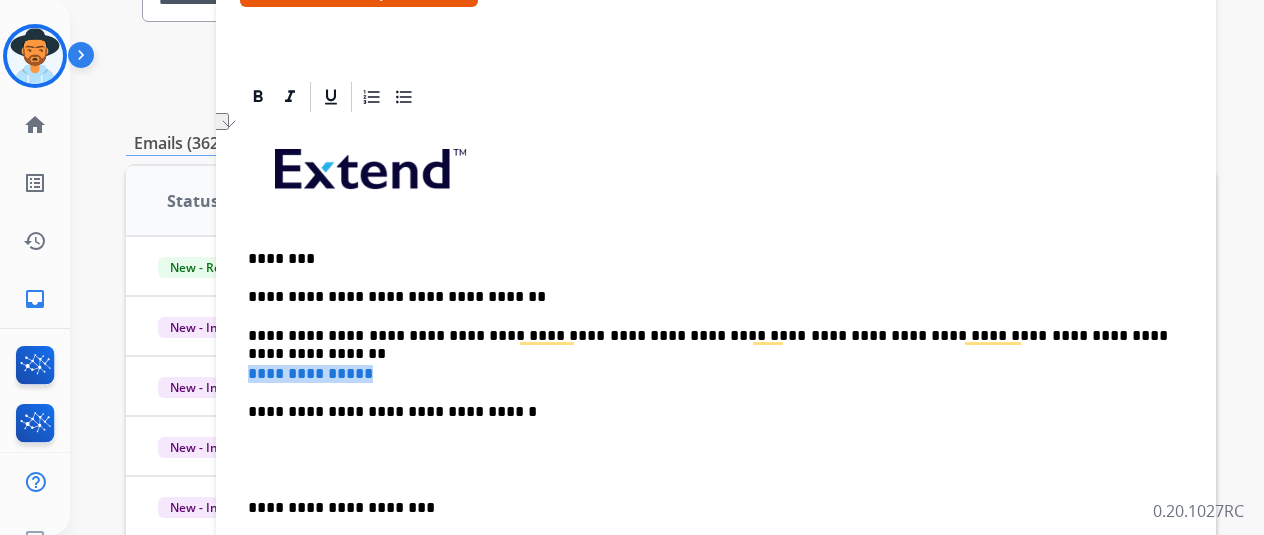 drag, startPoint x: 476, startPoint y: 369, endPoint x: 260, endPoint y: 358, distance: 216.2799 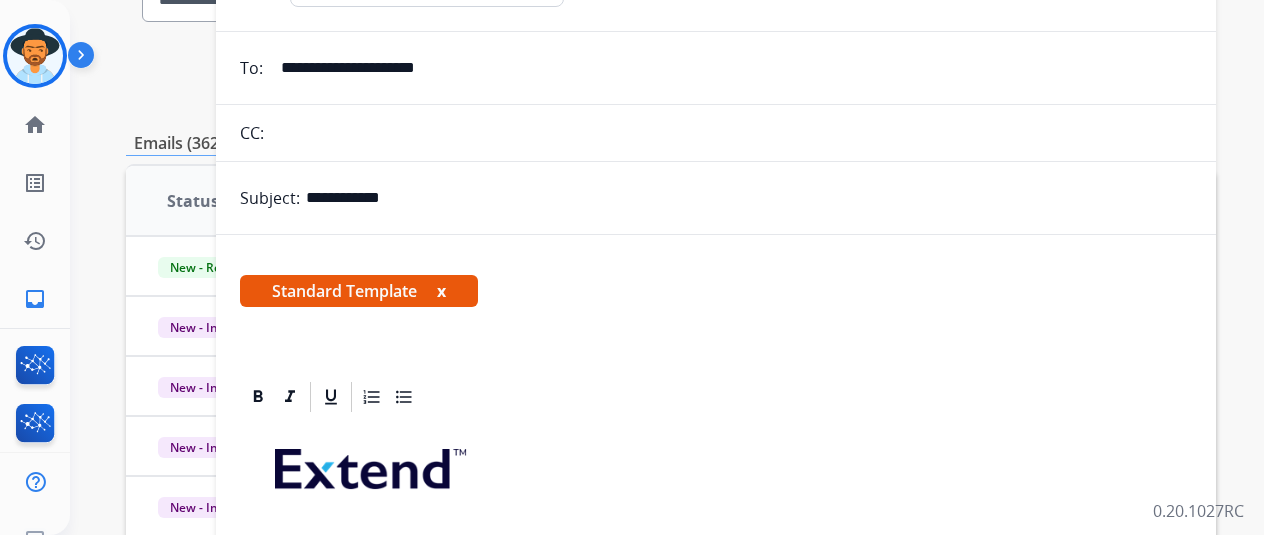 scroll, scrollTop: 0, scrollLeft: 0, axis: both 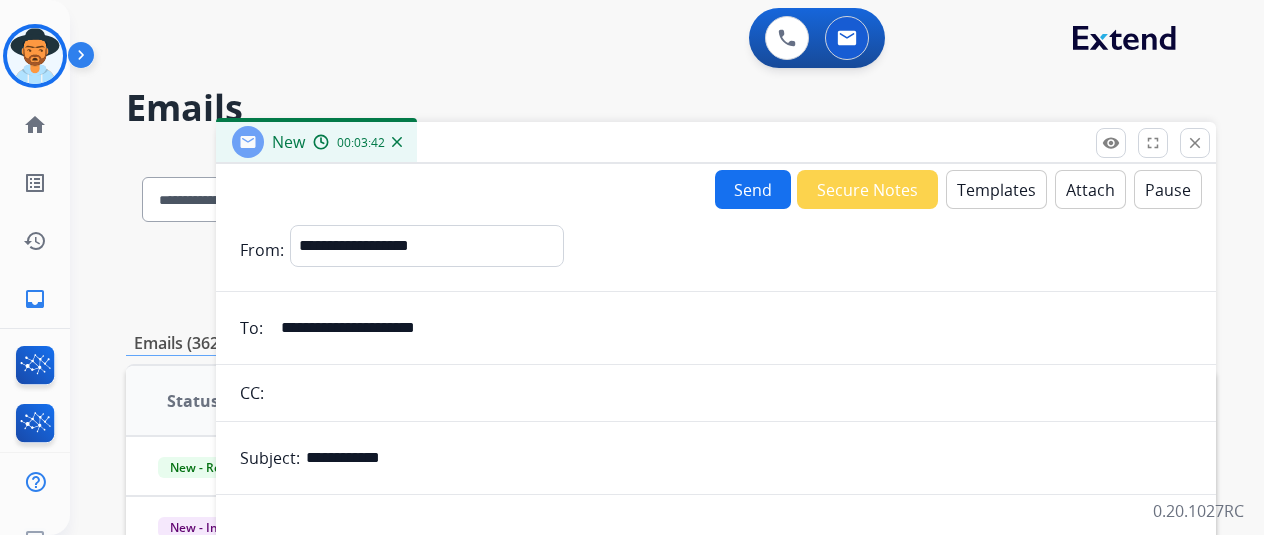 click on "Send" at bounding box center (753, 189) 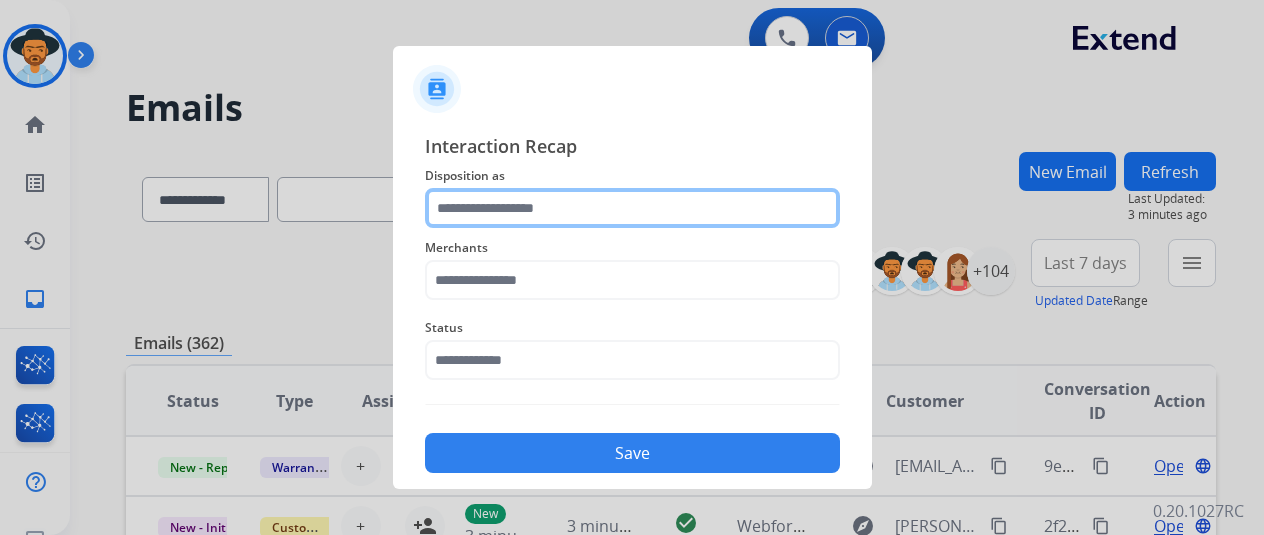 click 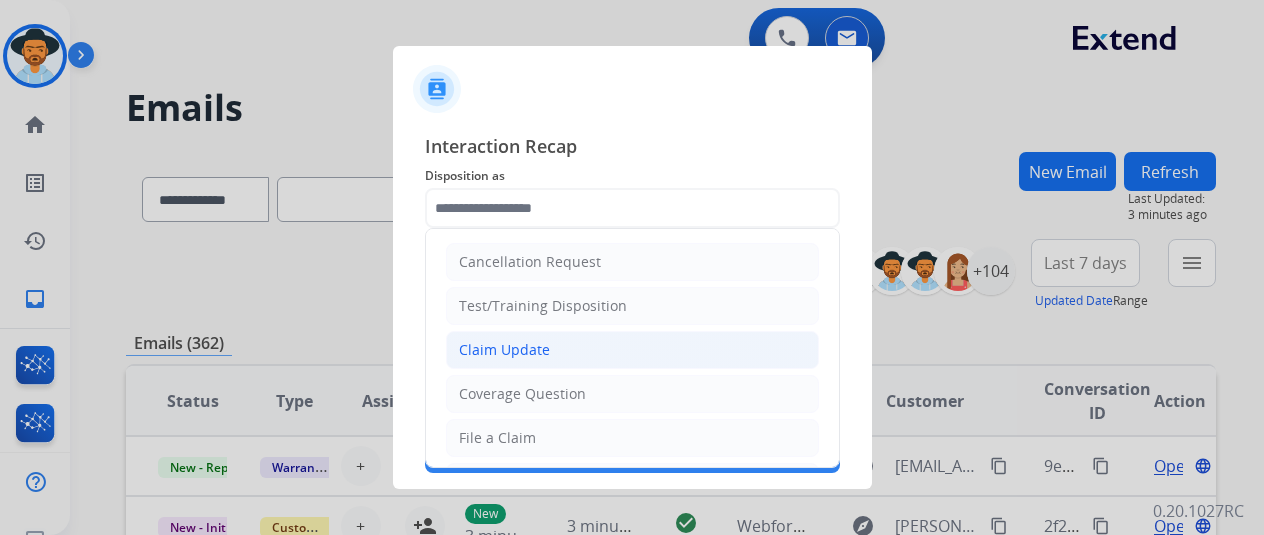 click on "Claim Update" 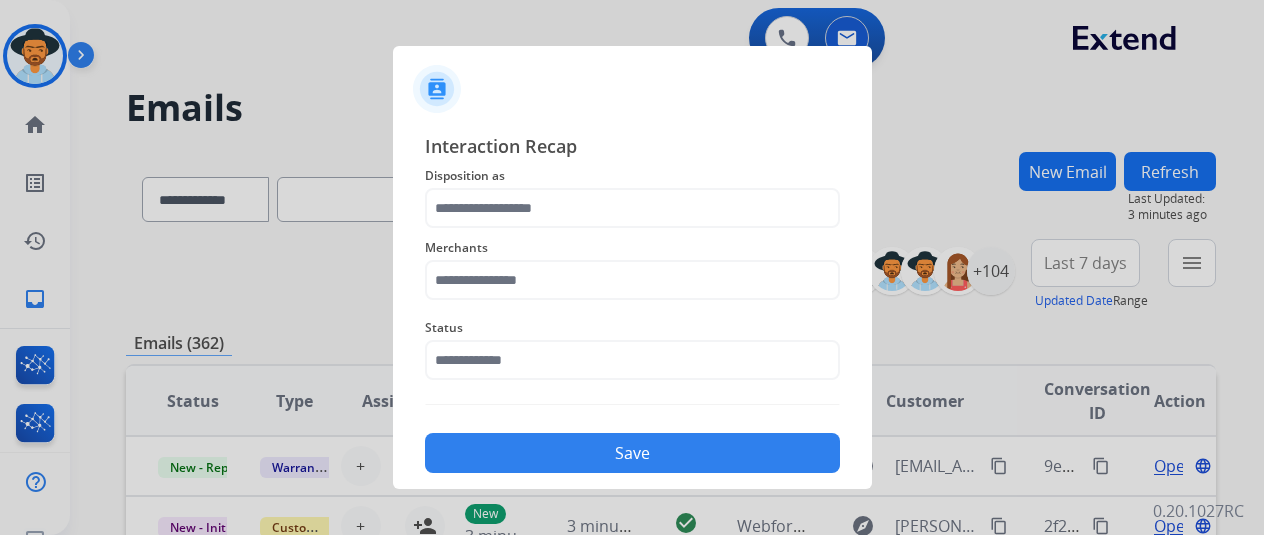 type on "**********" 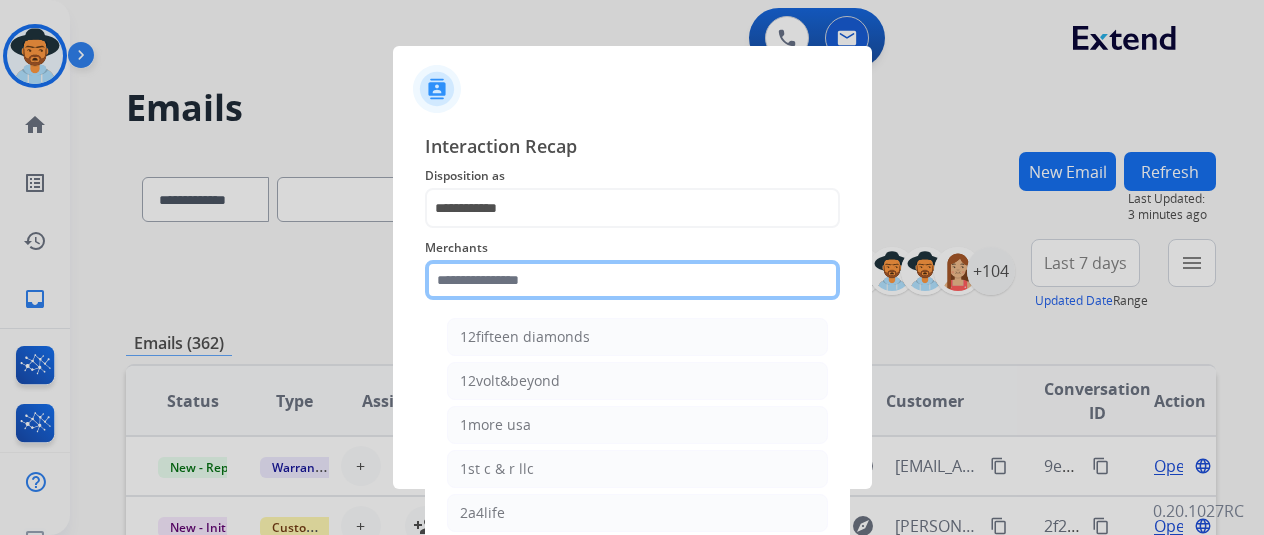 click 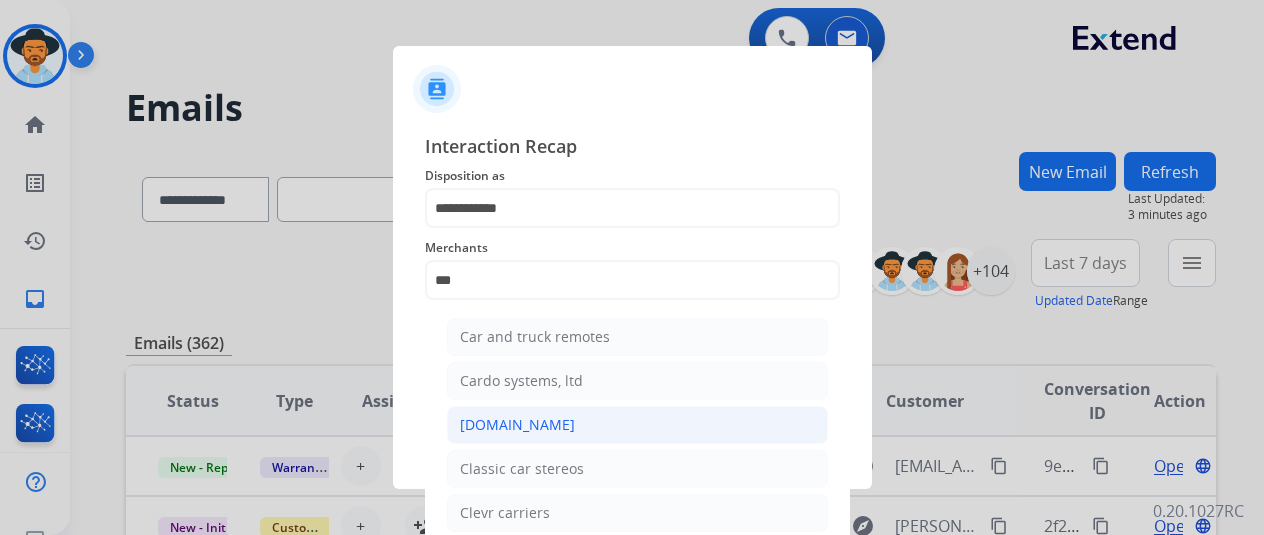 click on "[DOMAIN_NAME]" 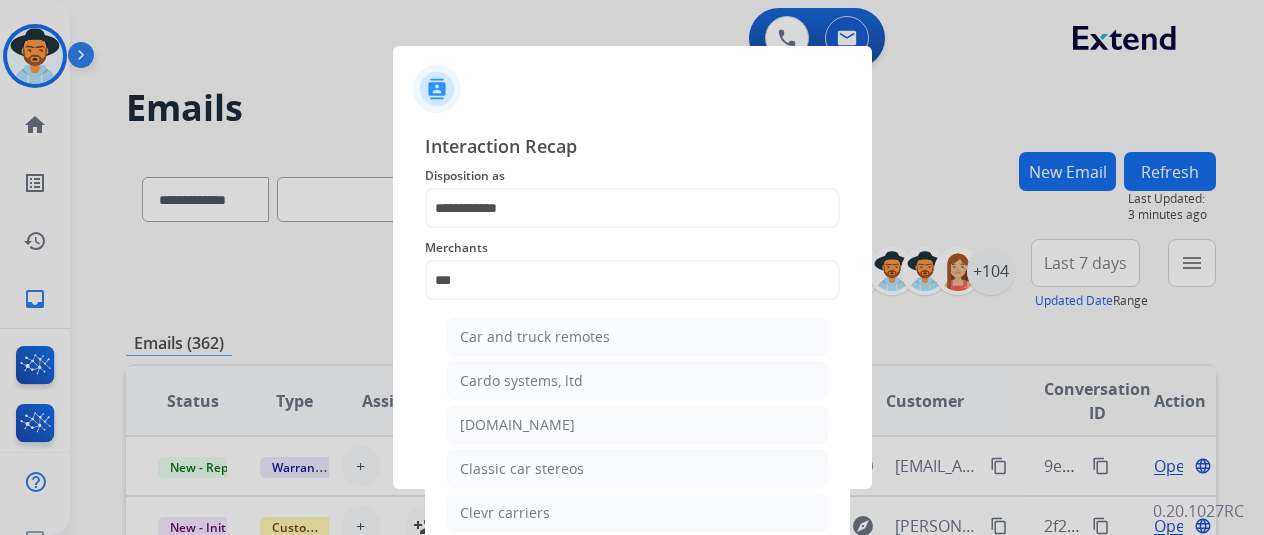 type on "**********" 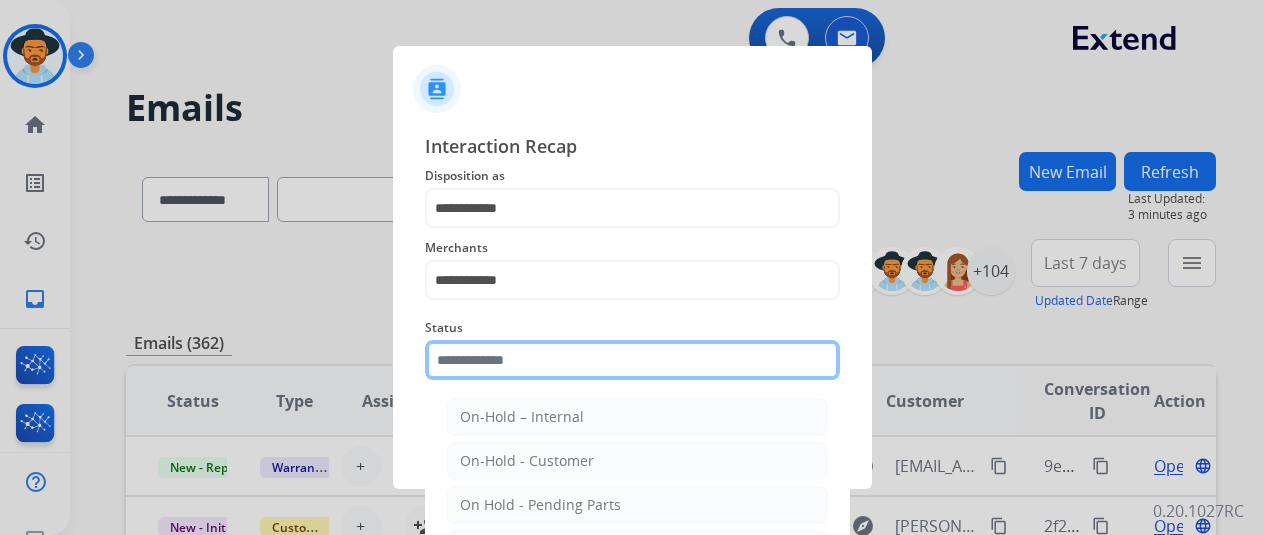 click 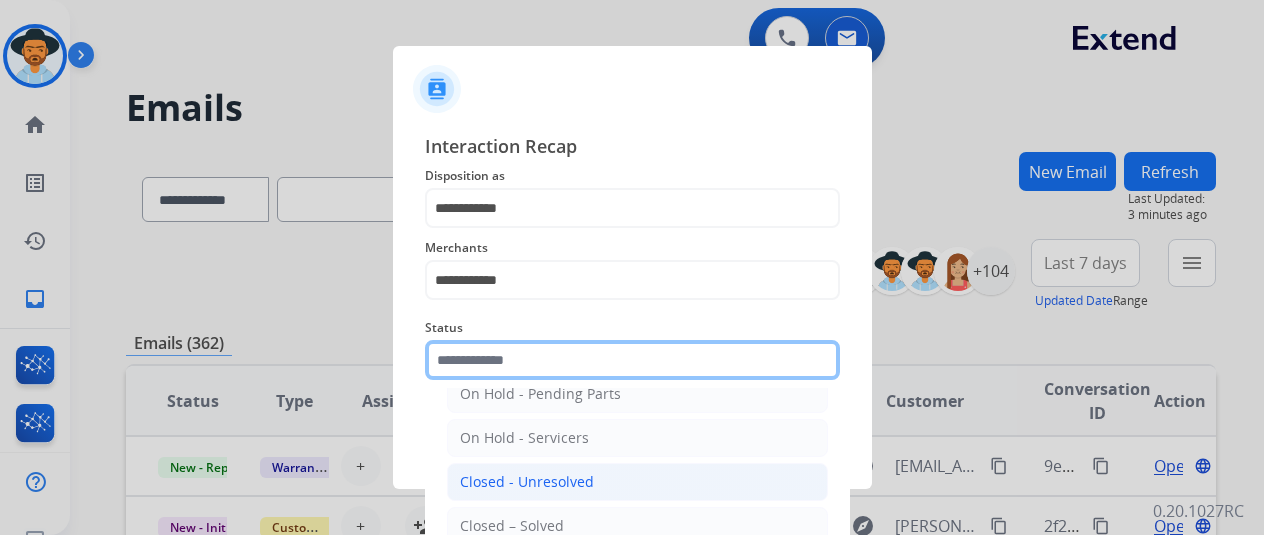scroll, scrollTop: 114, scrollLeft: 0, axis: vertical 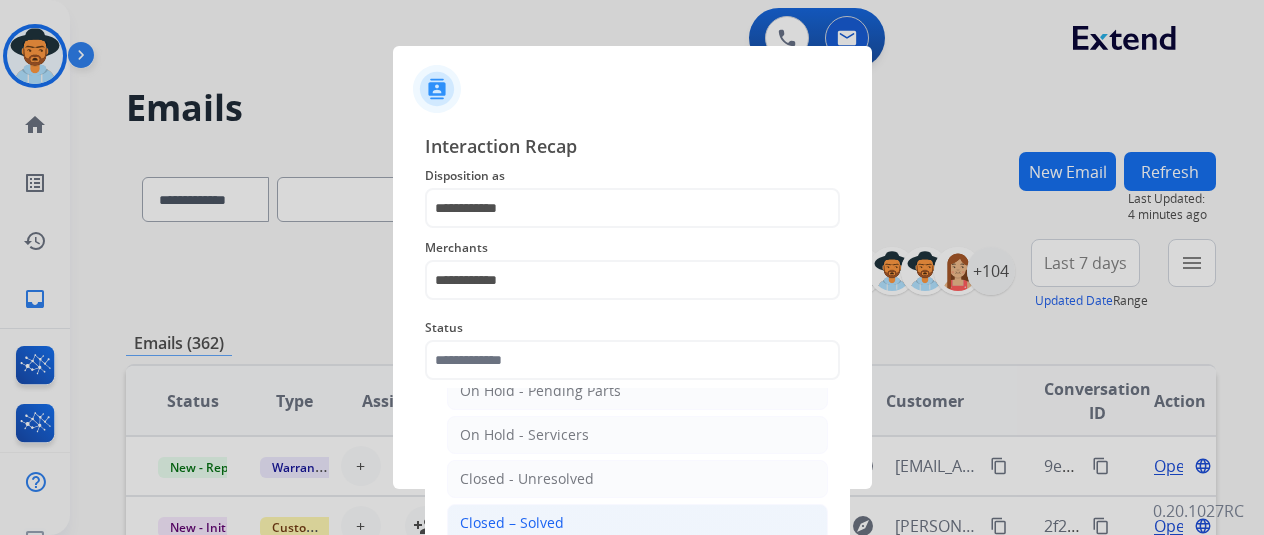 click on "Closed – Solved" 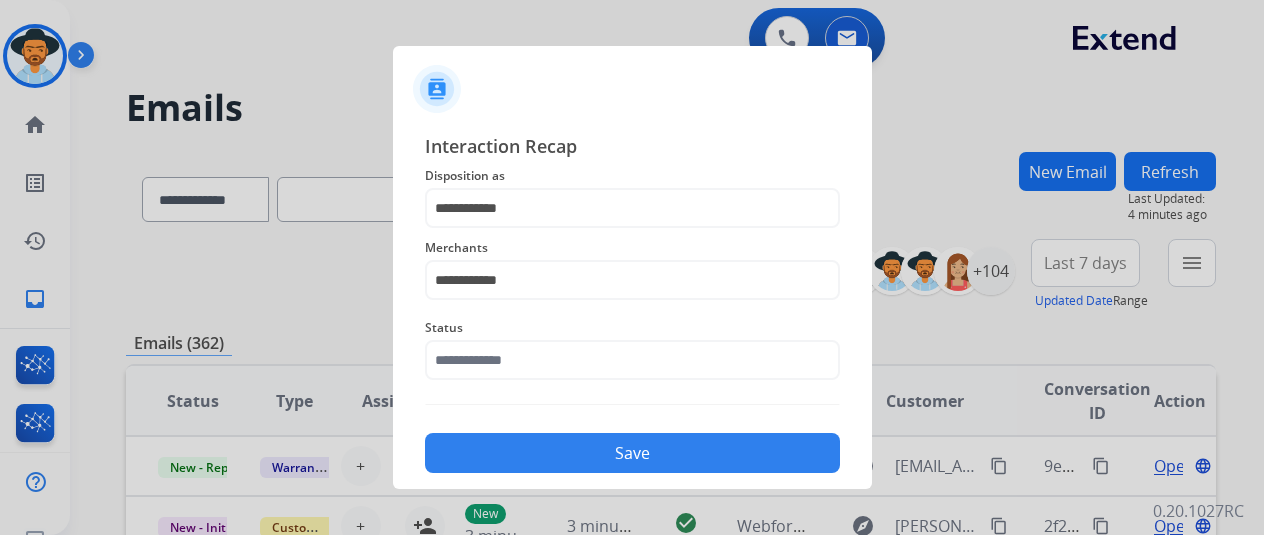 type on "**********" 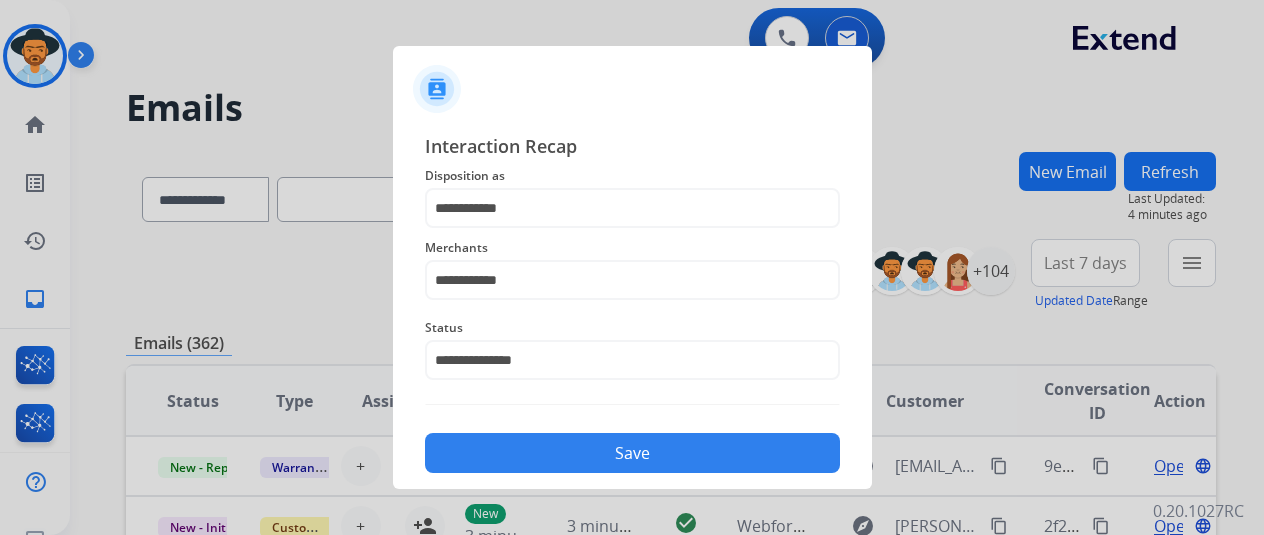 click on "Save" 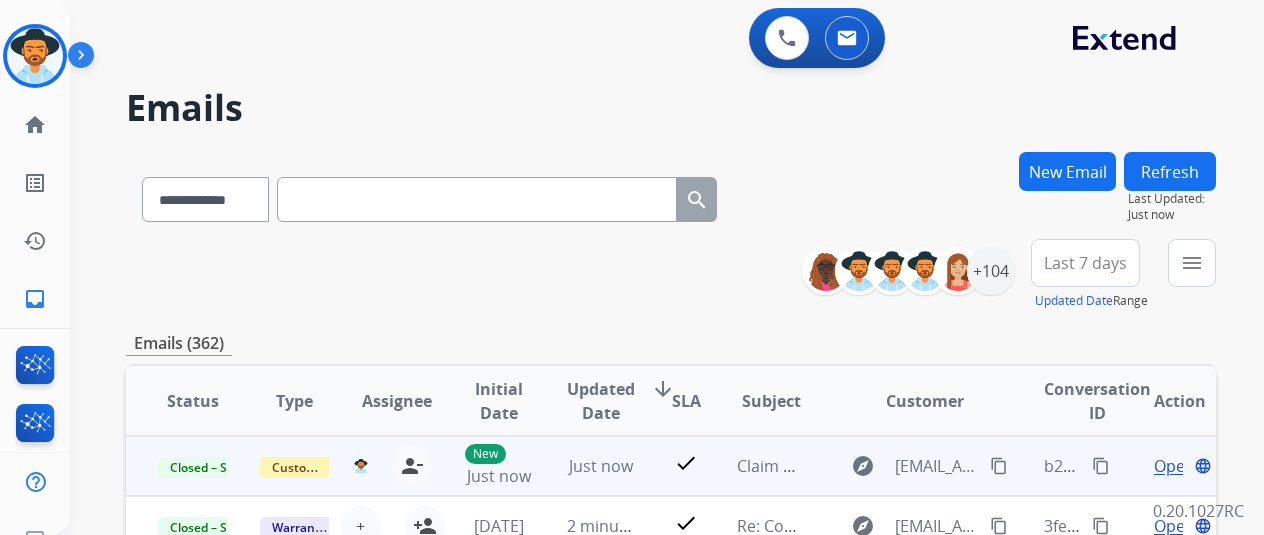 click on "content_copy" at bounding box center [1101, 466] 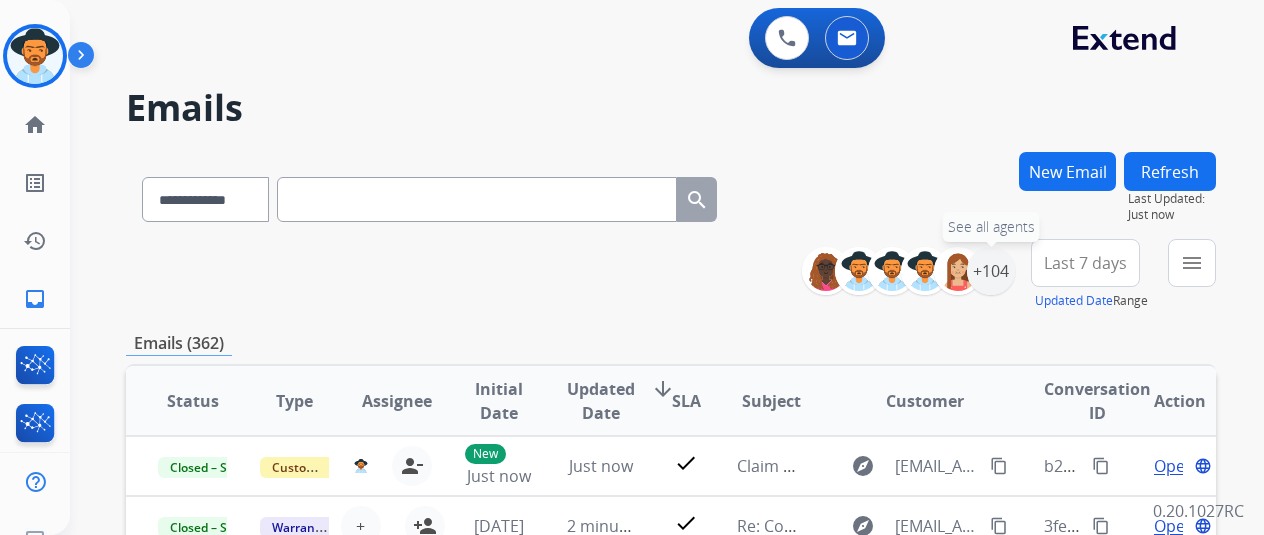 drag, startPoint x: 1012, startPoint y: 263, endPoint x: 962, endPoint y: 320, distance: 75.82216 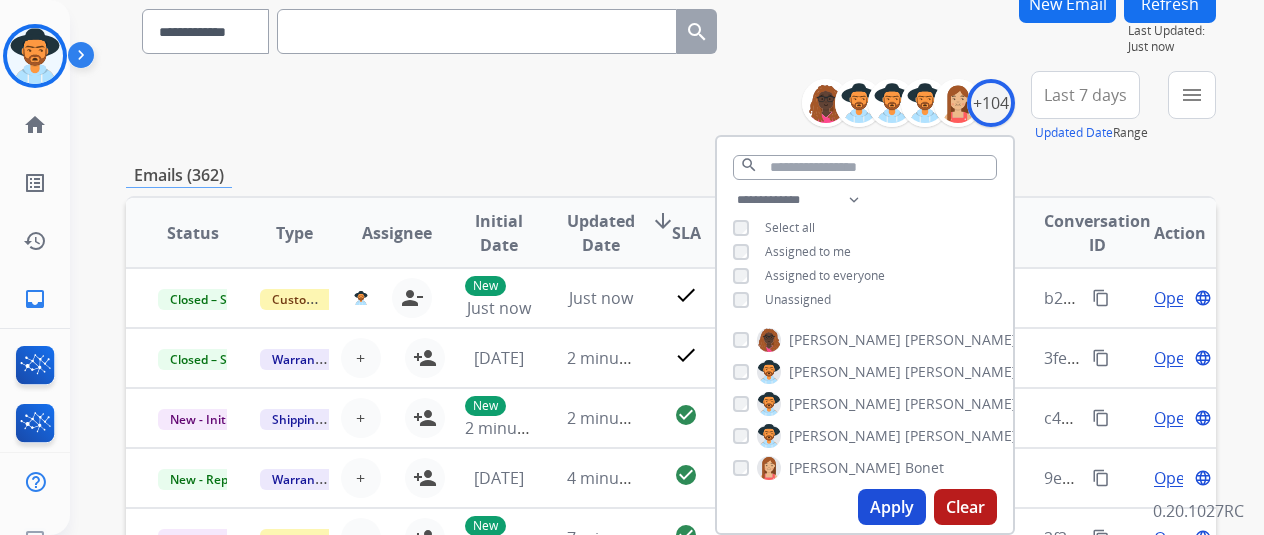 scroll, scrollTop: 300, scrollLeft: 0, axis: vertical 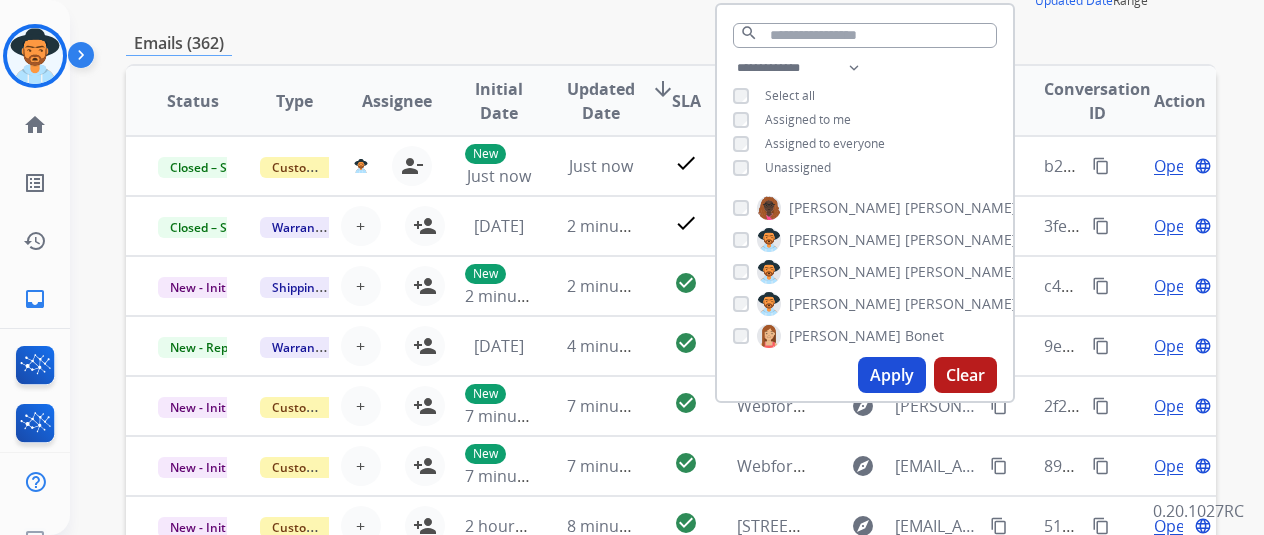 click on "Unassigned" at bounding box center [782, 168] 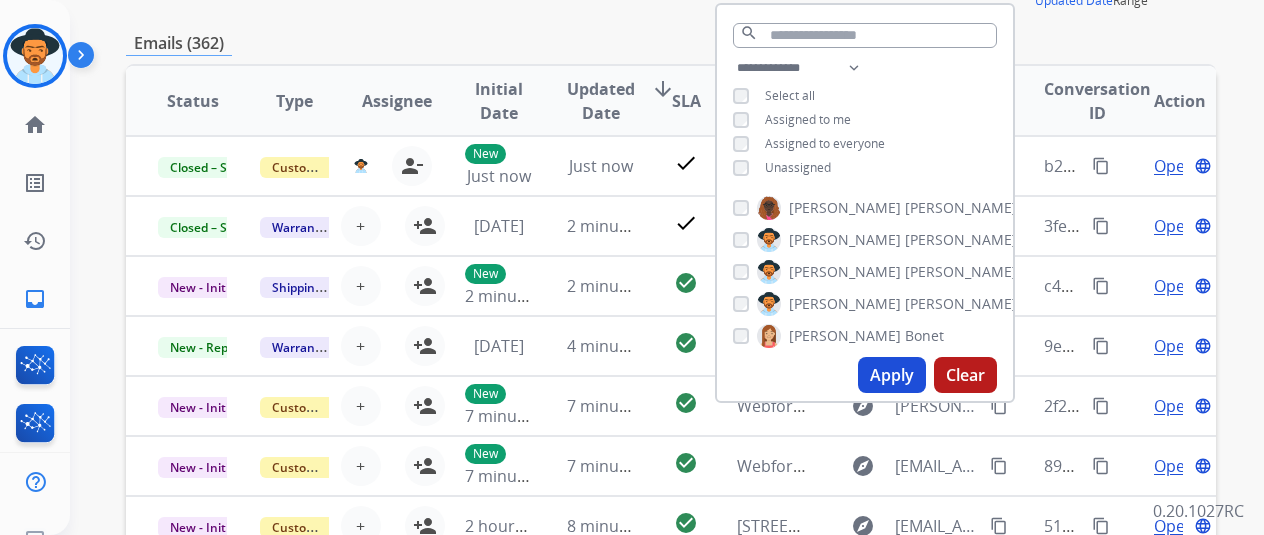 click on "Apply" at bounding box center (892, 375) 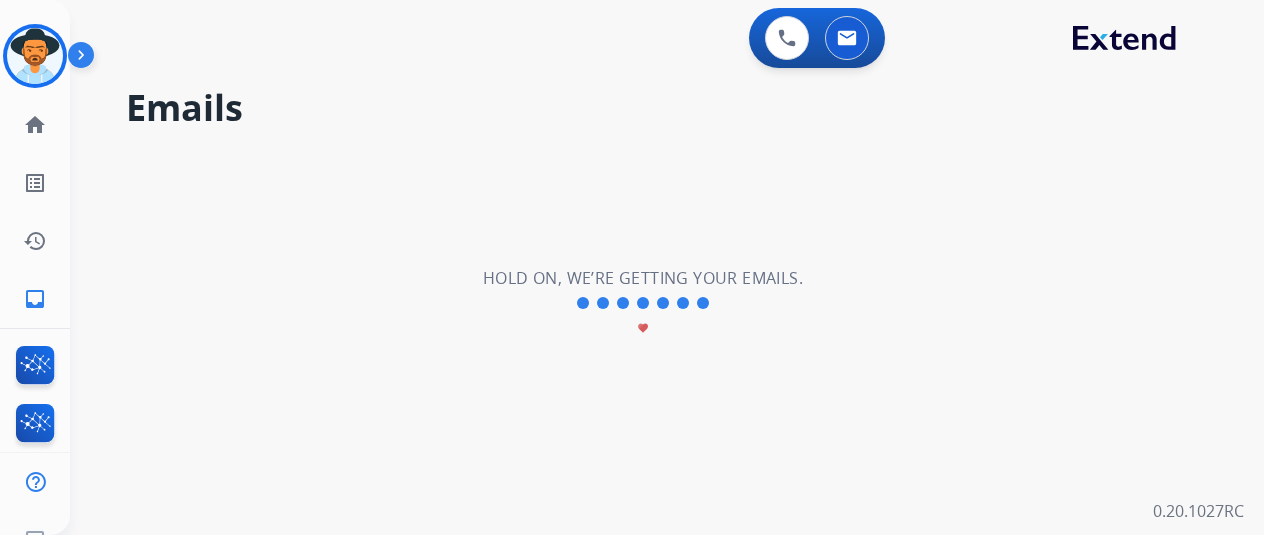 scroll, scrollTop: 0, scrollLeft: 0, axis: both 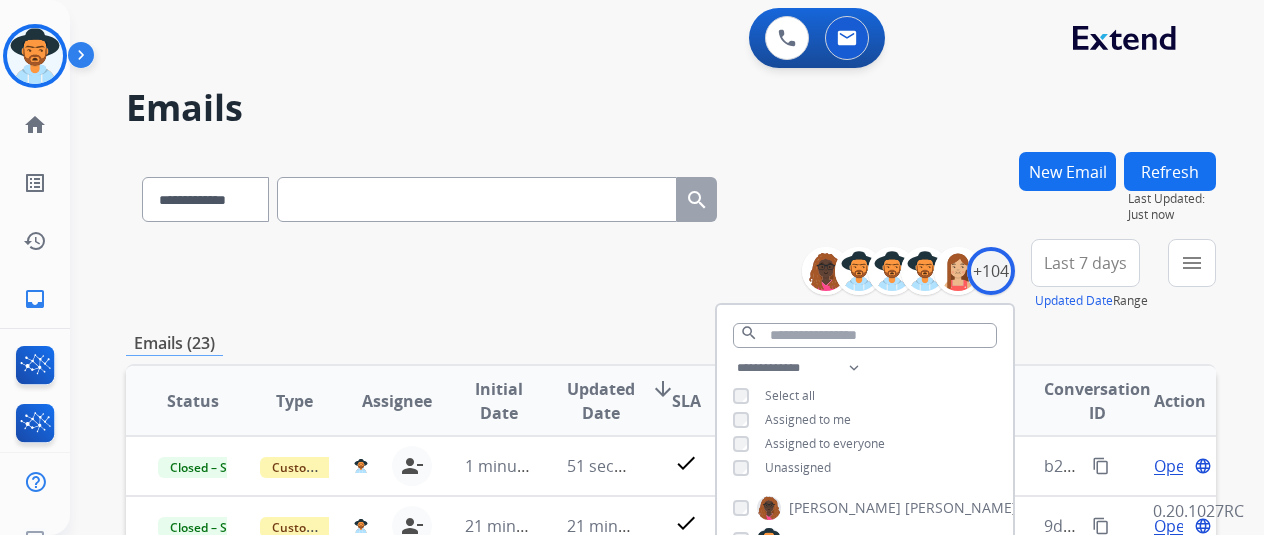 click on "**********" at bounding box center (671, 275) 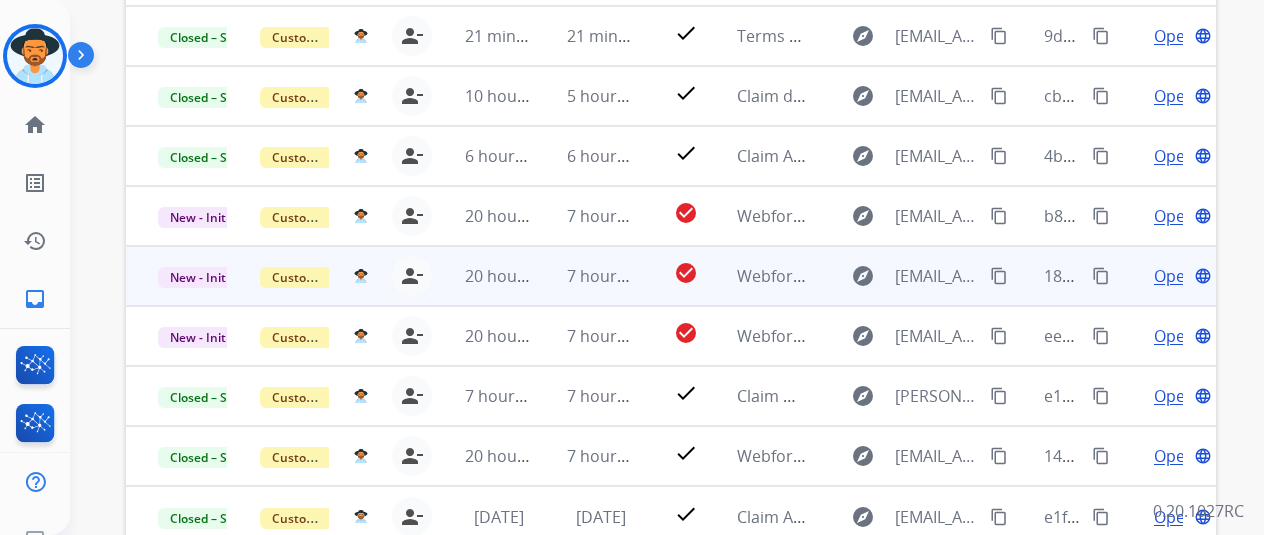 scroll, scrollTop: 500, scrollLeft: 0, axis: vertical 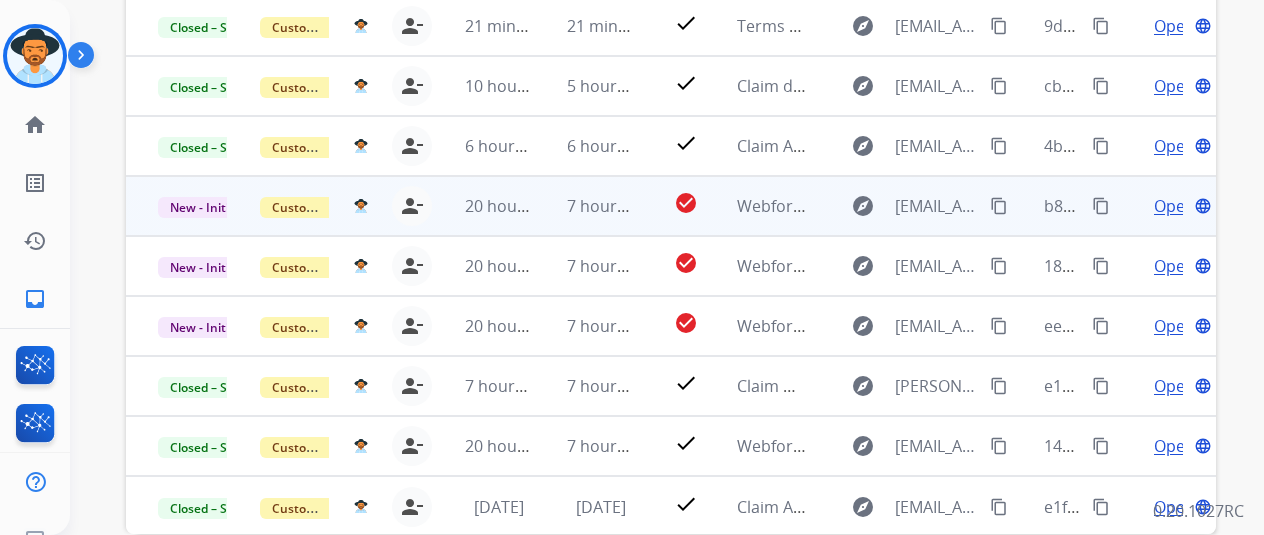 click on "Open" at bounding box center [1174, 206] 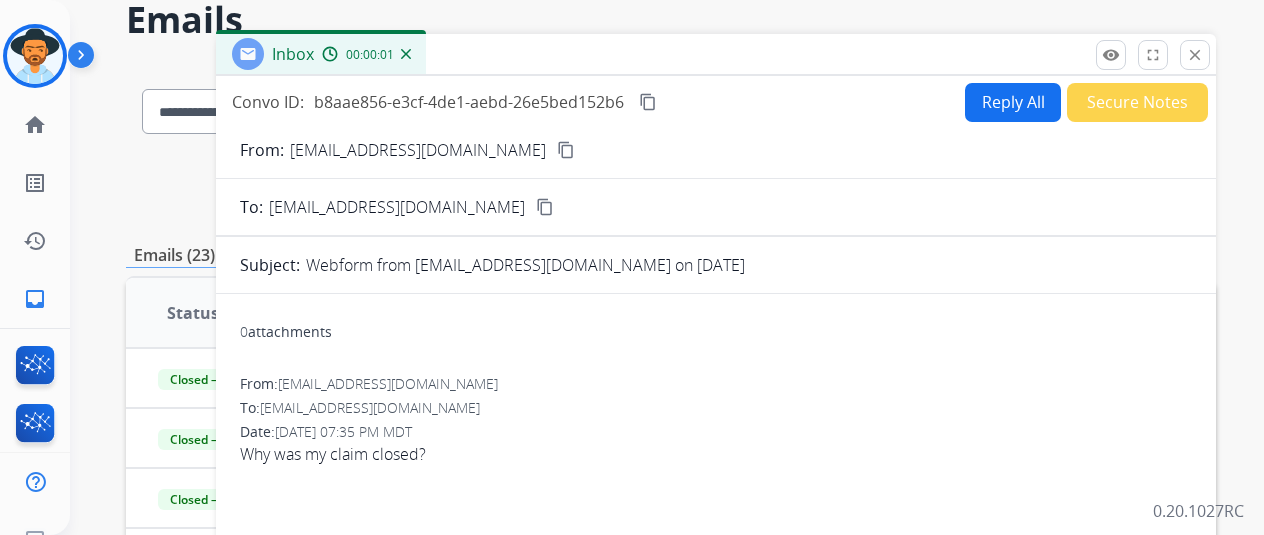 scroll, scrollTop: 0, scrollLeft: 0, axis: both 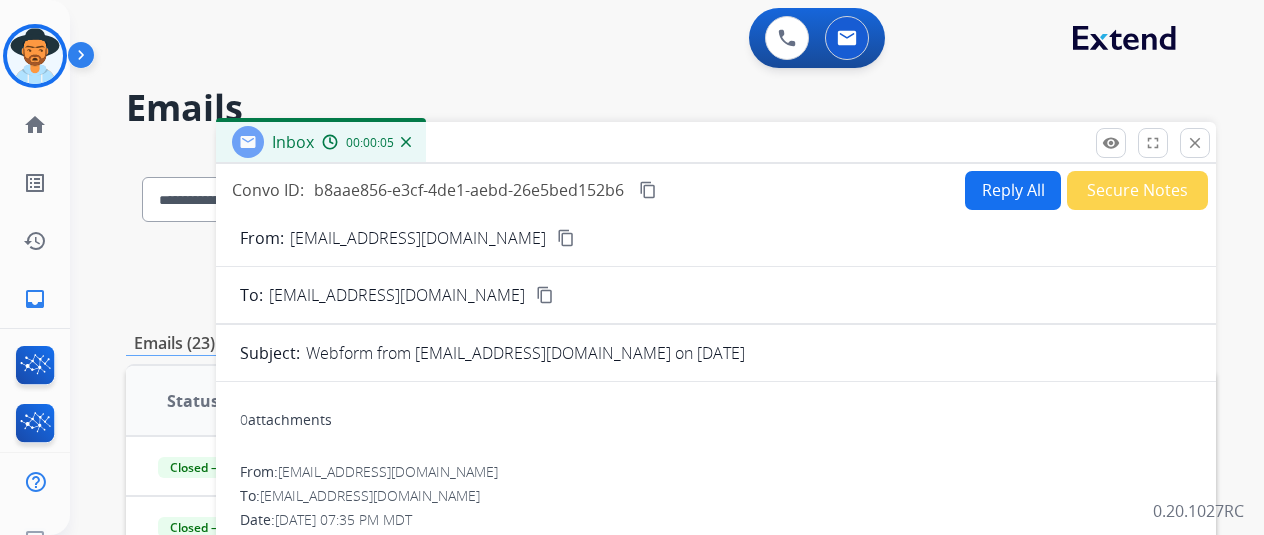 click on "Inbox  00:00:05" at bounding box center (321, 142) 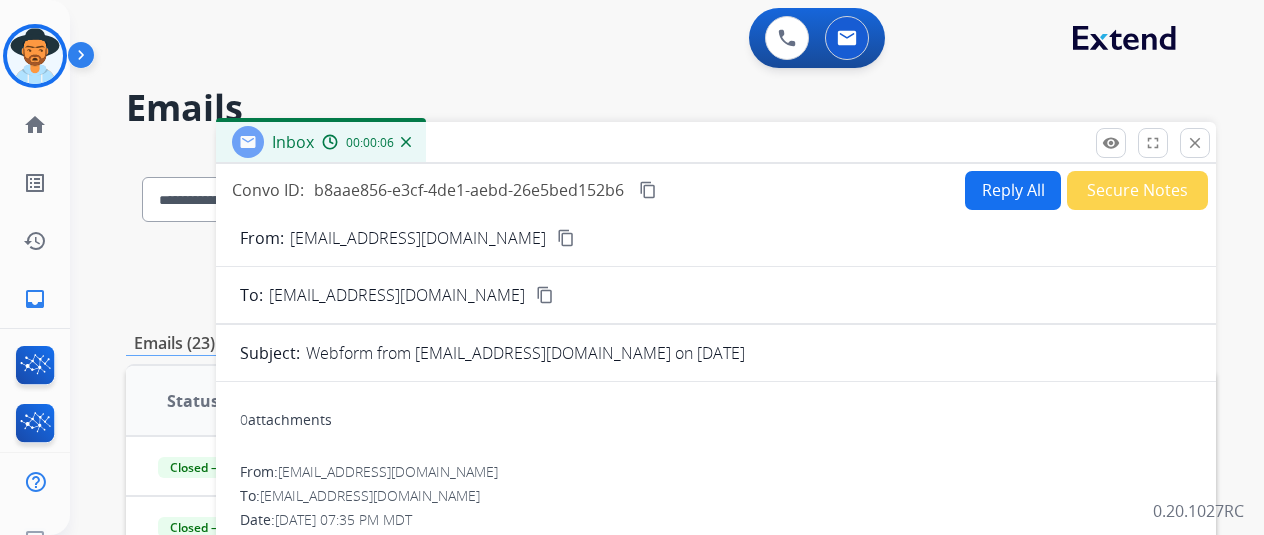 click at bounding box center (406, 142) 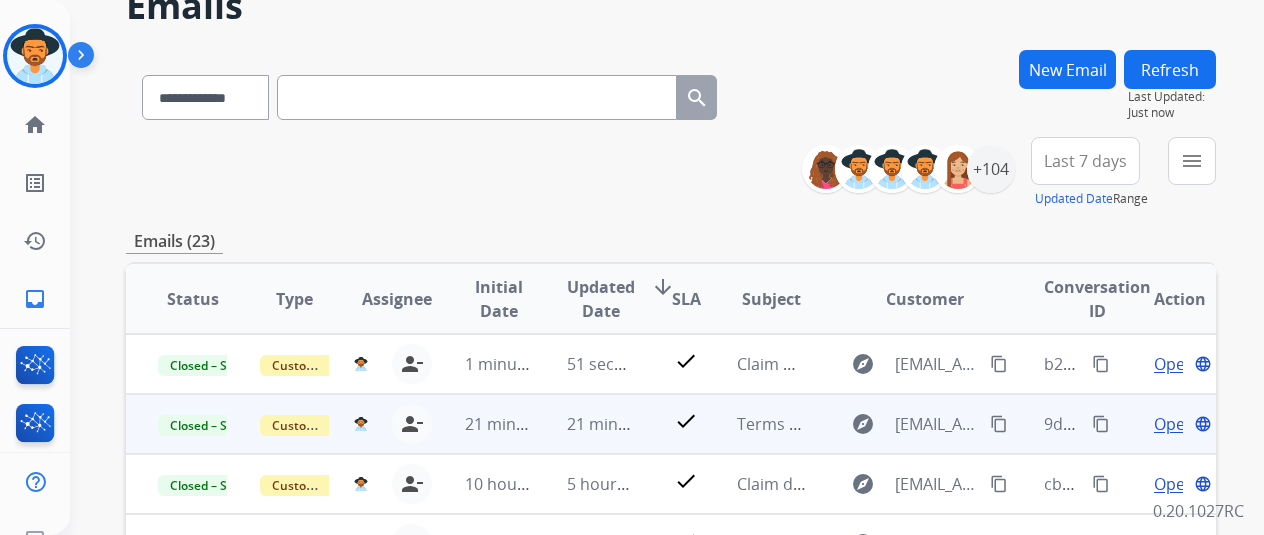 scroll, scrollTop: 200, scrollLeft: 0, axis: vertical 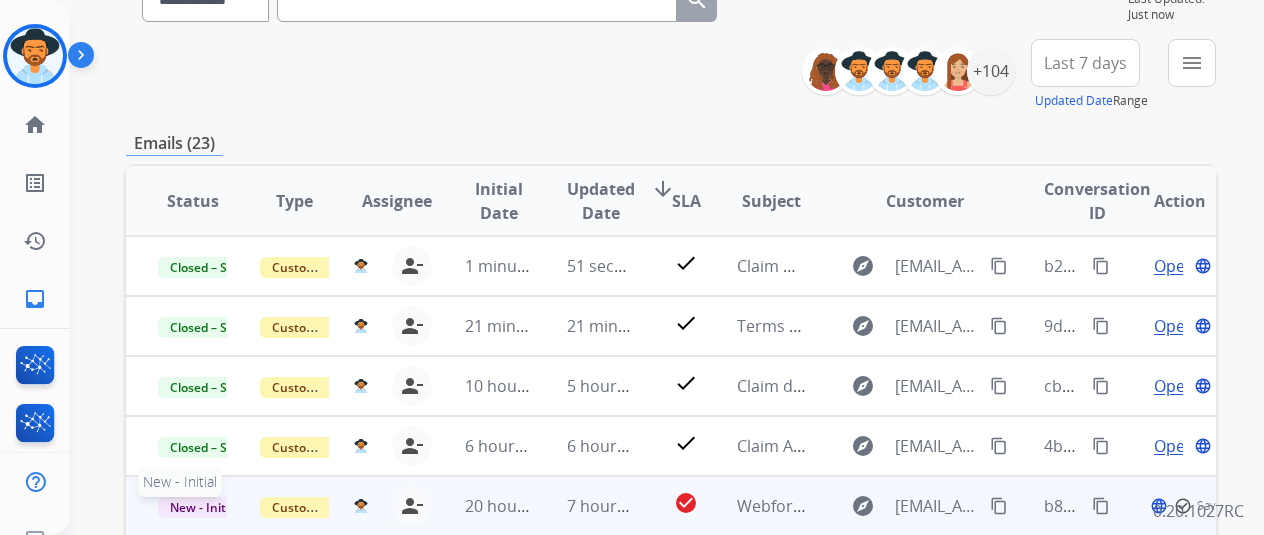 click on "New - Initial" at bounding box center (204, 507) 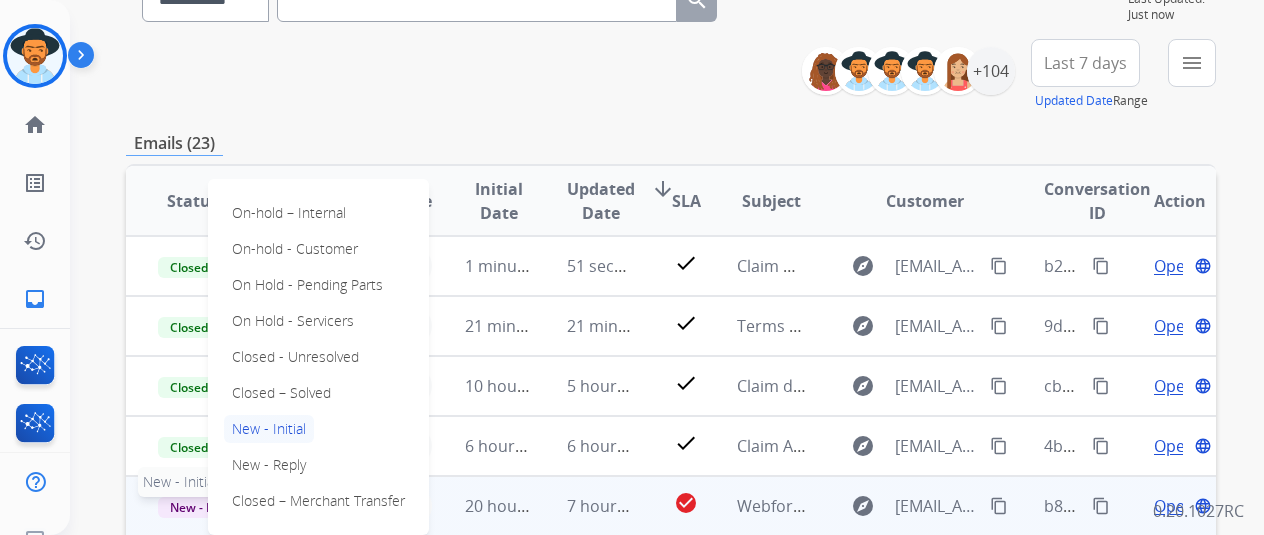 click on "New - Initial" at bounding box center [204, 507] 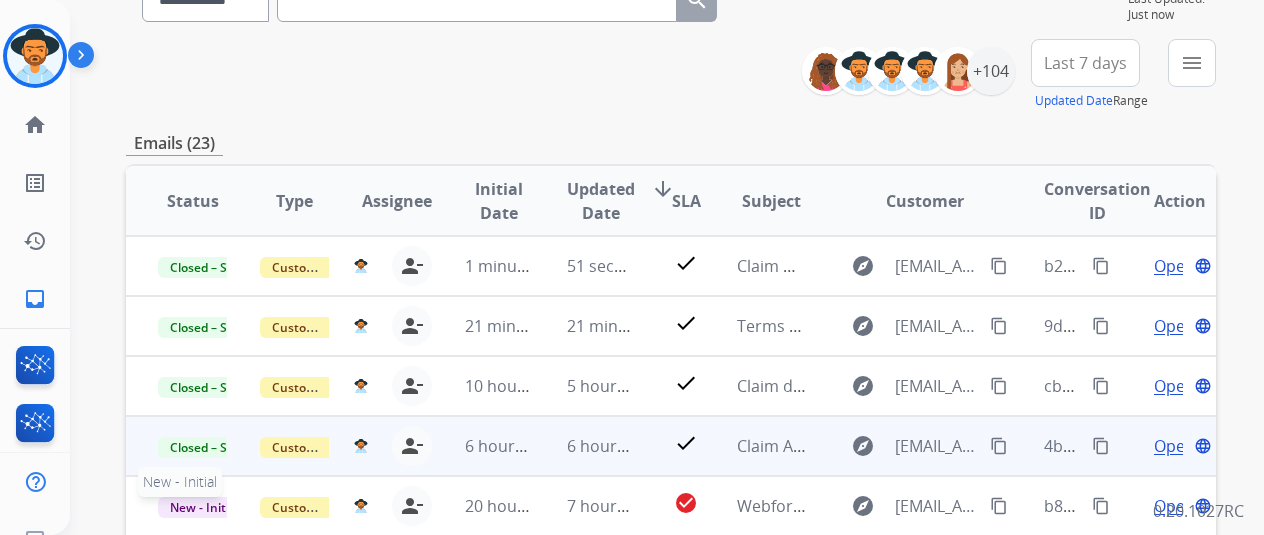 scroll, scrollTop: 2, scrollLeft: 0, axis: vertical 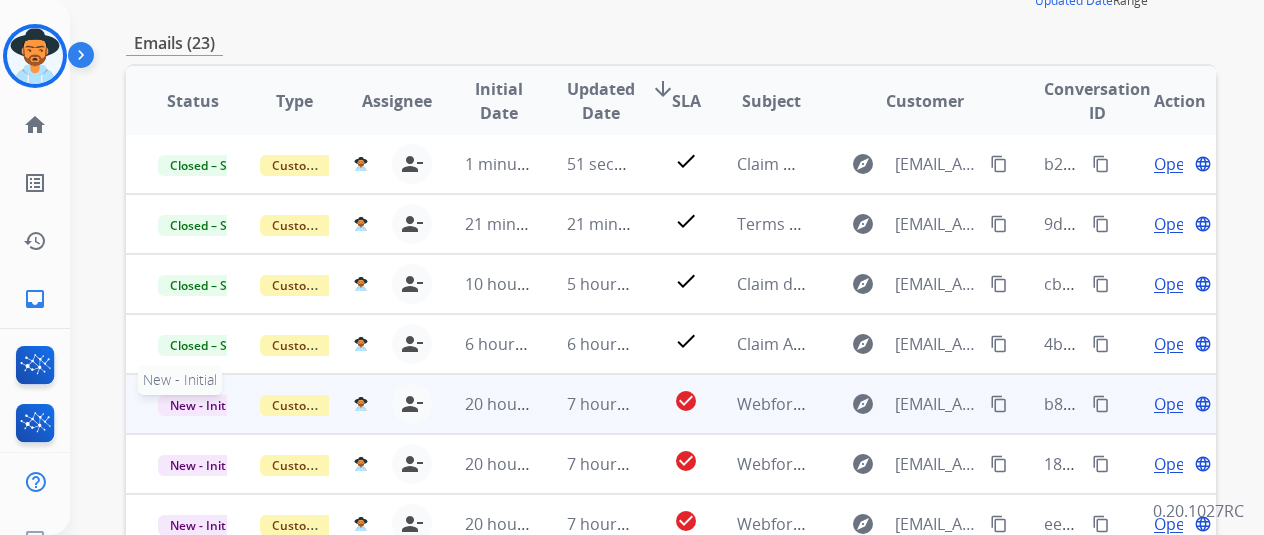 click on "New - Initial" at bounding box center [204, 405] 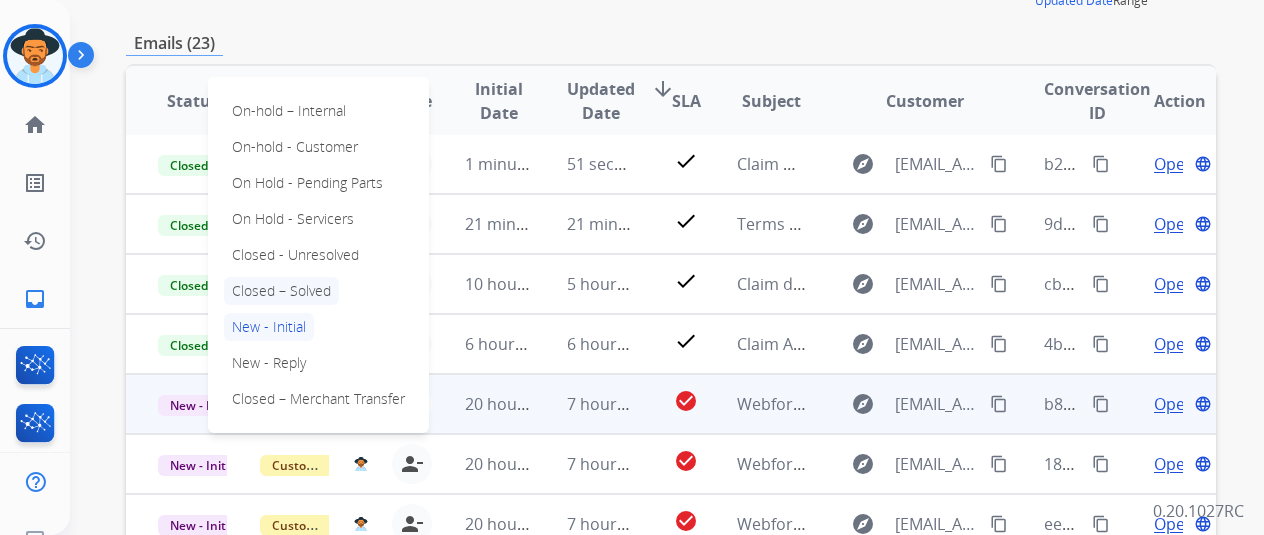 click on "Closed – Solved" at bounding box center [281, 291] 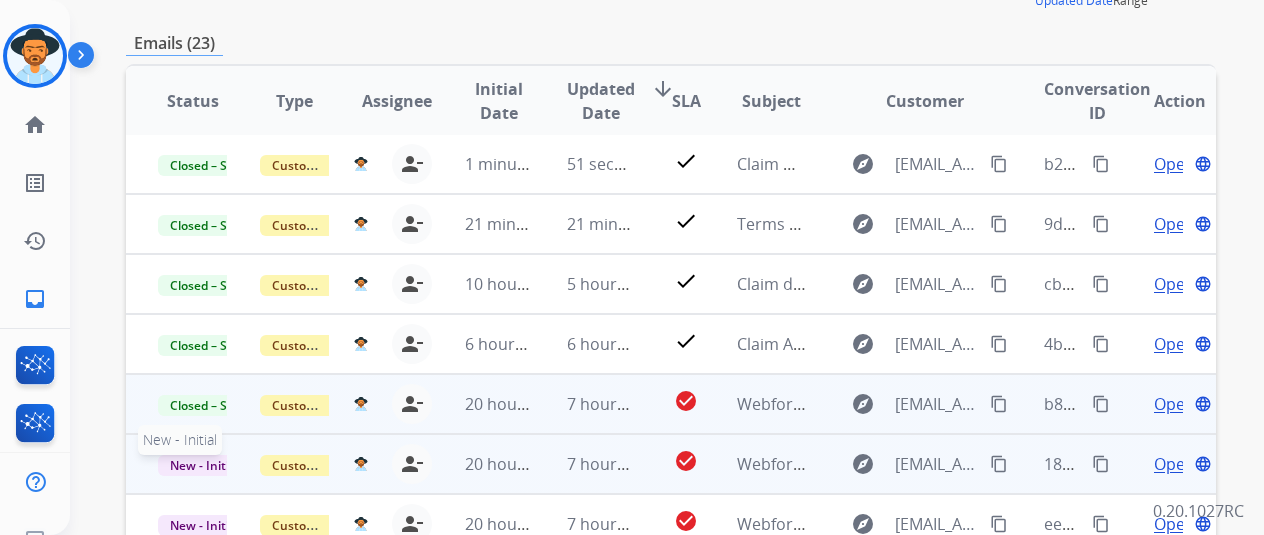 click on "New - Initial" at bounding box center (204, 465) 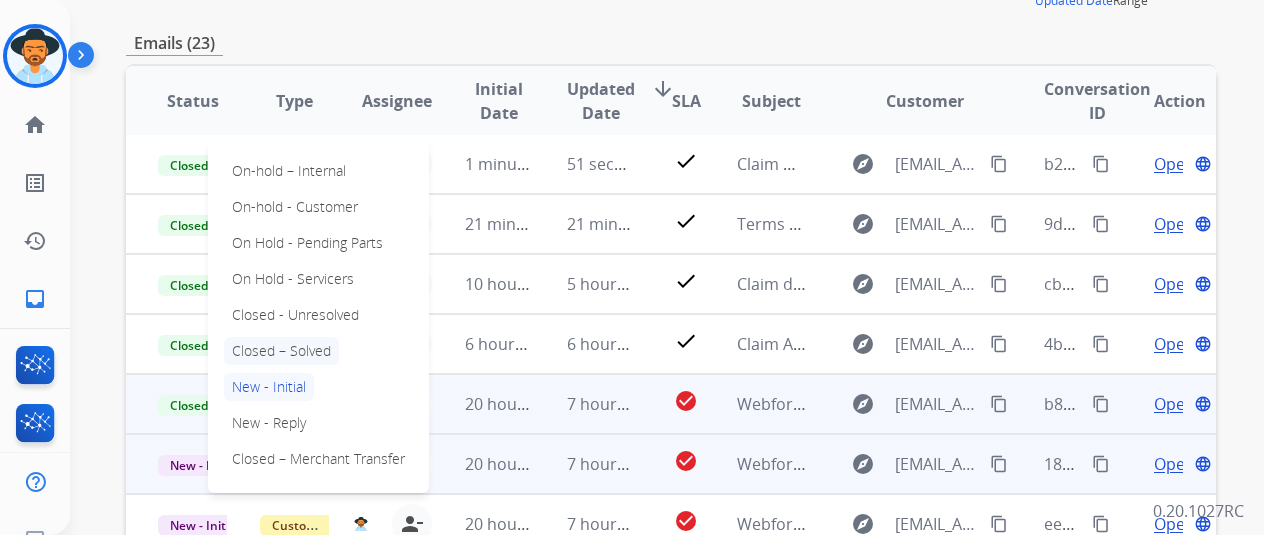 click on "Closed – Solved" at bounding box center (281, 351) 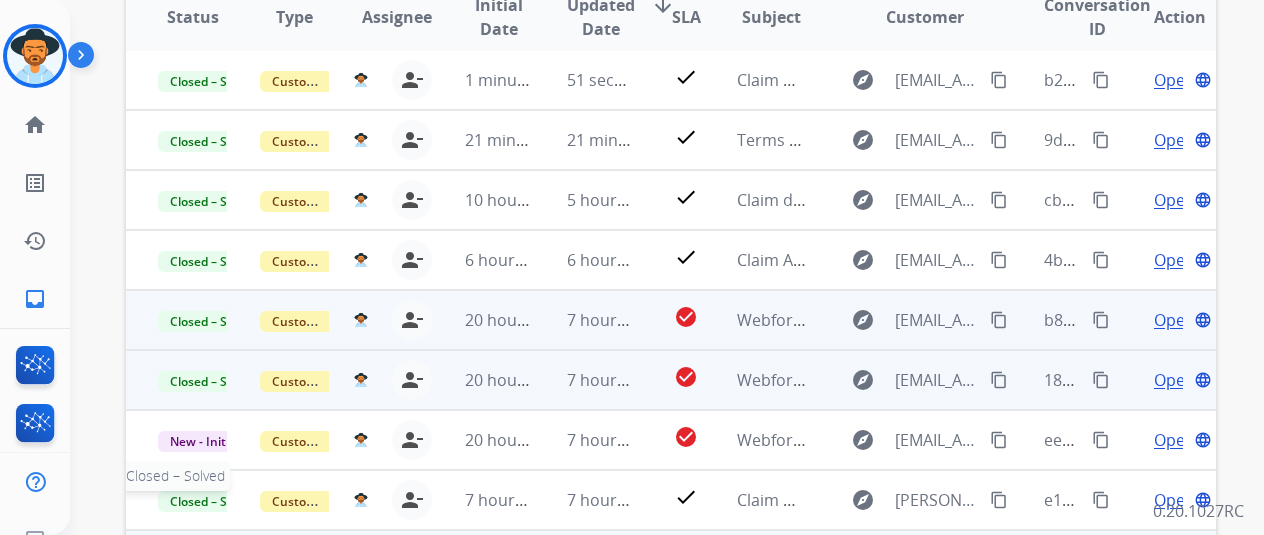 scroll, scrollTop: 500, scrollLeft: 0, axis: vertical 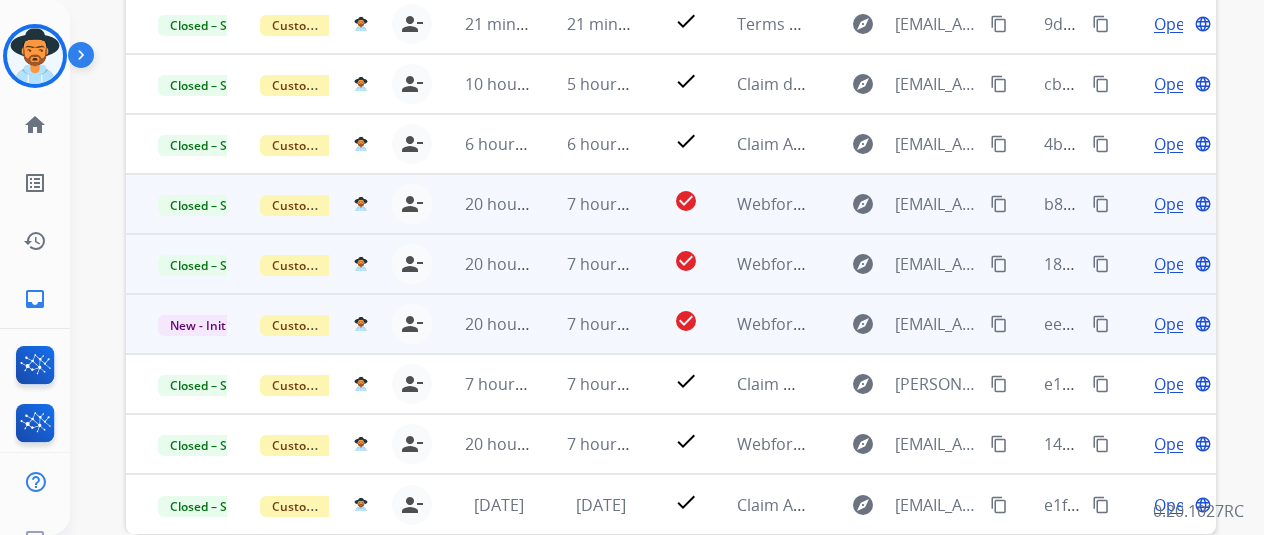 click on "New - Initial" at bounding box center [177, 324] 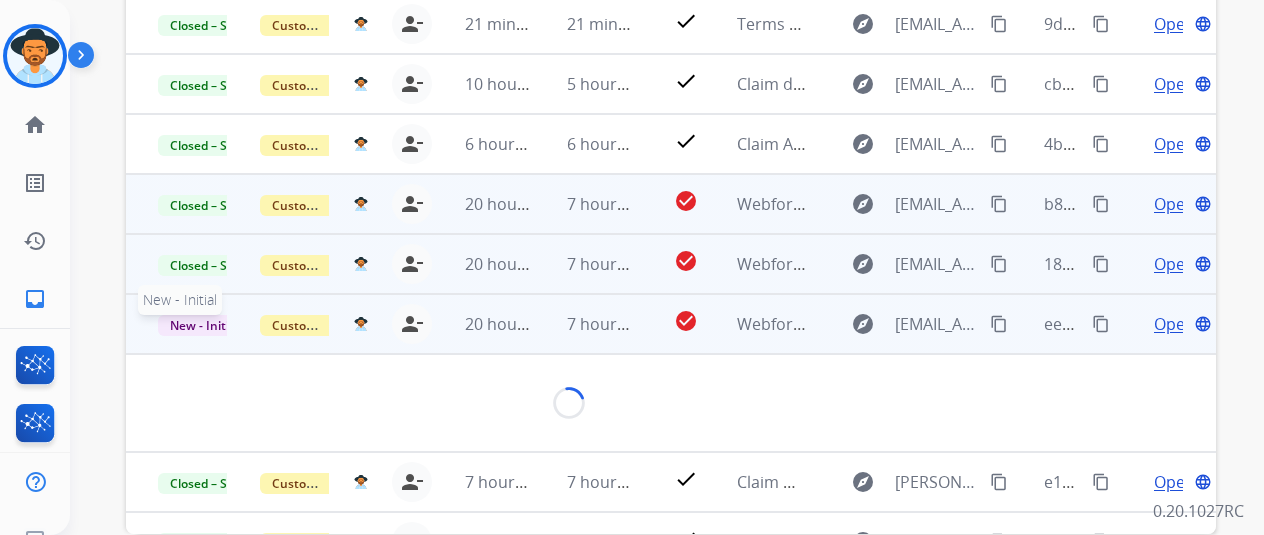 click on "New - Initial" at bounding box center [204, 325] 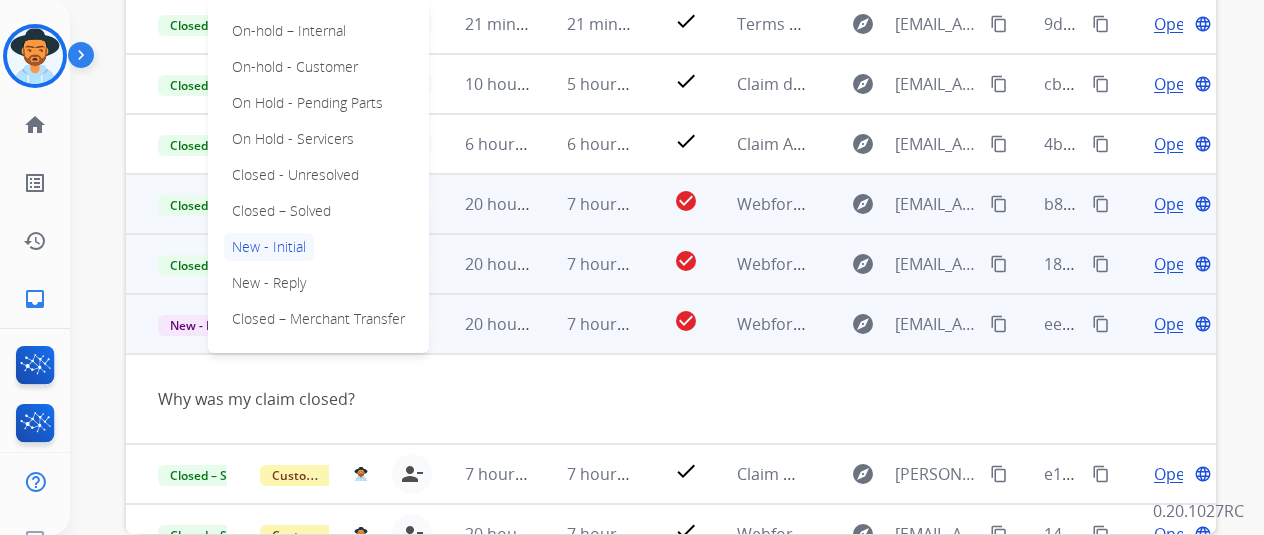scroll, scrollTop: 92, scrollLeft: 0, axis: vertical 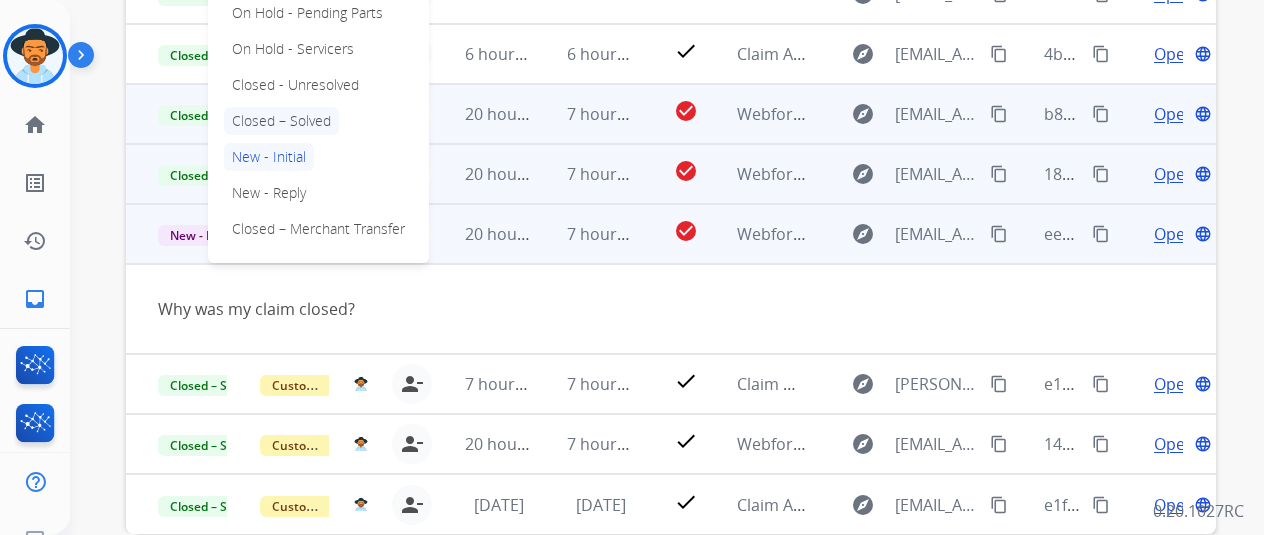 click on "Closed – Solved" at bounding box center (281, 121) 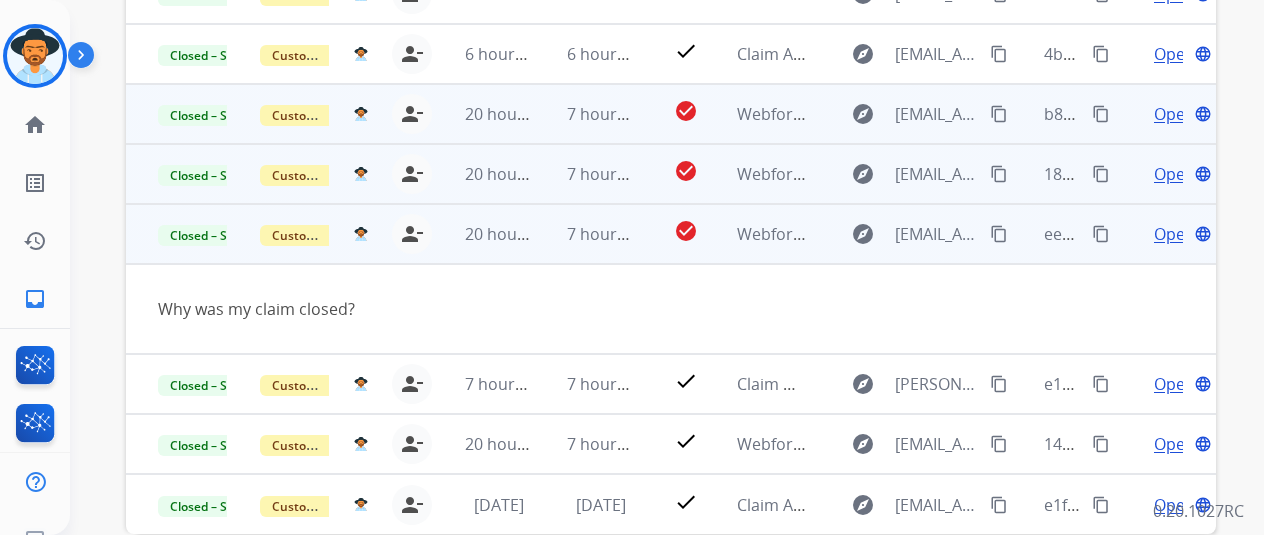 scroll, scrollTop: 0, scrollLeft: 0, axis: both 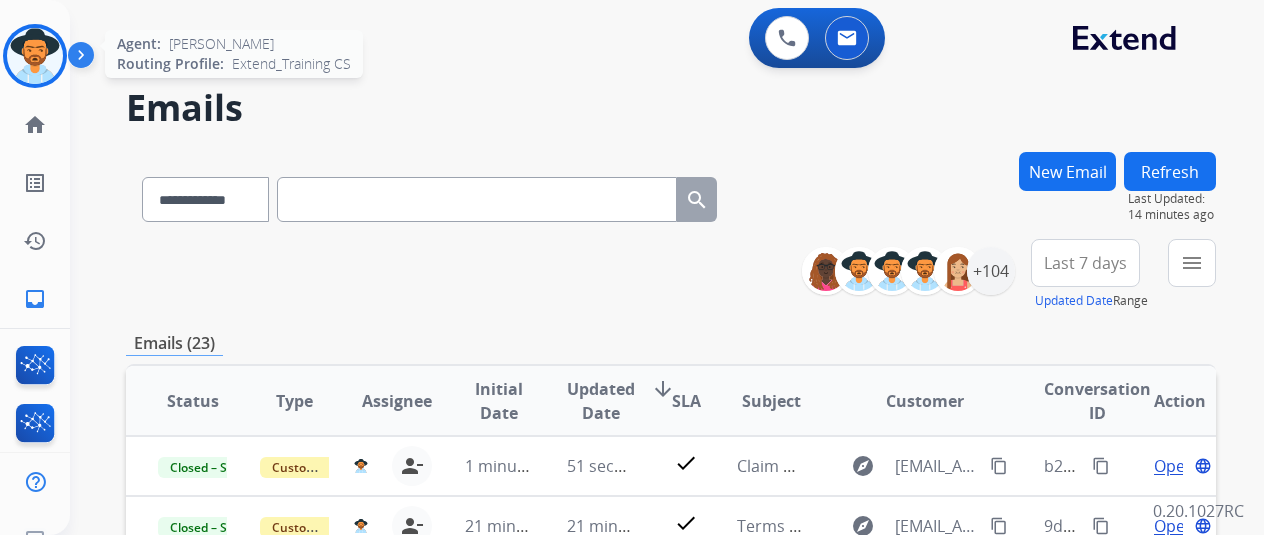 click at bounding box center (35, 56) 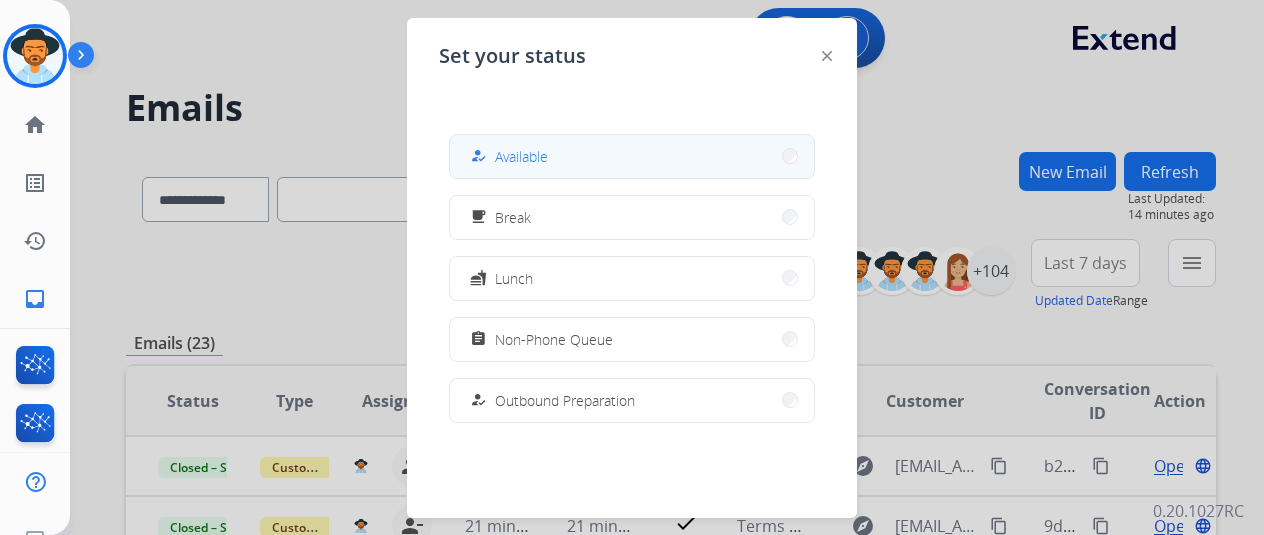 scroll, scrollTop: 376, scrollLeft: 0, axis: vertical 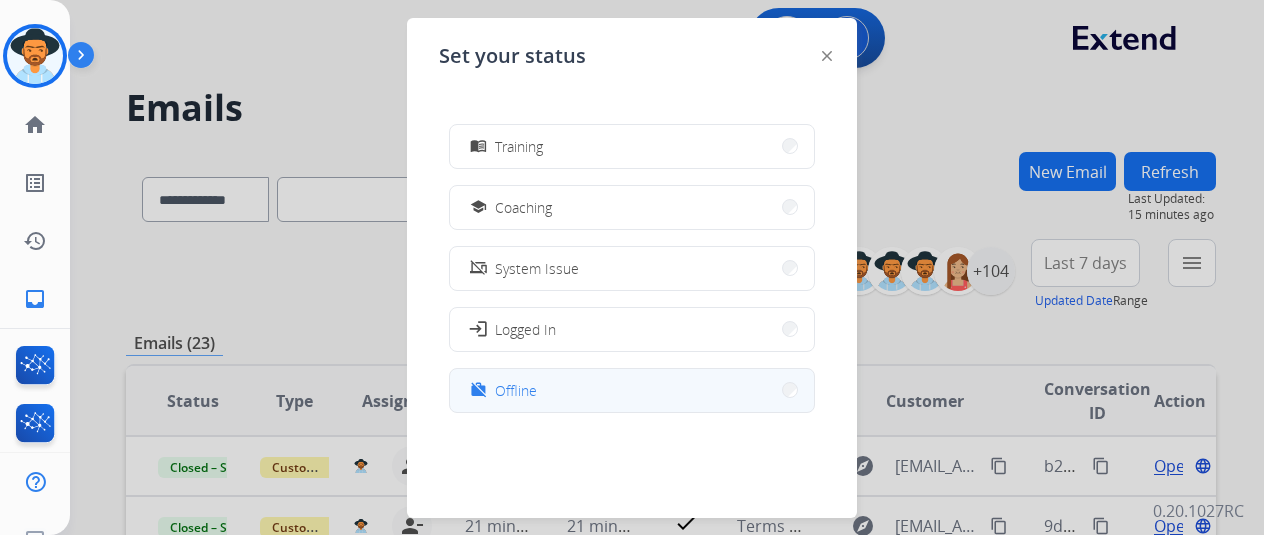 click on "Offline" at bounding box center [516, 390] 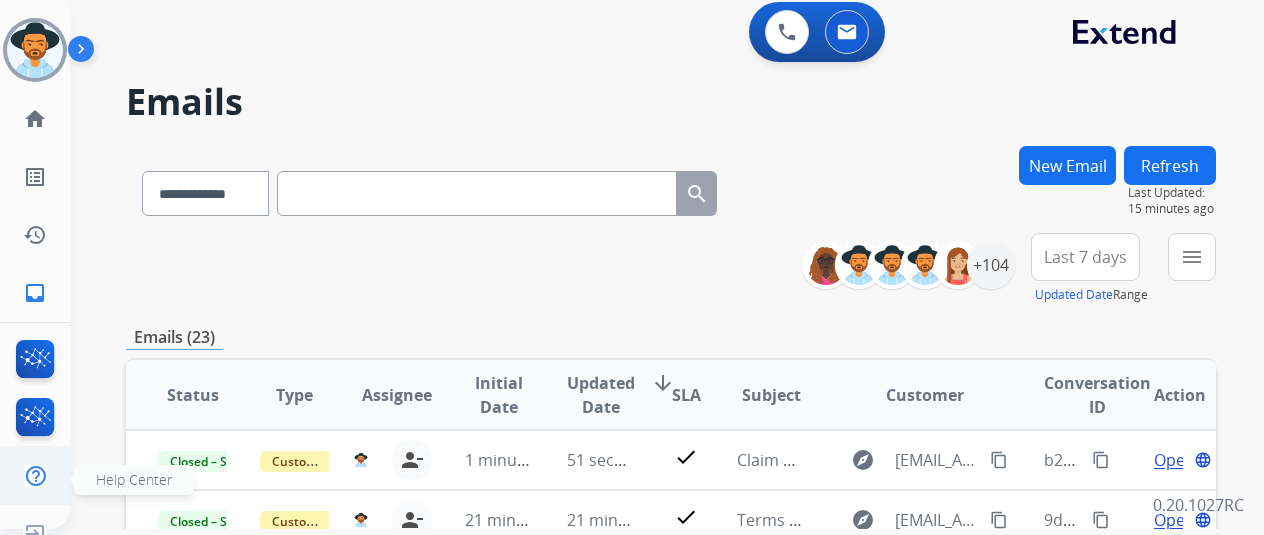 scroll, scrollTop: 24, scrollLeft: 0, axis: vertical 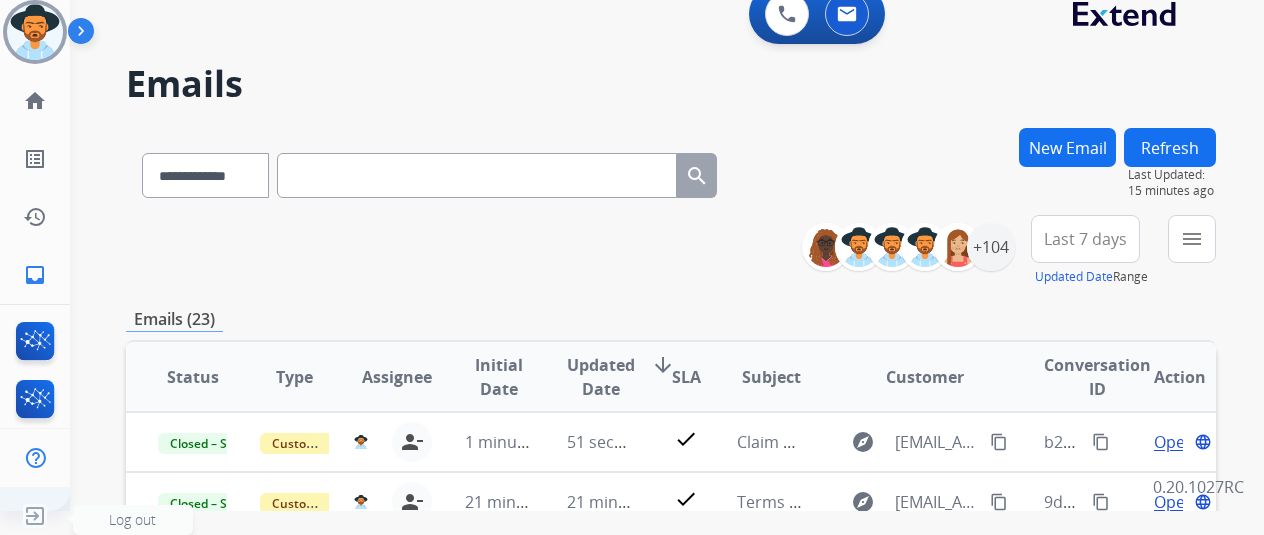 click 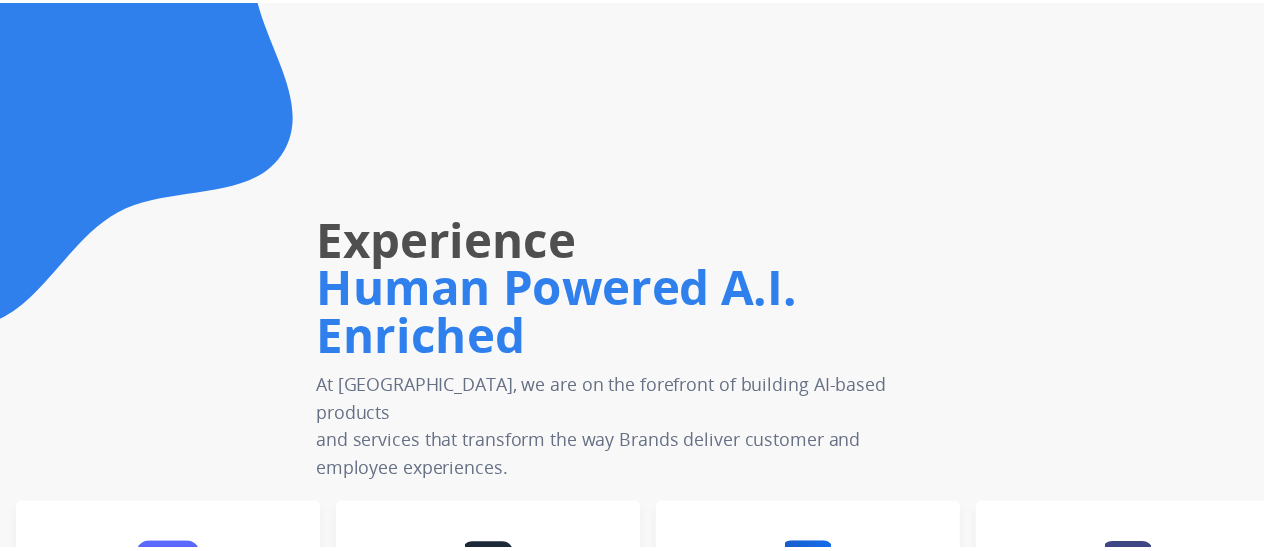 scroll, scrollTop: 0, scrollLeft: 0, axis: both 